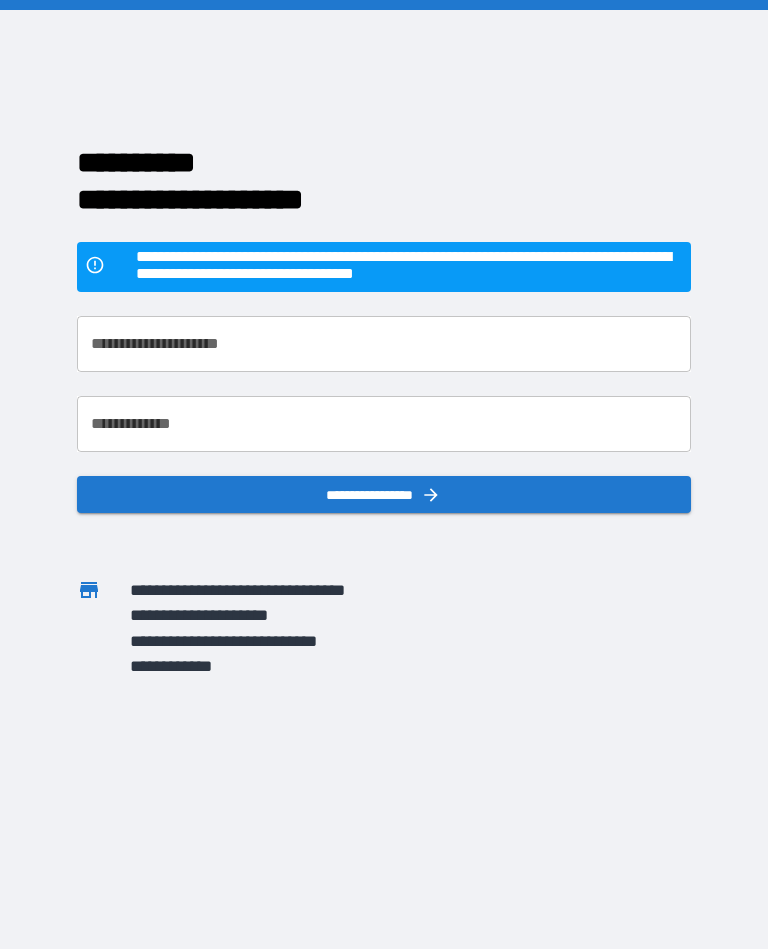 scroll, scrollTop: 0, scrollLeft: 0, axis: both 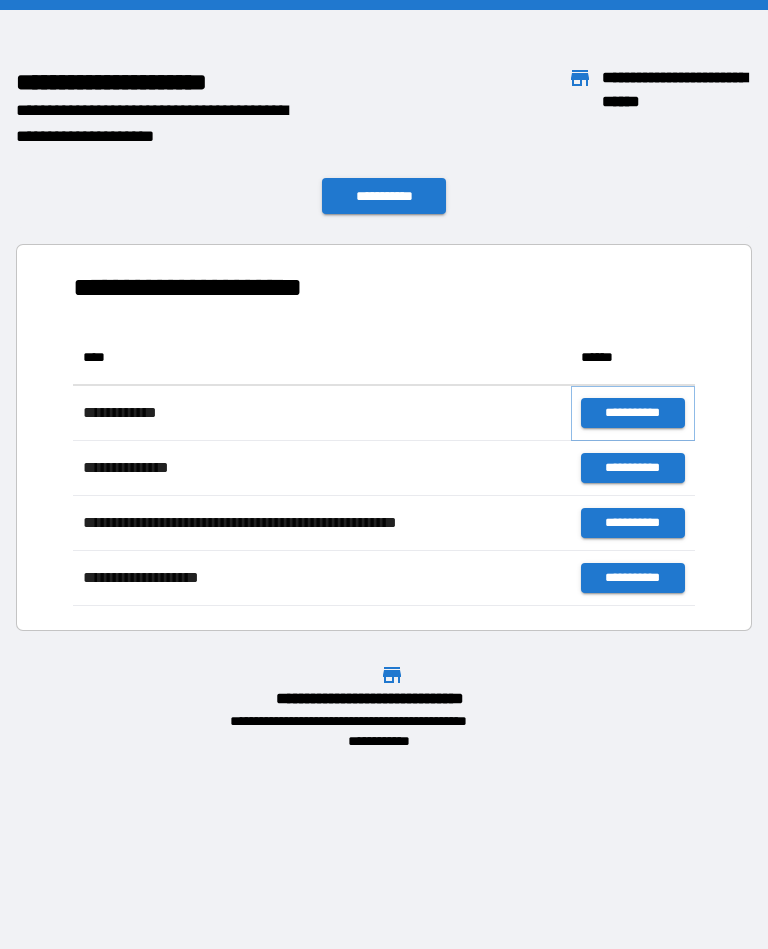 click on "**********" at bounding box center [633, 413] 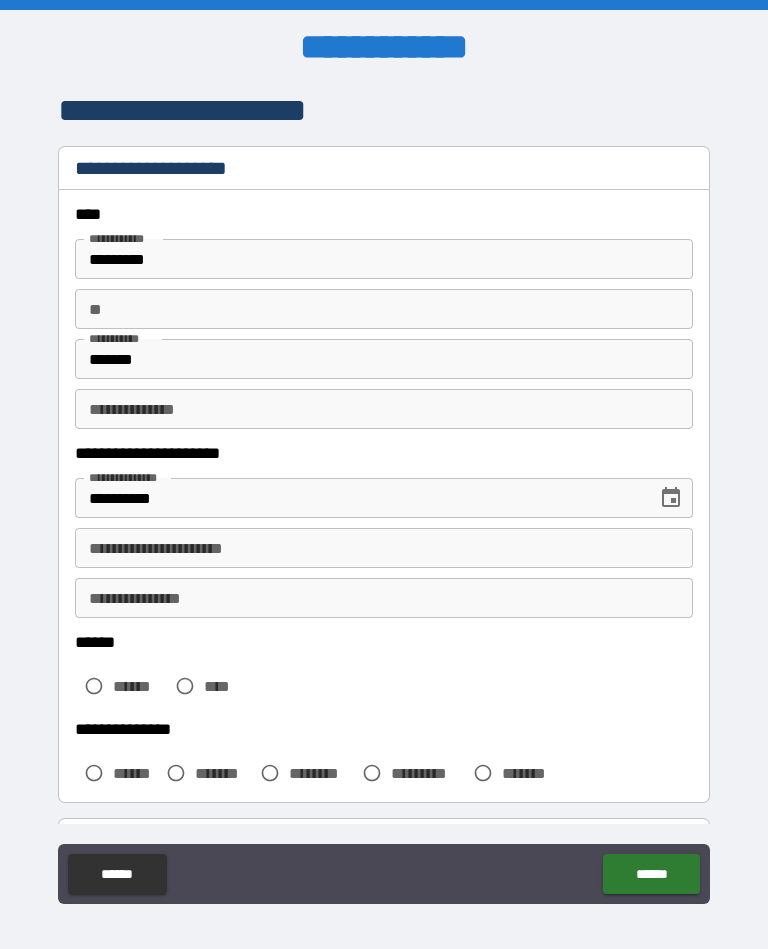 click on "**********" at bounding box center (384, 548) 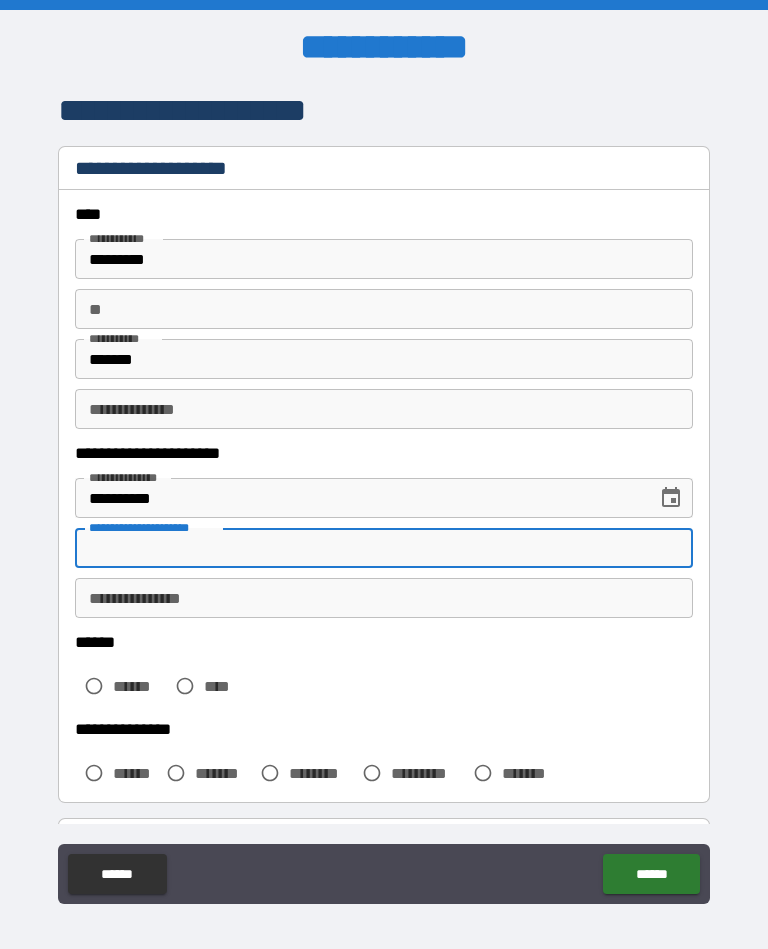 click on "**********" at bounding box center (384, 548) 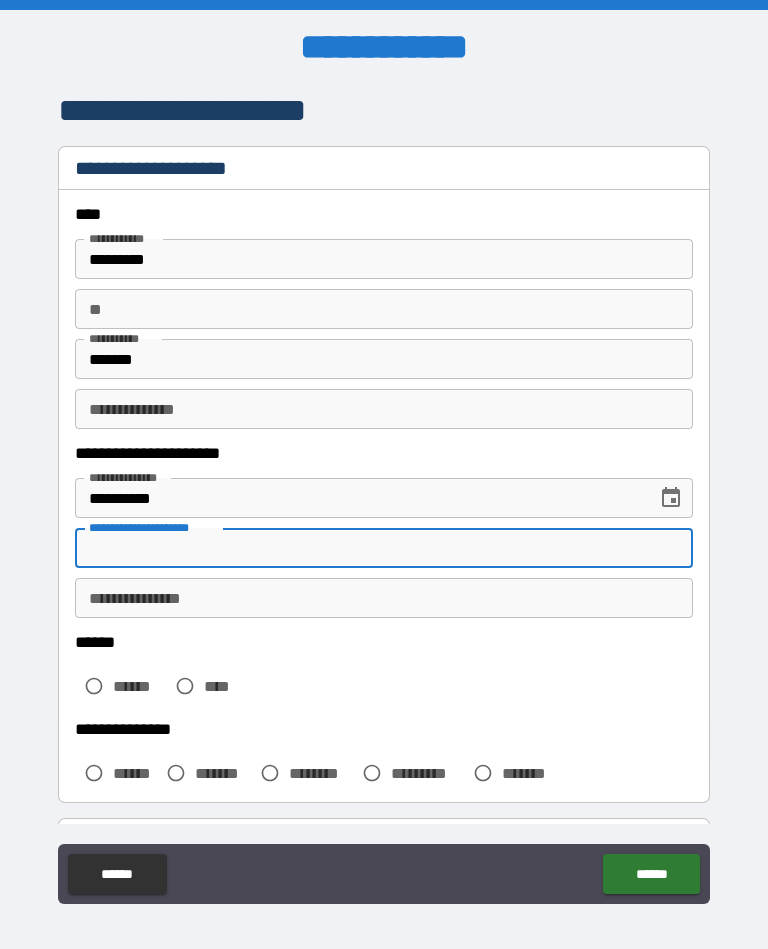 click on "**********" at bounding box center [384, 495] 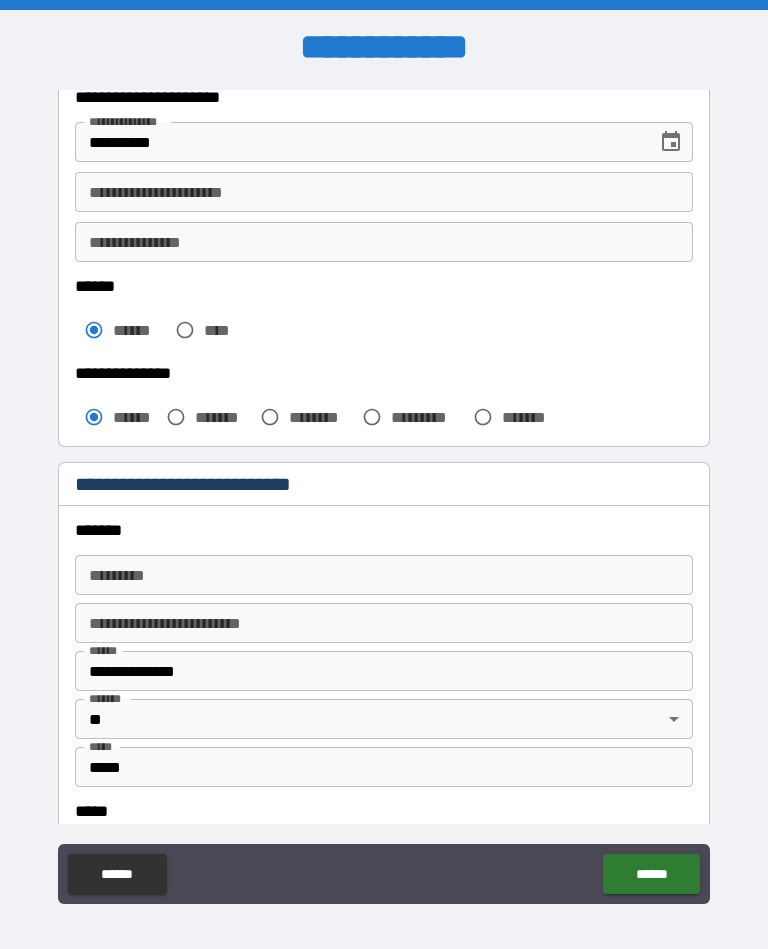 scroll, scrollTop: 356, scrollLeft: 0, axis: vertical 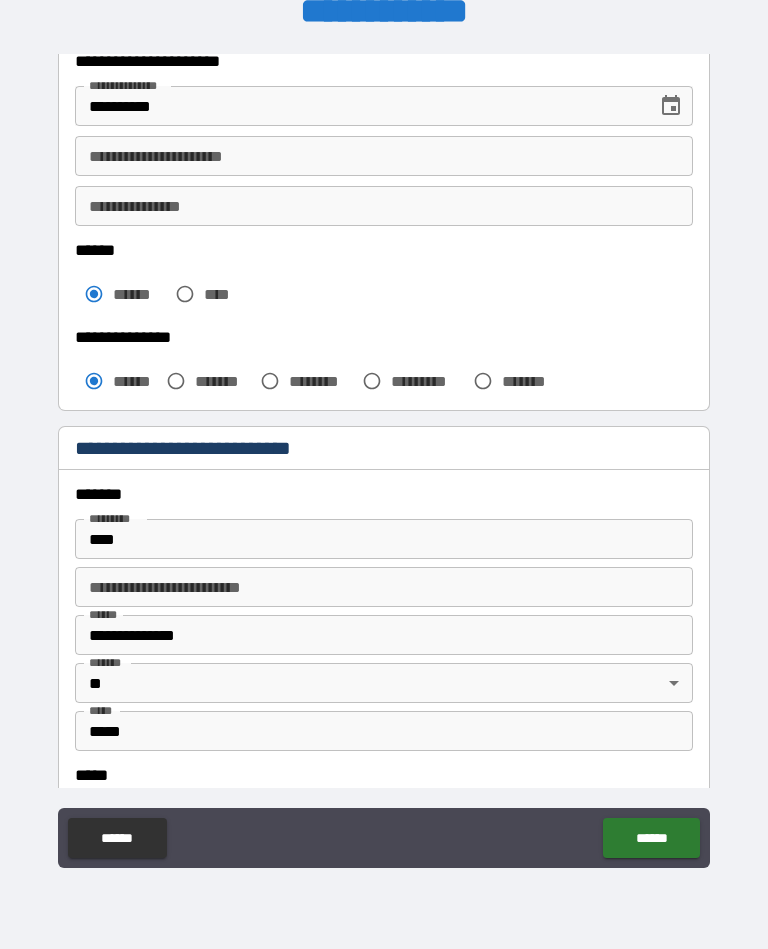 type on "**********" 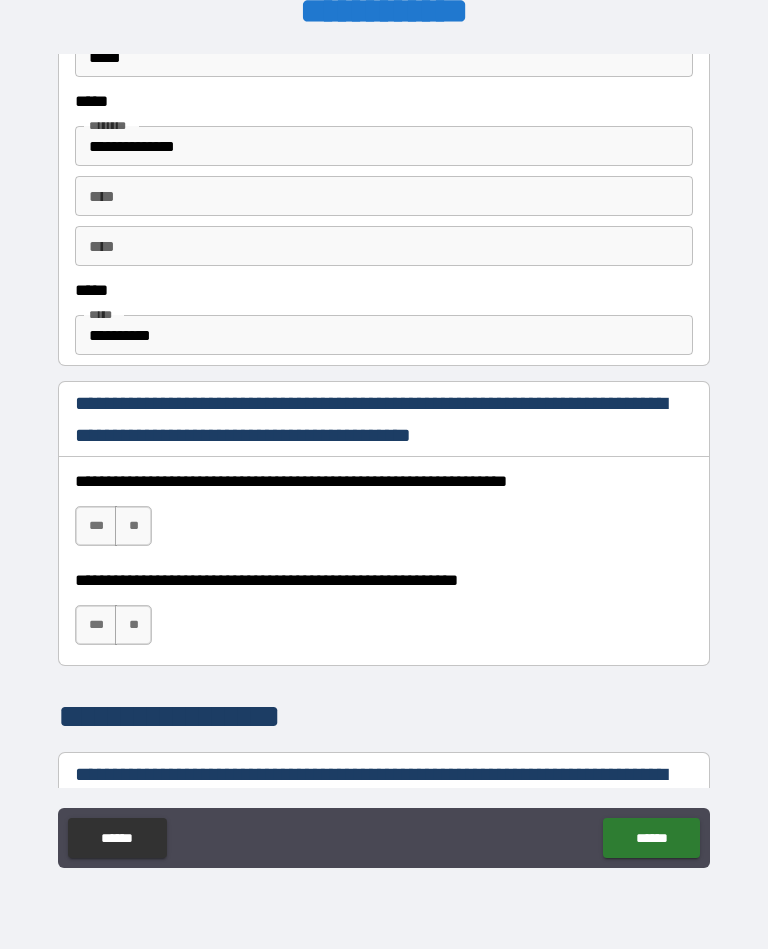 scroll, scrollTop: 1032, scrollLeft: 0, axis: vertical 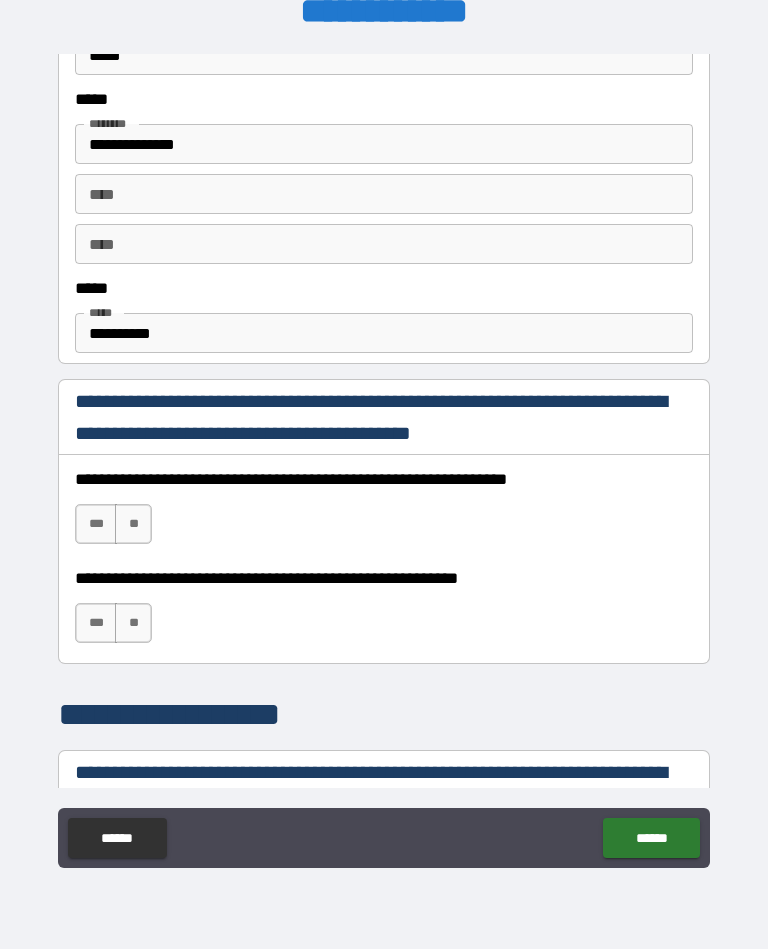 click on "***" at bounding box center [96, 524] 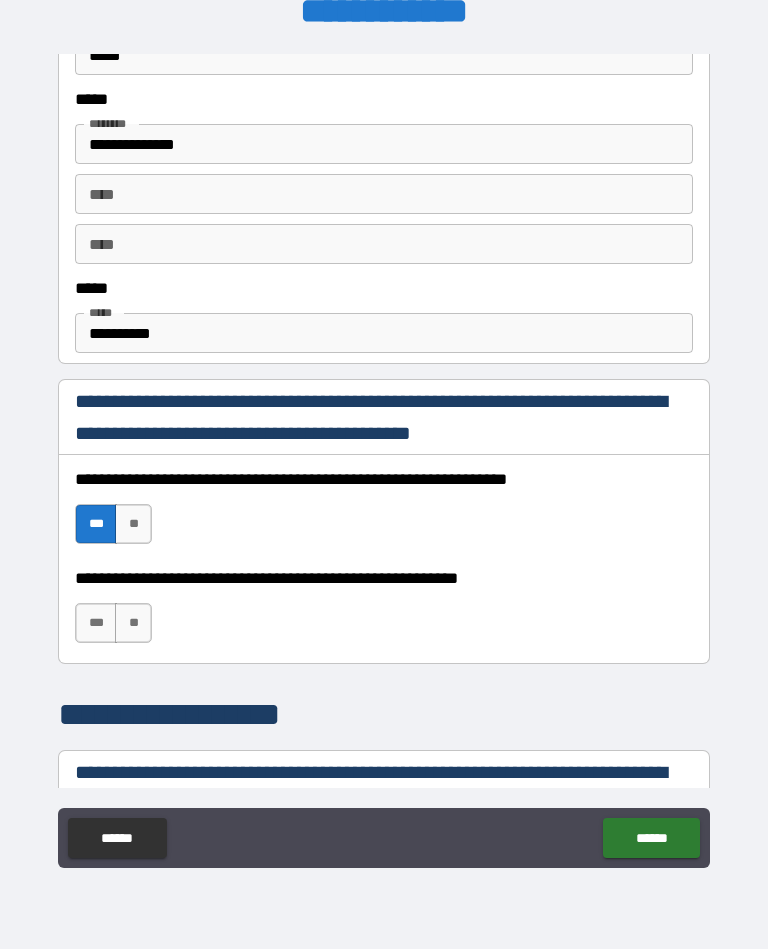 click on "***" at bounding box center [96, 623] 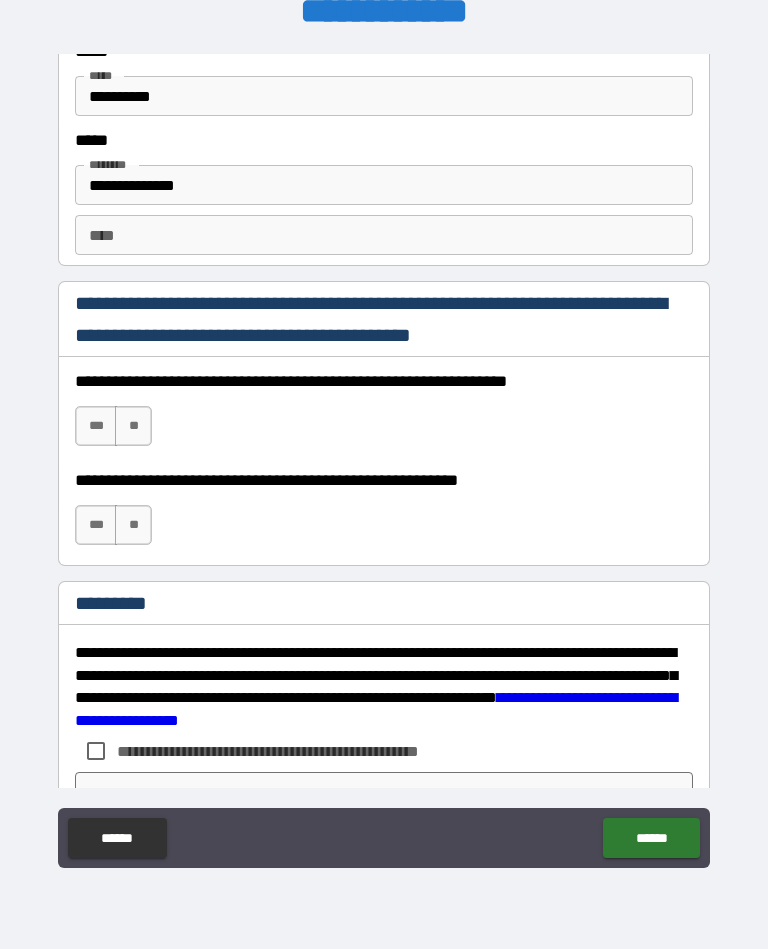 scroll, scrollTop: 2318, scrollLeft: 0, axis: vertical 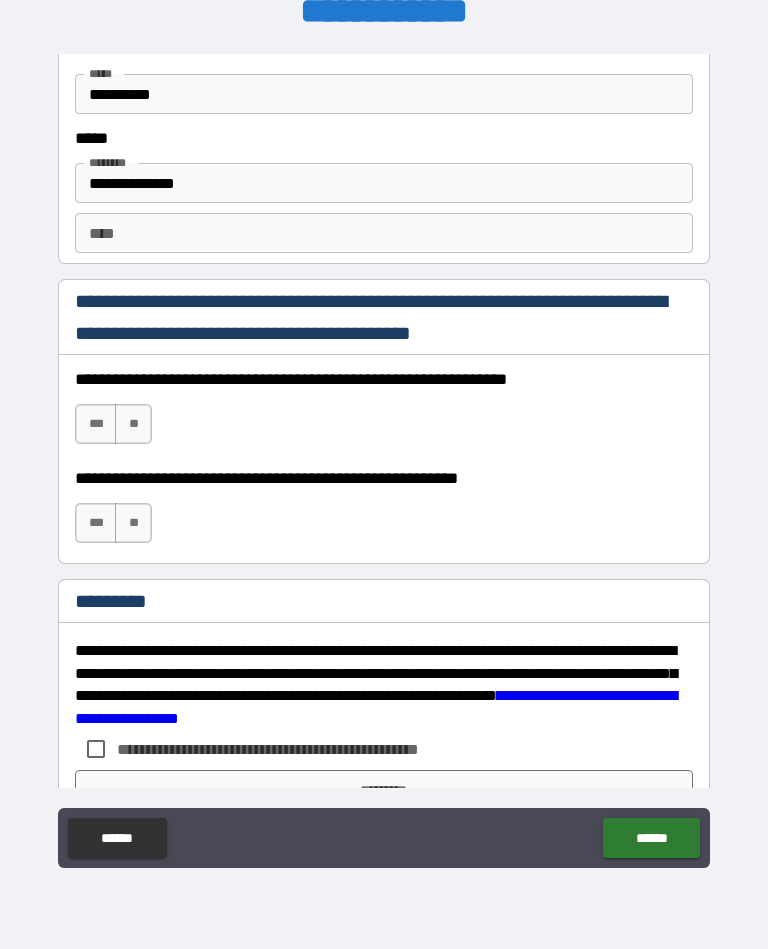 click on "***" at bounding box center (96, 424) 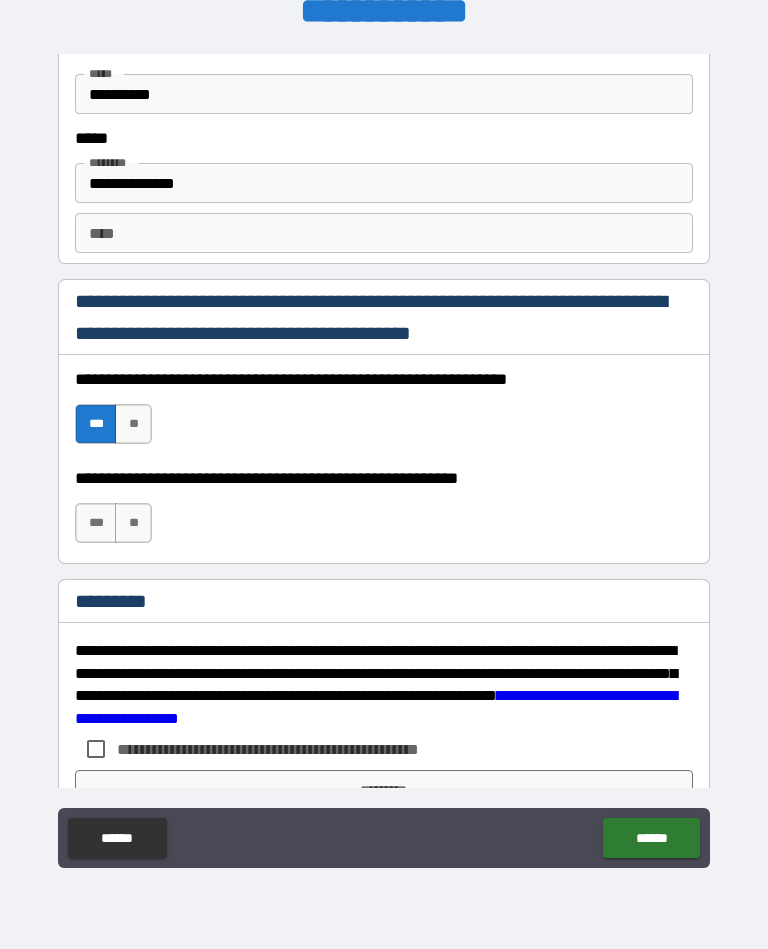 click on "***" at bounding box center (96, 523) 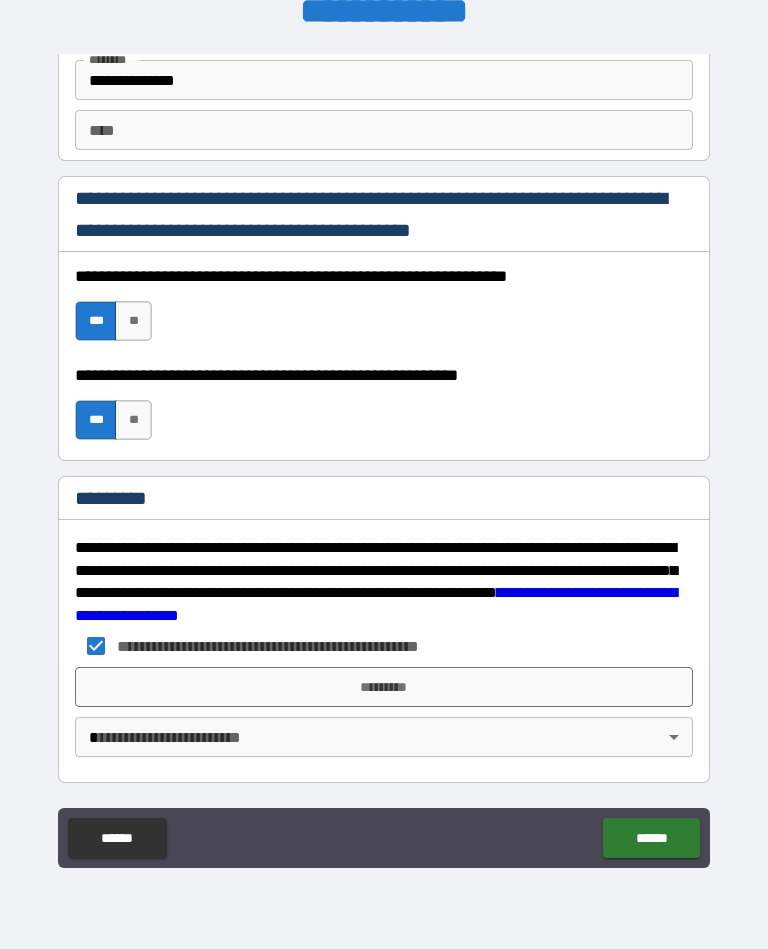 scroll, scrollTop: 2421, scrollLeft: 0, axis: vertical 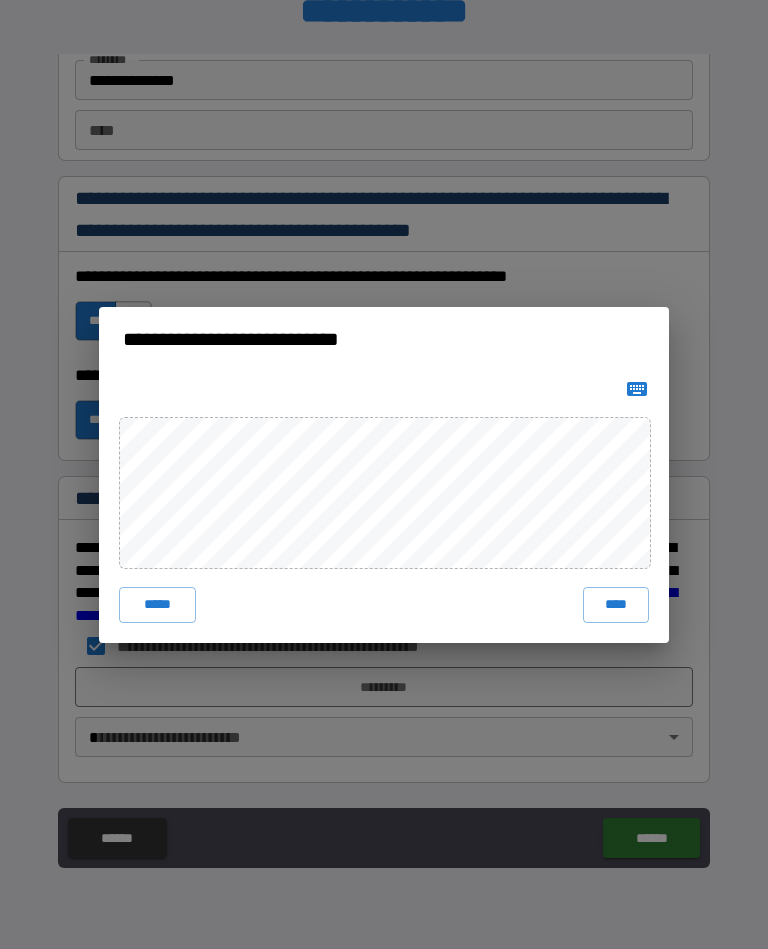 click on "**********" at bounding box center [384, 474] 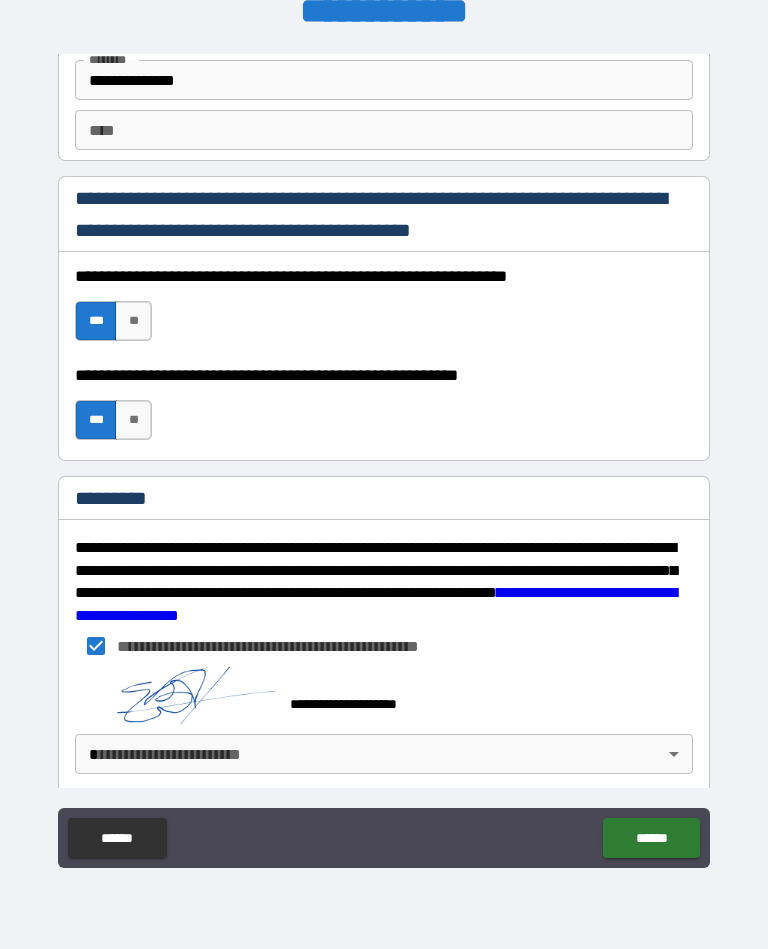 click on "******" at bounding box center [651, 838] 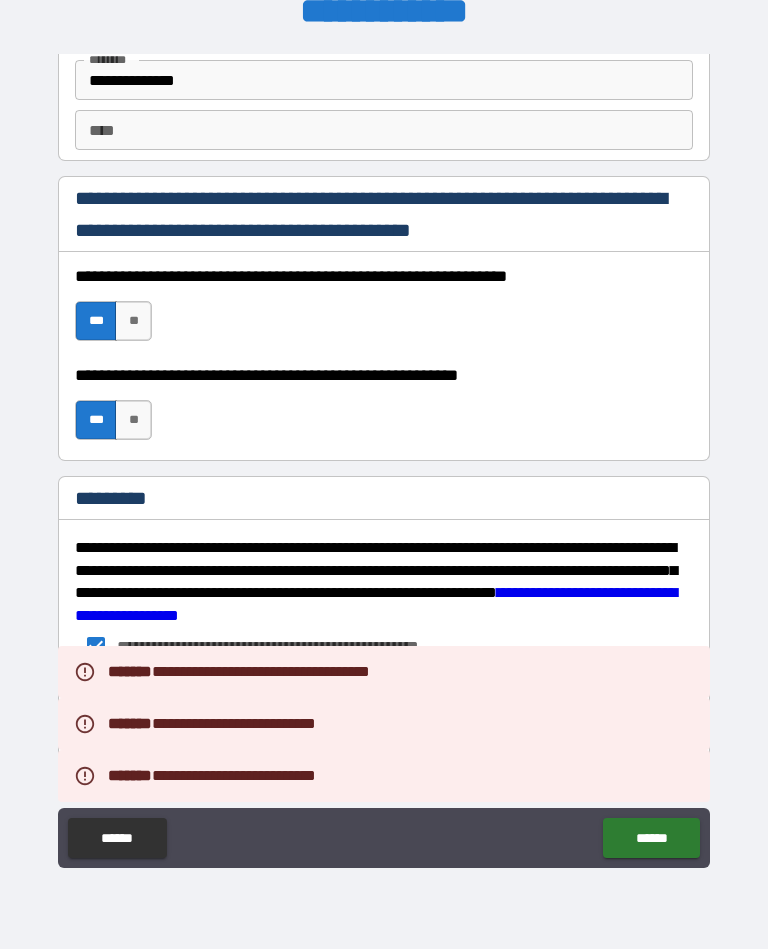 click on "**********" at bounding box center (384, 459) 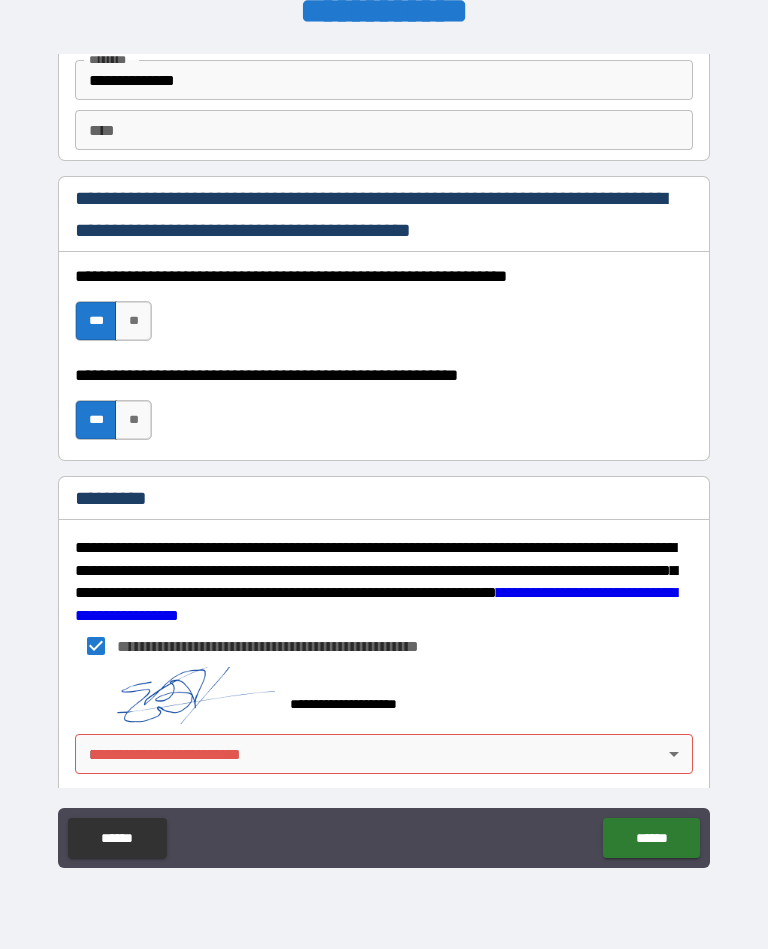 click on "******" at bounding box center [117, 838] 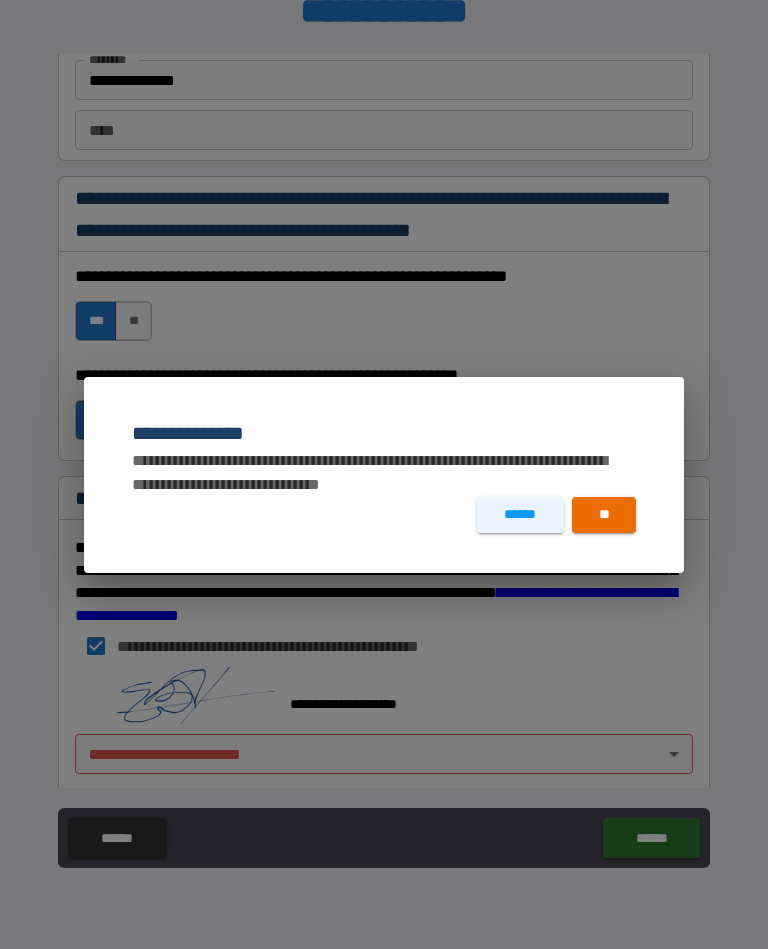 click on "**********" at bounding box center (384, 474) 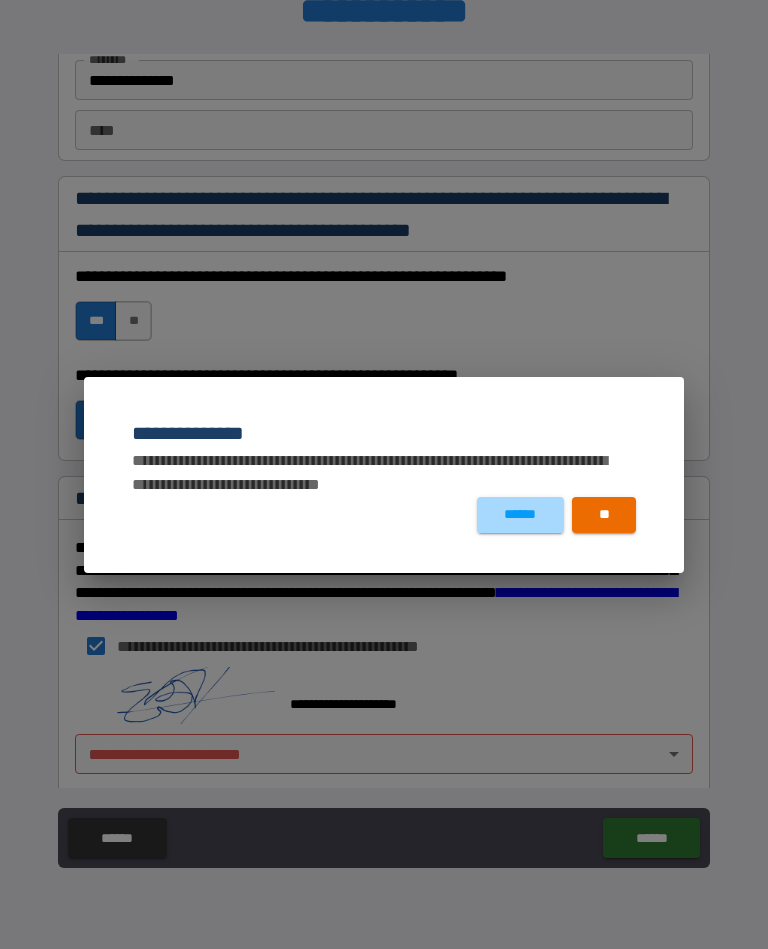 click on "******" at bounding box center [520, 515] 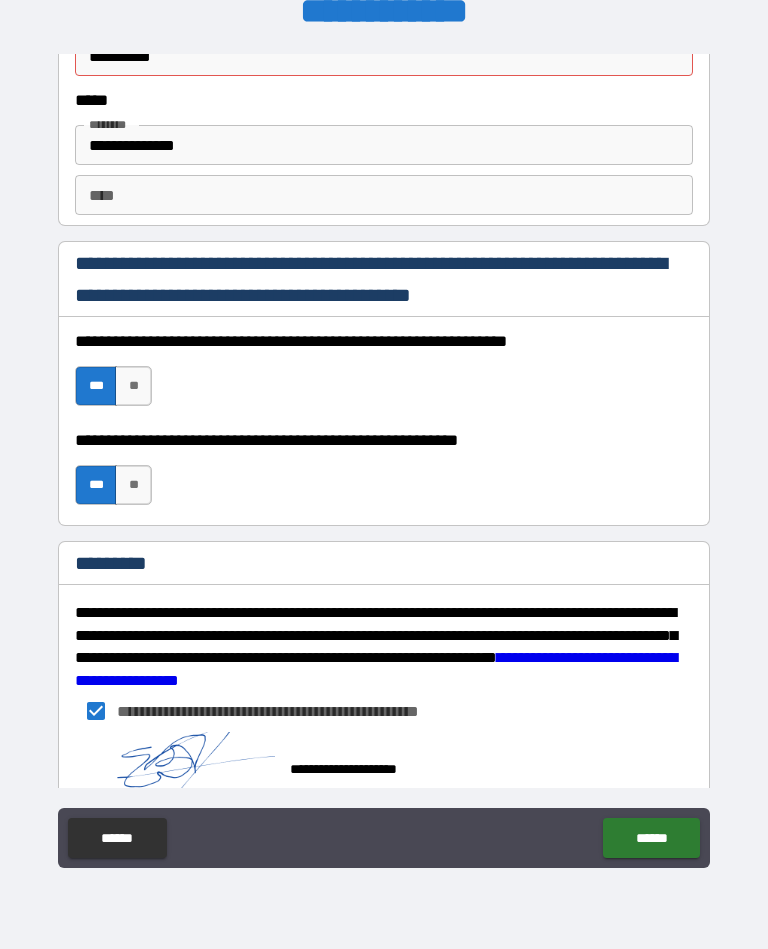 scroll, scrollTop: 2358, scrollLeft: 0, axis: vertical 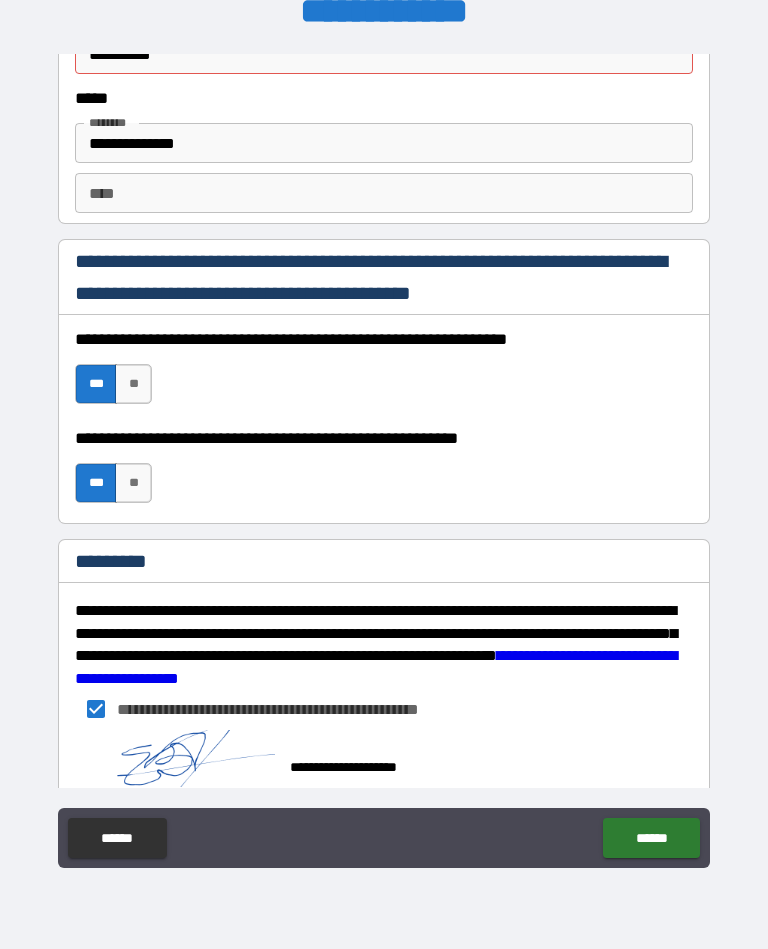 click on "******" at bounding box center (651, 838) 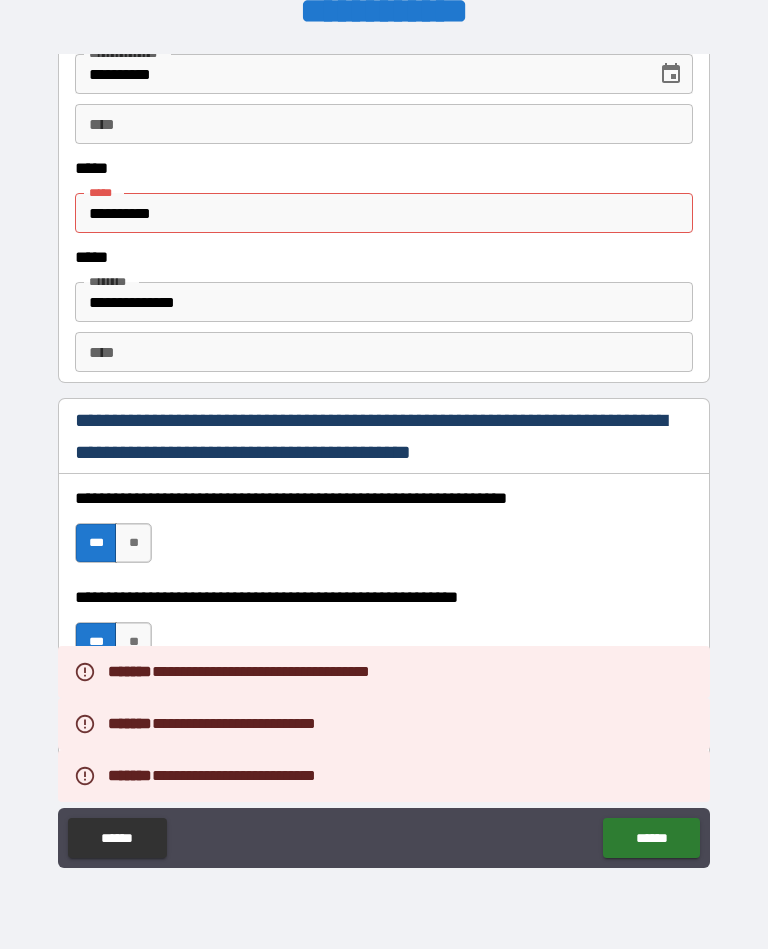 scroll, scrollTop: 2197, scrollLeft: 0, axis: vertical 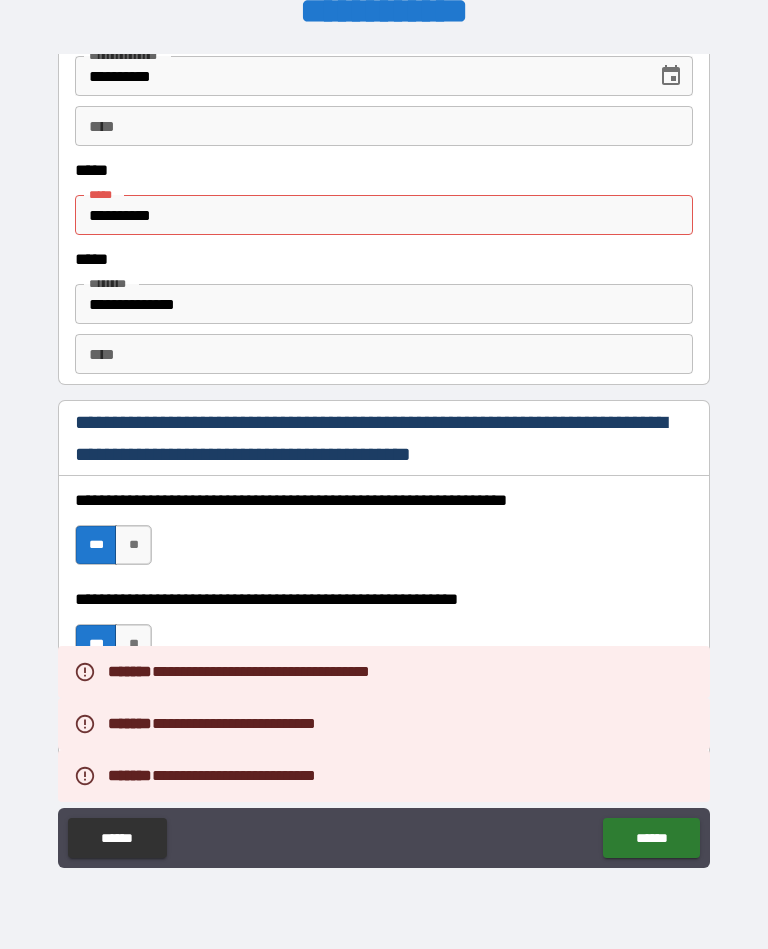 click on "**********" at bounding box center (384, 215) 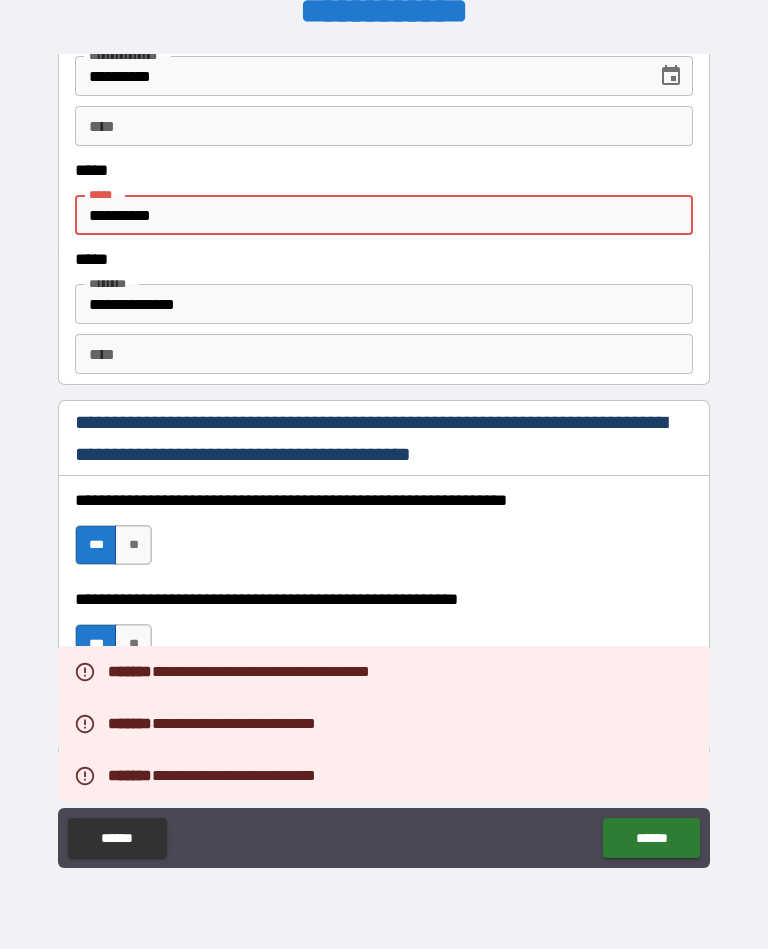 click on "**********" at bounding box center [384, 215] 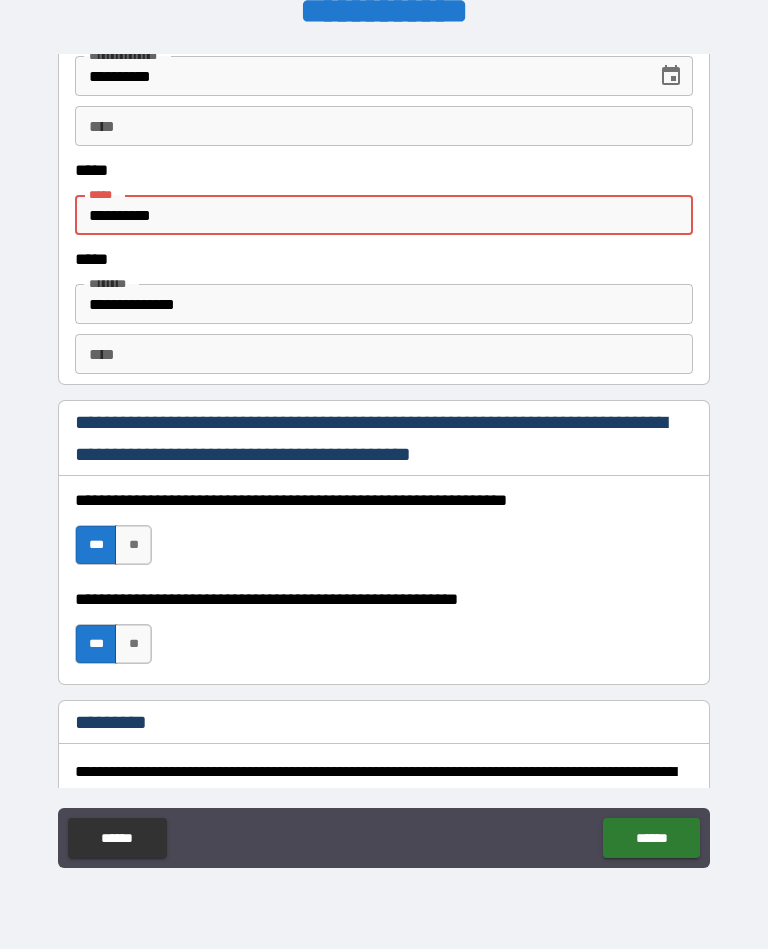 click on "**********" at bounding box center (384, 215) 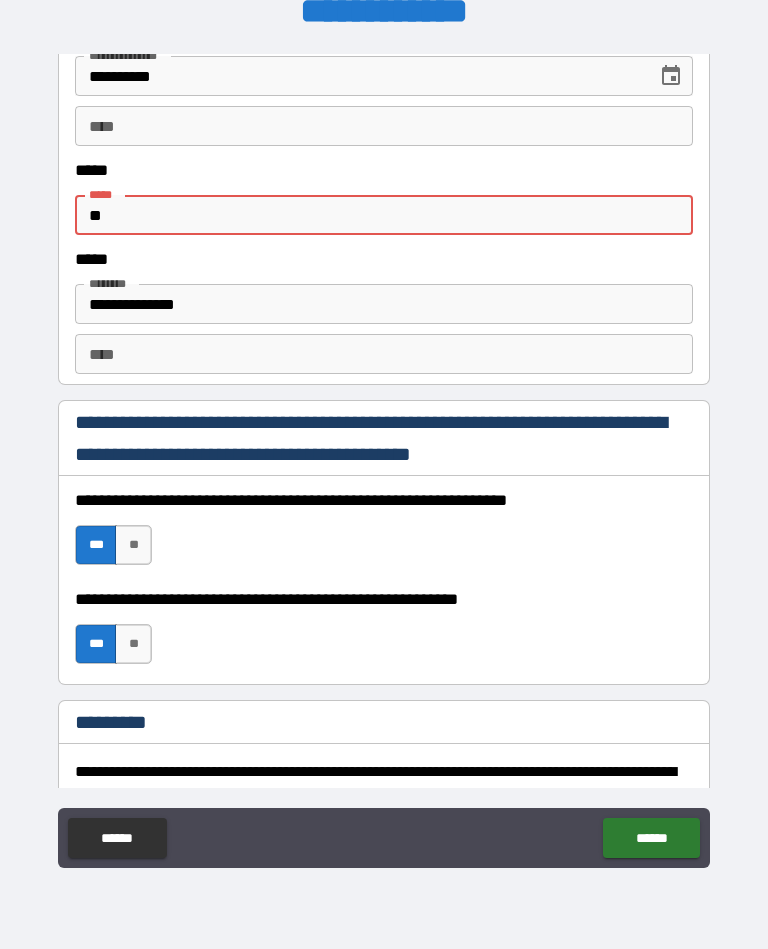 type on "*" 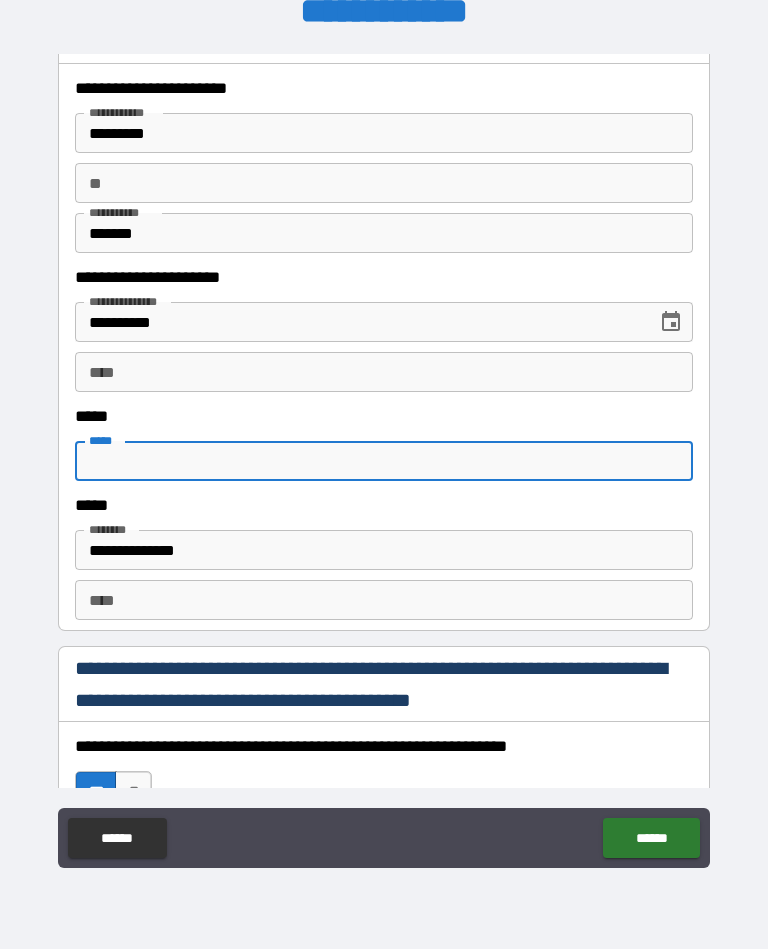 scroll, scrollTop: 1857, scrollLeft: 0, axis: vertical 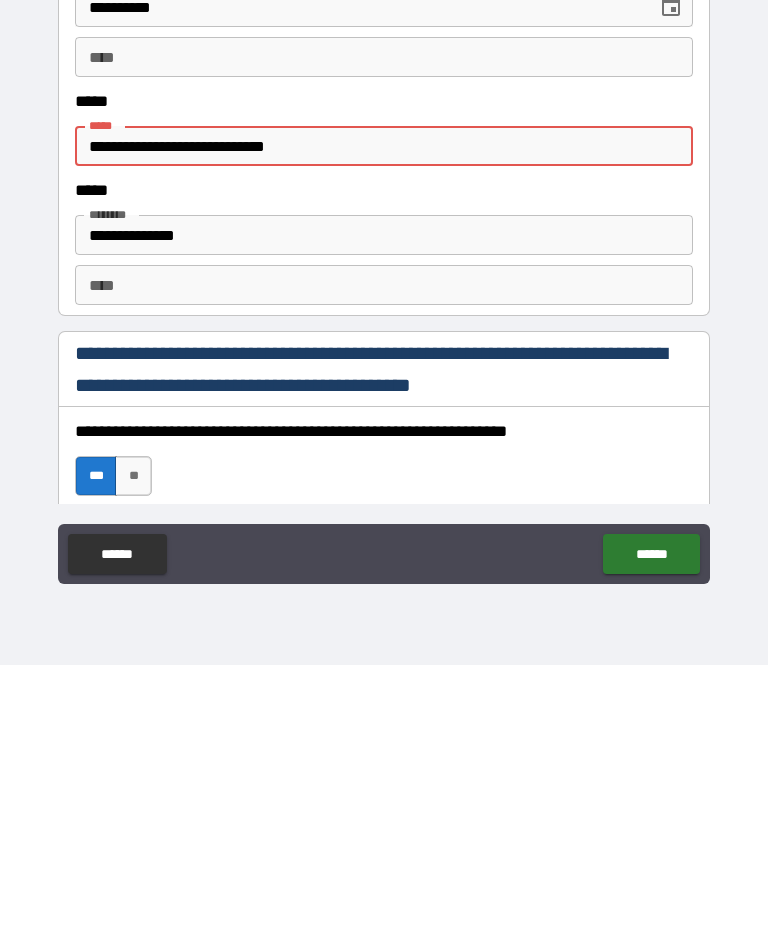 click on "******" at bounding box center [651, 838] 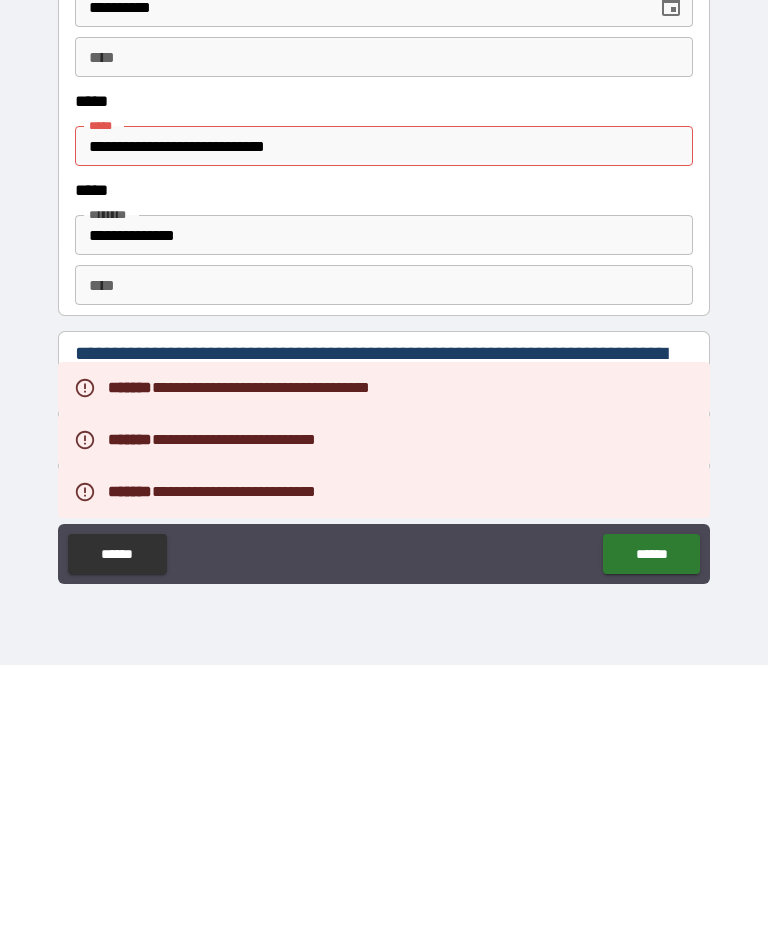 scroll, scrollTop: 0, scrollLeft: 0, axis: both 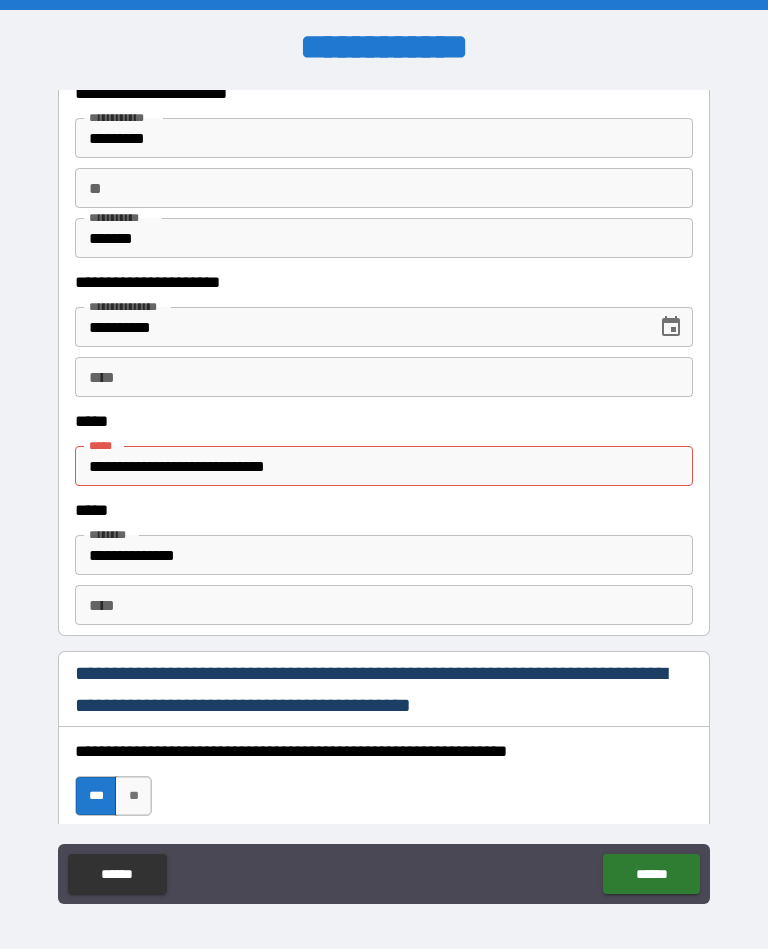 click on "******" at bounding box center (651, 874) 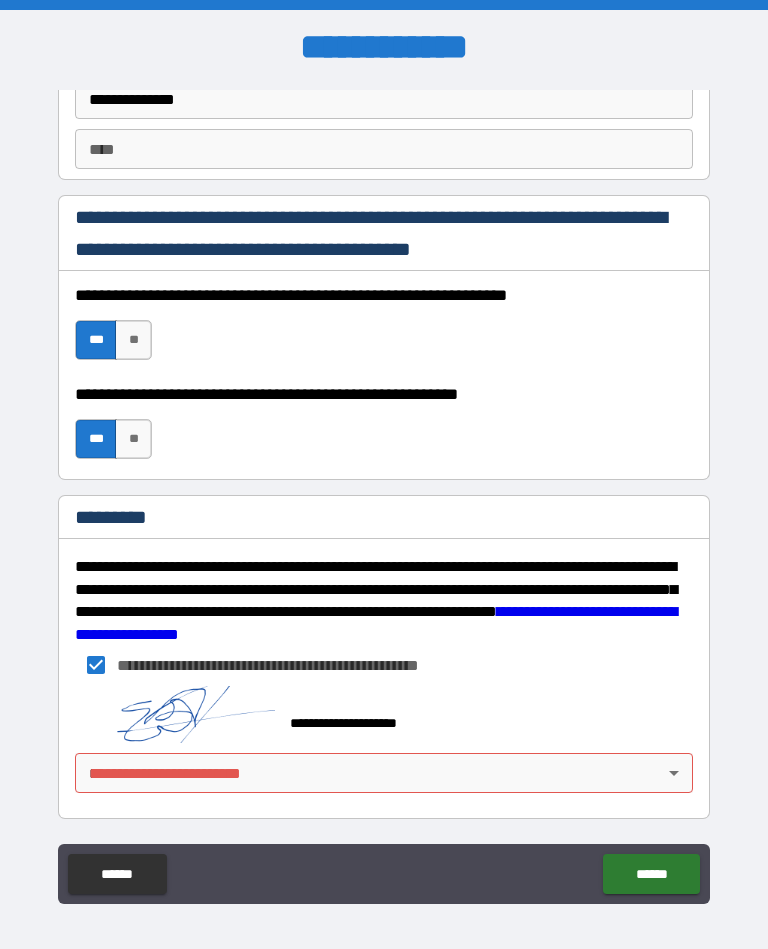scroll, scrollTop: 2438, scrollLeft: 0, axis: vertical 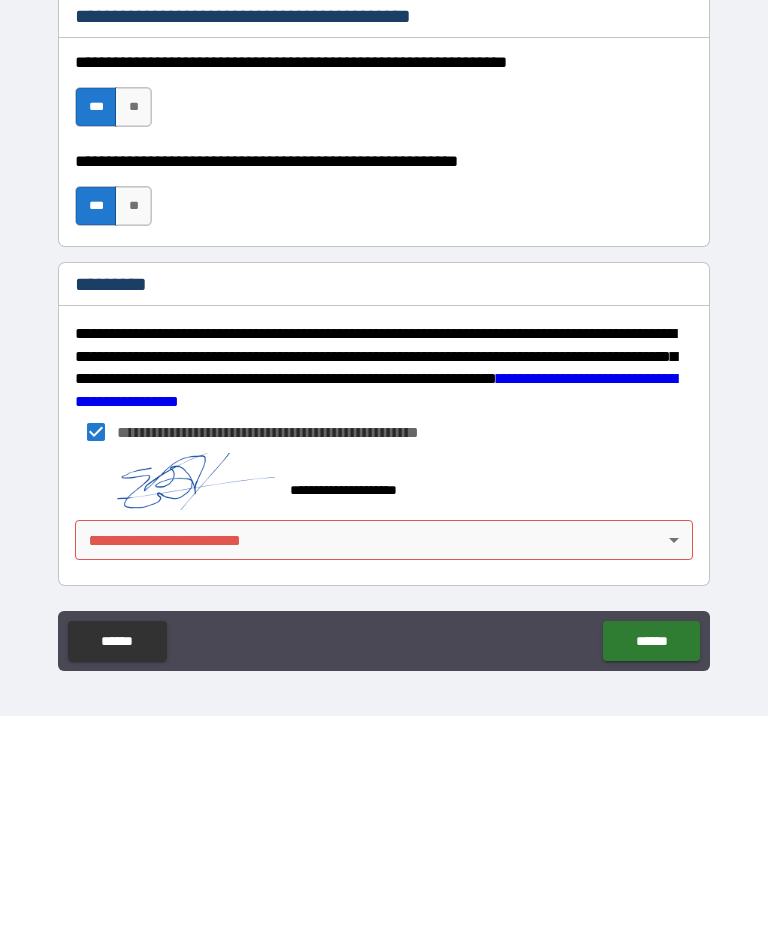 type on "**********" 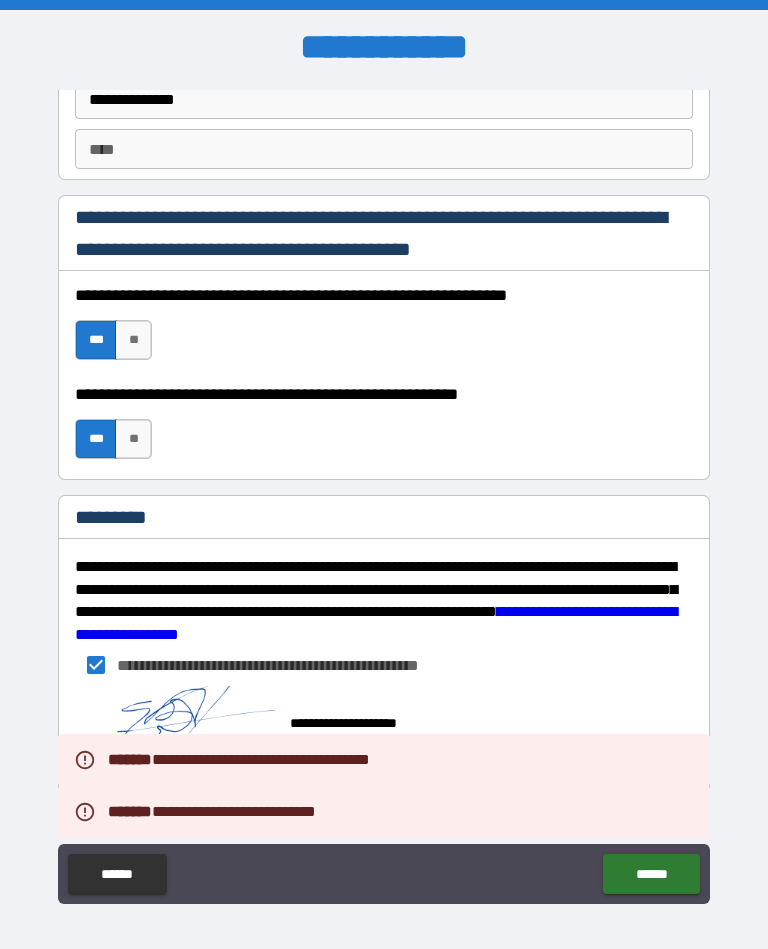 click on "******" at bounding box center [651, 874] 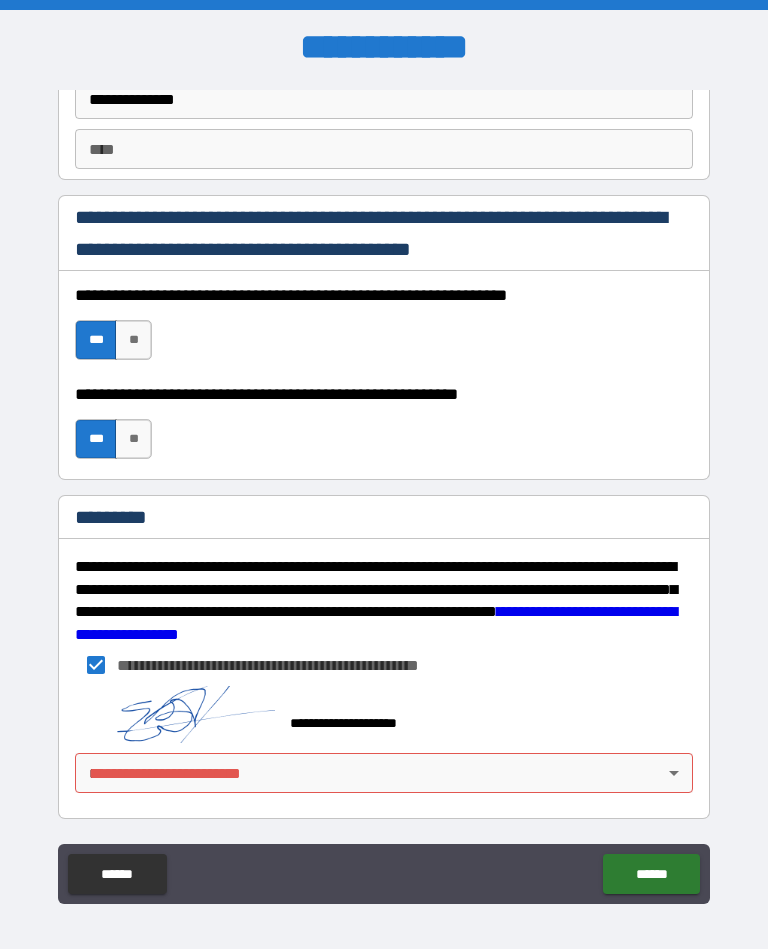 click on "**********" at bounding box center [384, 492] 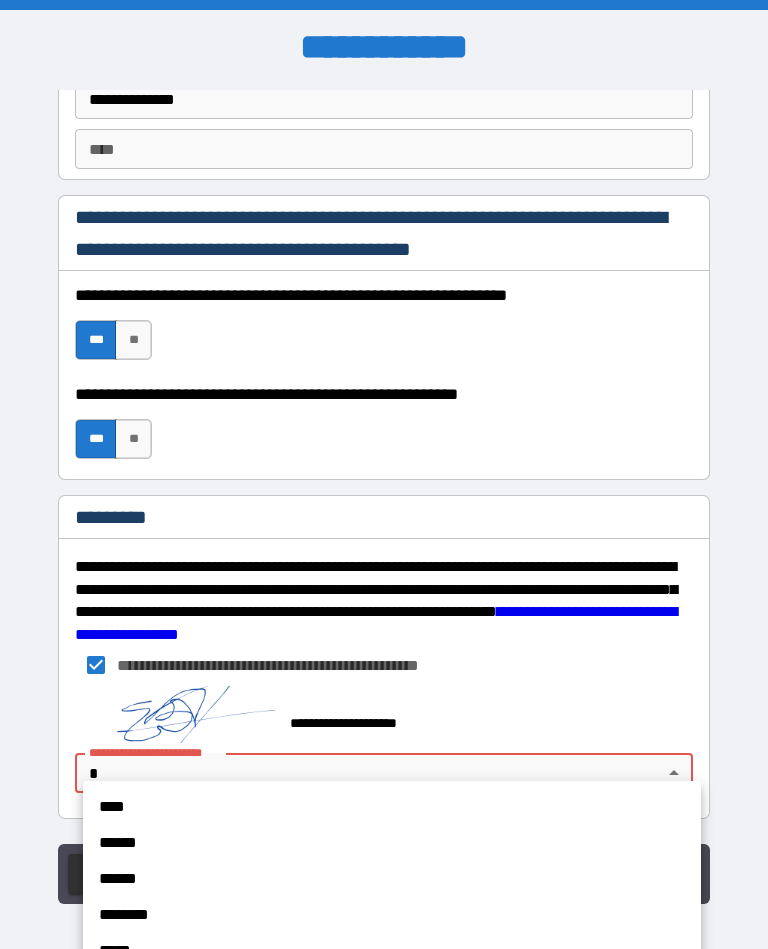 click on "****" at bounding box center [392, 807] 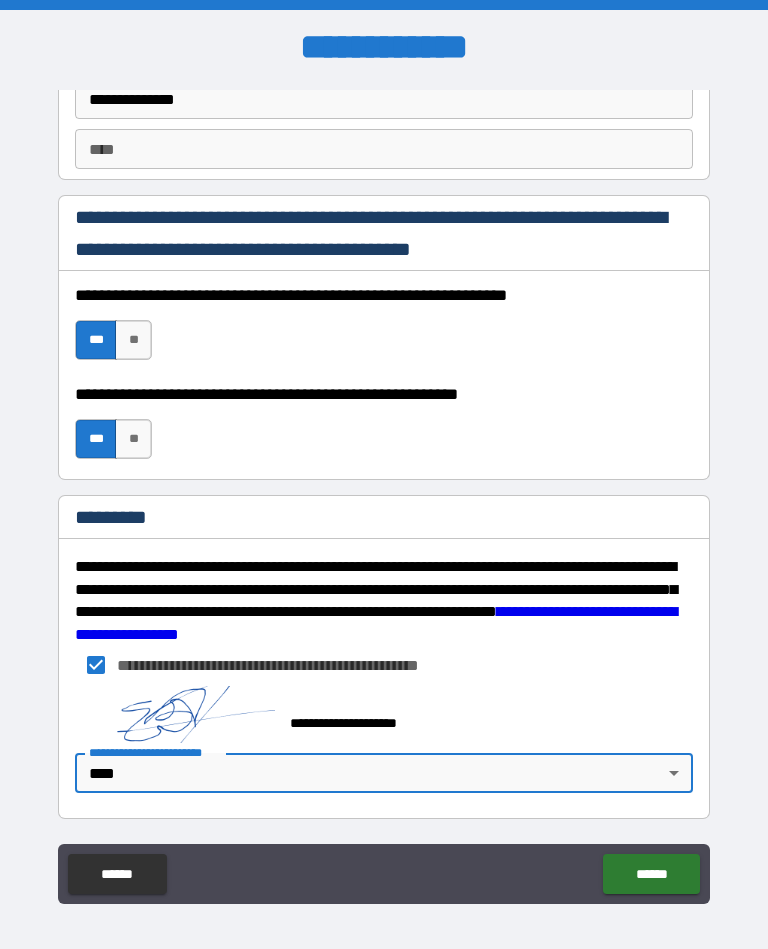 type on "*" 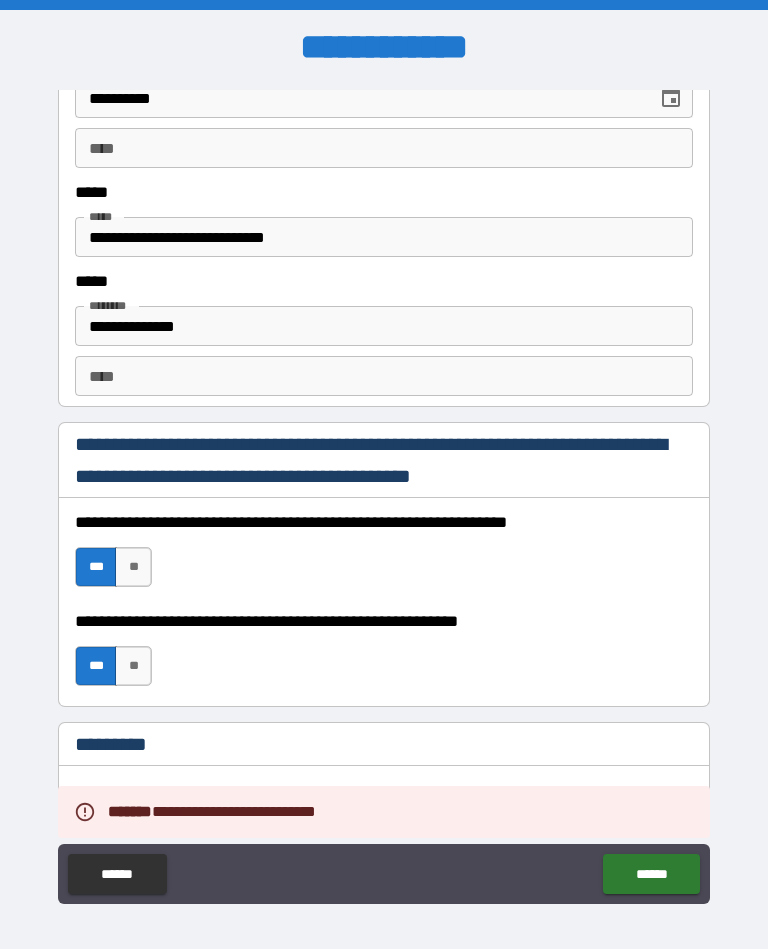 scroll, scrollTop: 2177, scrollLeft: 0, axis: vertical 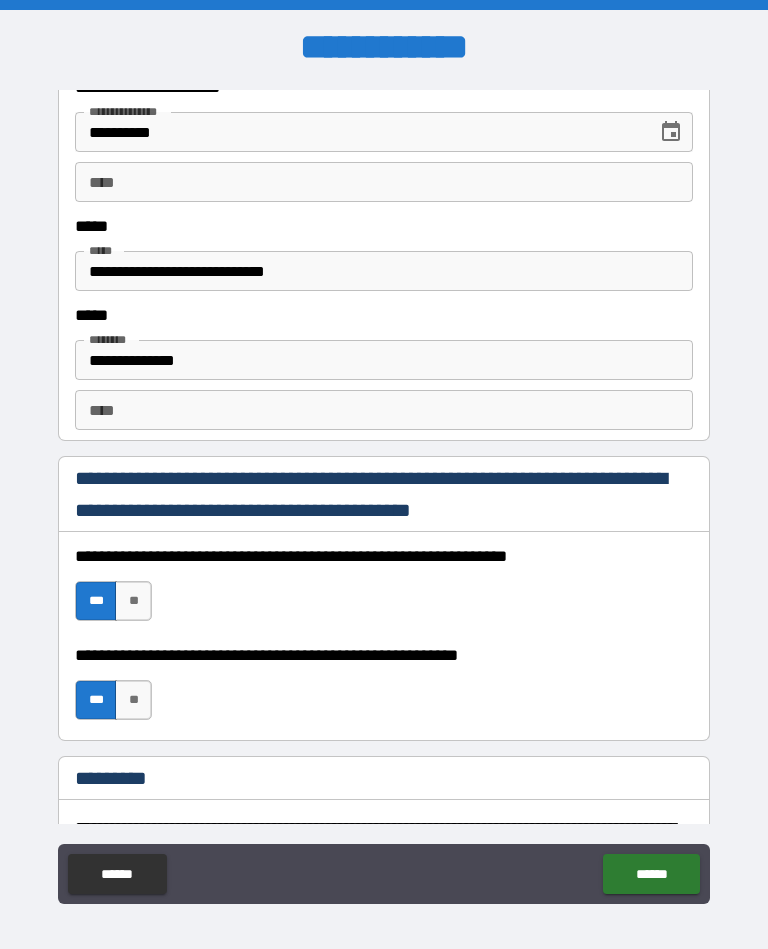 click on "**********" at bounding box center (384, 271) 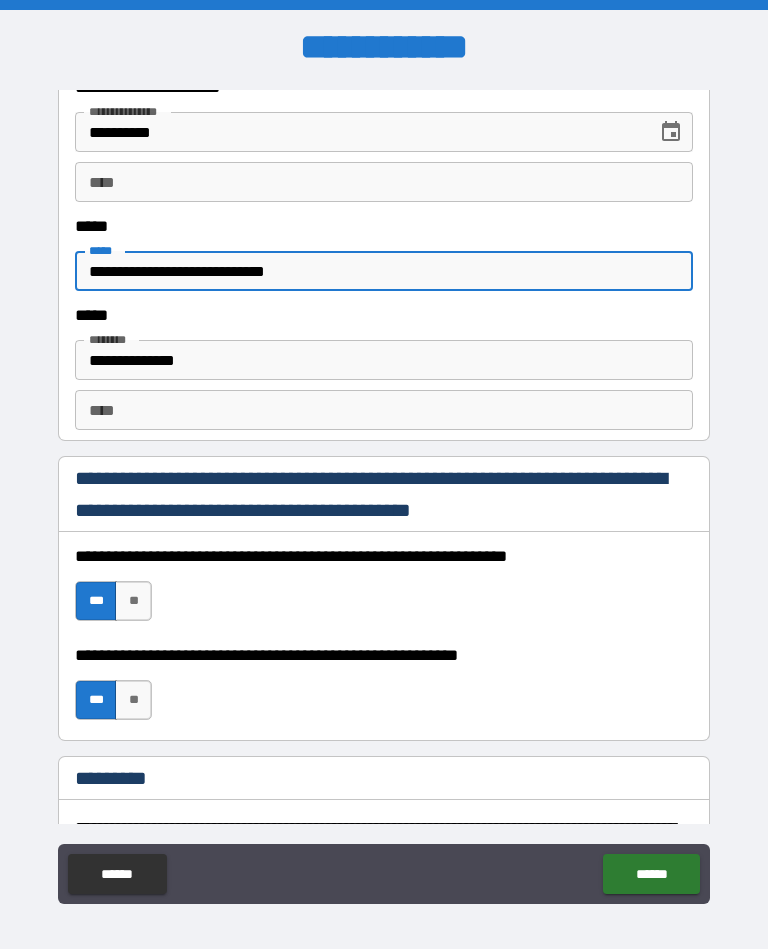 click on "**********" at bounding box center [384, 495] 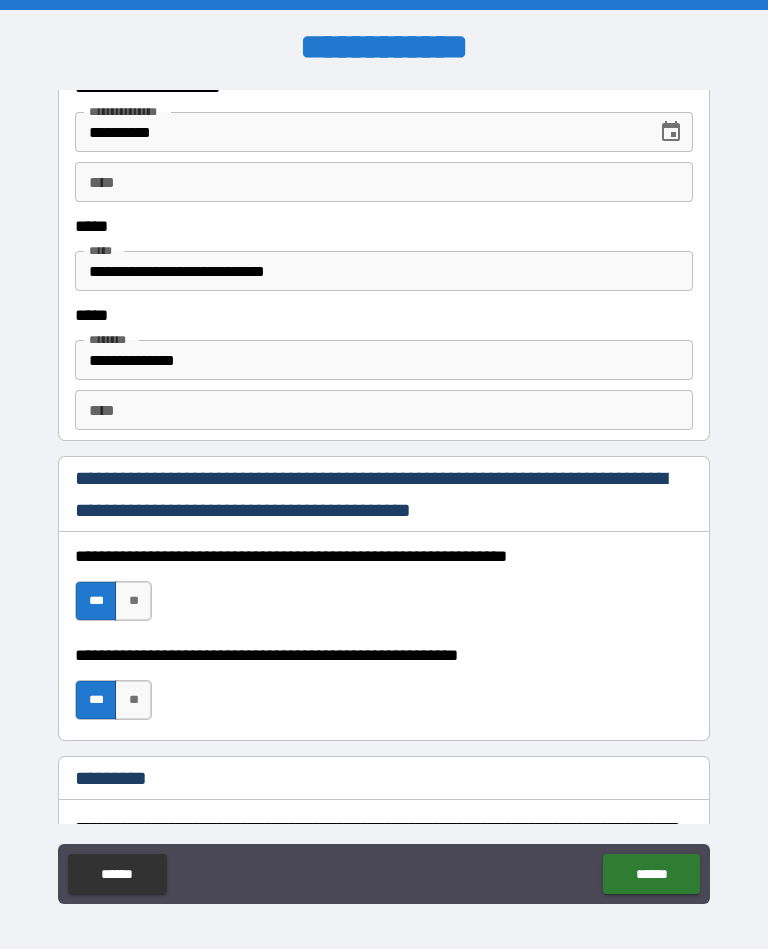 click on "******" at bounding box center (651, 874) 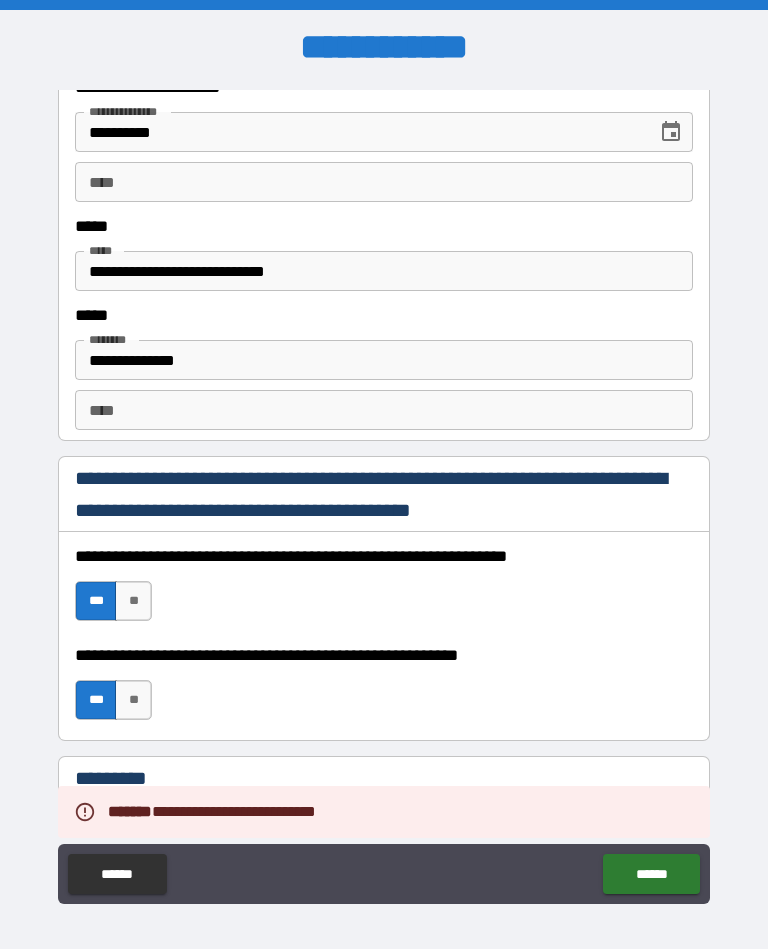 click on "**********" at bounding box center [384, 271] 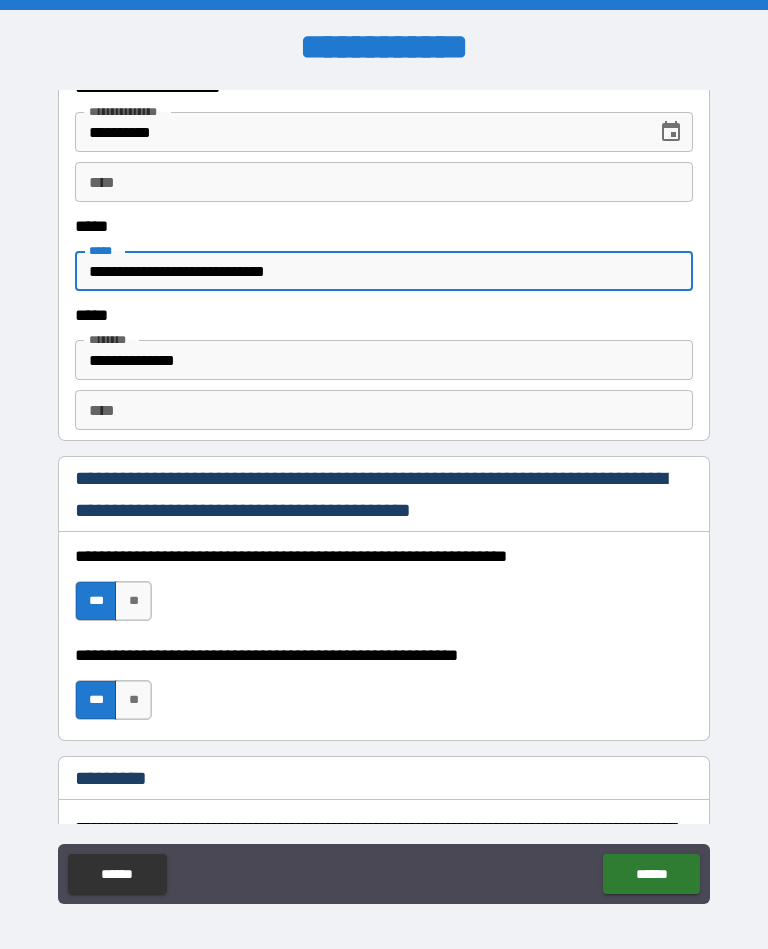 click on "**********" at bounding box center (384, 495) 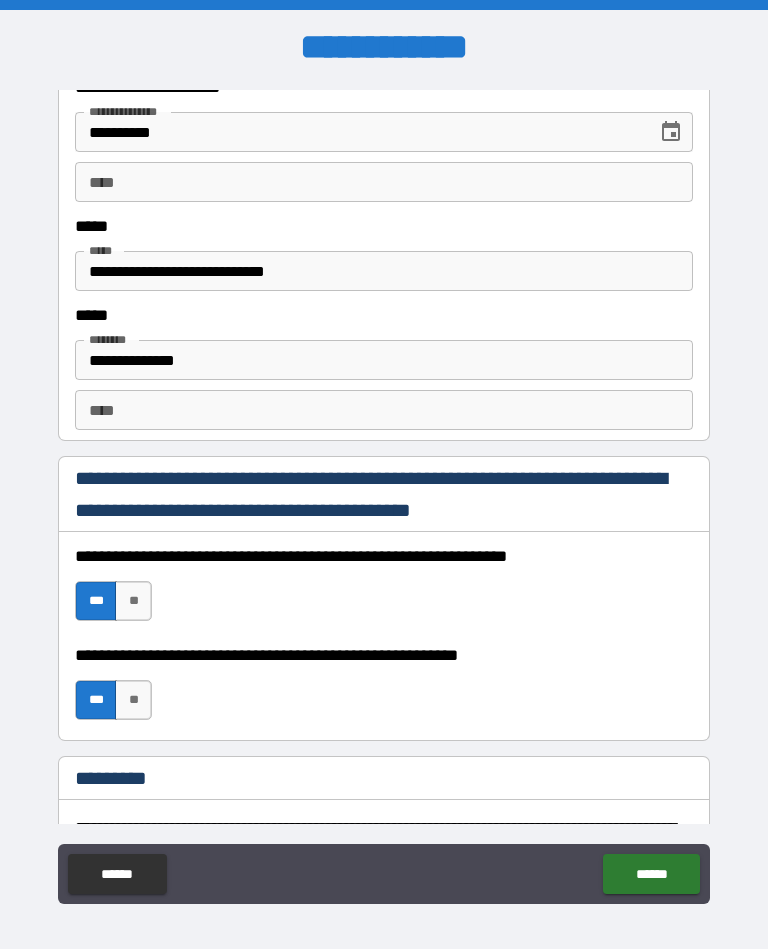 click on "******" at bounding box center [651, 874] 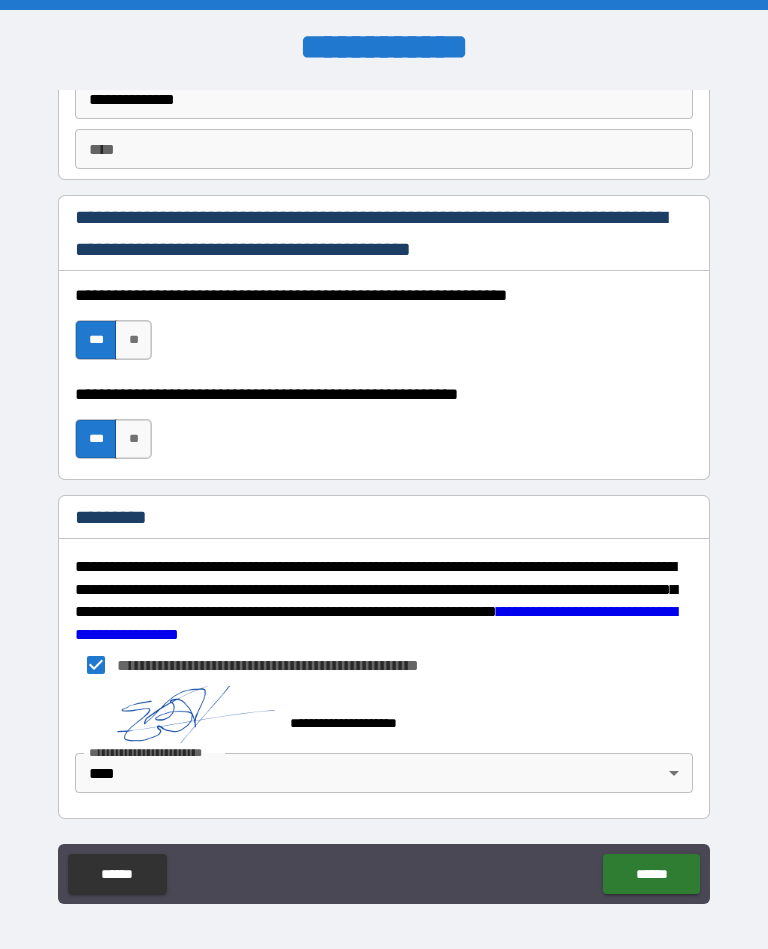 scroll, scrollTop: 2438, scrollLeft: 0, axis: vertical 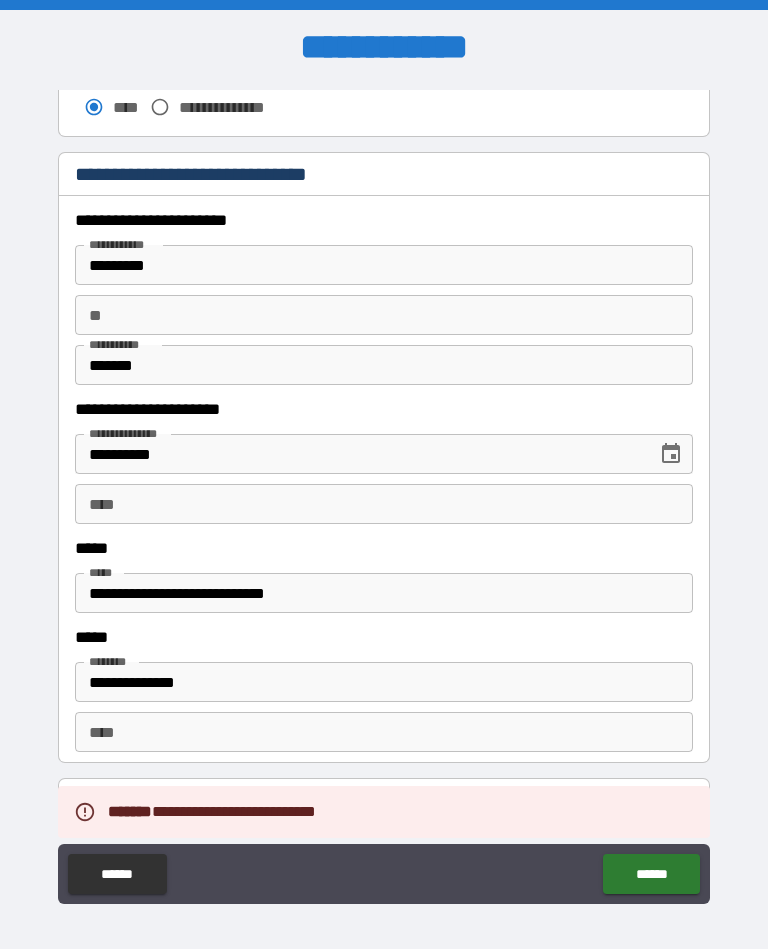 click on "**********" at bounding box center (384, 593) 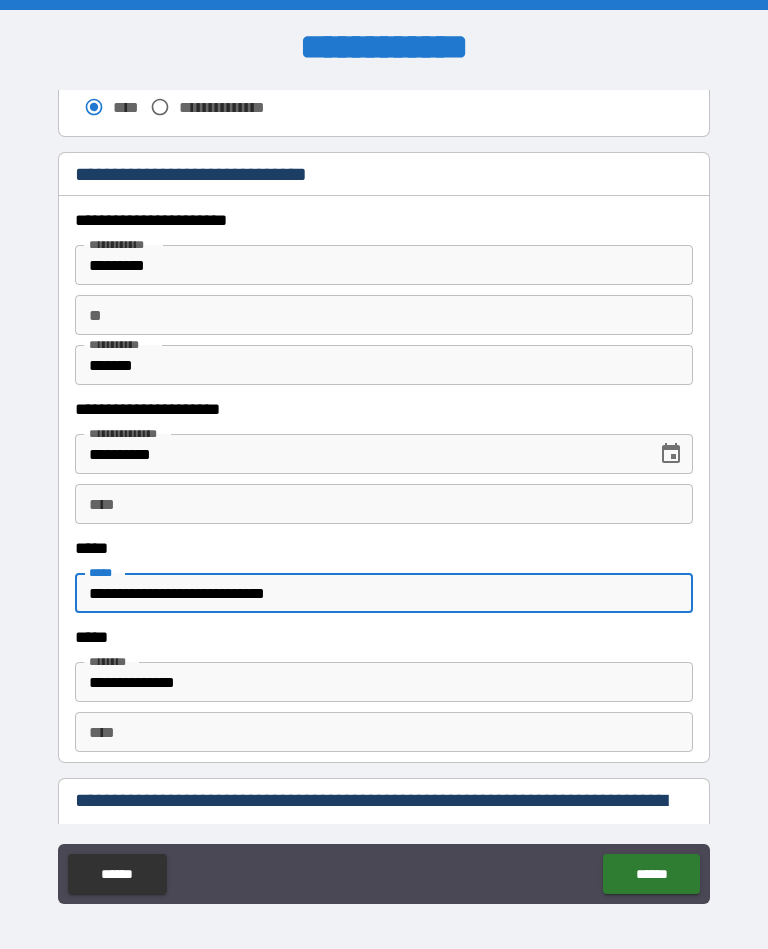 click on "**********" at bounding box center (384, 593) 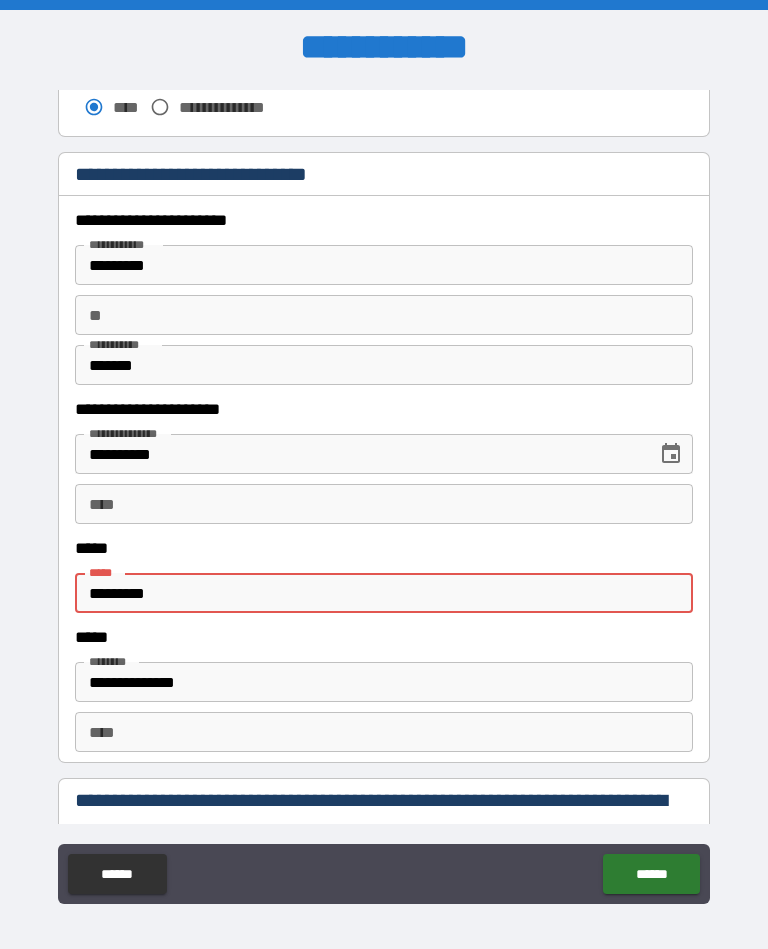 type on "********" 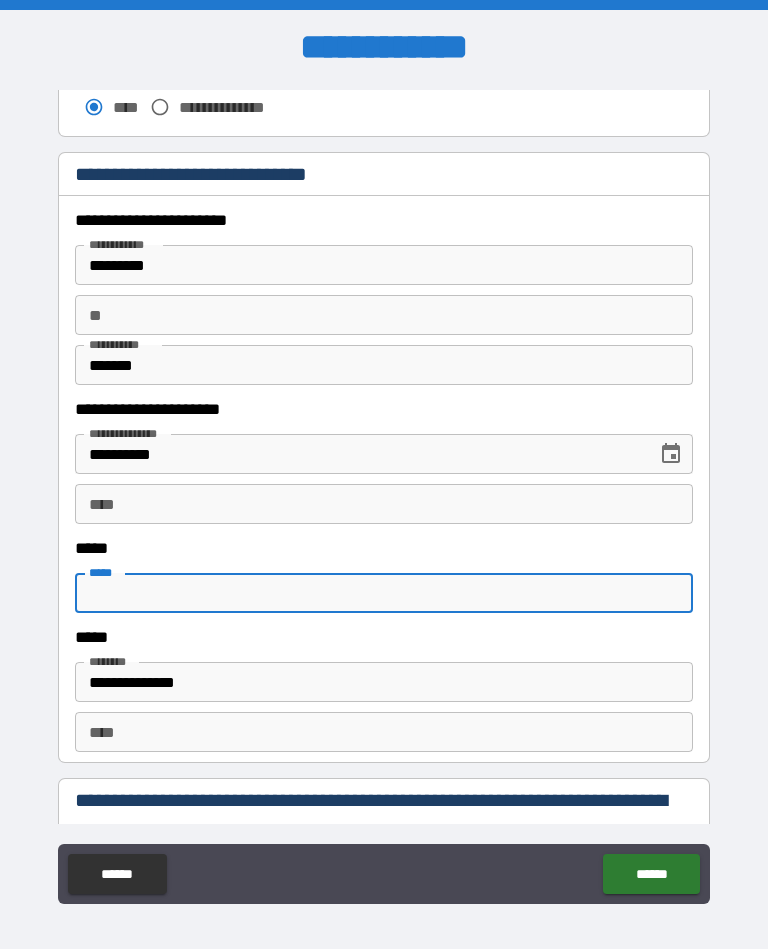 type 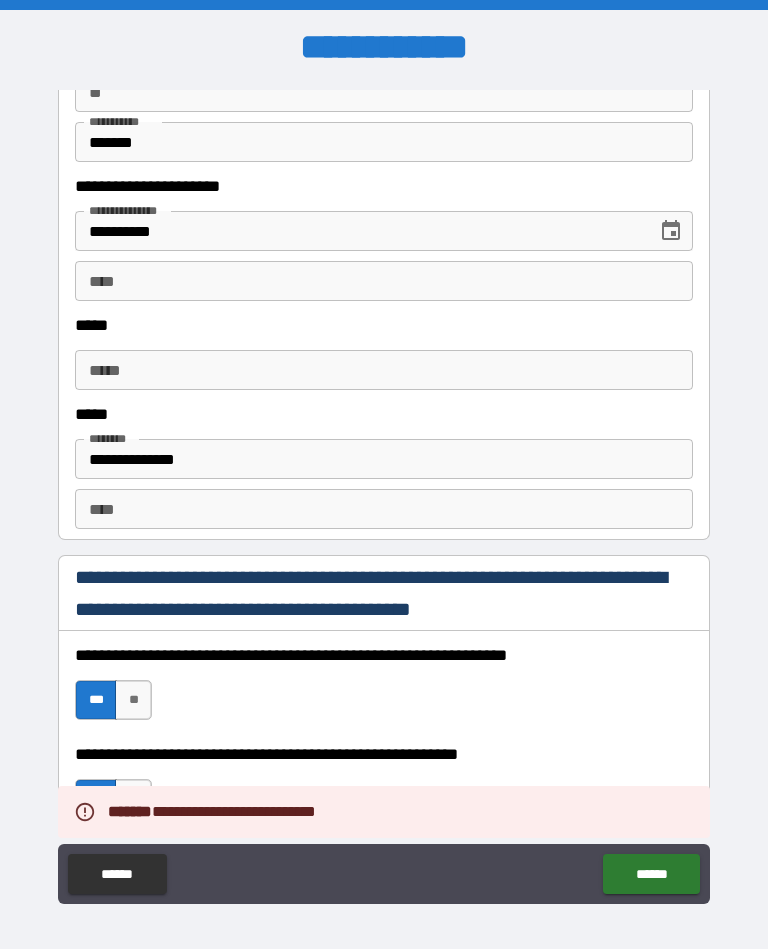 scroll, scrollTop: 2080, scrollLeft: 0, axis: vertical 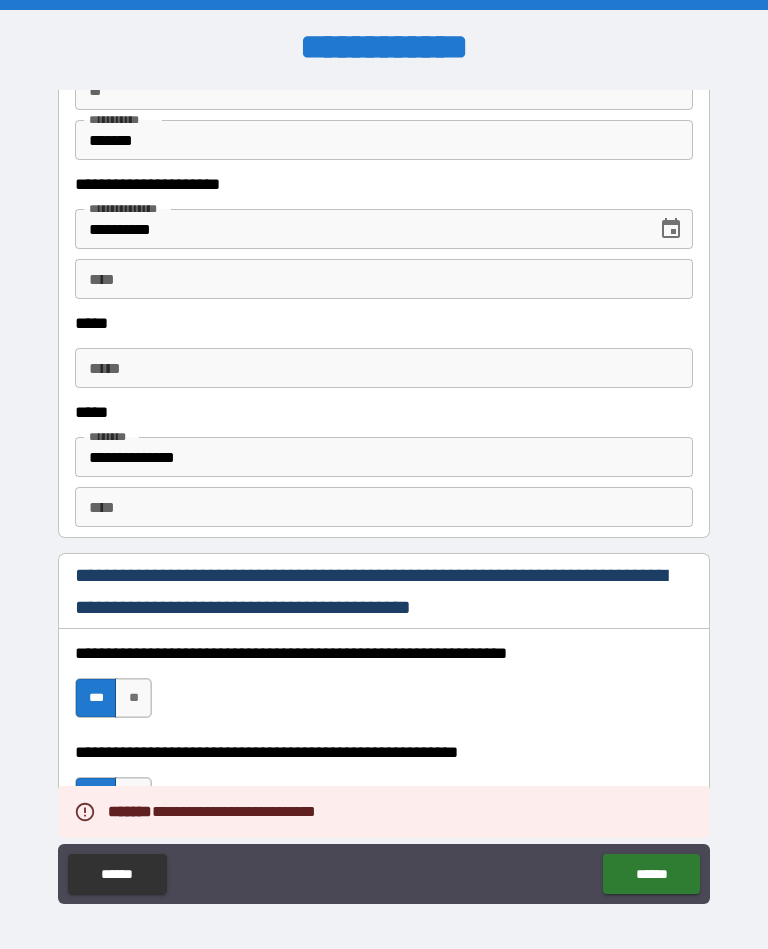 click on "******" at bounding box center (651, 874) 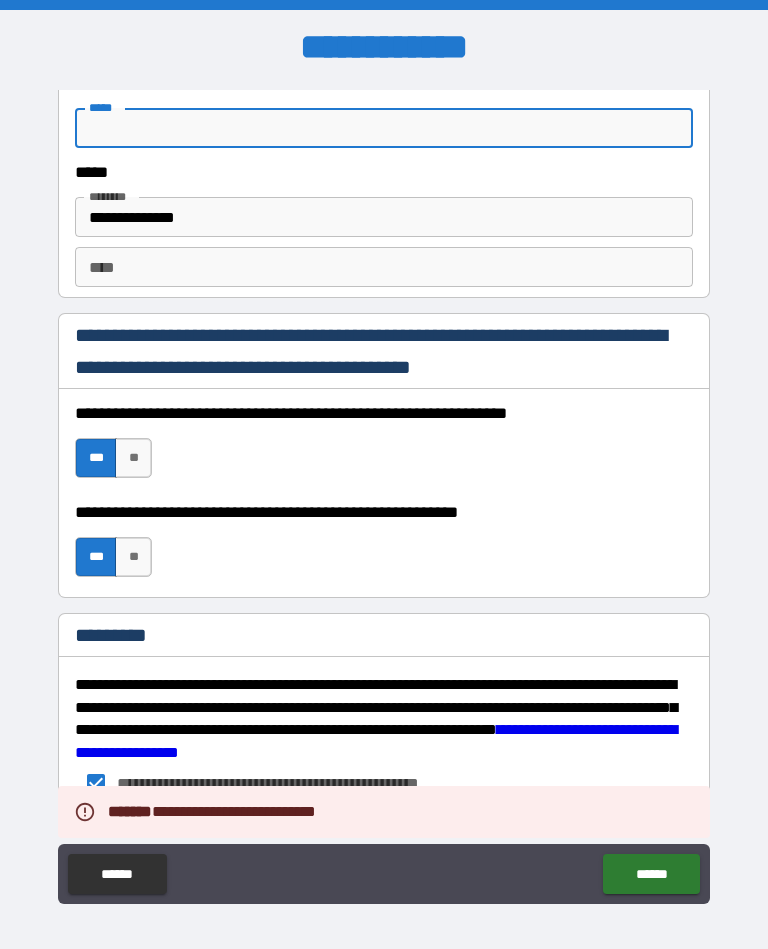scroll, scrollTop: 2334, scrollLeft: 0, axis: vertical 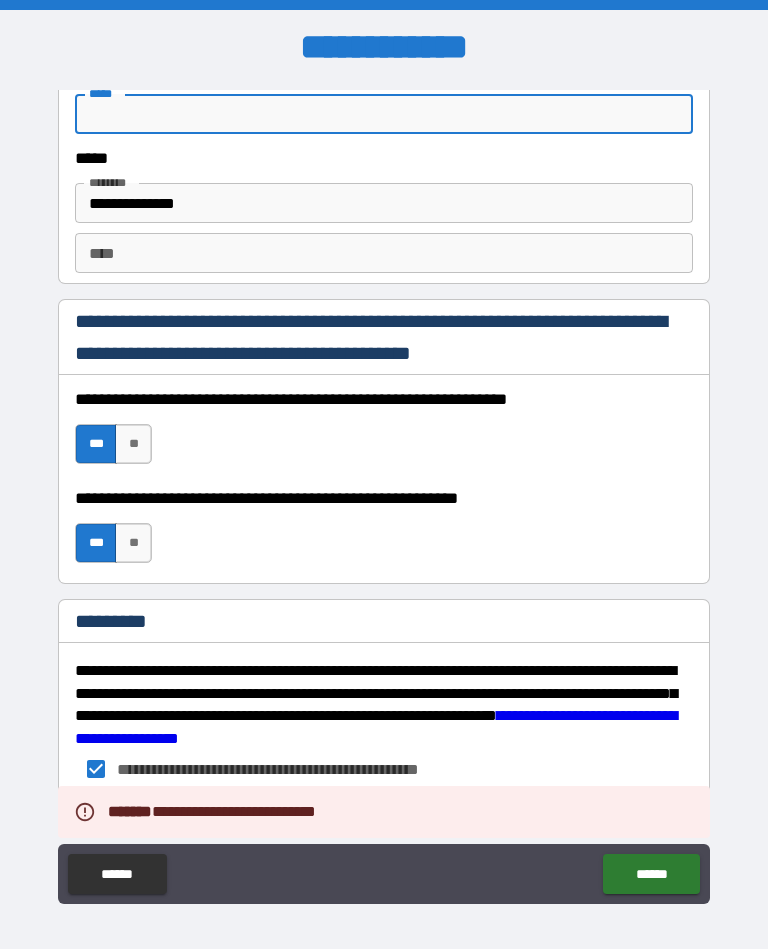 click on "******" at bounding box center (651, 874) 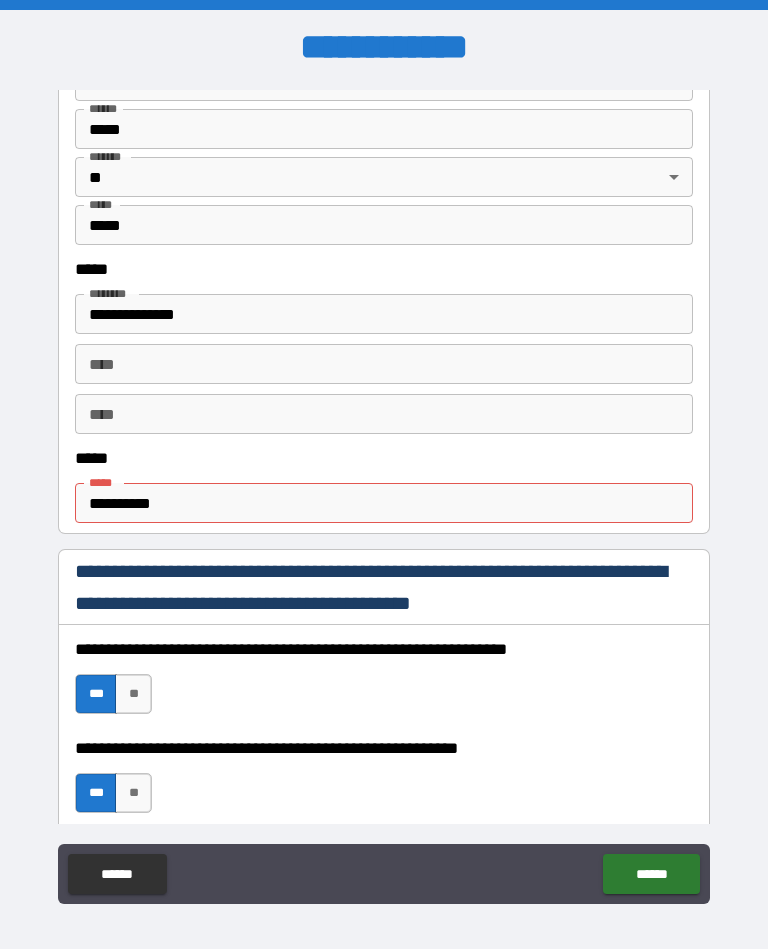 scroll, scrollTop: 902, scrollLeft: 0, axis: vertical 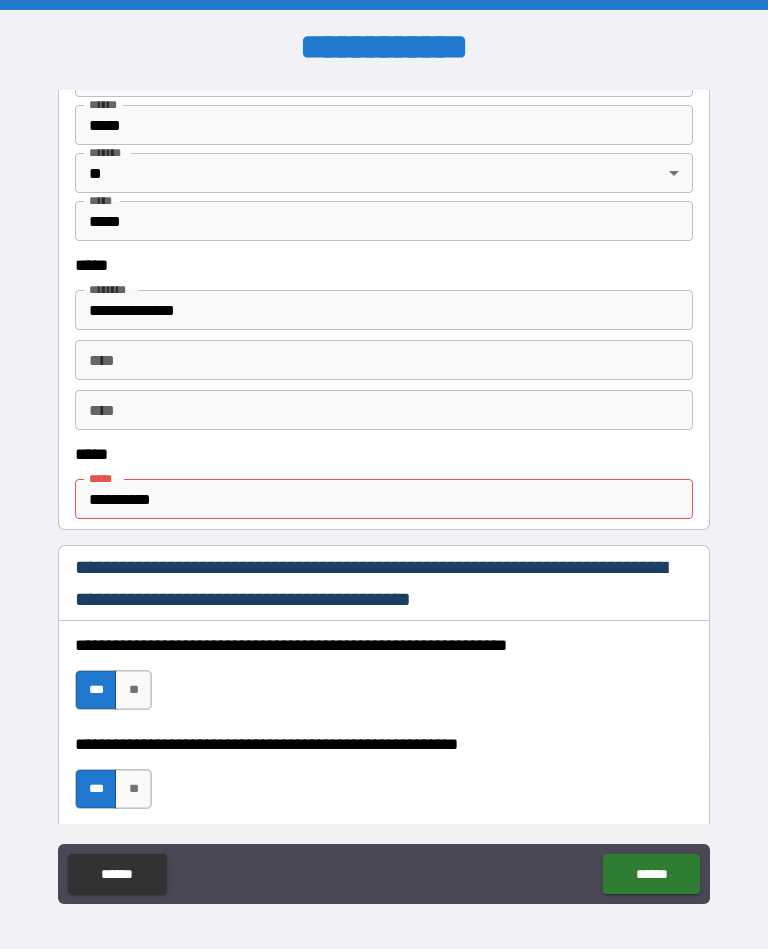 click on "**********" at bounding box center [384, 499] 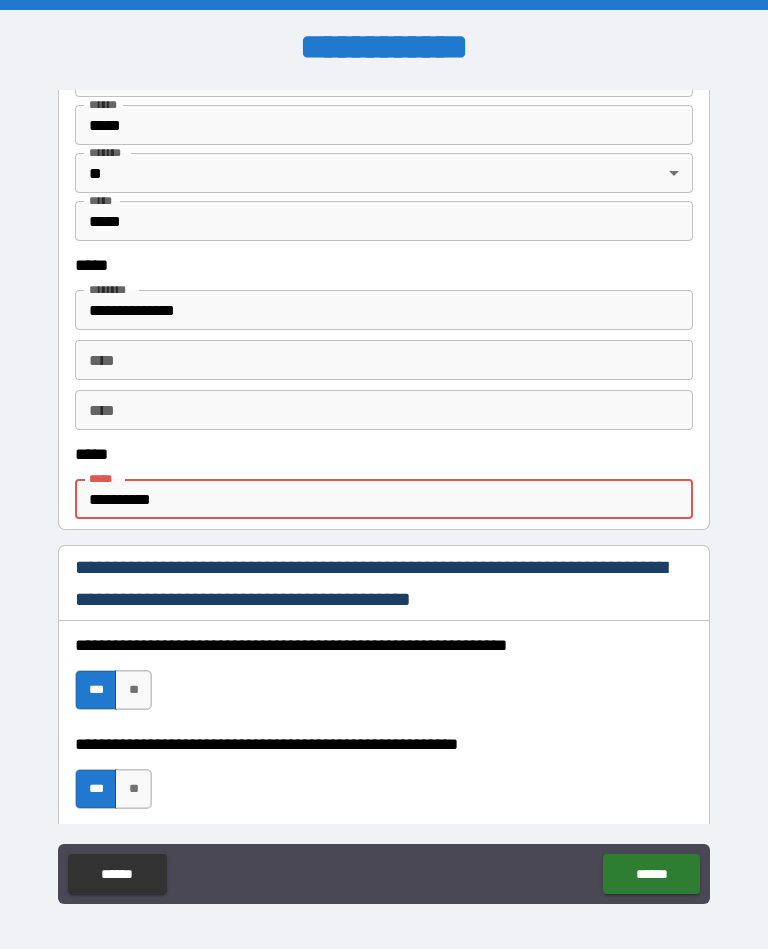 click on "**********" at bounding box center [384, 499] 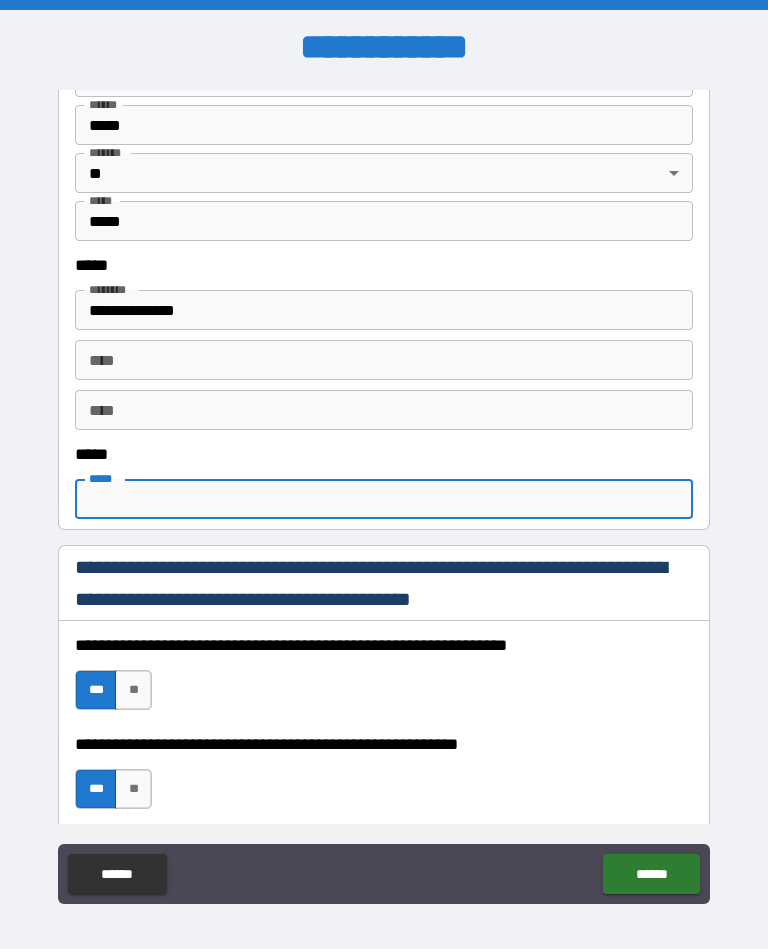 click on "******" at bounding box center [651, 874] 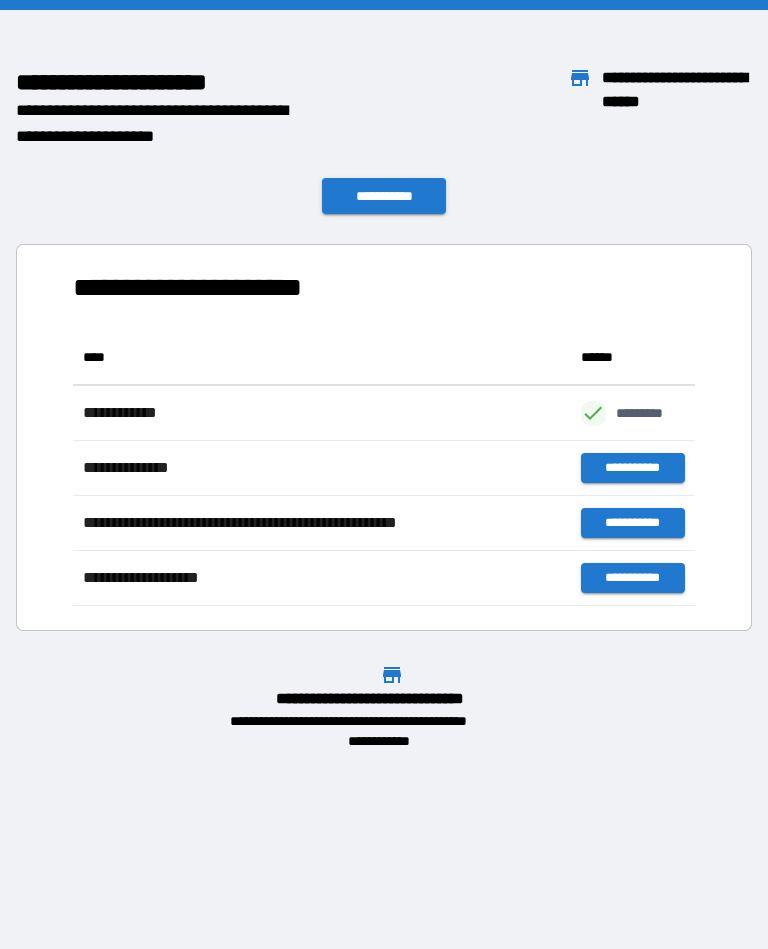 scroll, scrollTop: 276, scrollLeft: 622, axis: both 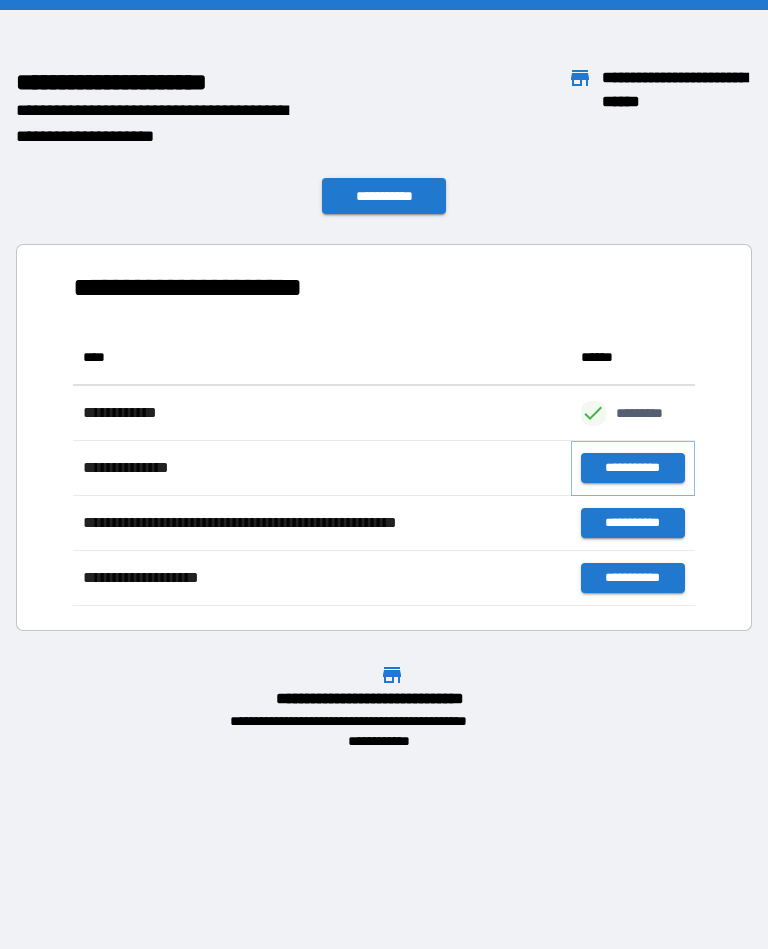 click on "**********" at bounding box center (633, 468) 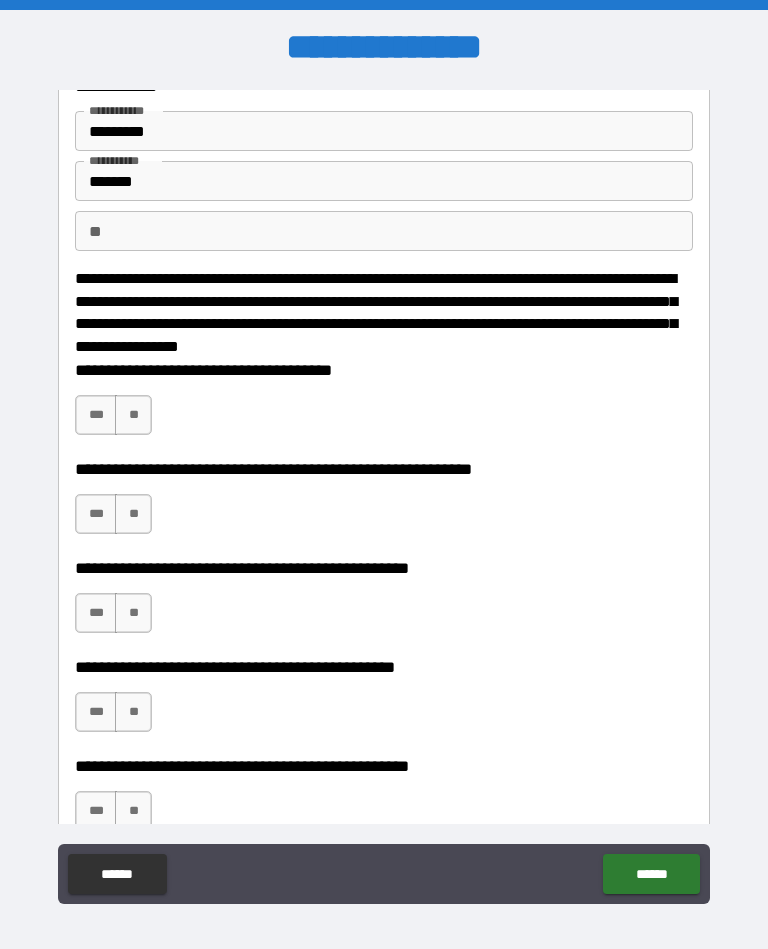 scroll, scrollTop: 73, scrollLeft: 0, axis: vertical 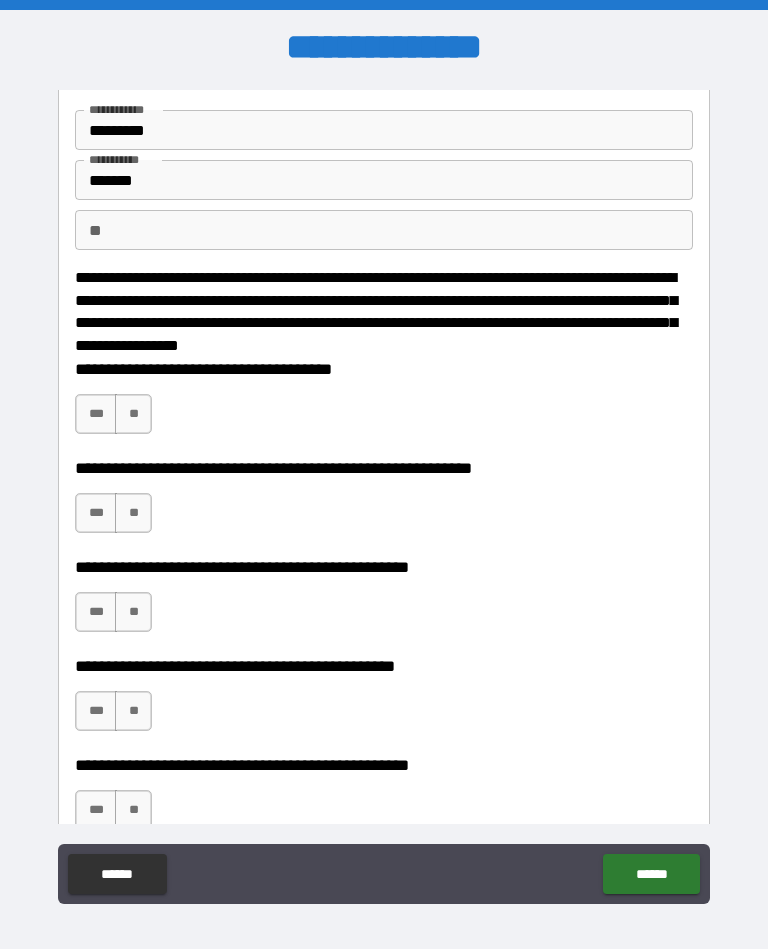 click on "**" at bounding box center (133, 414) 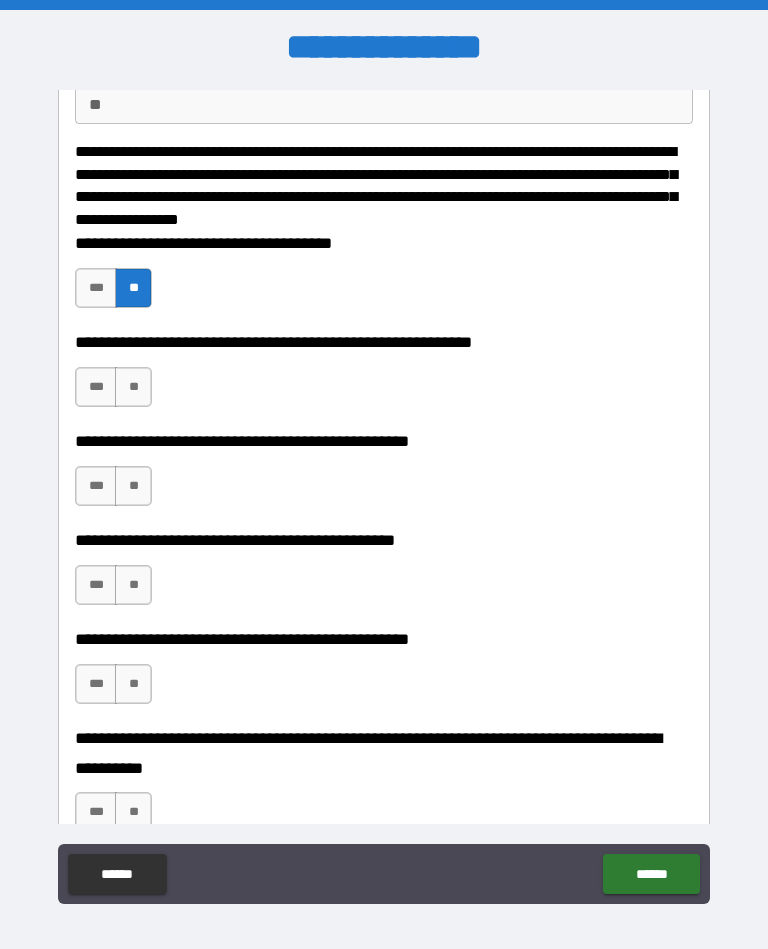scroll, scrollTop: 200, scrollLeft: 0, axis: vertical 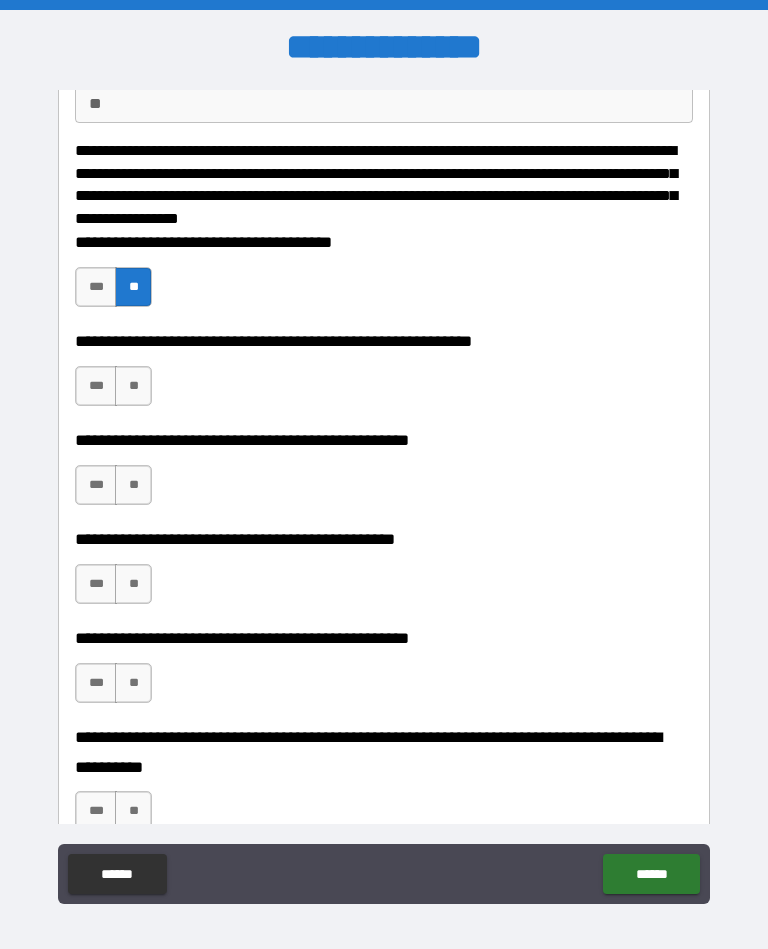 click on "**" at bounding box center [133, 386] 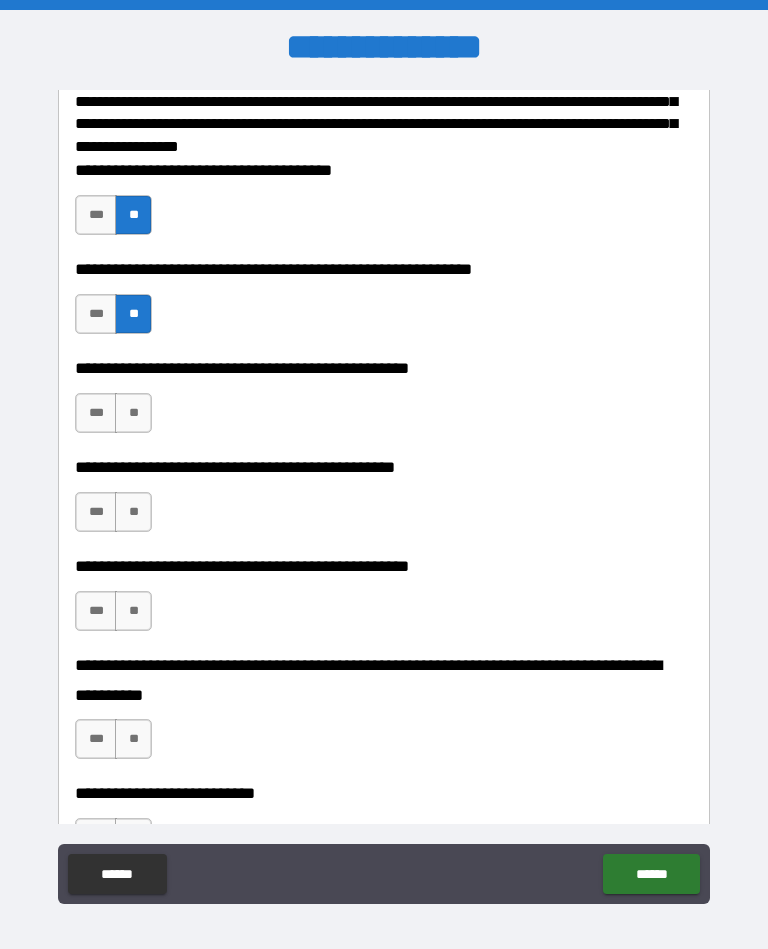 scroll, scrollTop: 274, scrollLeft: 0, axis: vertical 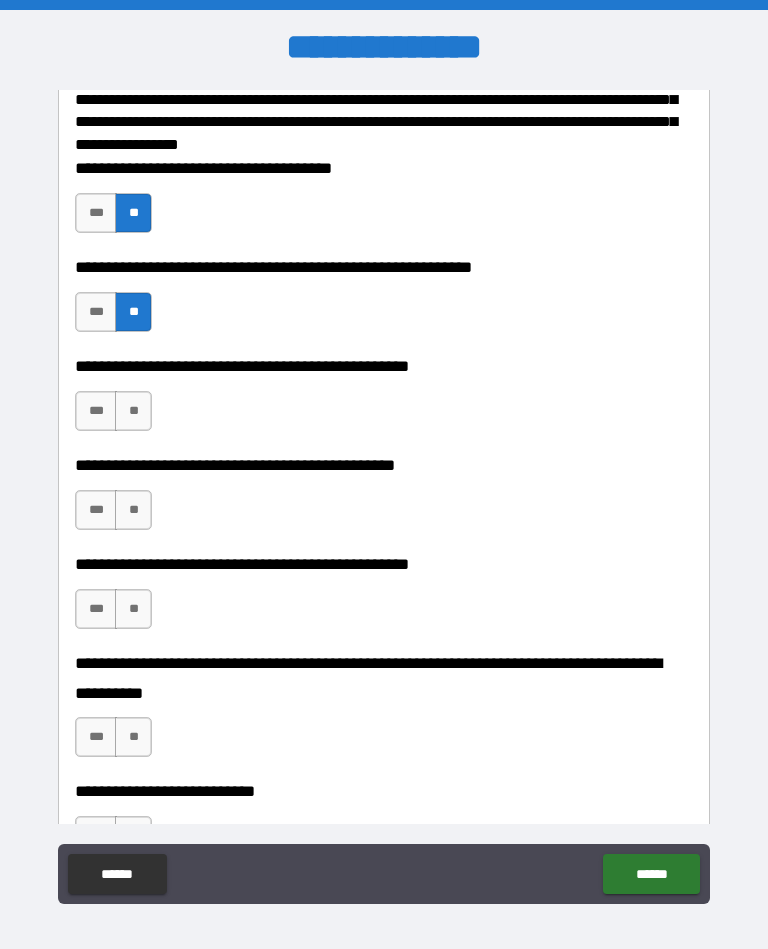 click on "**" at bounding box center [133, 411] 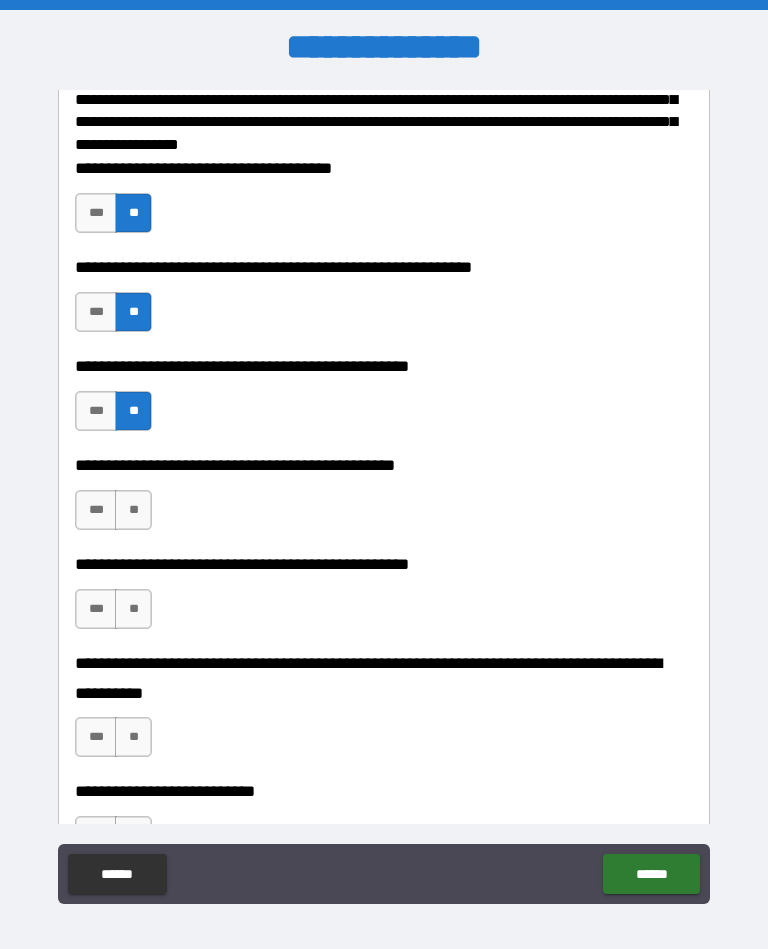 click on "***" at bounding box center [96, 510] 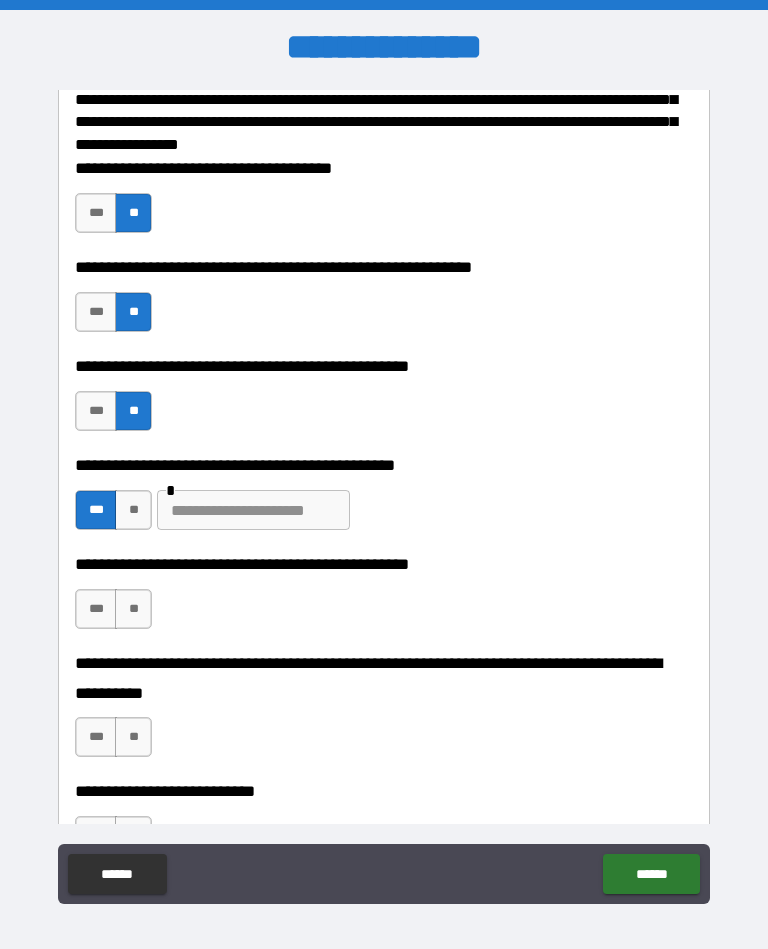 click at bounding box center (253, 510) 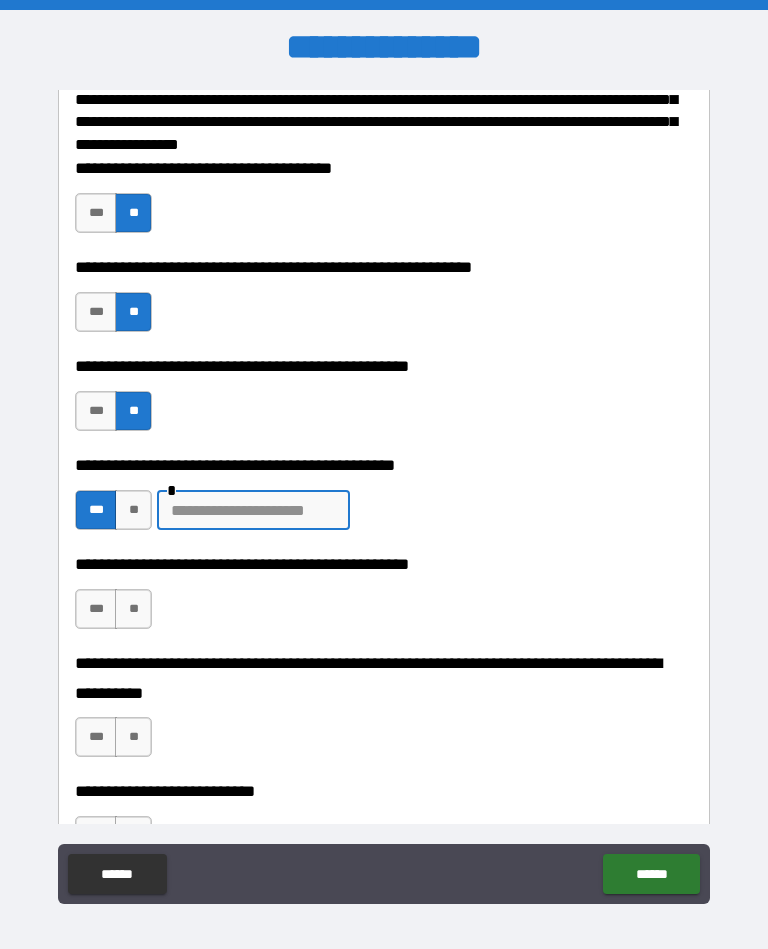type on "*" 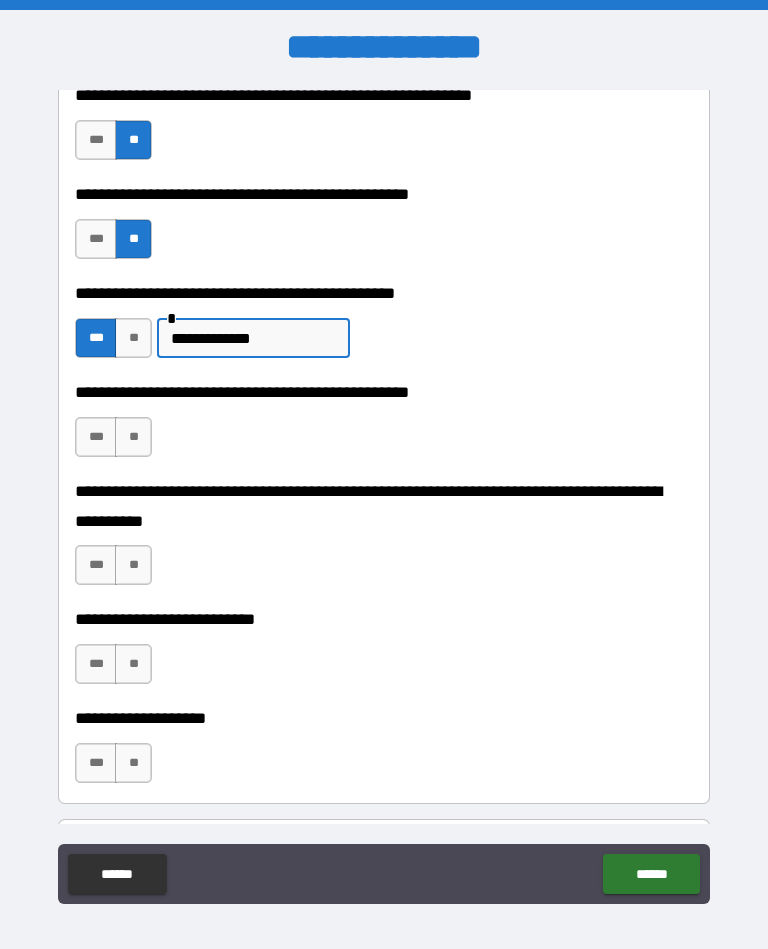 scroll, scrollTop: 456, scrollLeft: 0, axis: vertical 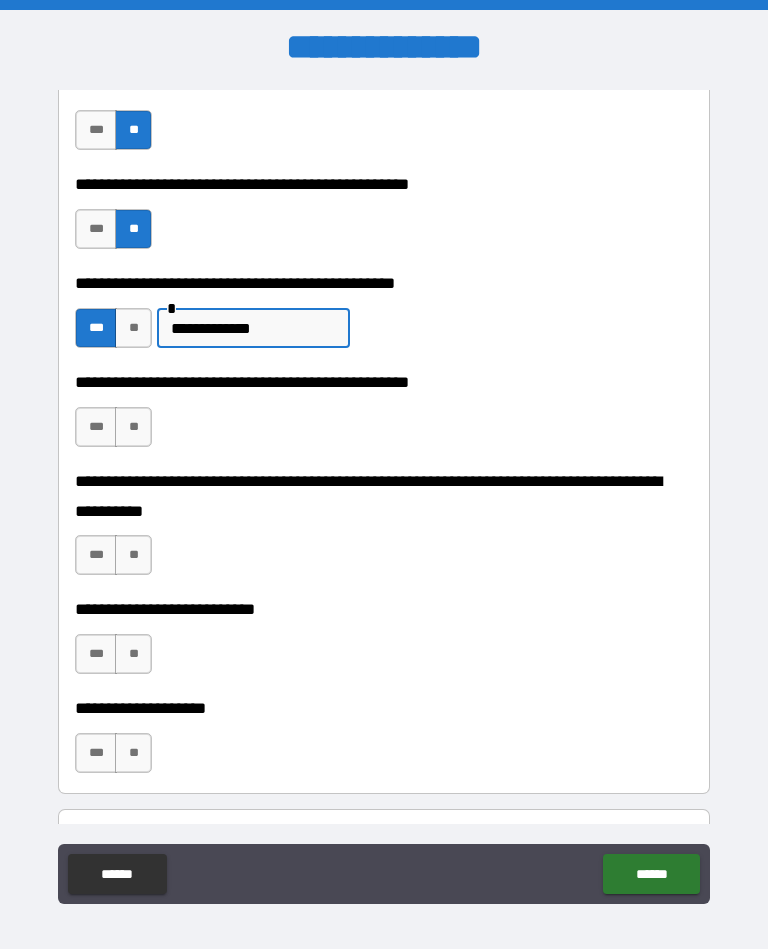 type on "**********" 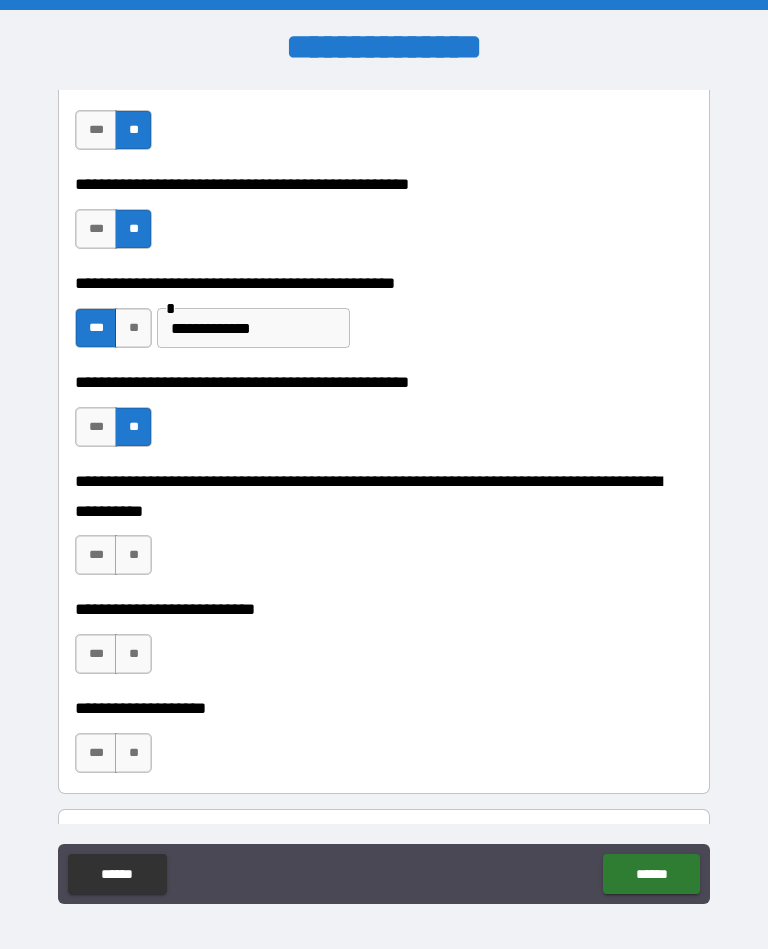 scroll, scrollTop: 532, scrollLeft: 0, axis: vertical 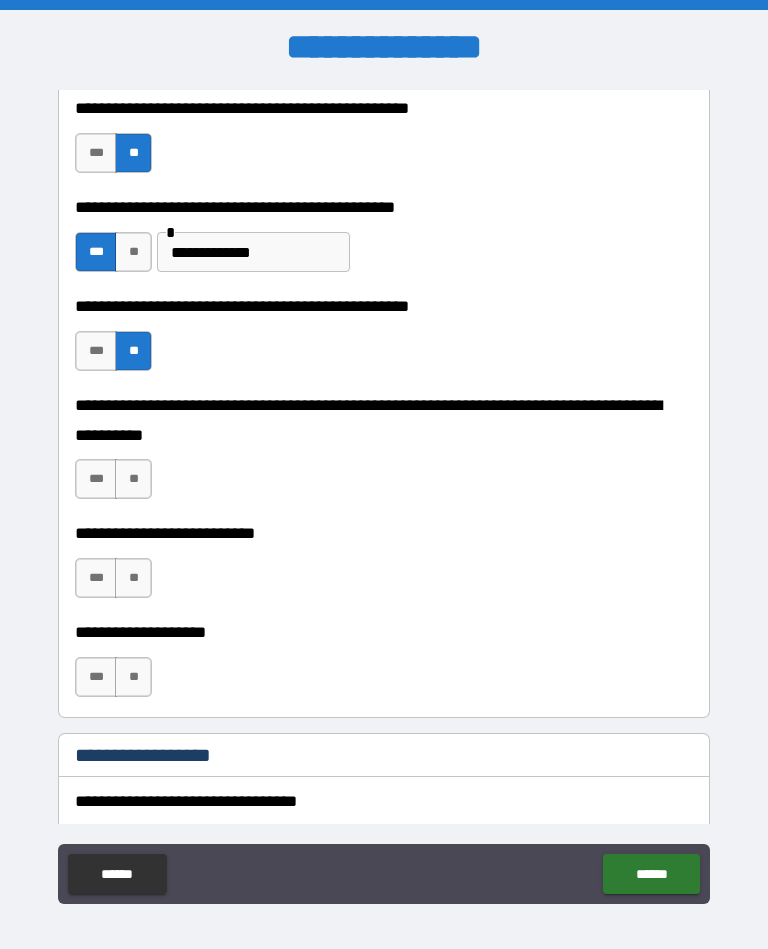 click on "**" at bounding box center (133, 351) 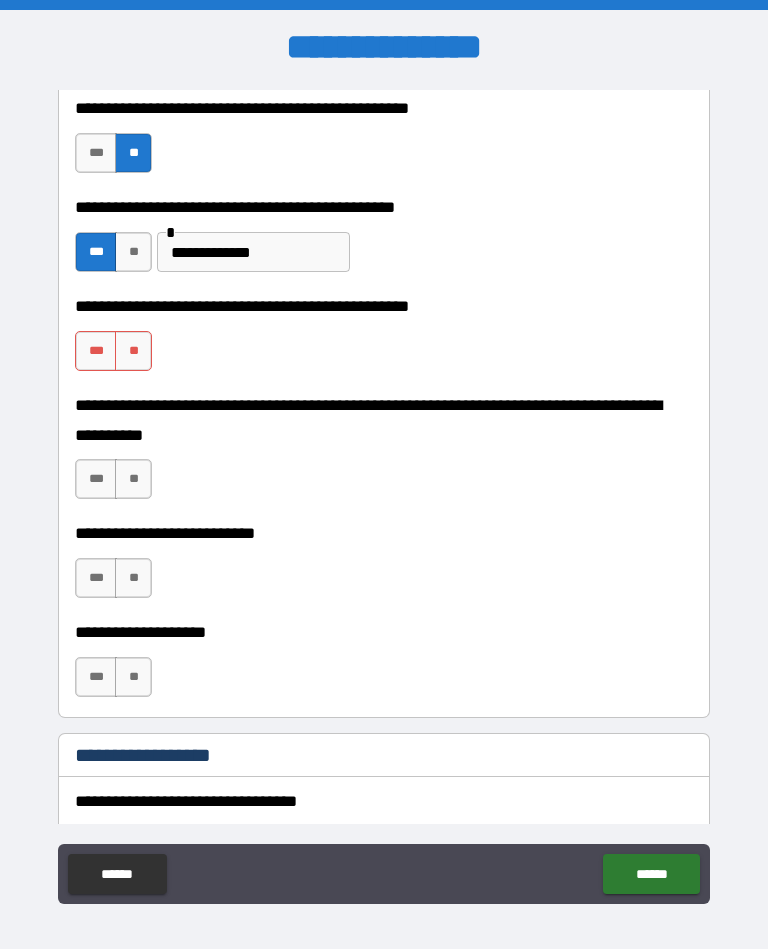 click on "**" at bounding box center (133, 351) 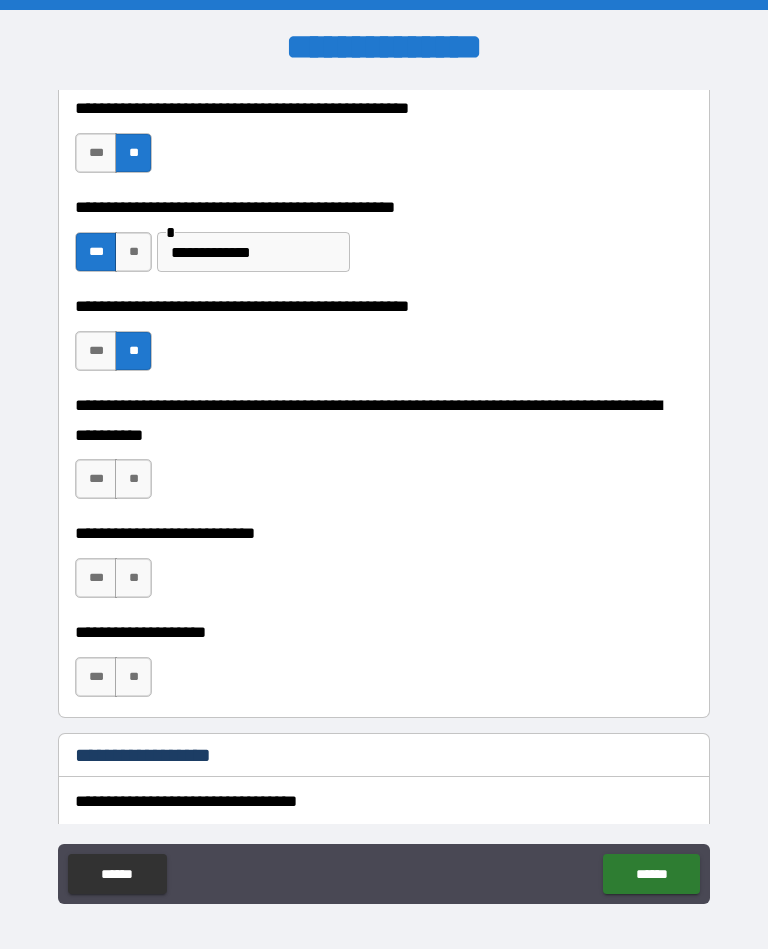 click on "**" at bounding box center (133, 479) 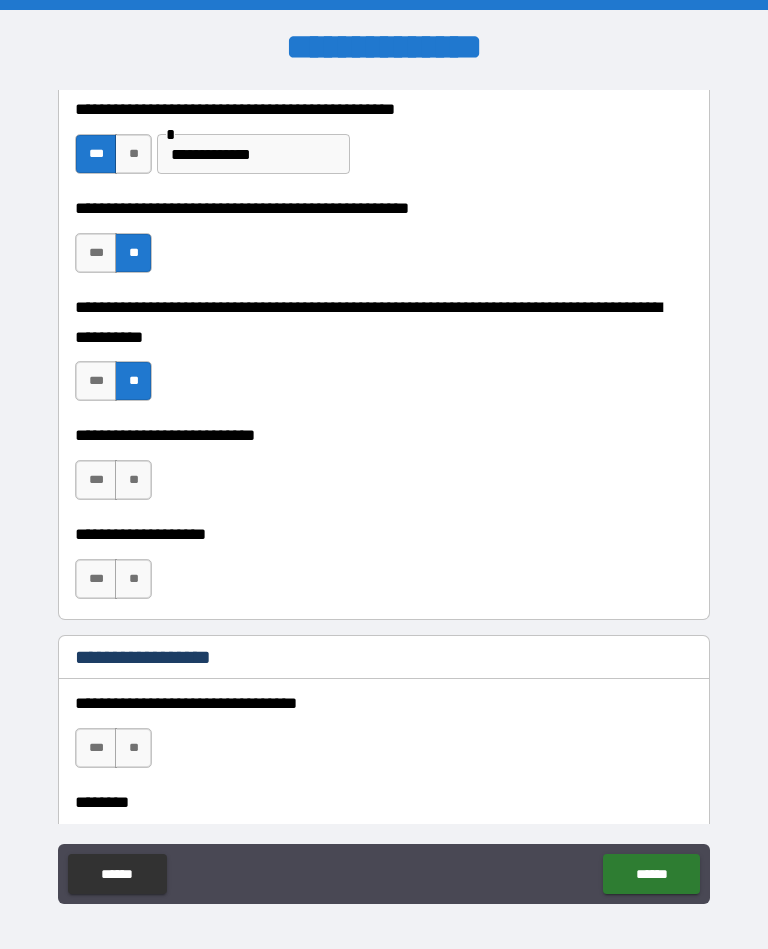 scroll, scrollTop: 632, scrollLeft: 0, axis: vertical 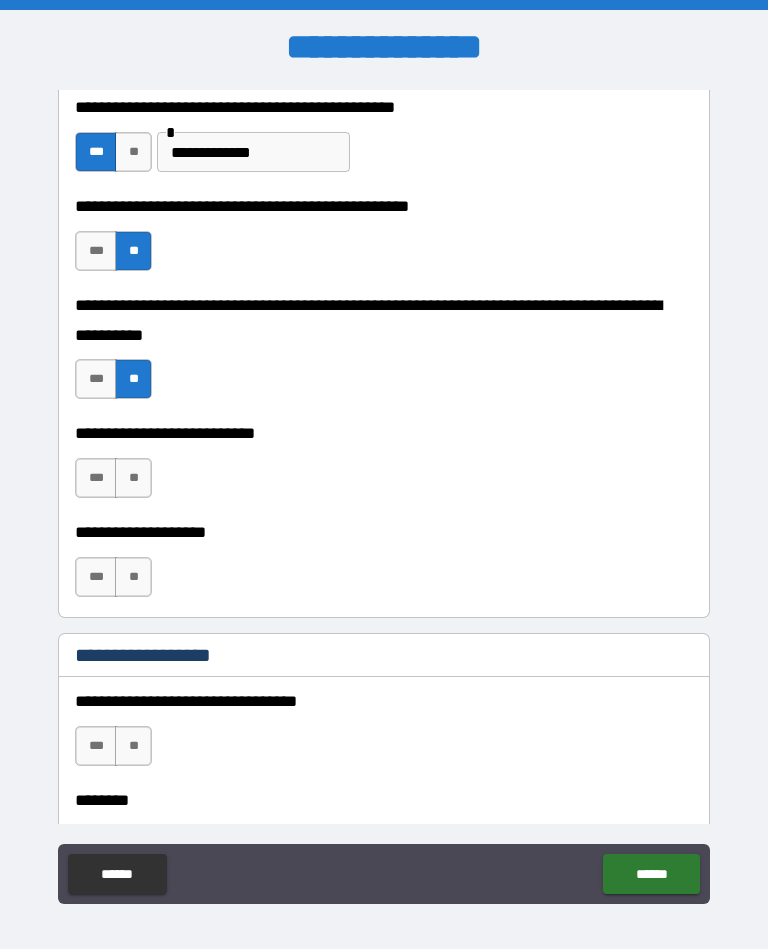 click on "**********" at bounding box center [384, 433] 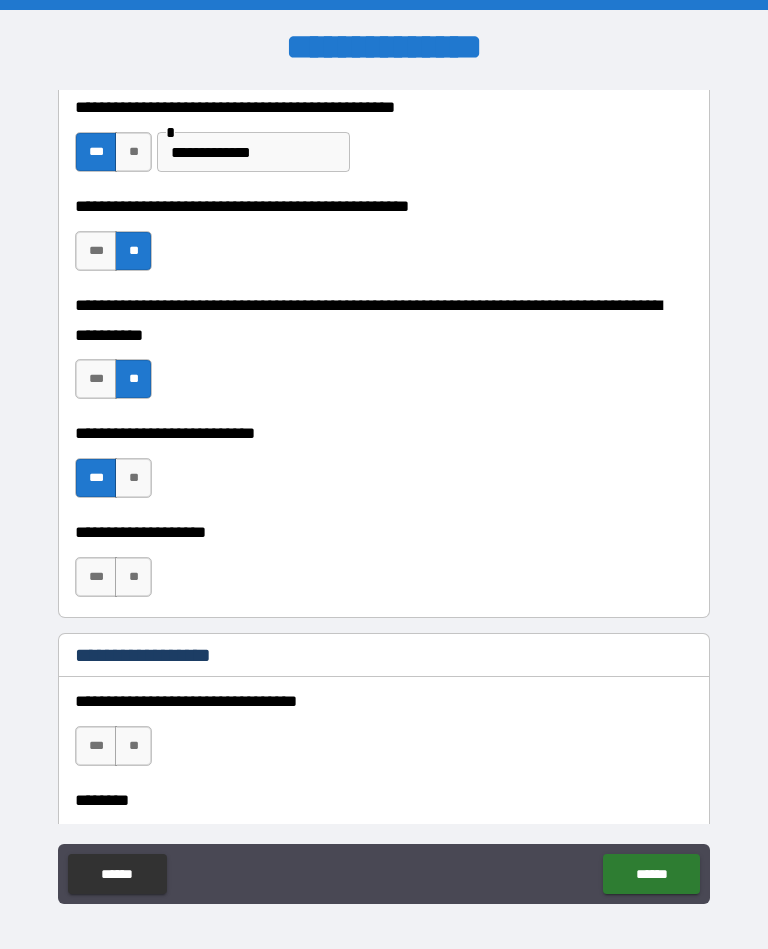 click on "**" at bounding box center (133, 478) 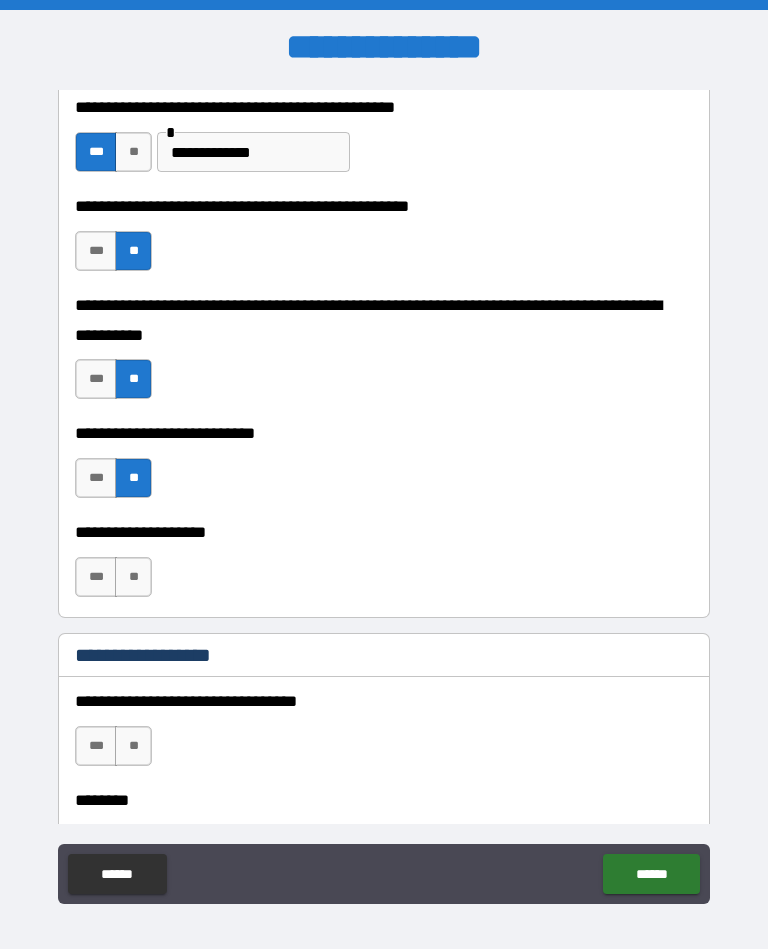 click on "**" at bounding box center [133, 577] 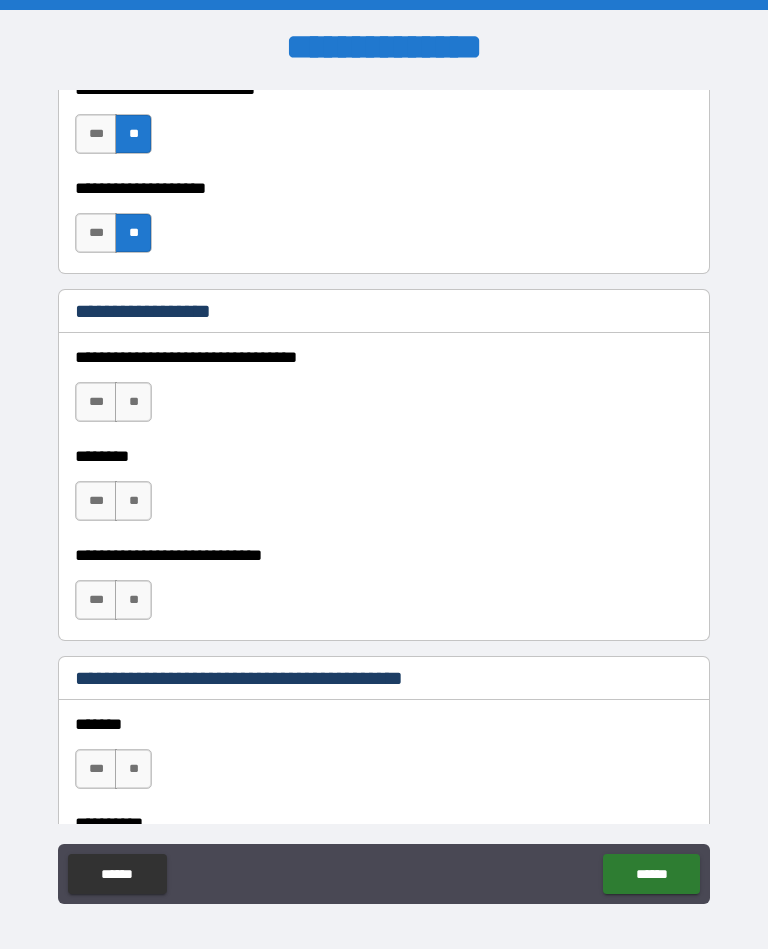 scroll, scrollTop: 978, scrollLeft: 0, axis: vertical 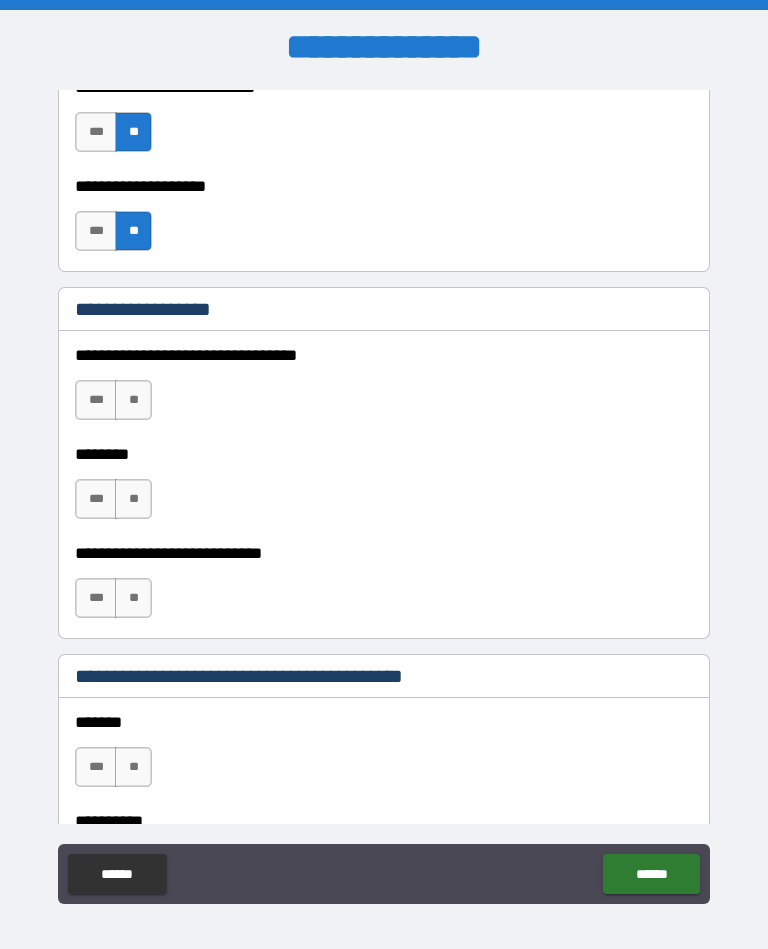 click on "**" at bounding box center [133, 400] 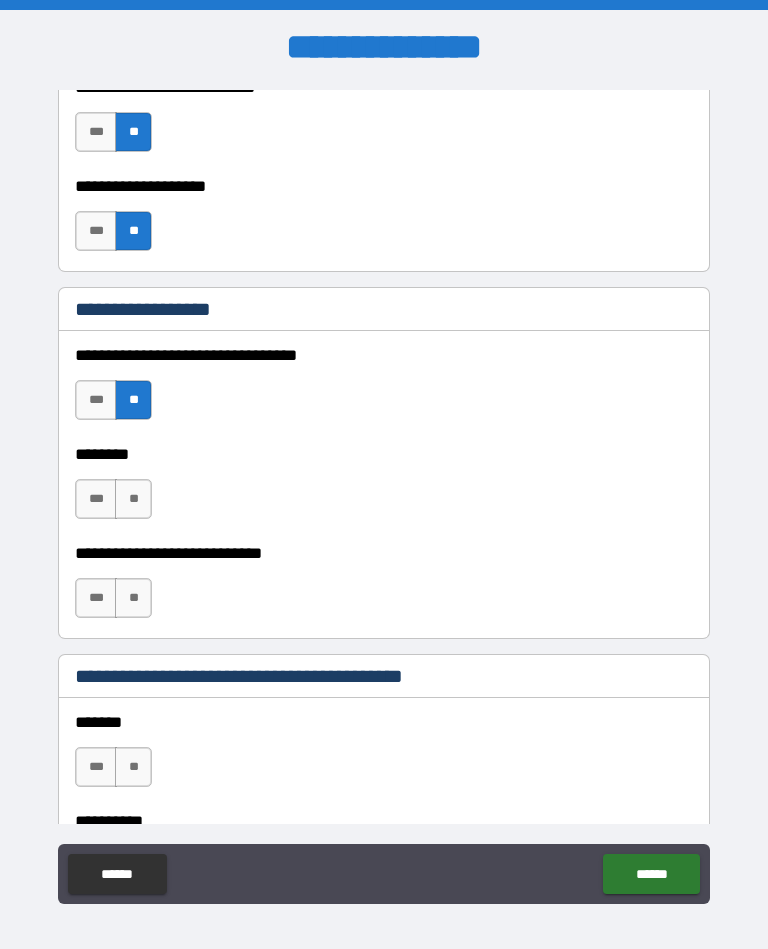 click on "**" at bounding box center (133, 499) 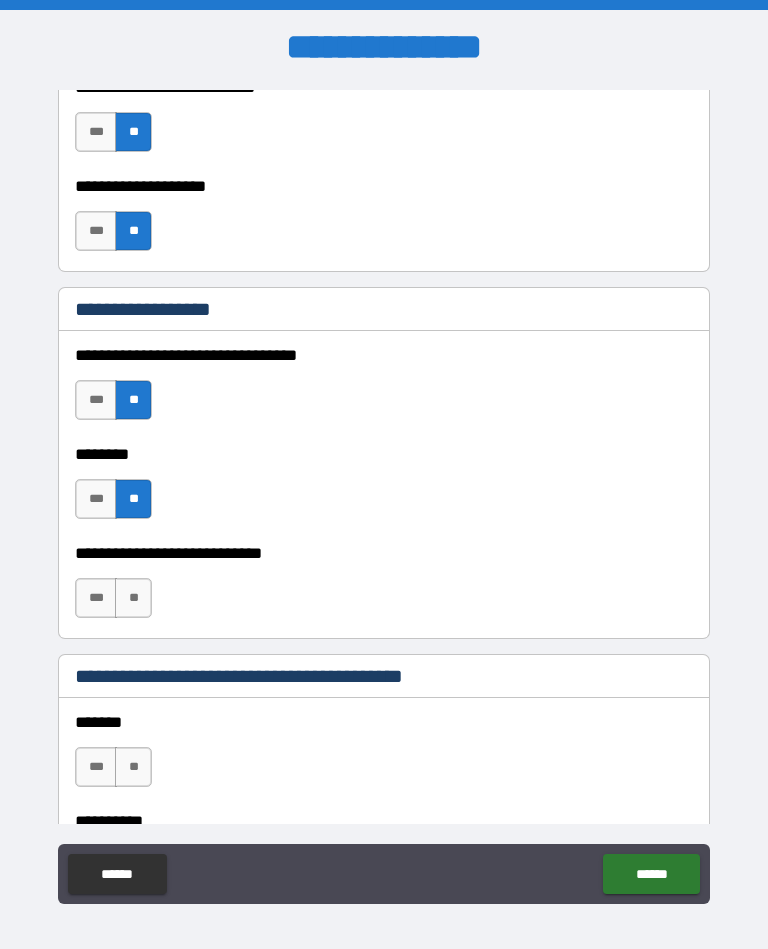 click on "**" at bounding box center [133, 598] 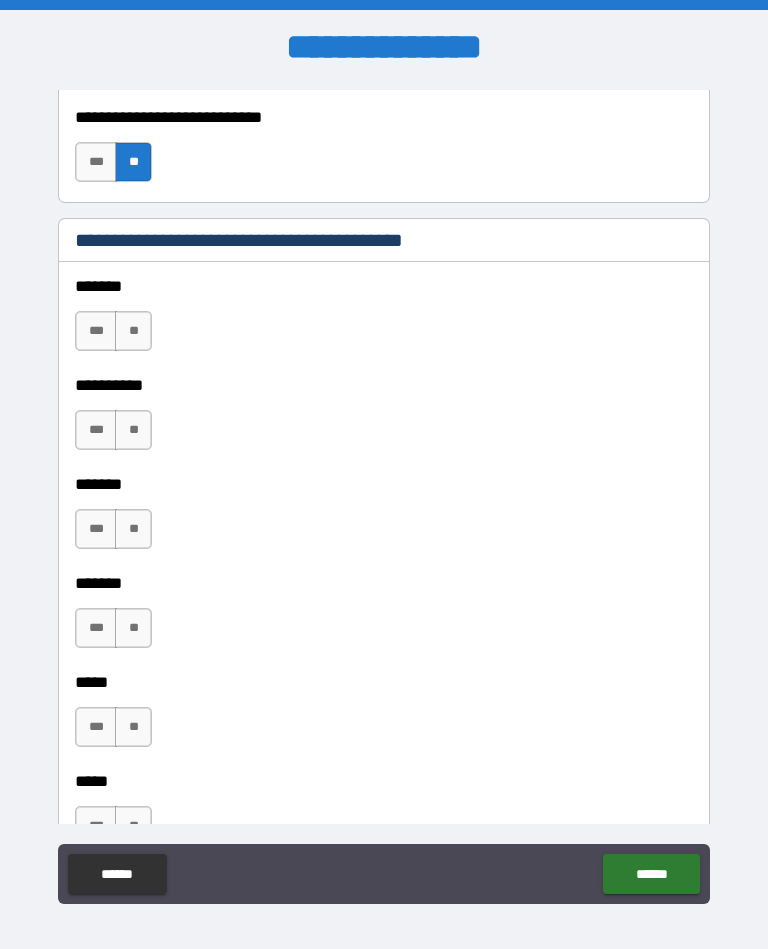 scroll, scrollTop: 1417, scrollLeft: 0, axis: vertical 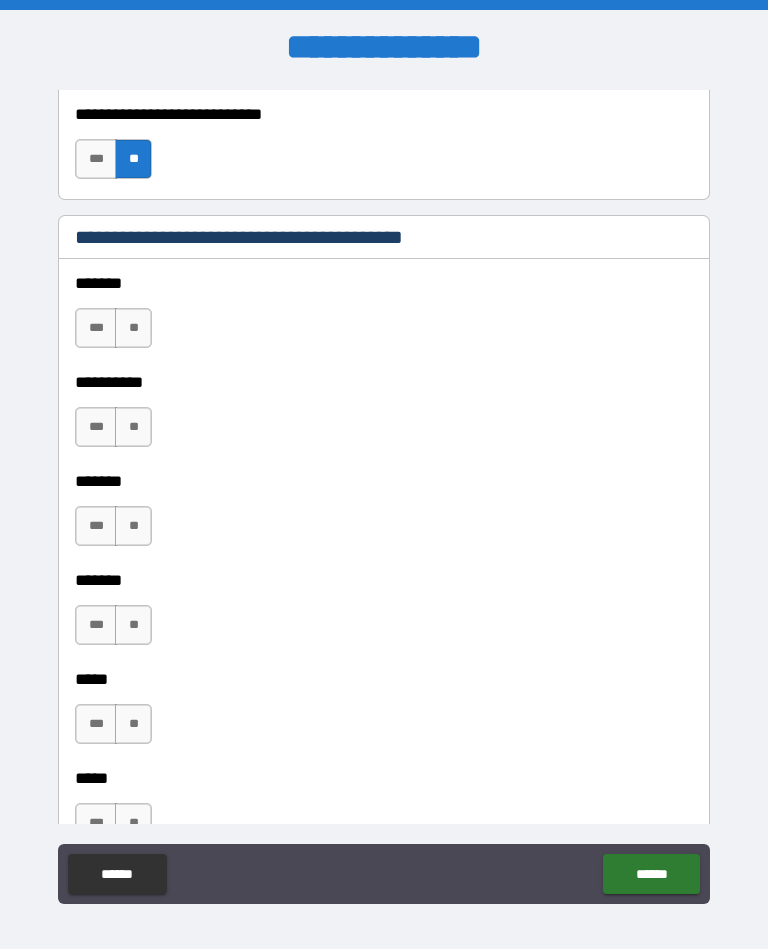 click on "**" at bounding box center (133, 328) 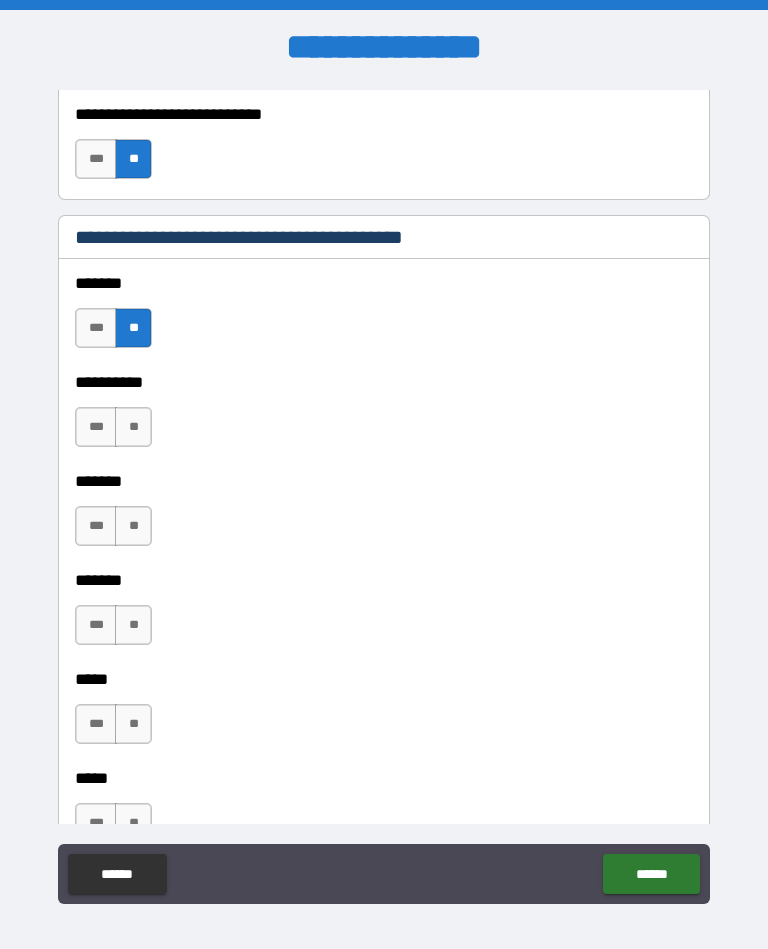 click on "**" at bounding box center (133, 427) 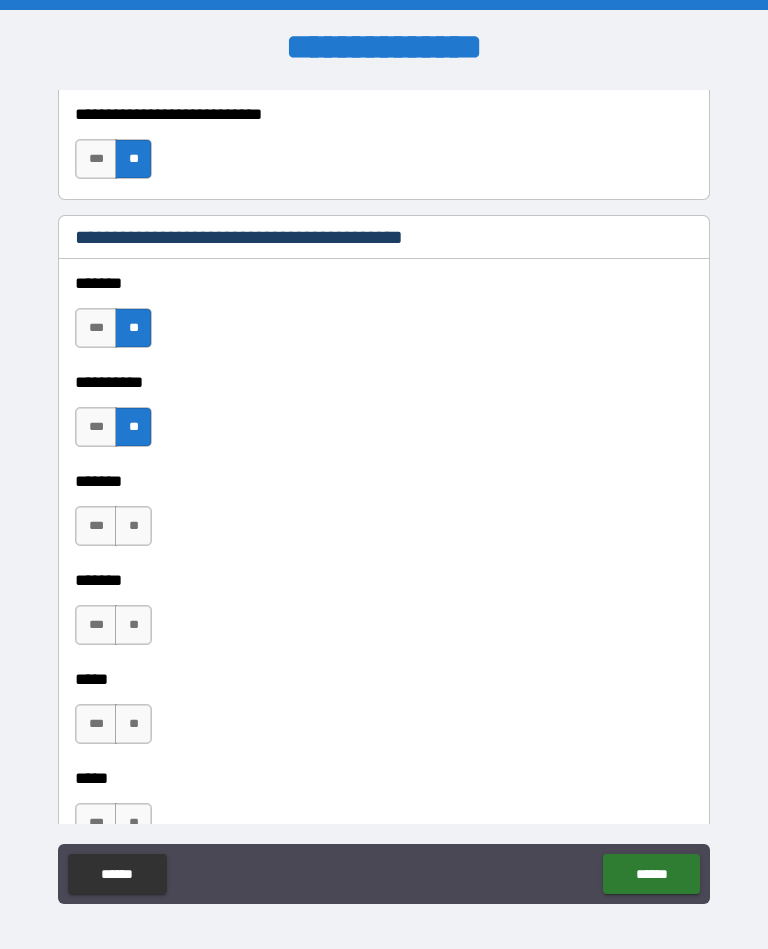 click on "***" at bounding box center [96, 427] 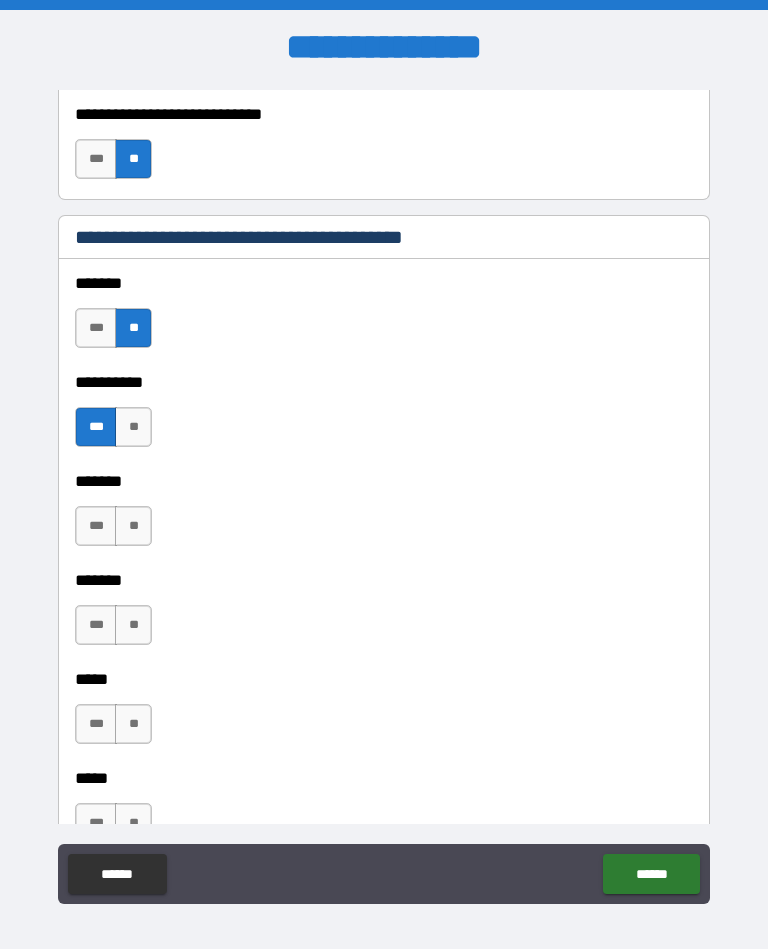 click on "**" at bounding box center (133, 526) 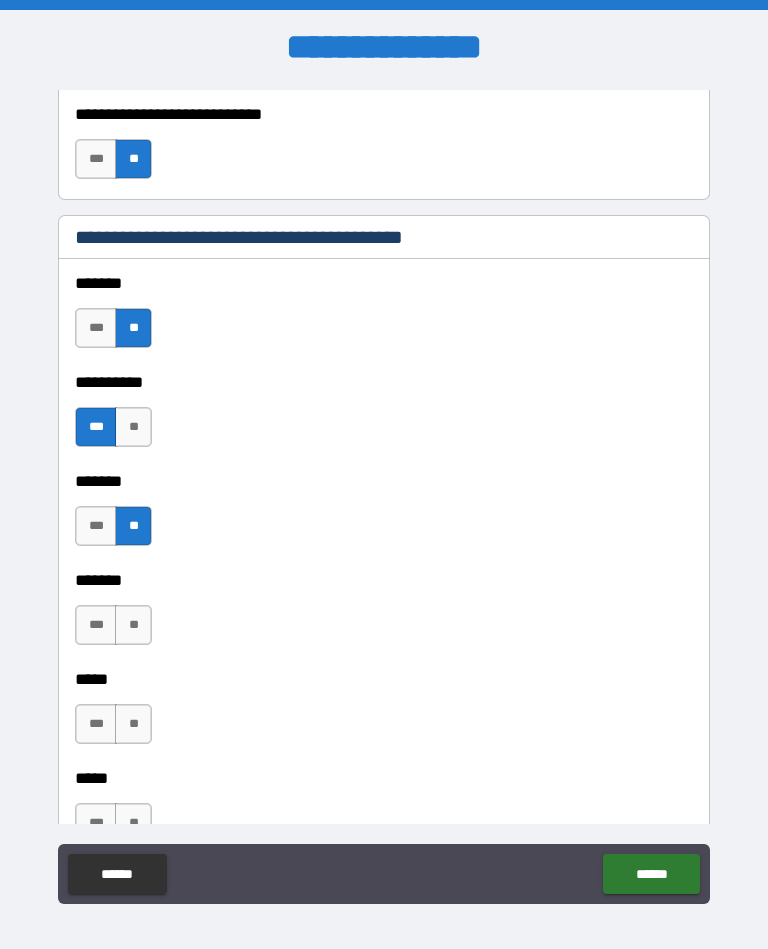 click on "**" at bounding box center (133, 625) 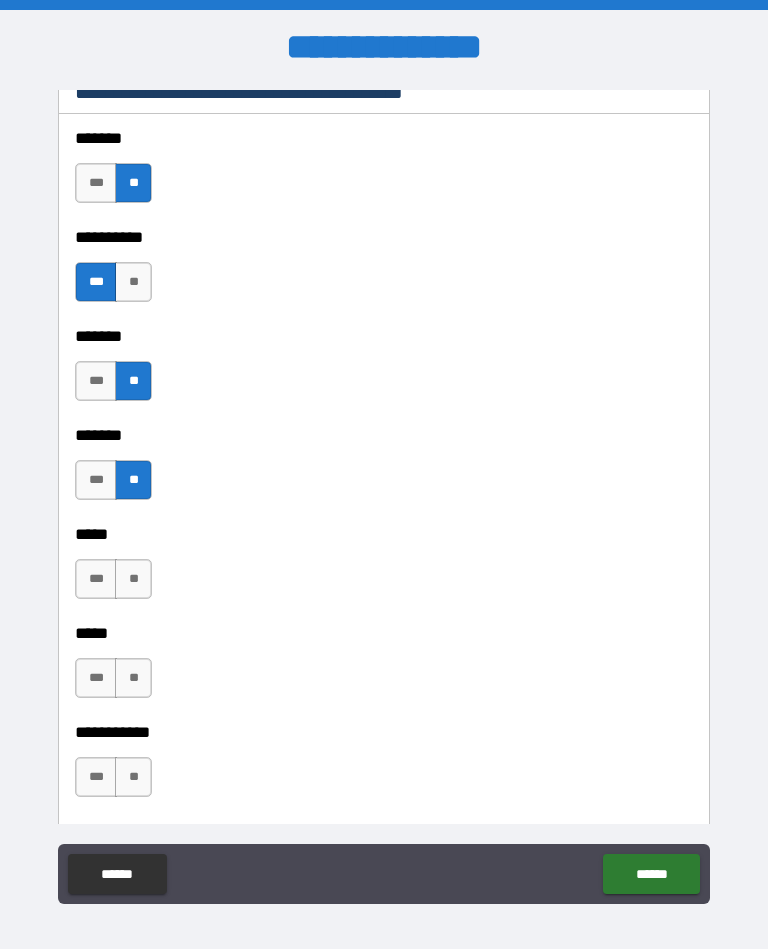 scroll, scrollTop: 1639, scrollLeft: 0, axis: vertical 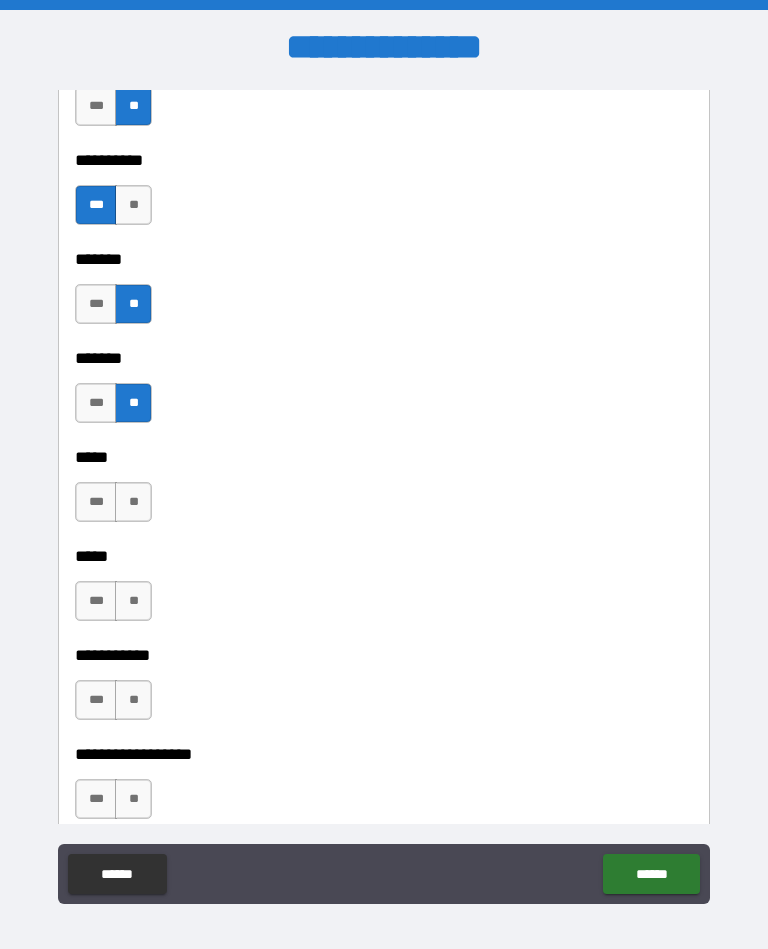 click on "**" at bounding box center (133, 502) 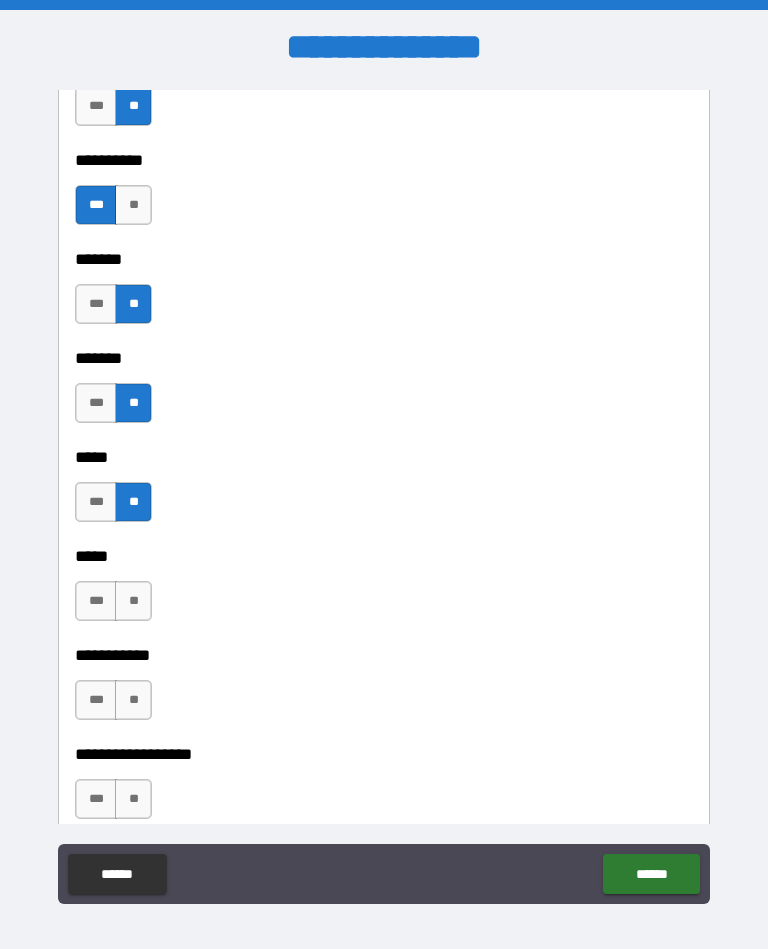 click on "**" at bounding box center [133, 601] 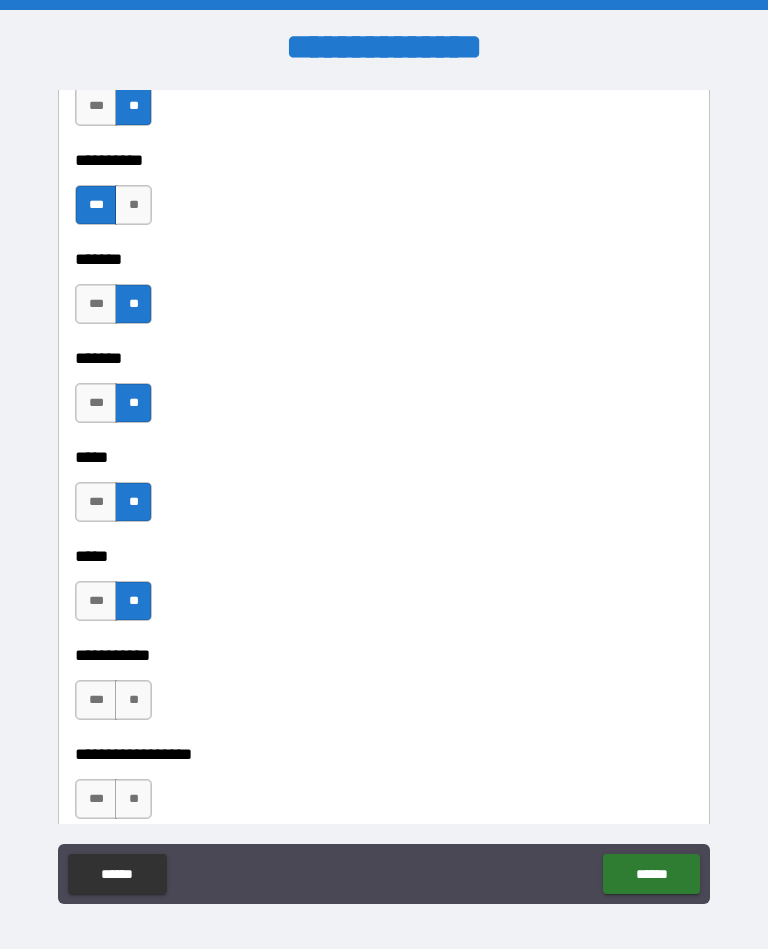 click on "**" at bounding box center (133, 700) 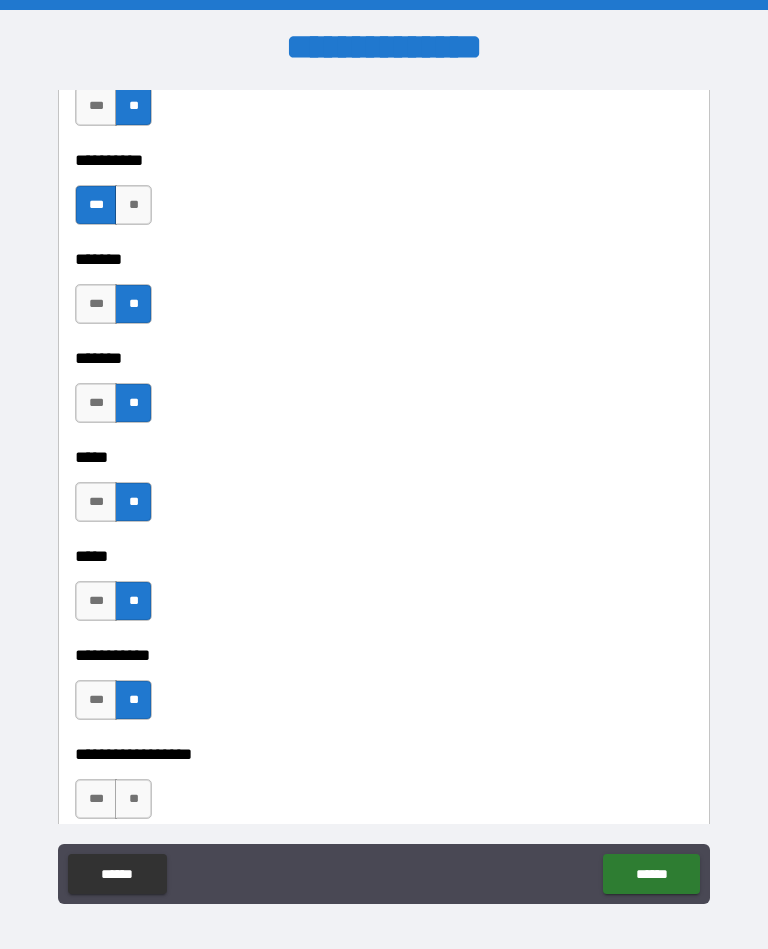 click on "**" at bounding box center (133, 799) 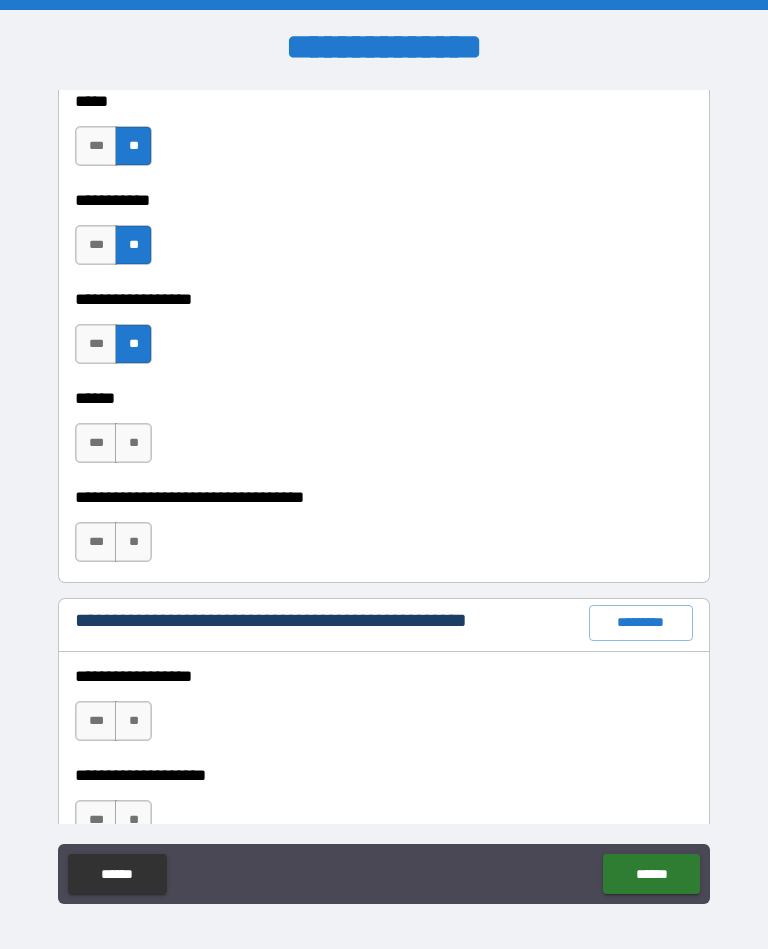 scroll, scrollTop: 2103, scrollLeft: 0, axis: vertical 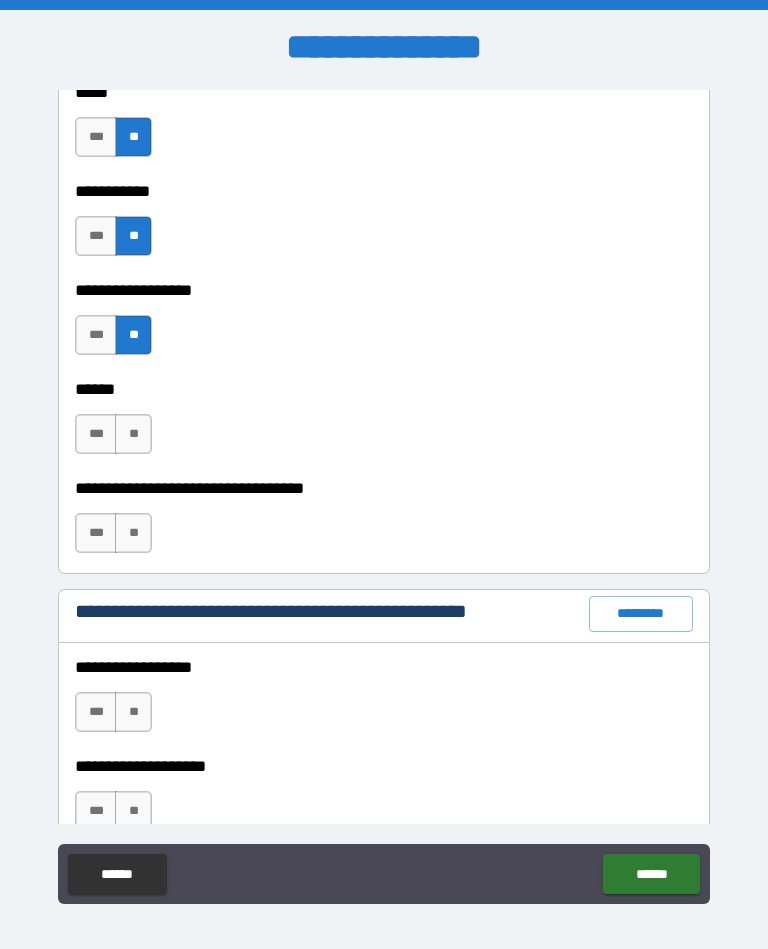 click on "**" at bounding box center [133, 434] 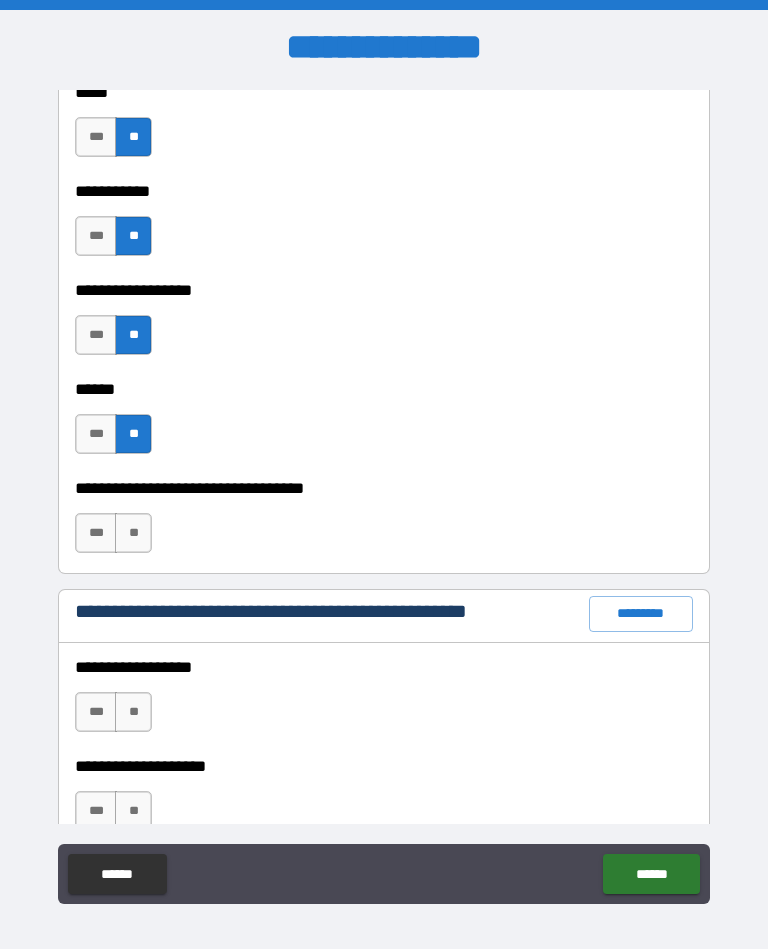 click on "**" at bounding box center [133, 533] 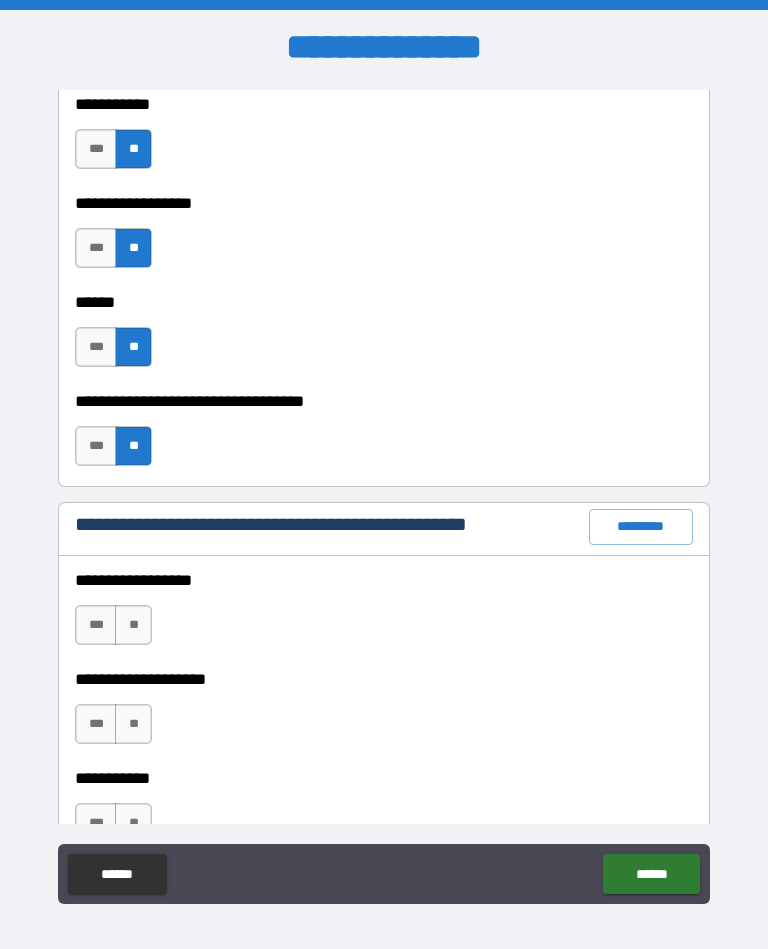 scroll, scrollTop: 2189, scrollLeft: 0, axis: vertical 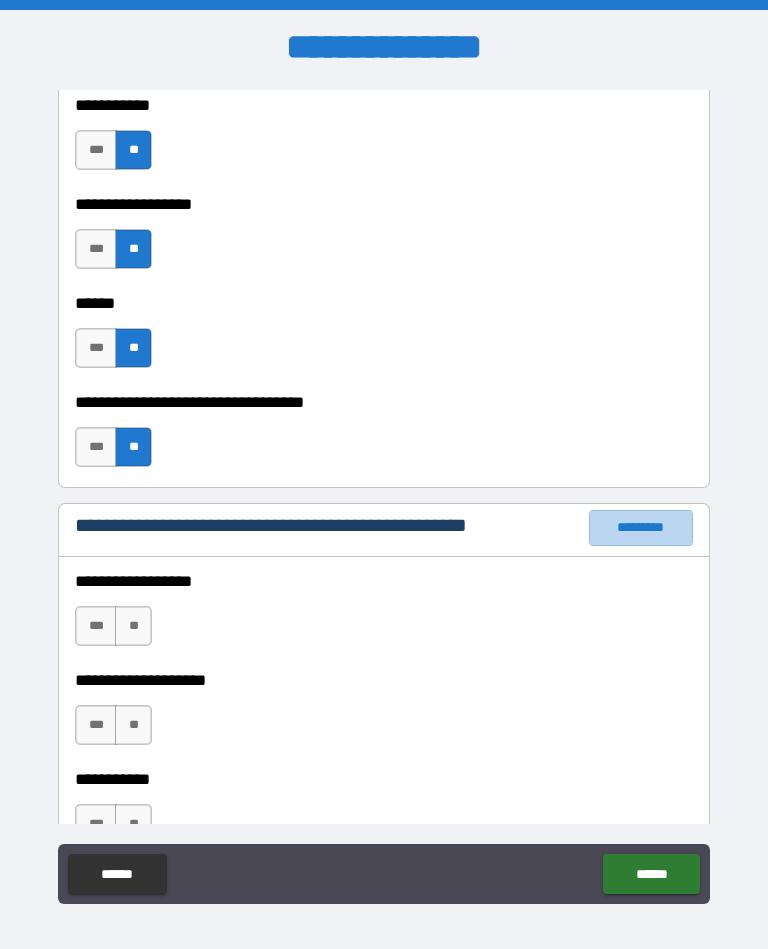 click on "*********" at bounding box center (641, 528) 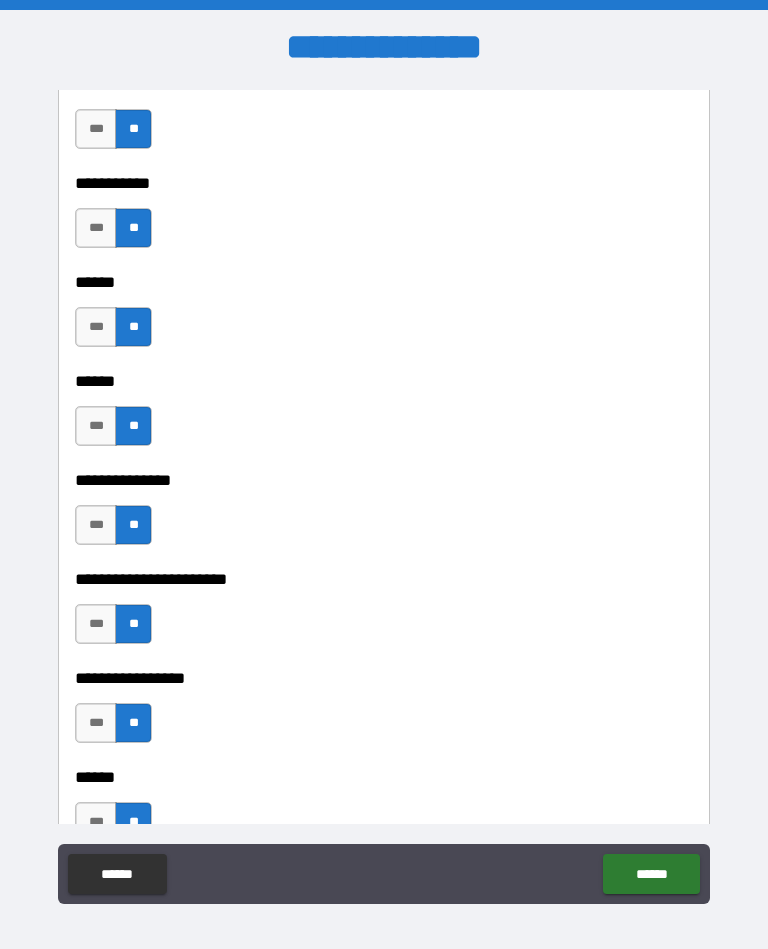 scroll, scrollTop: 2775, scrollLeft: 0, axis: vertical 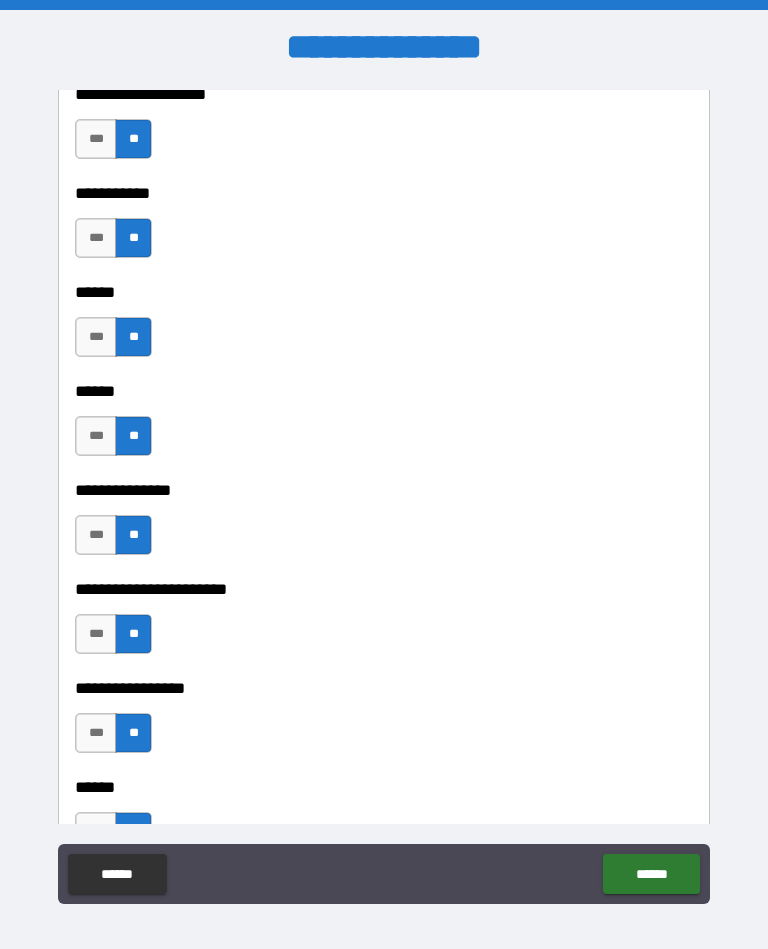 click on "***" at bounding box center (96, 535) 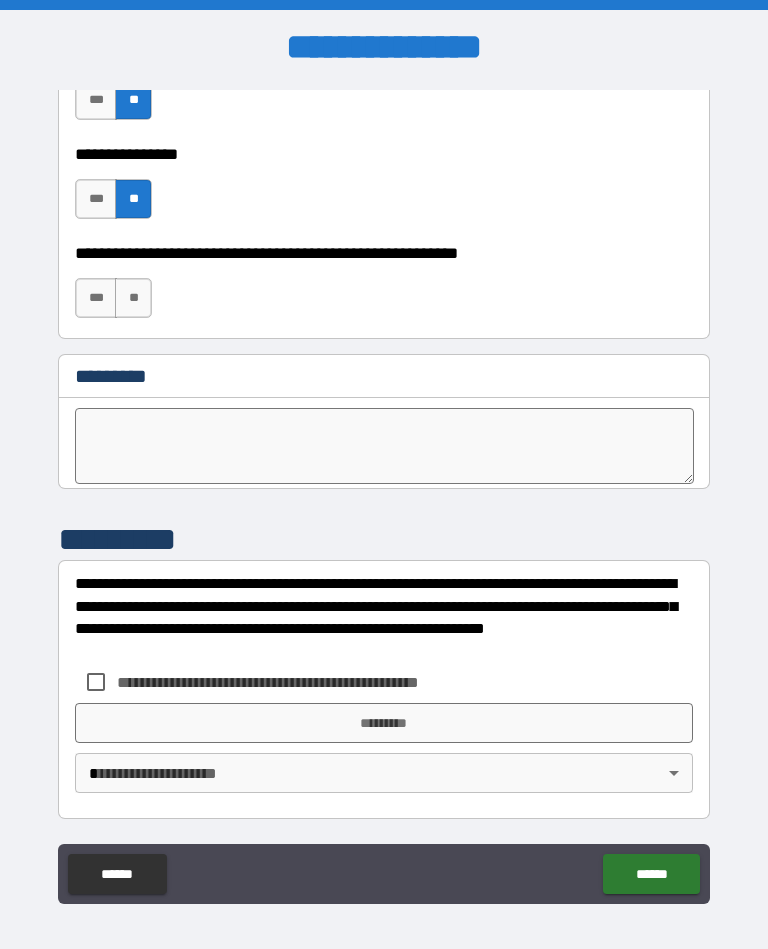 scroll, scrollTop: 10140, scrollLeft: 0, axis: vertical 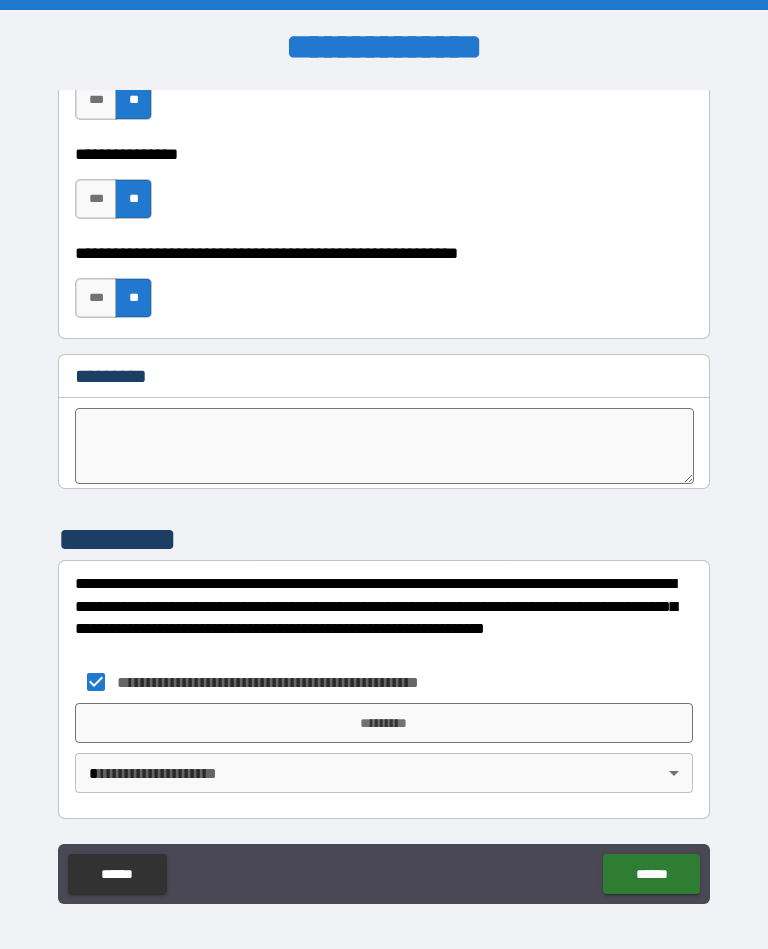 click on "*********" at bounding box center (384, 723) 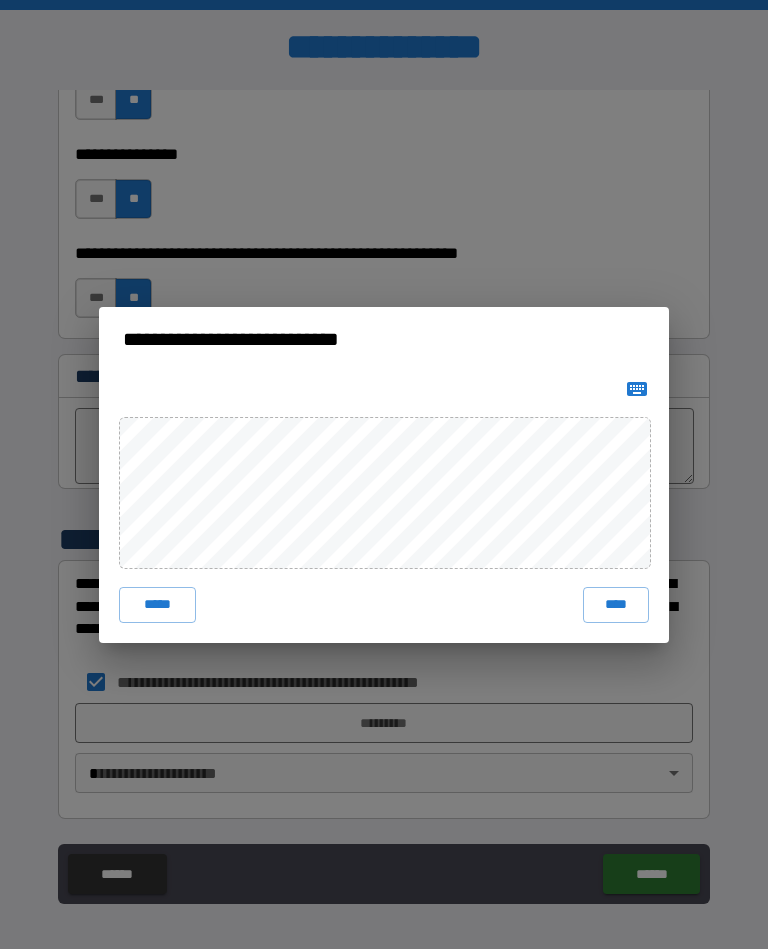 click on "*****" at bounding box center (157, 605) 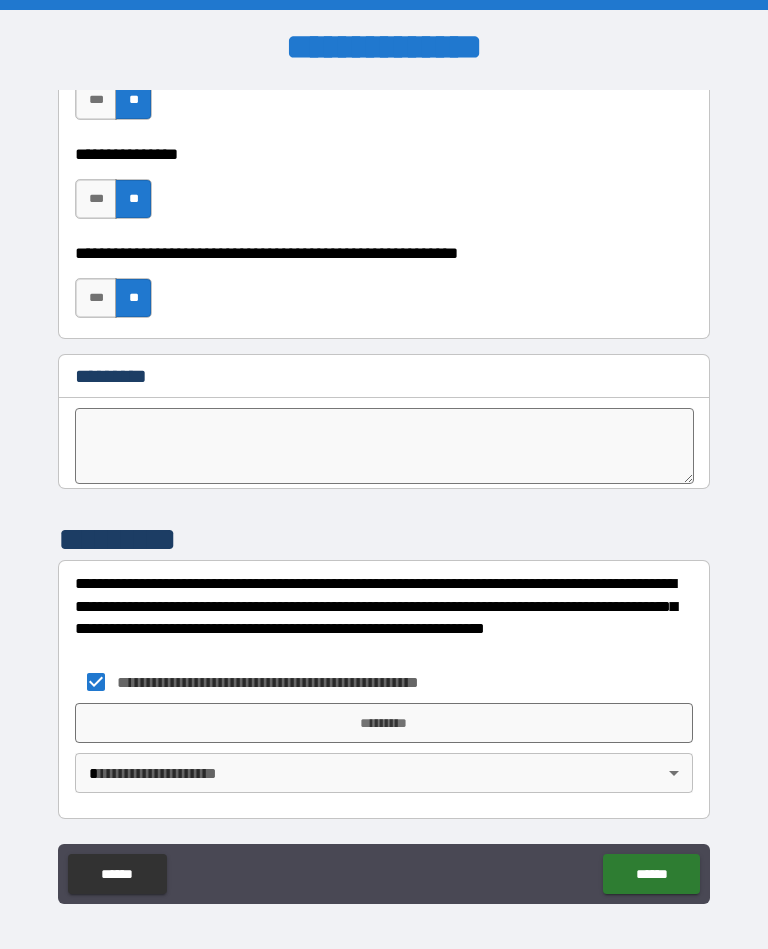 click on "**********" at bounding box center [384, 492] 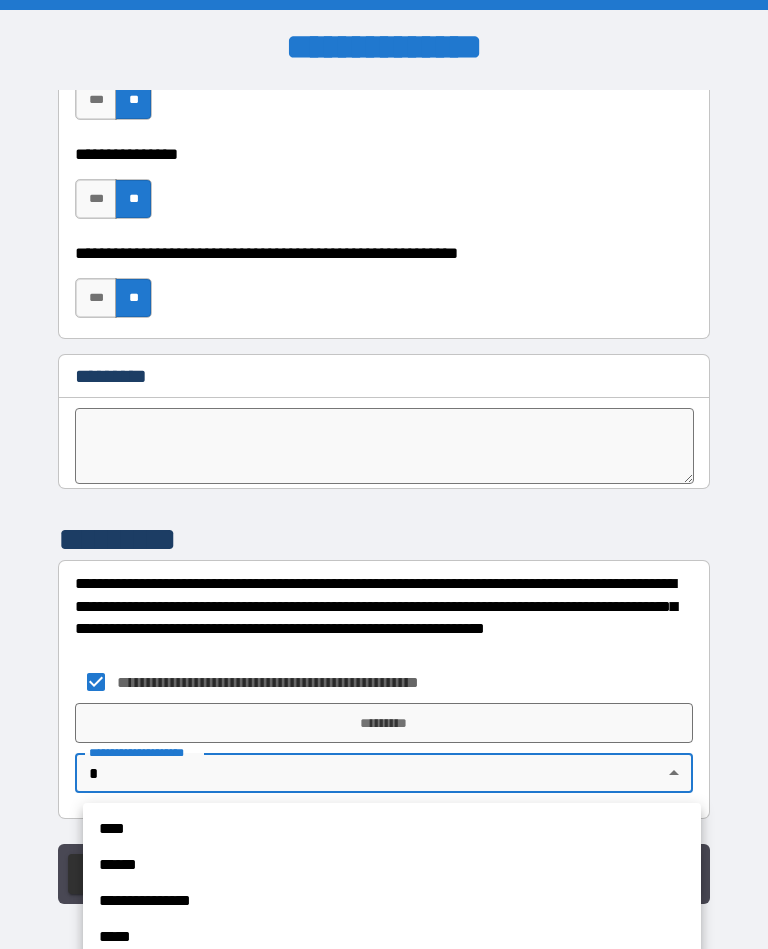 click on "****" at bounding box center (392, 829) 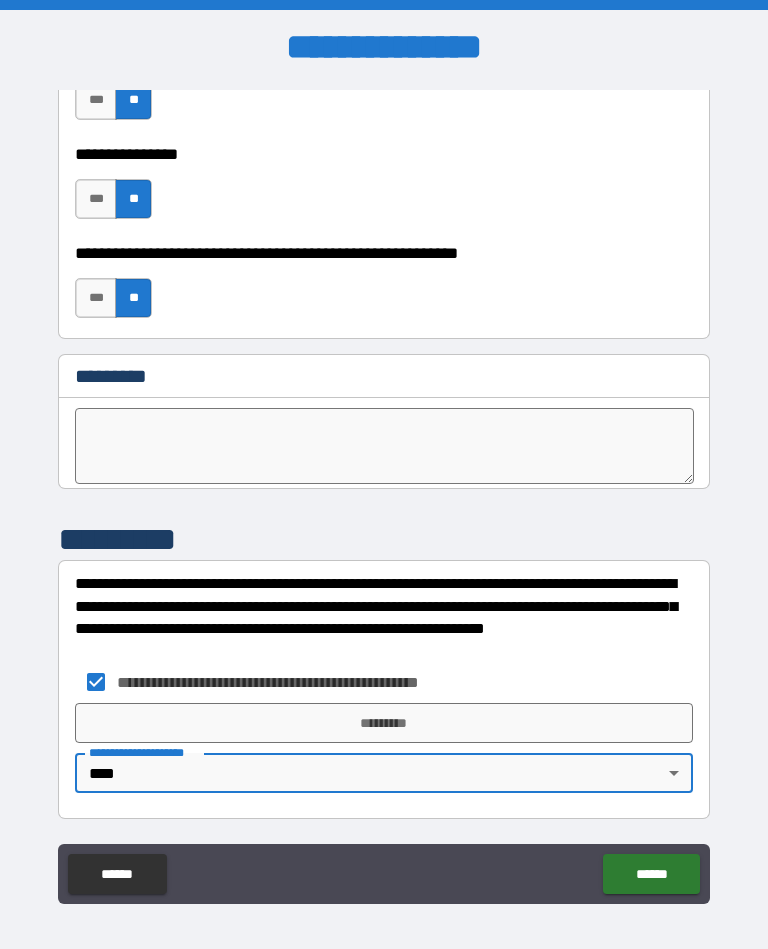 click on "*********" at bounding box center [384, 723] 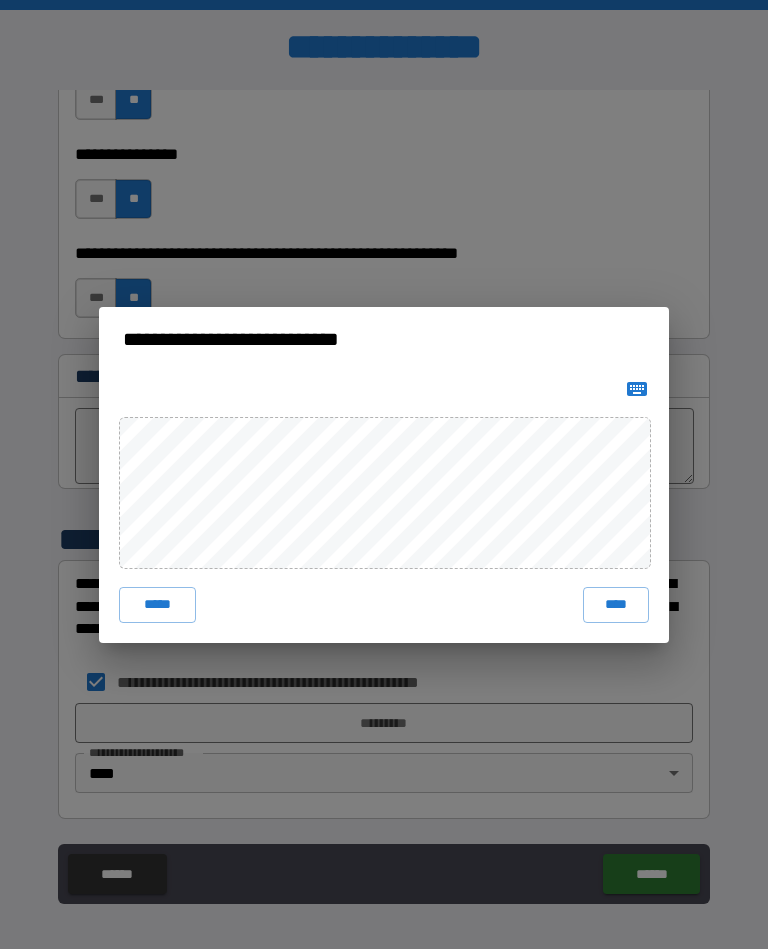 click on "****" at bounding box center [616, 605] 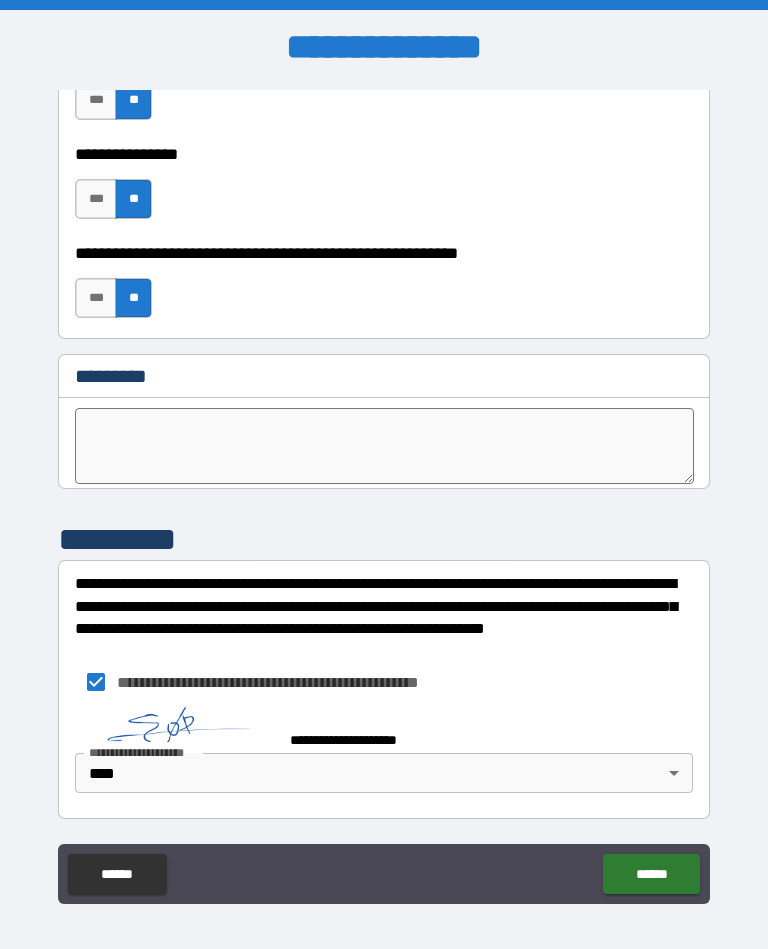 scroll, scrollTop: 10130, scrollLeft: 0, axis: vertical 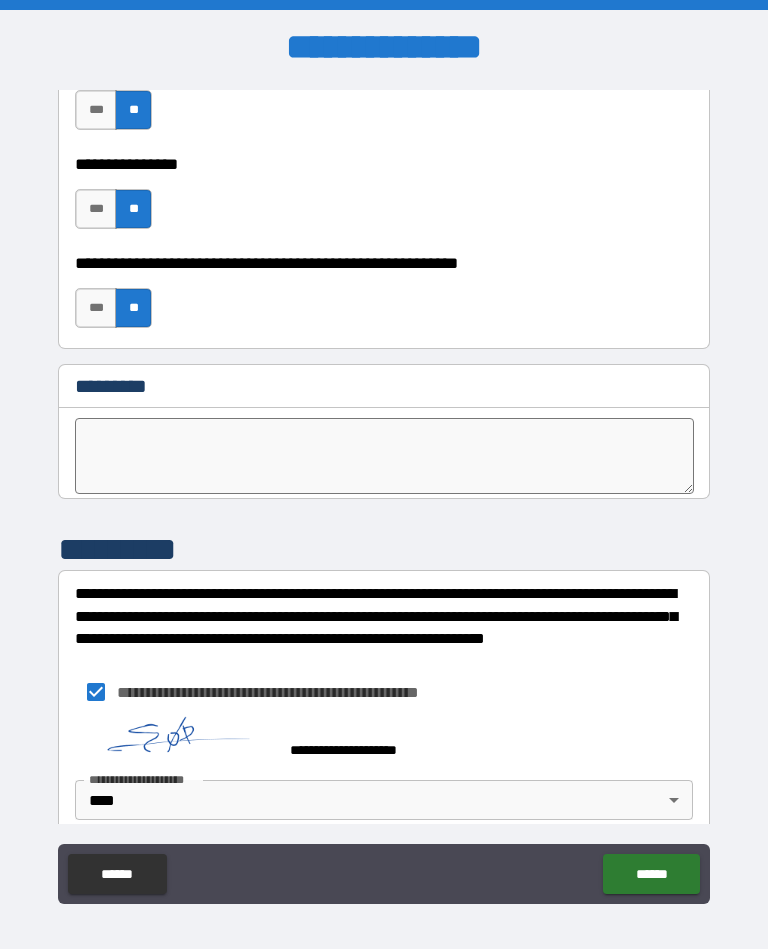click on "******" at bounding box center [651, 874] 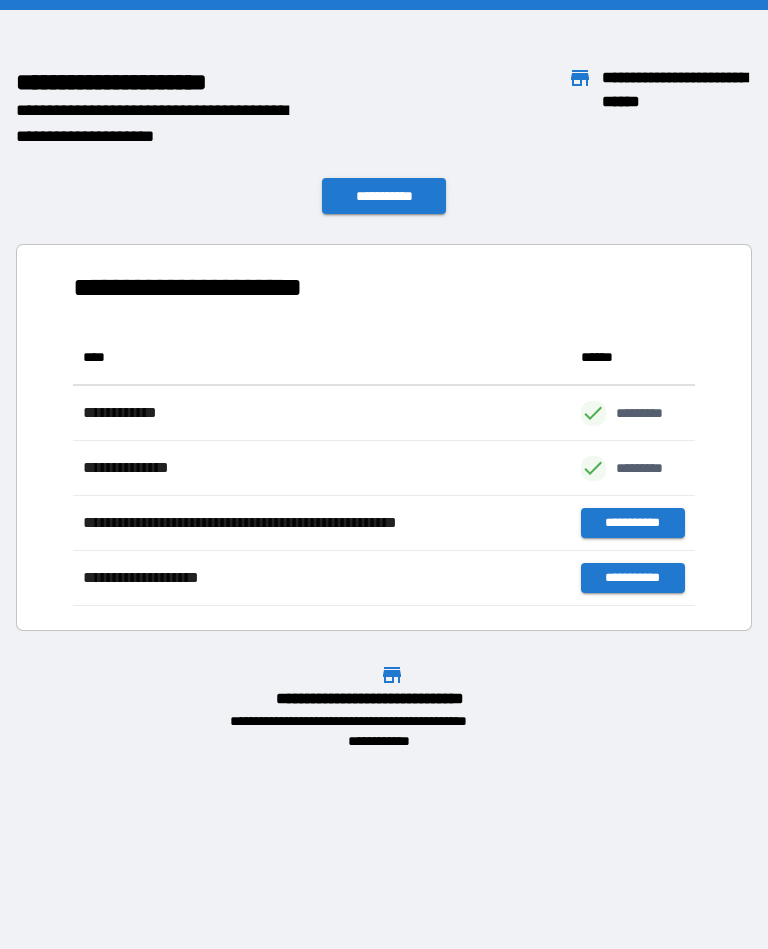 scroll, scrollTop: 1, scrollLeft: 1, axis: both 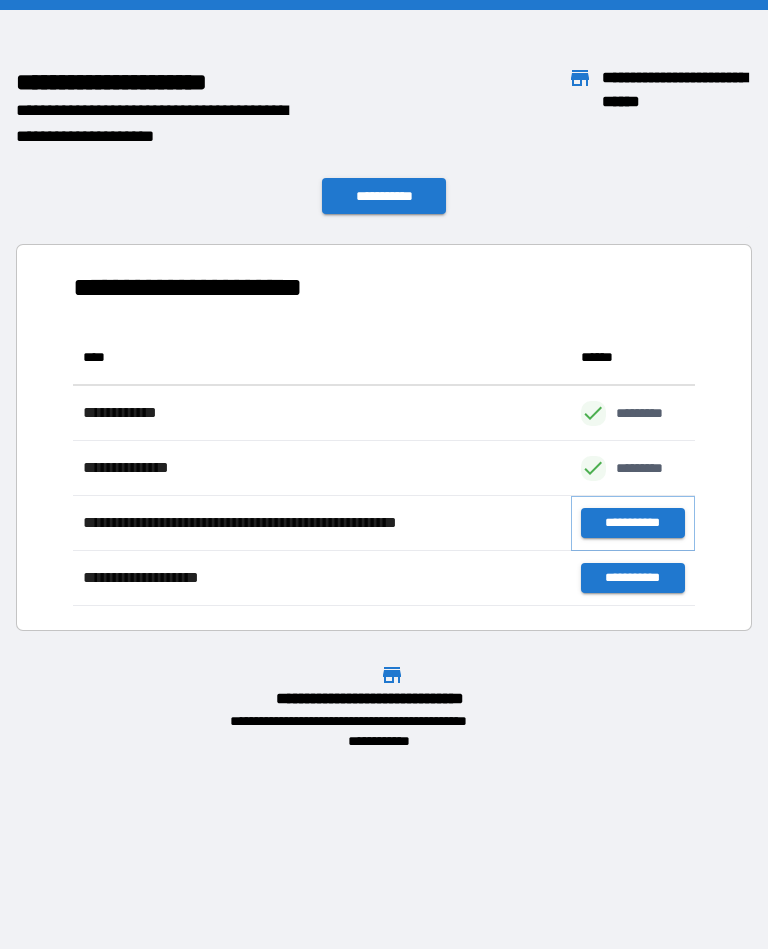 click on "**********" at bounding box center [633, 523] 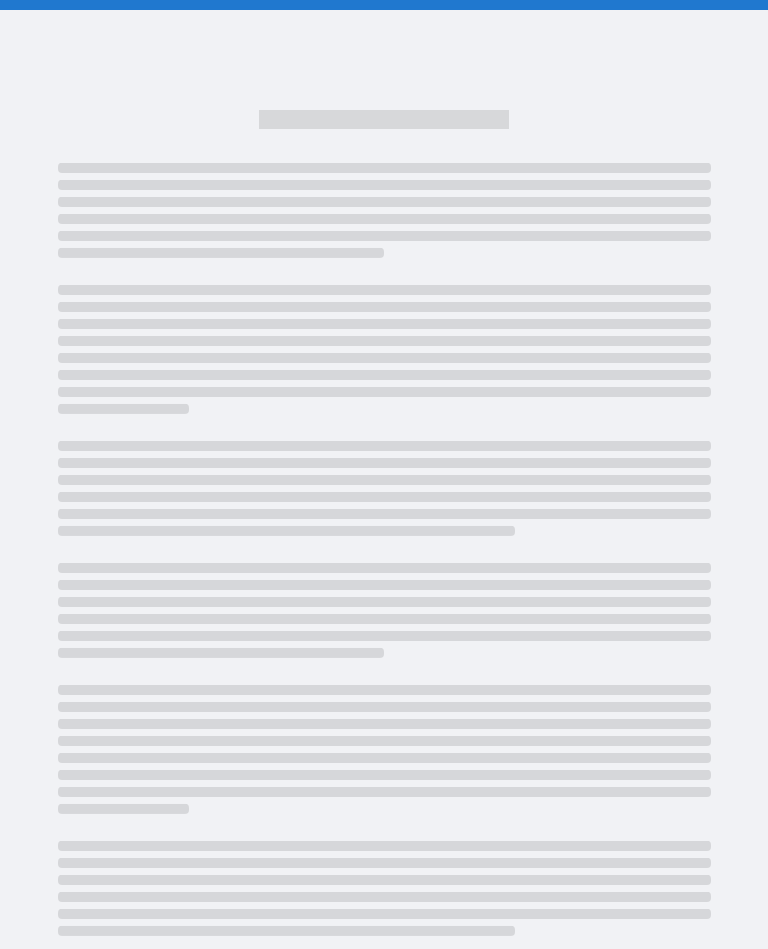click at bounding box center (384, 549) 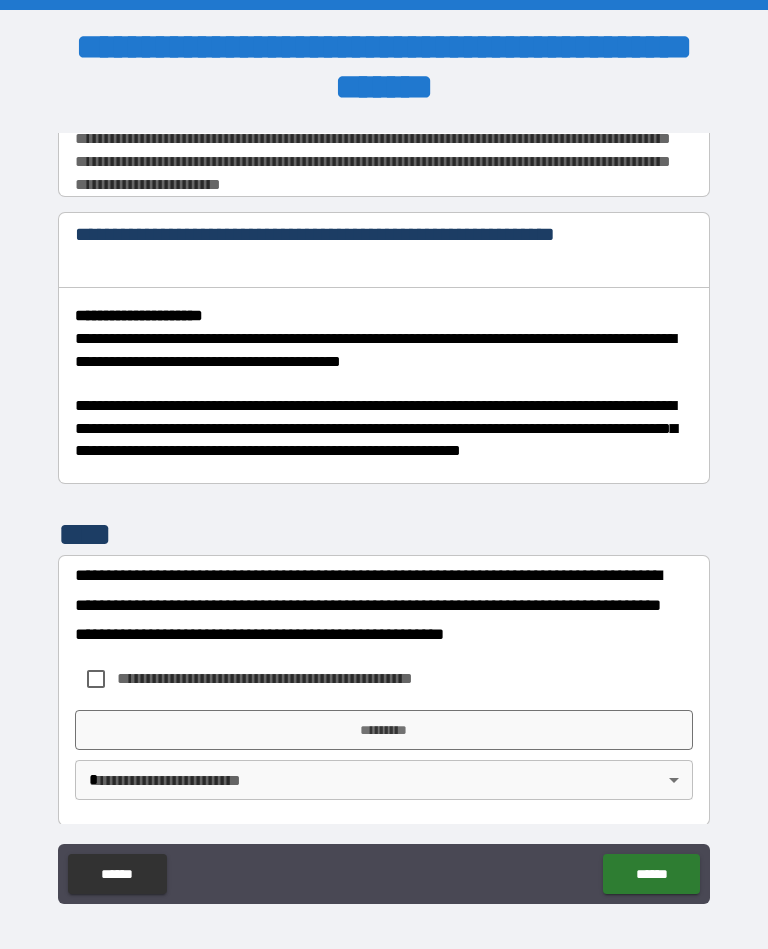 scroll, scrollTop: 896, scrollLeft: 0, axis: vertical 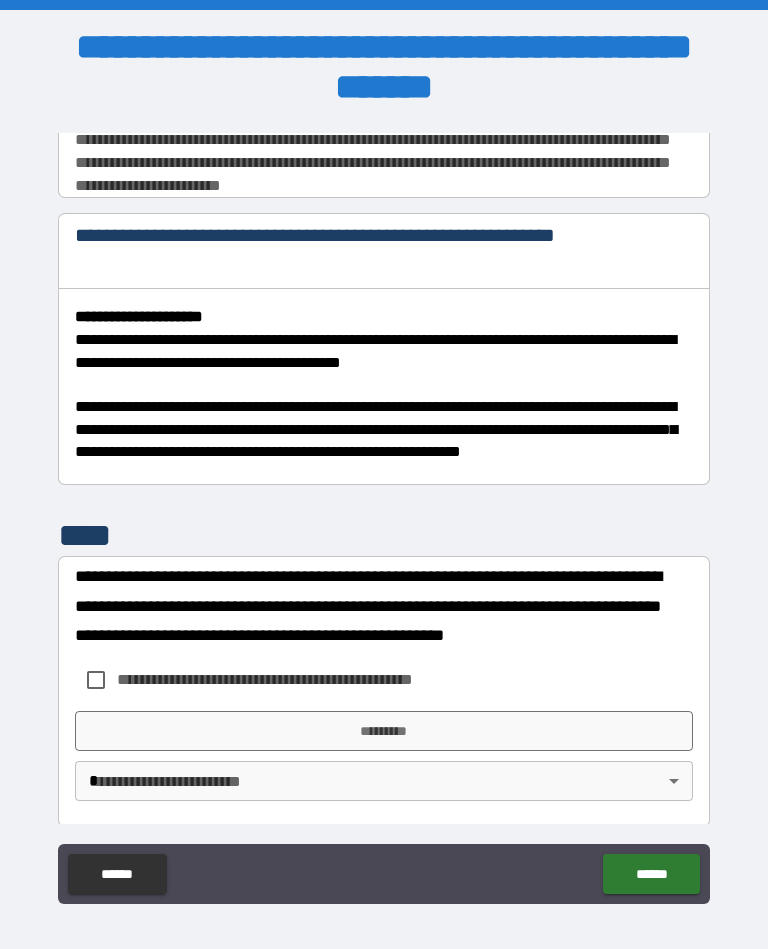 click on "*********" at bounding box center (384, 731) 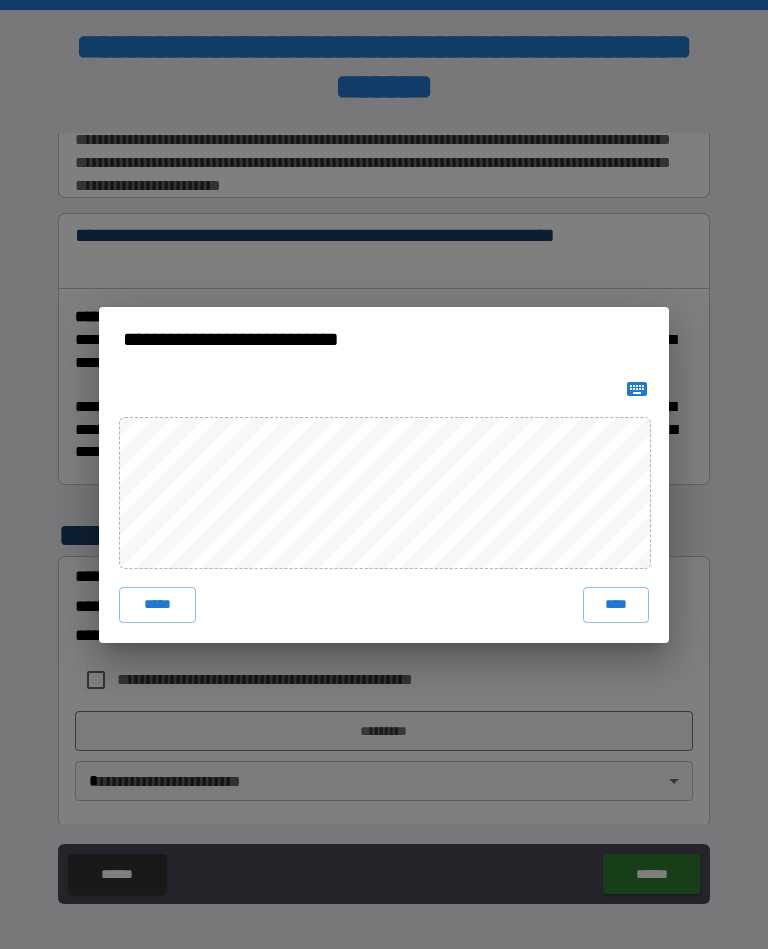 click on "****" at bounding box center [616, 605] 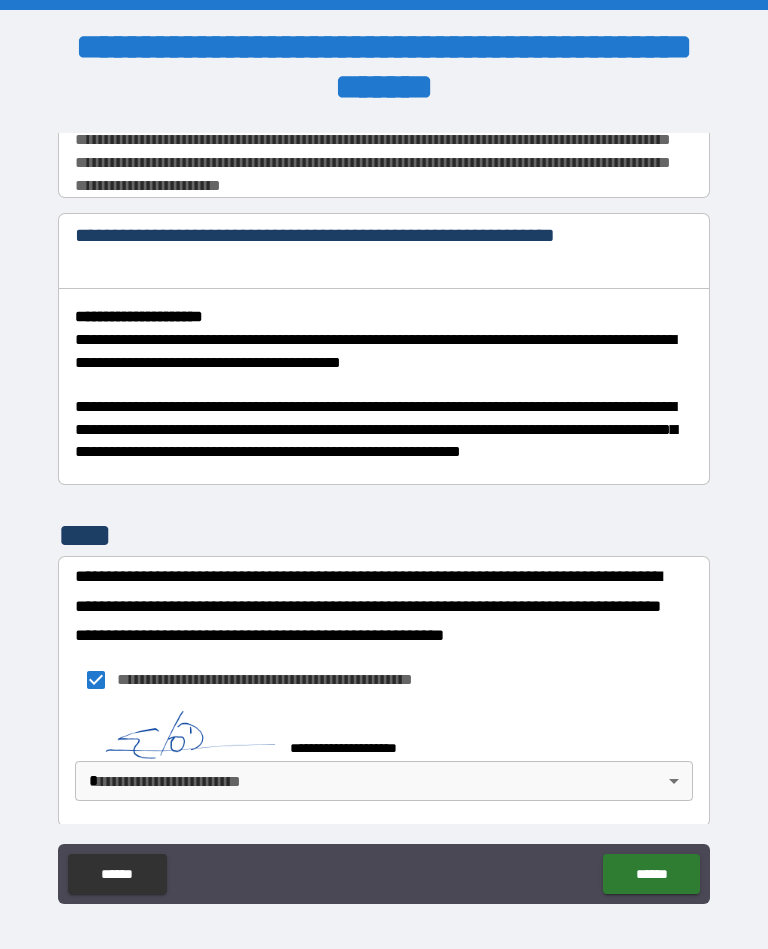 click on "******" at bounding box center [651, 874] 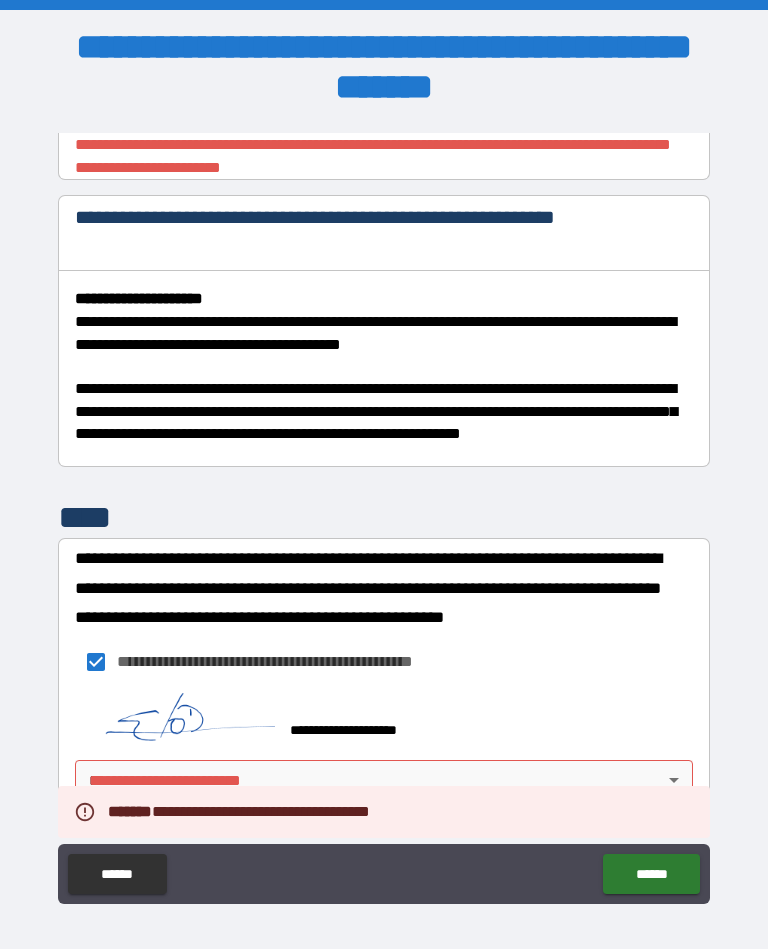 scroll, scrollTop: 913, scrollLeft: 0, axis: vertical 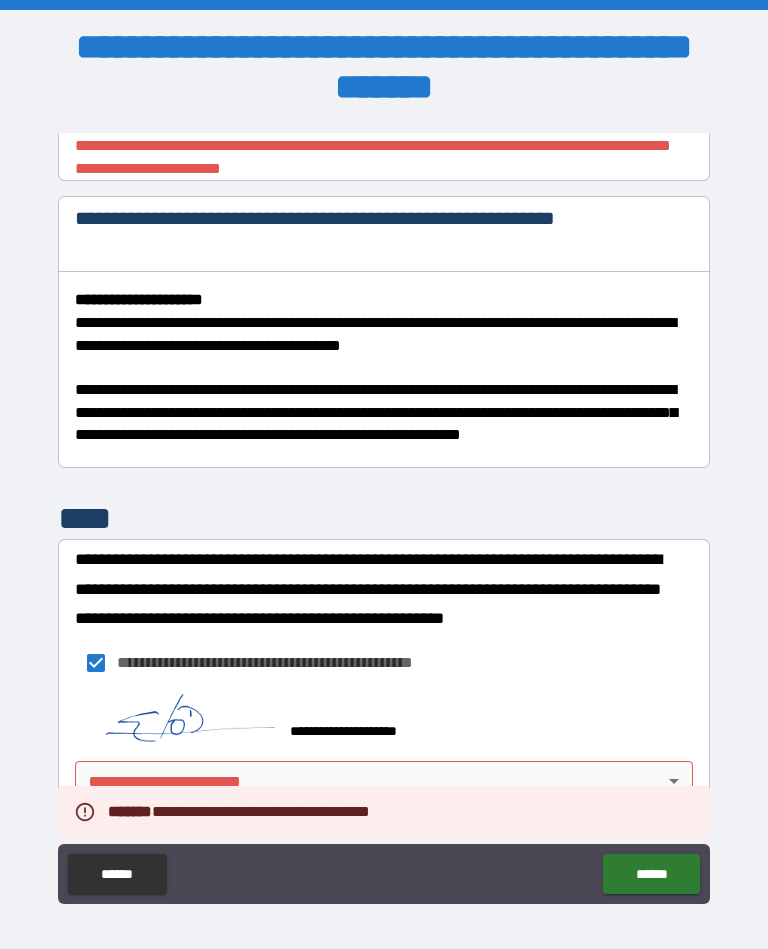 click on "**********" at bounding box center (384, 492) 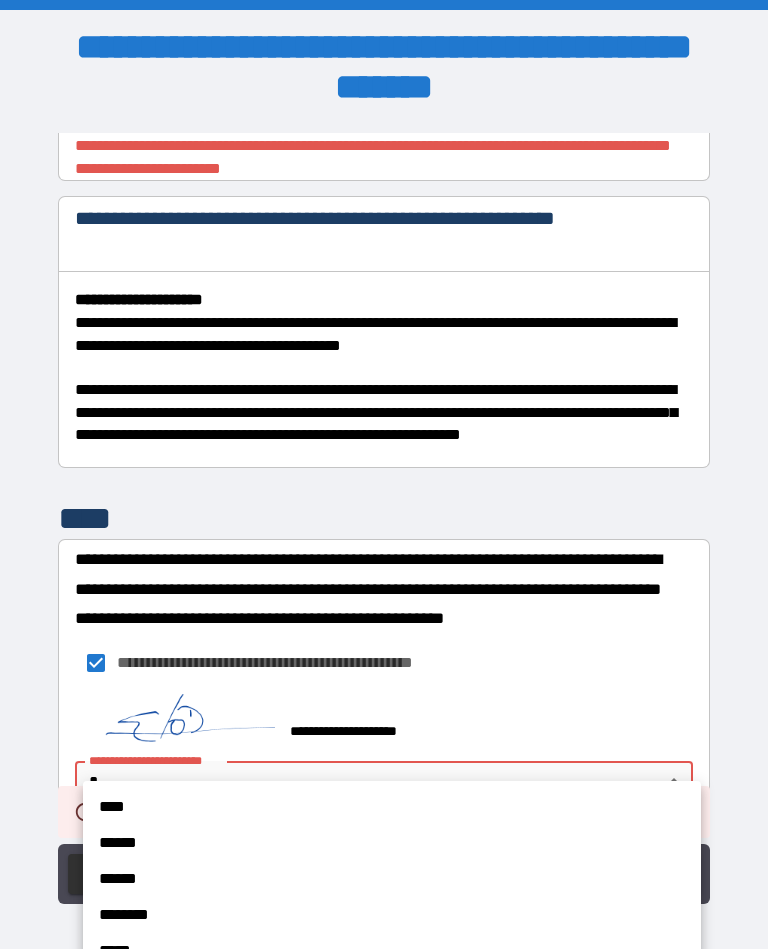 click on "****" at bounding box center (392, 807) 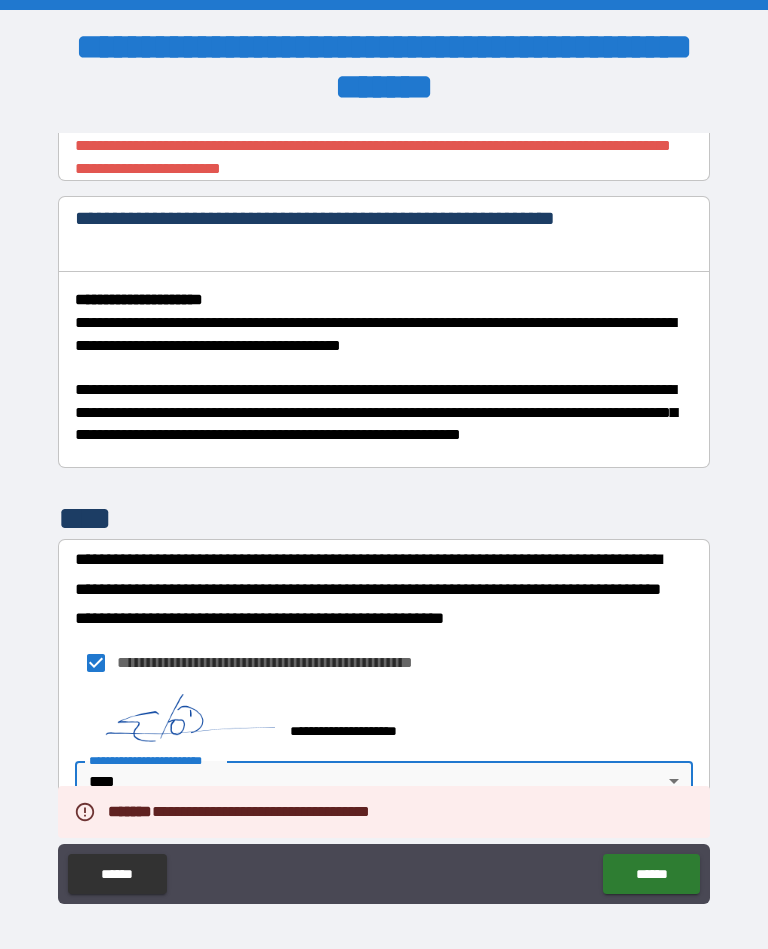 click on "******" at bounding box center [651, 874] 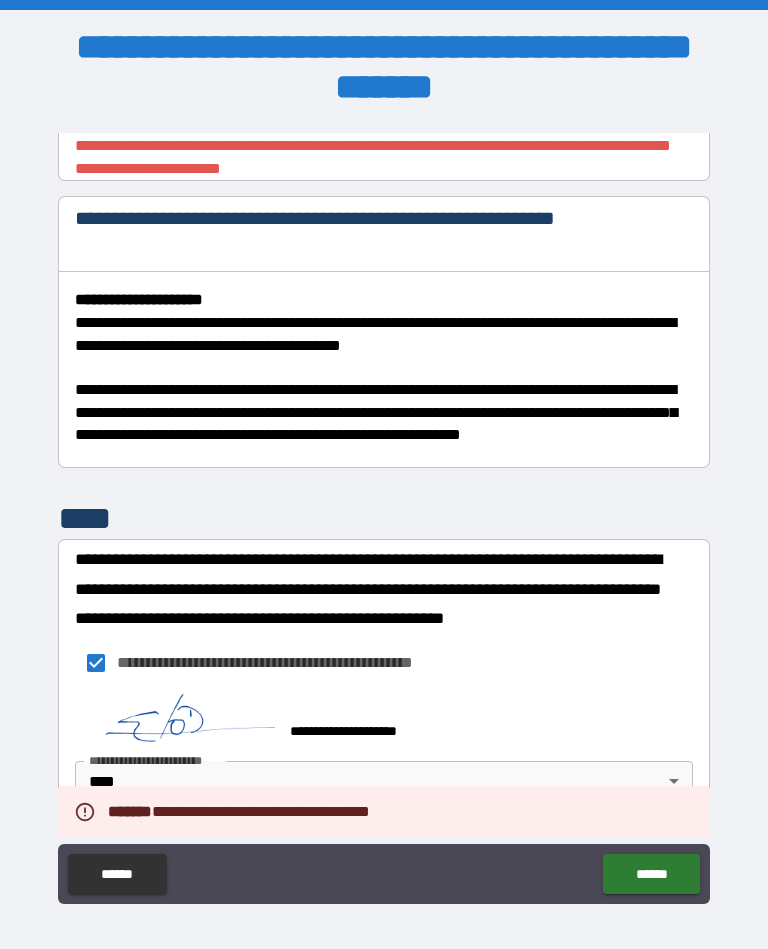 click on "******" at bounding box center (651, 874) 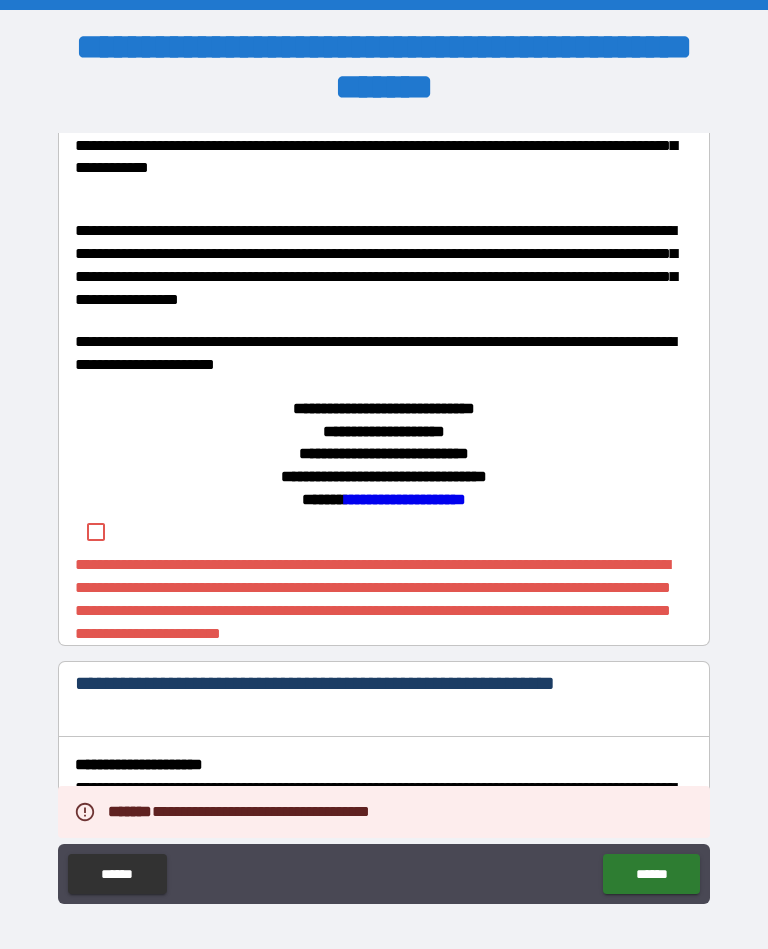 scroll, scrollTop: 438, scrollLeft: 0, axis: vertical 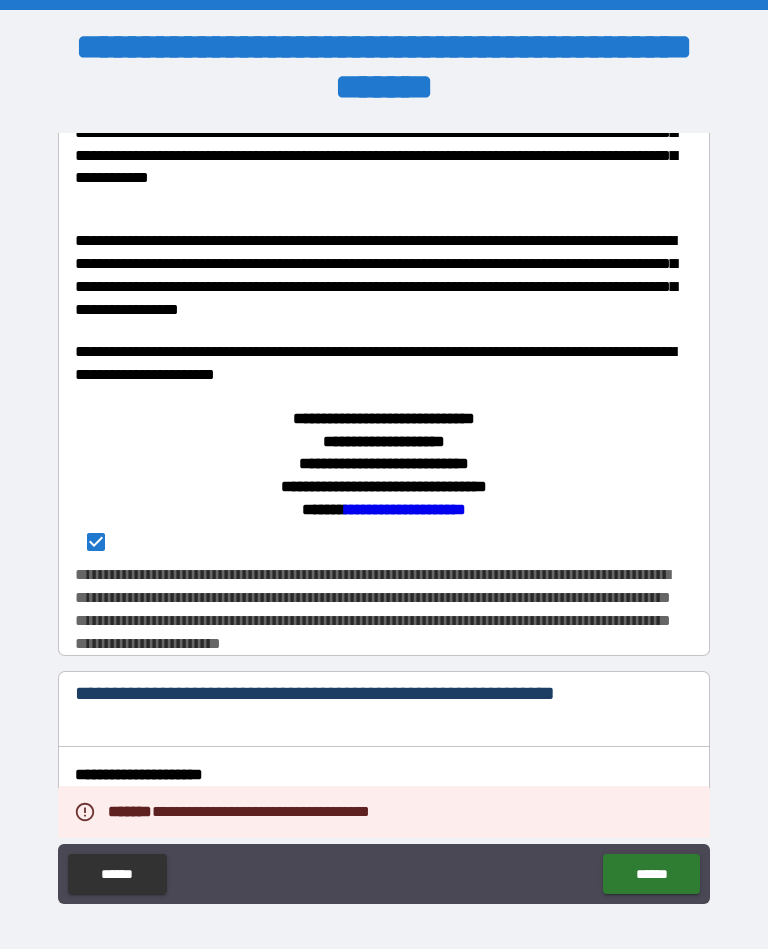 click on "******" at bounding box center [651, 874] 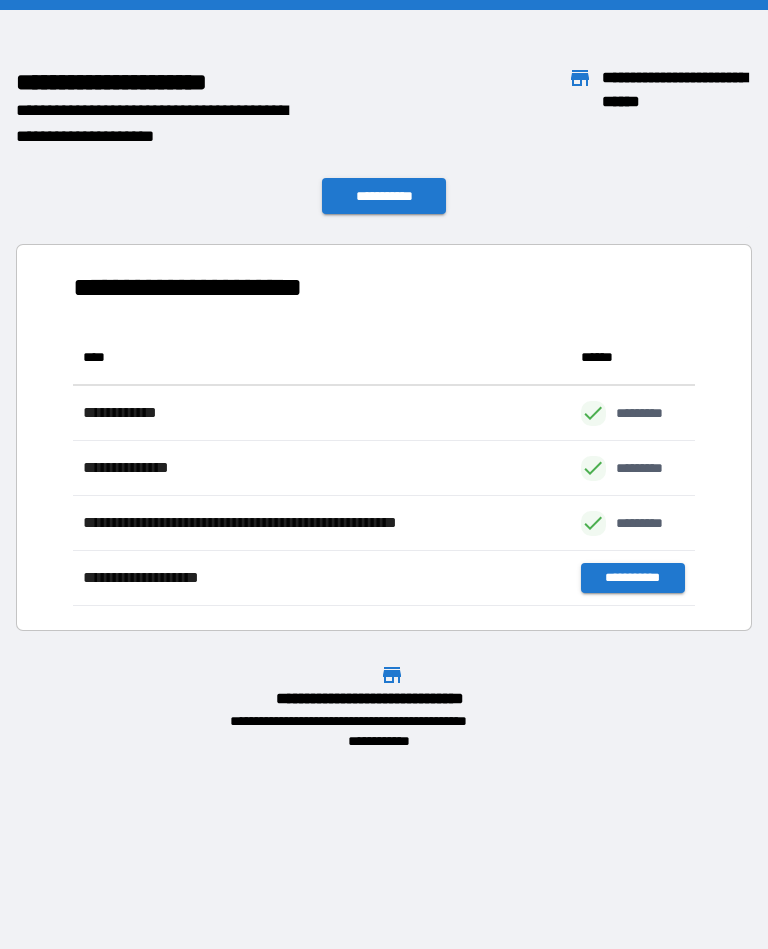 scroll, scrollTop: 1, scrollLeft: 1, axis: both 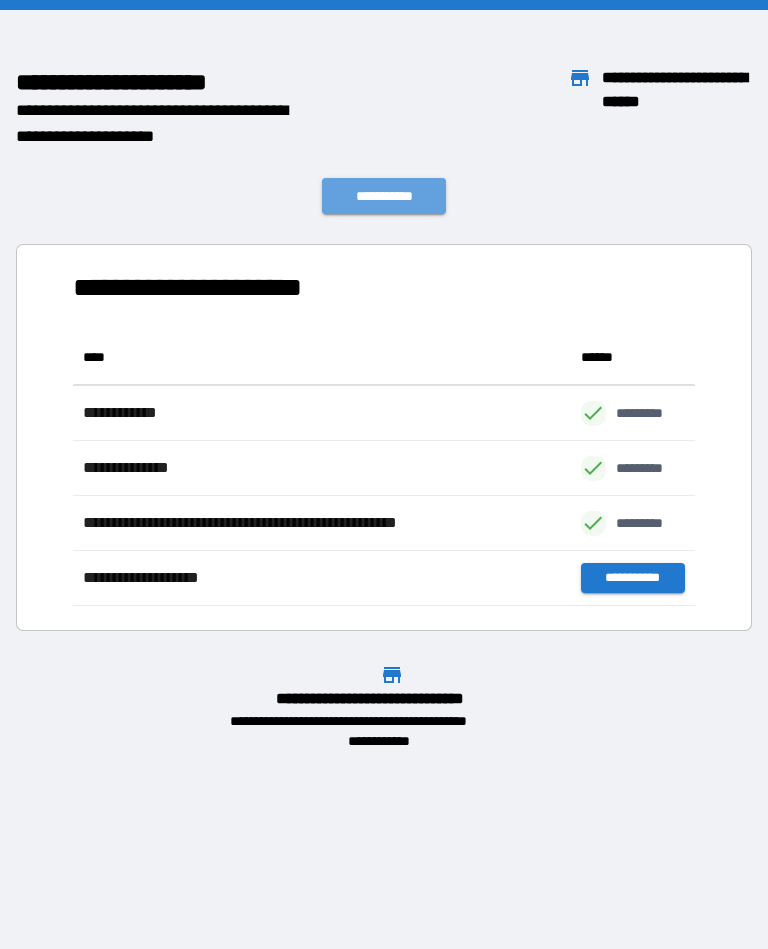 click on "**********" at bounding box center [384, 196] 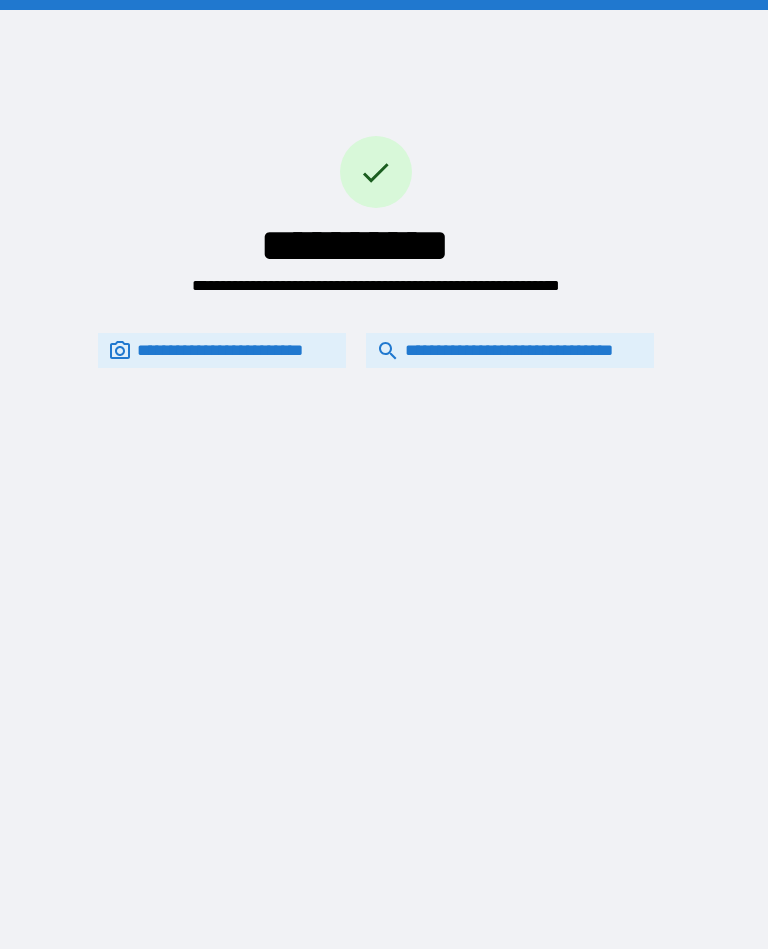 click on "**********" at bounding box center (510, 350) 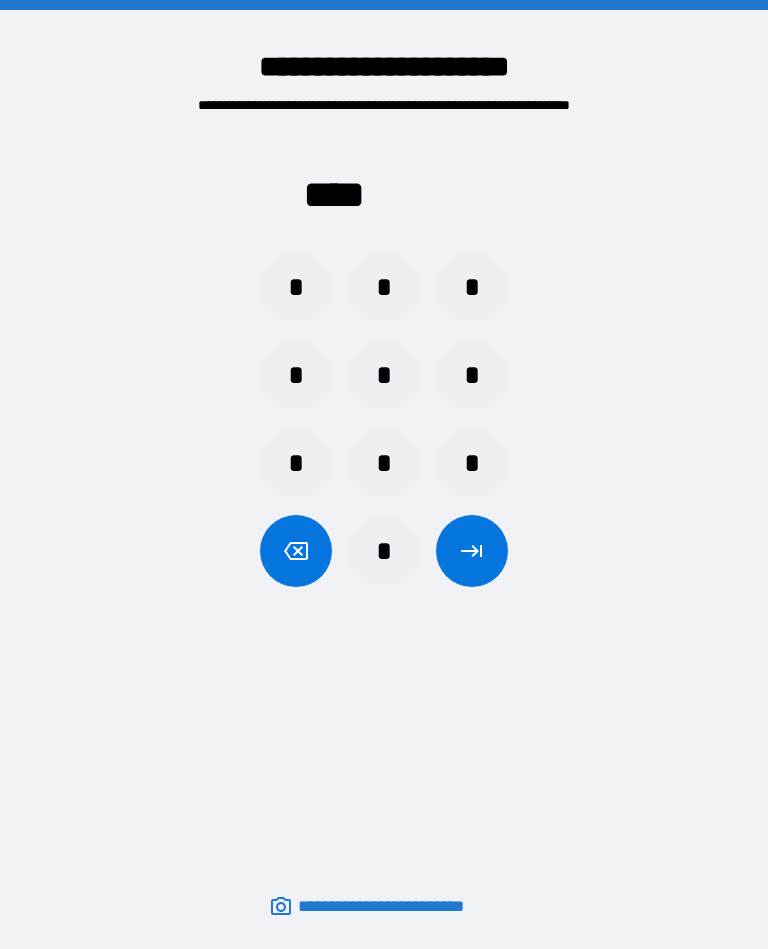 click on "*" at bounding box center (472, 287) 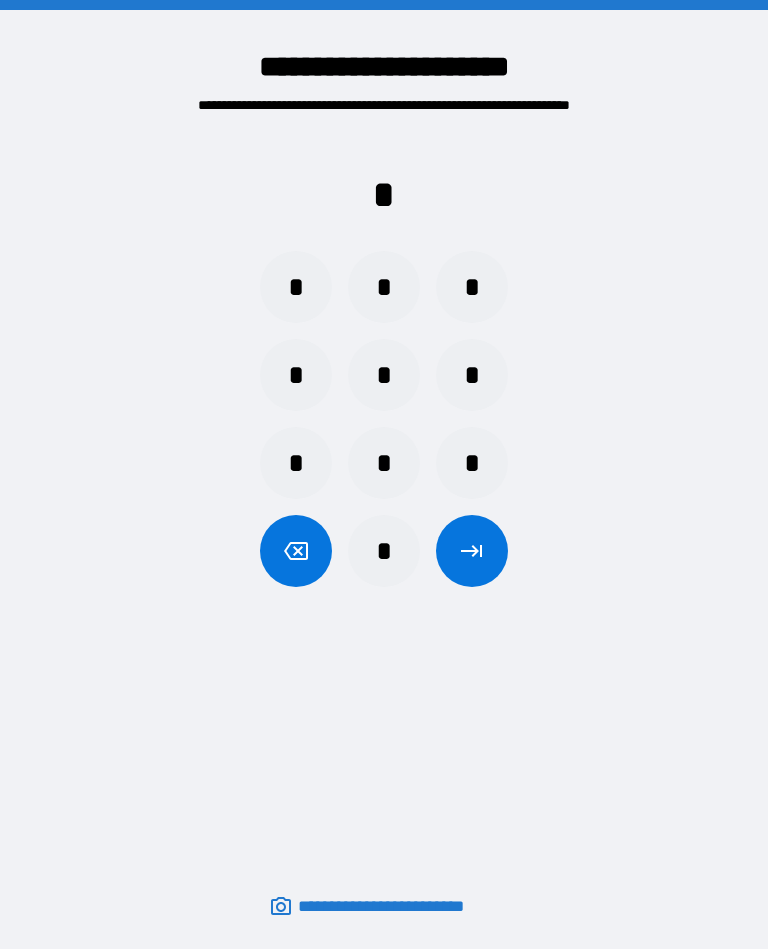 click on "*" at bounding box center (296, 375) 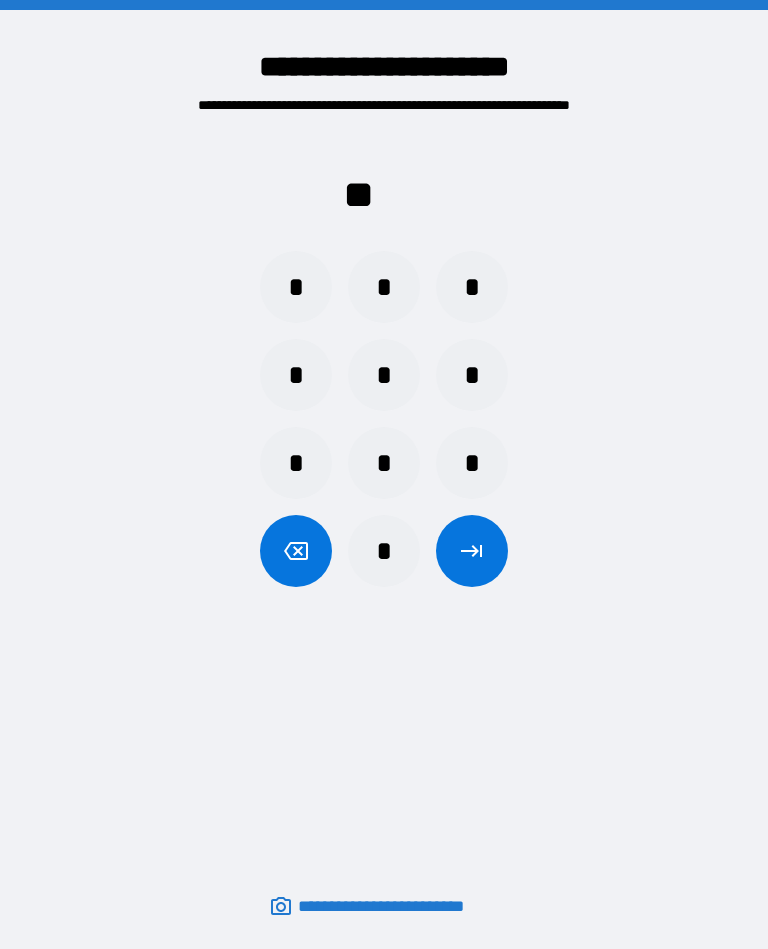 click on "*" at bounding box center (384, 463) 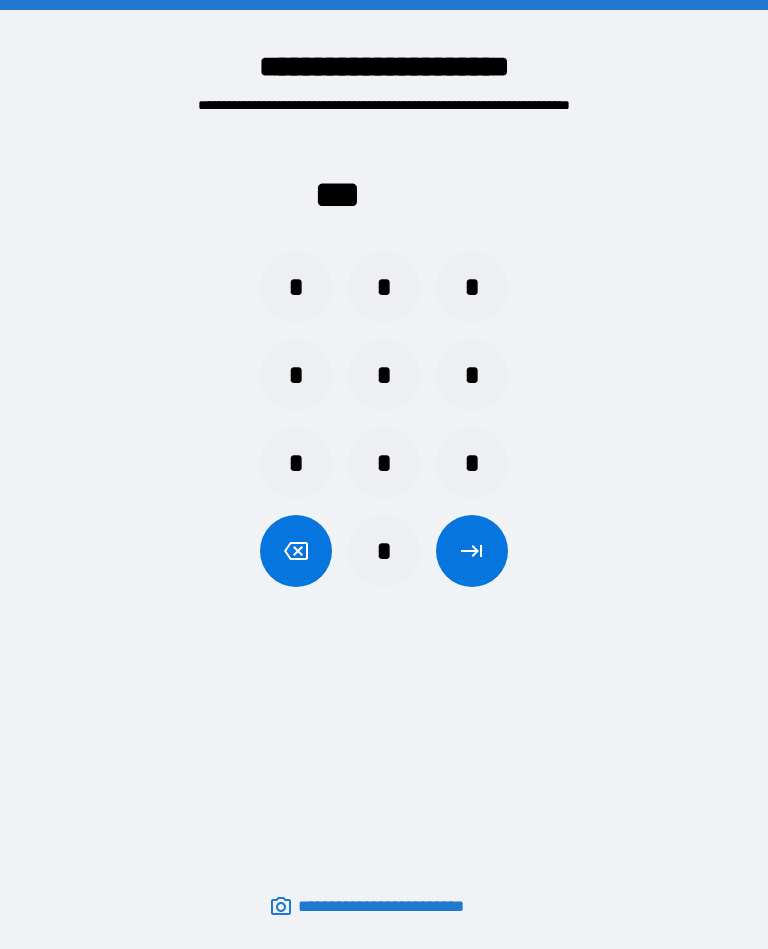 click on "*" at bounding box center (472, 287) 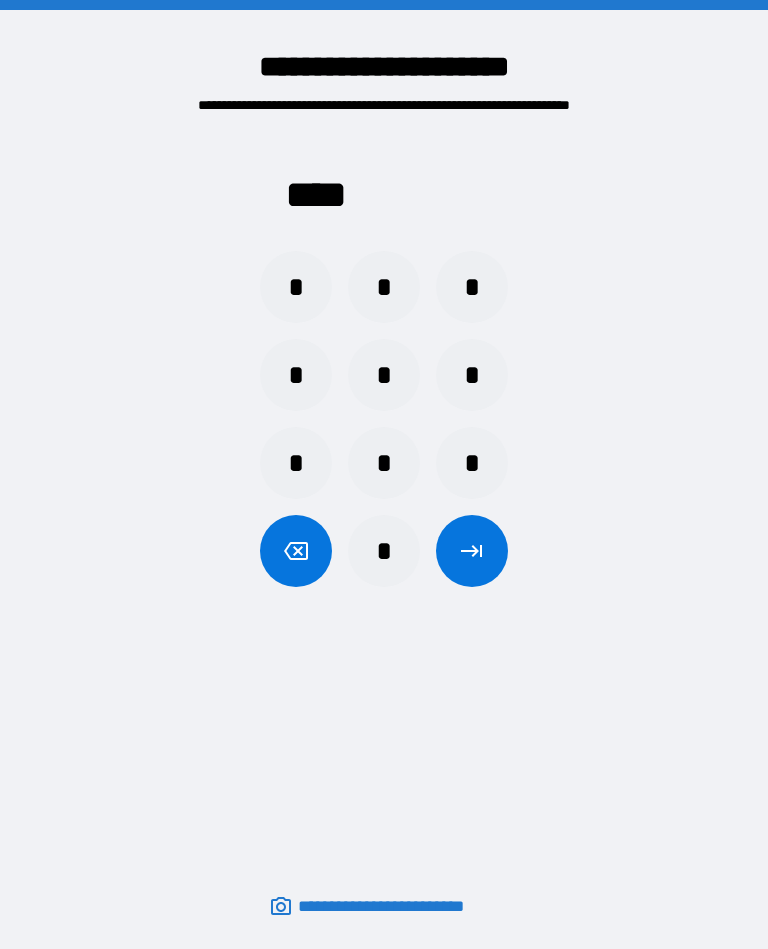click at bounding box center (472, 551) 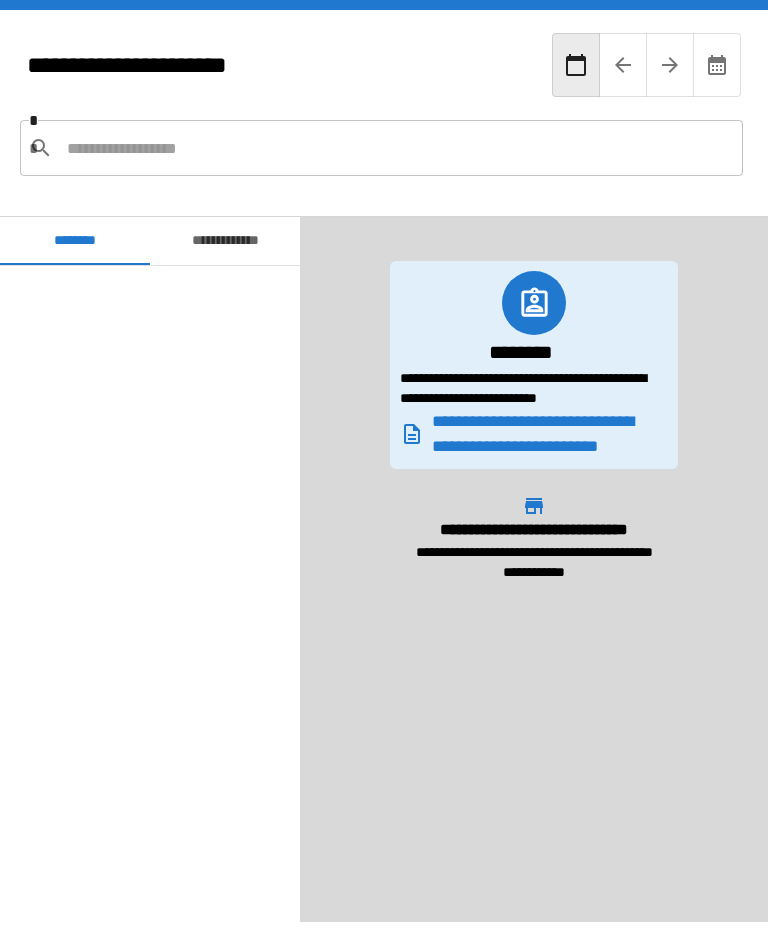 scroll, scrollTop: 180, scrollLeft: 0, axis: vertical 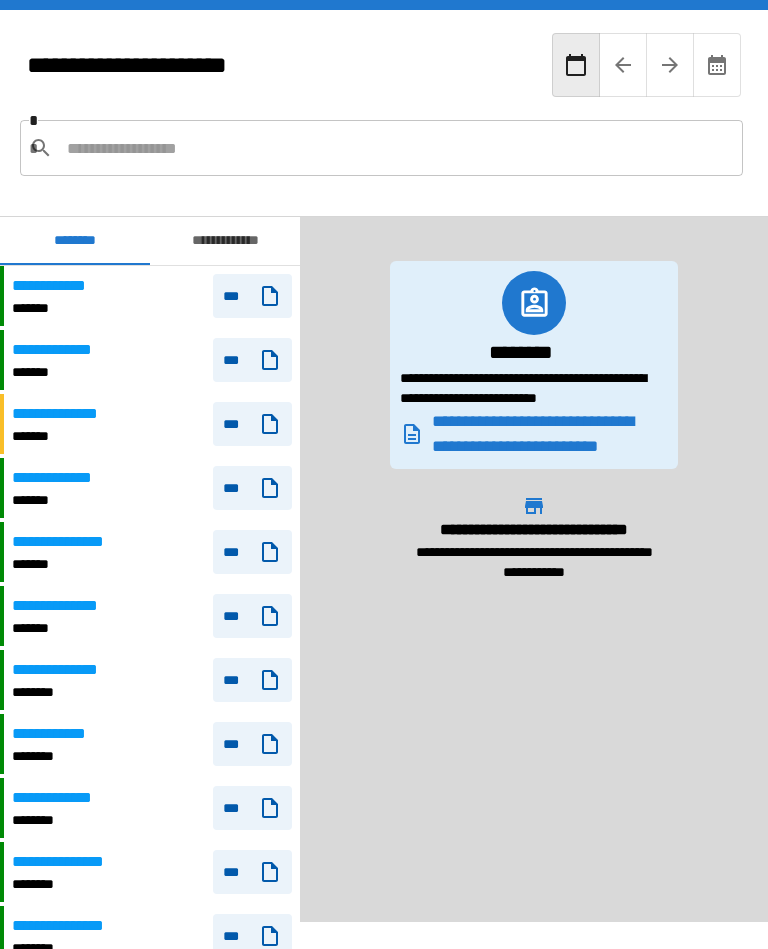 click at bounding box center (397, 148) 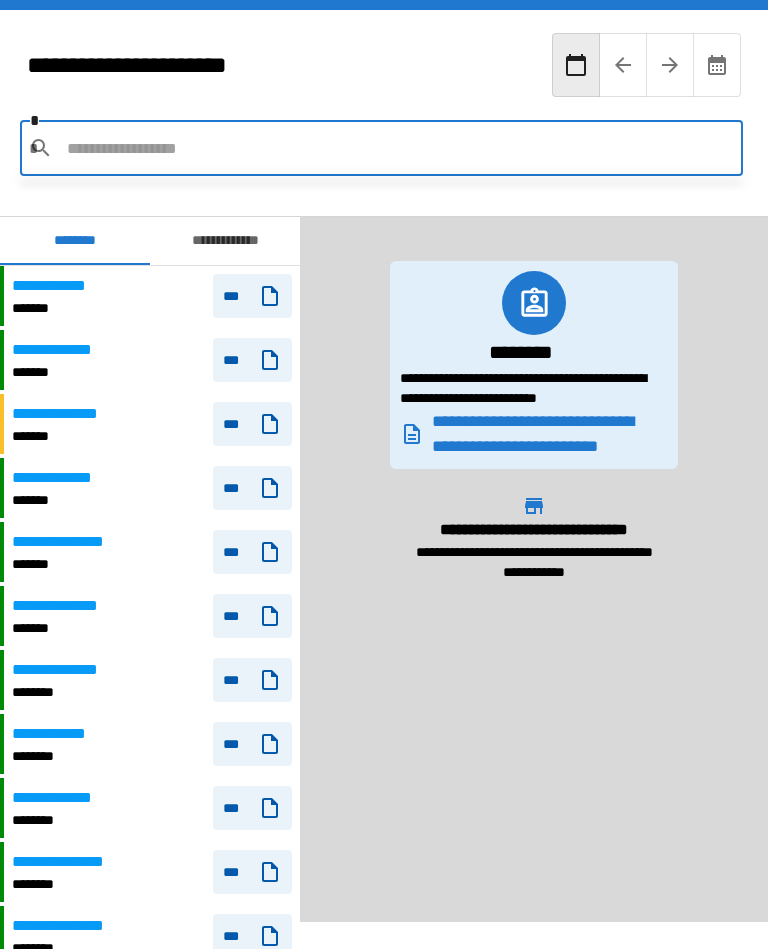 click on "**********" at bounding box center (65, 414) 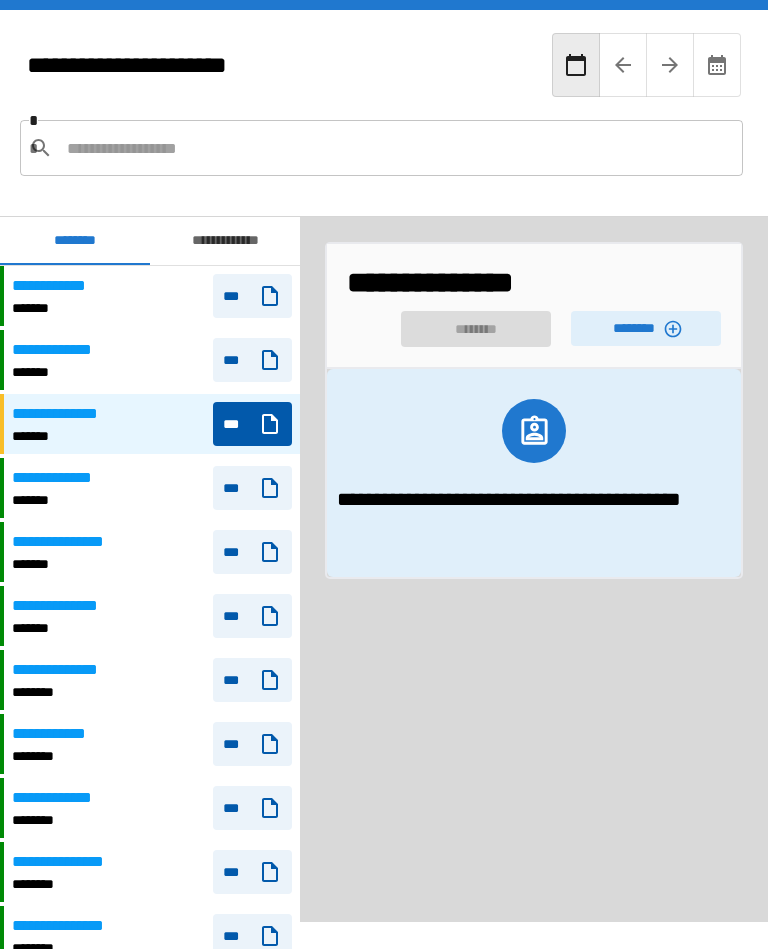 click on "********" at bounding box center [646, 328] 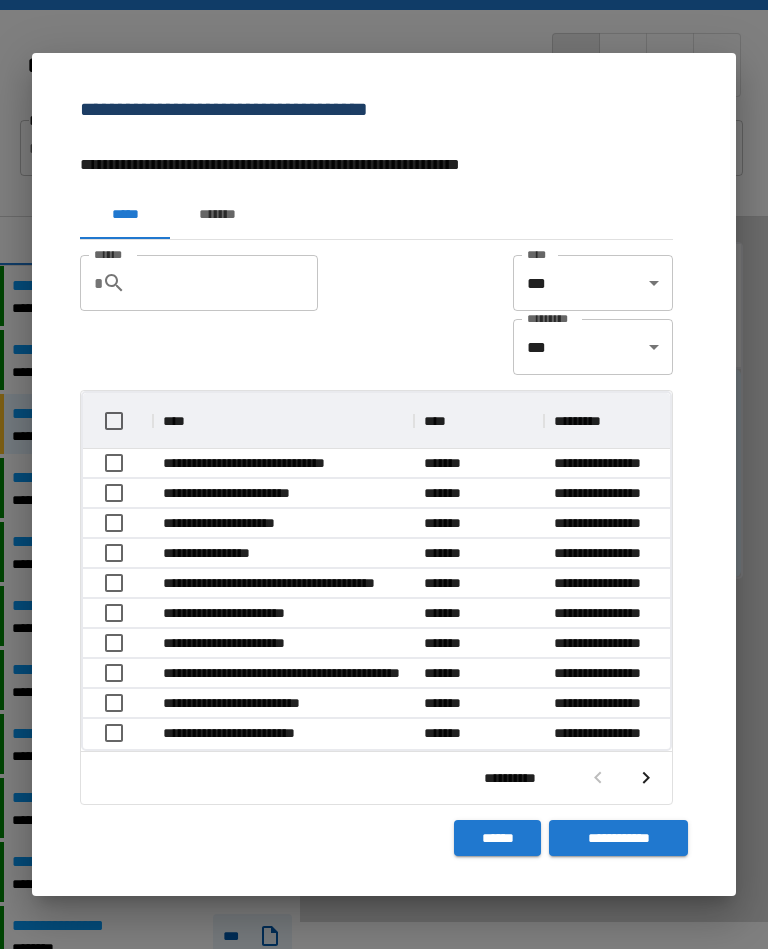 scroll, scrollTop: 356, scrollLeft: 587, axis: both 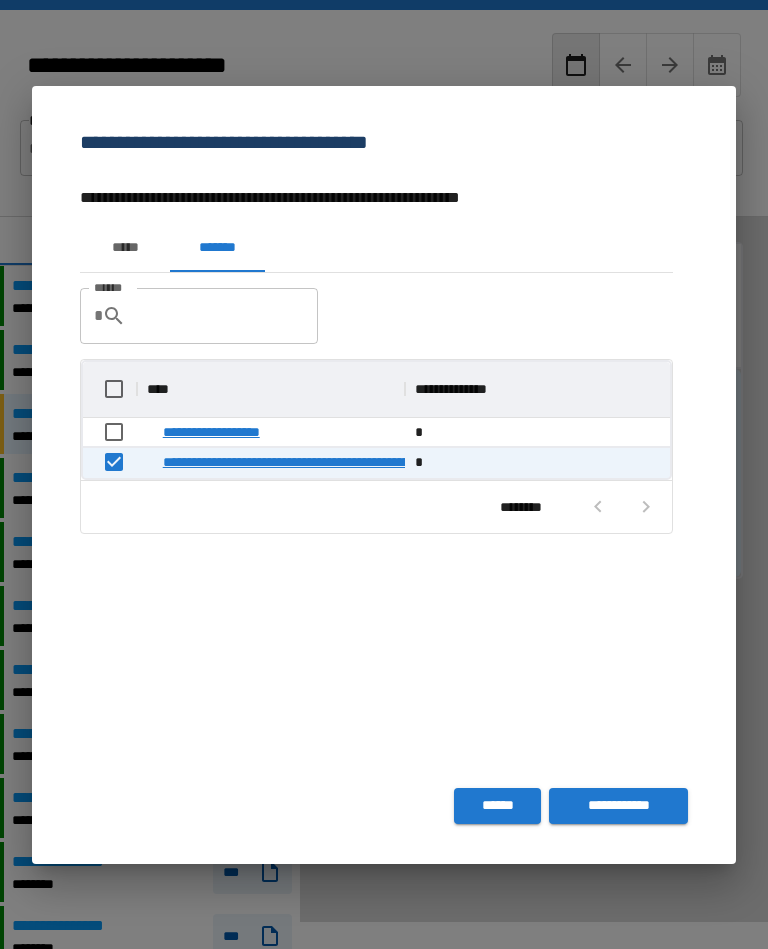 click on "**********" at bounding box center (618, 806) 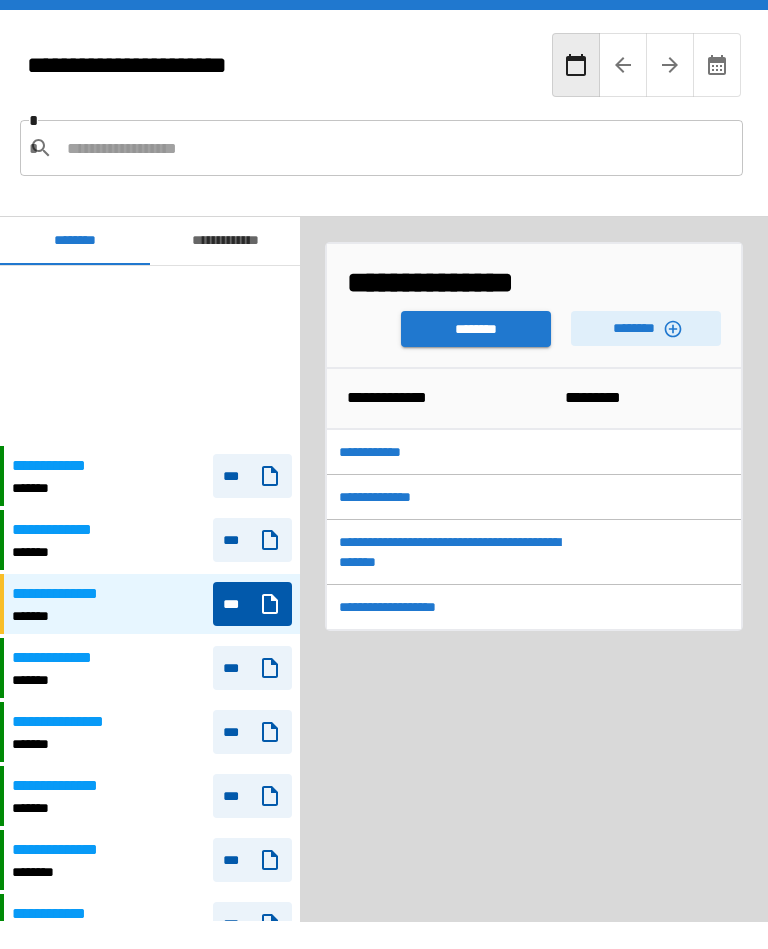 scroll, scrollTop: 180, scrollLeft: 0, axis: vertical 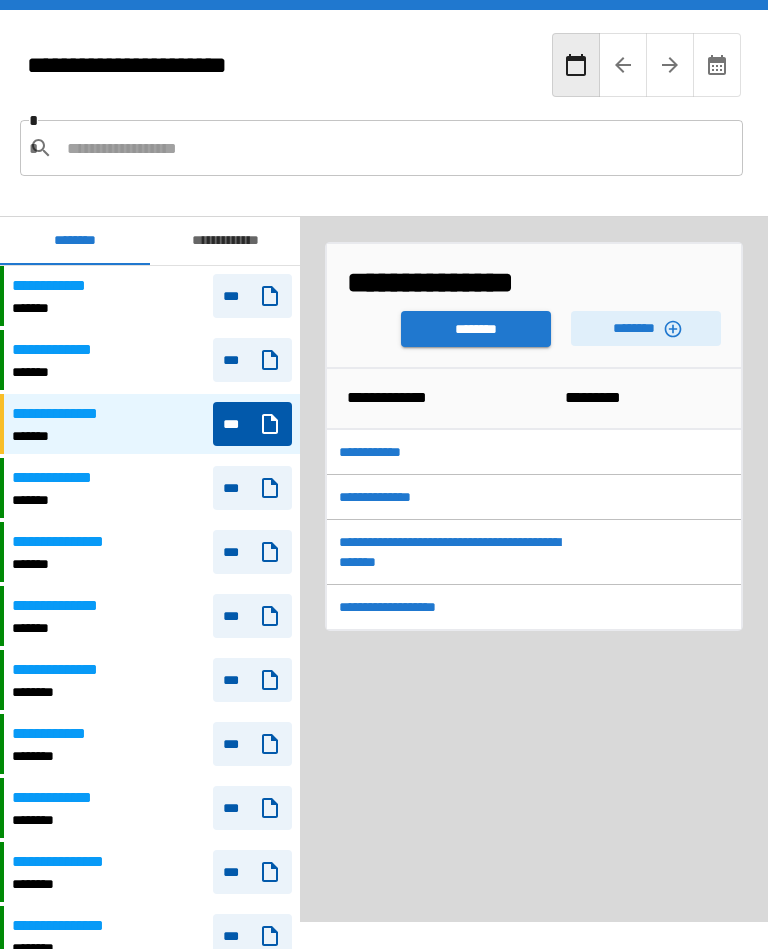 click on "********" at bounding box center [476, 329] 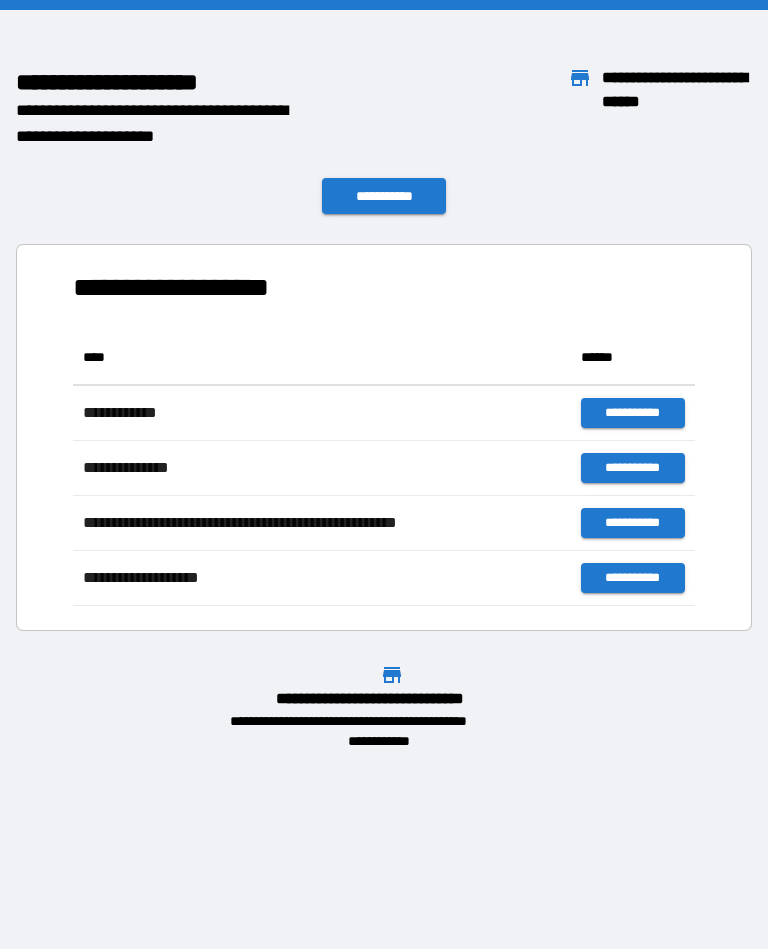 scroll, scrollTop: 1, scrollLeft: 1, axis: both 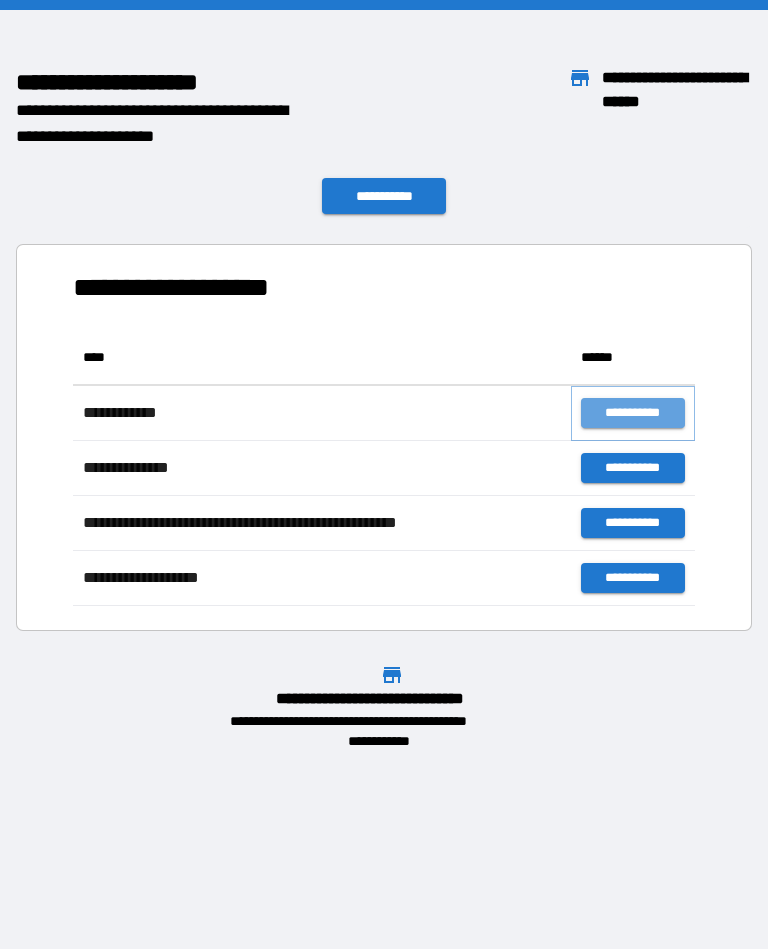 click on "**********" at bounding box center [633, 413] 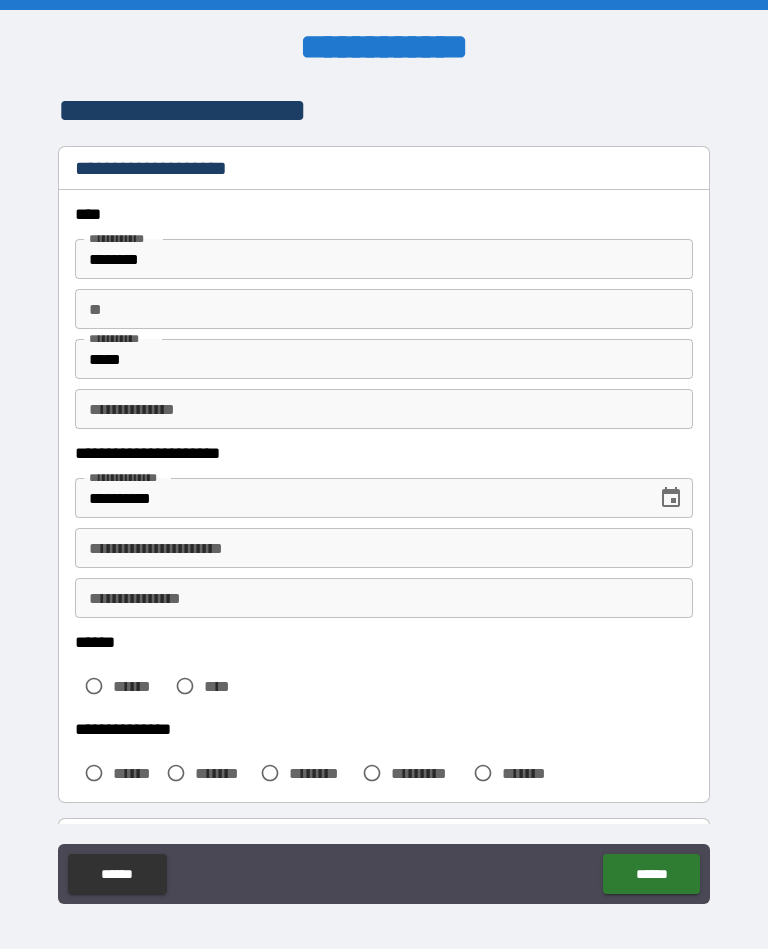 click on "**********" at bounding box center (384, 548) 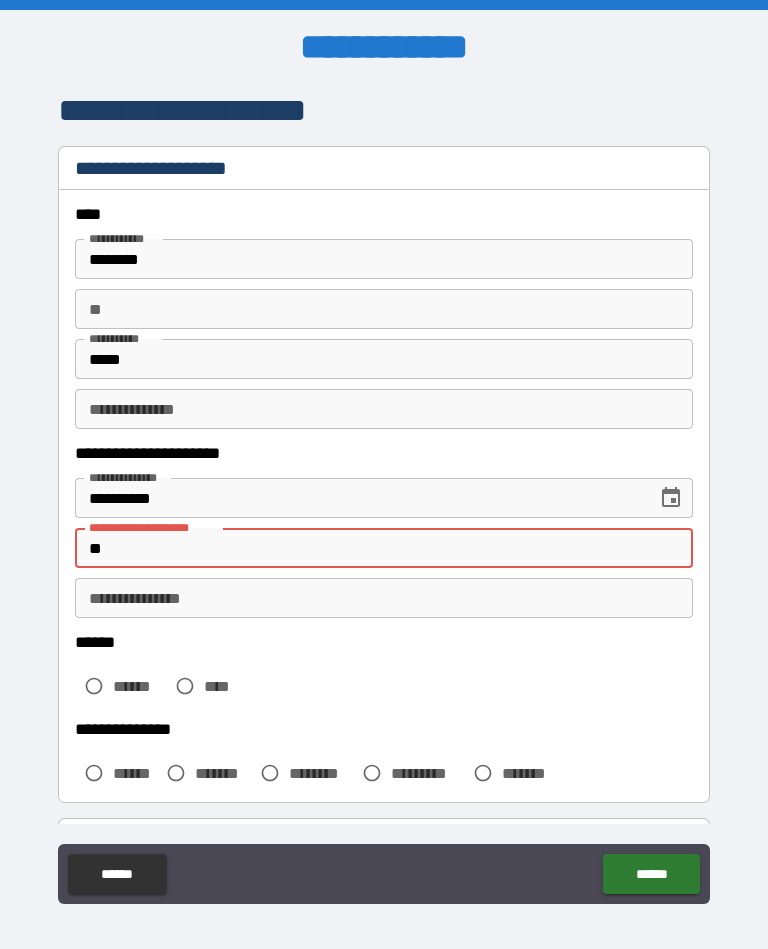 type on "*" 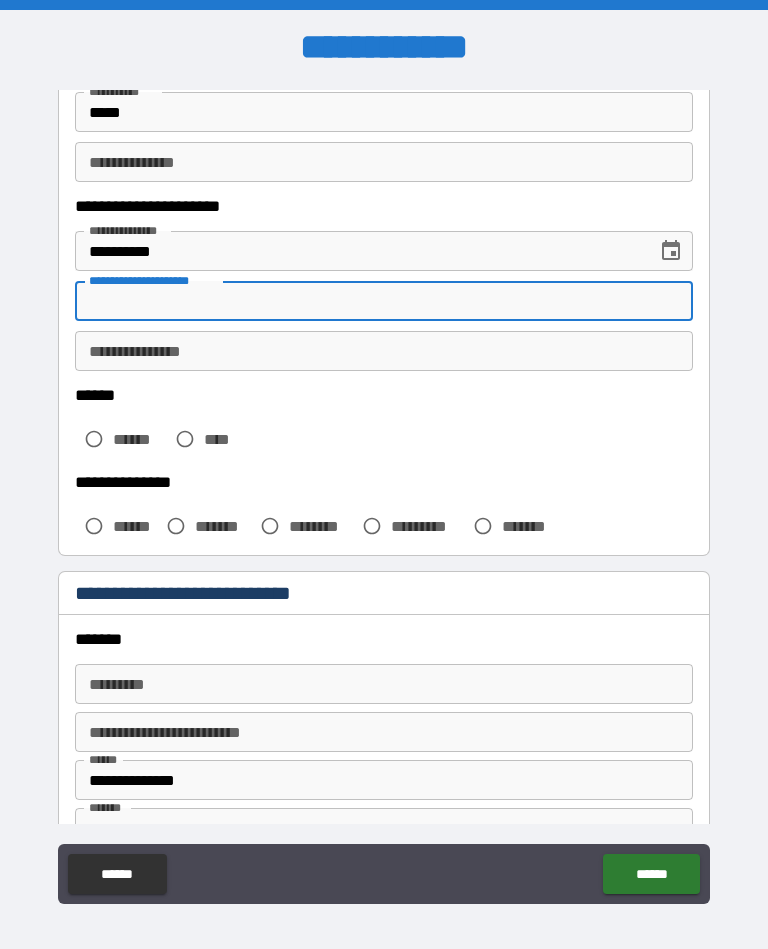 scroll, scrollTop: 257, scrollLeft: 0, axis: vertical 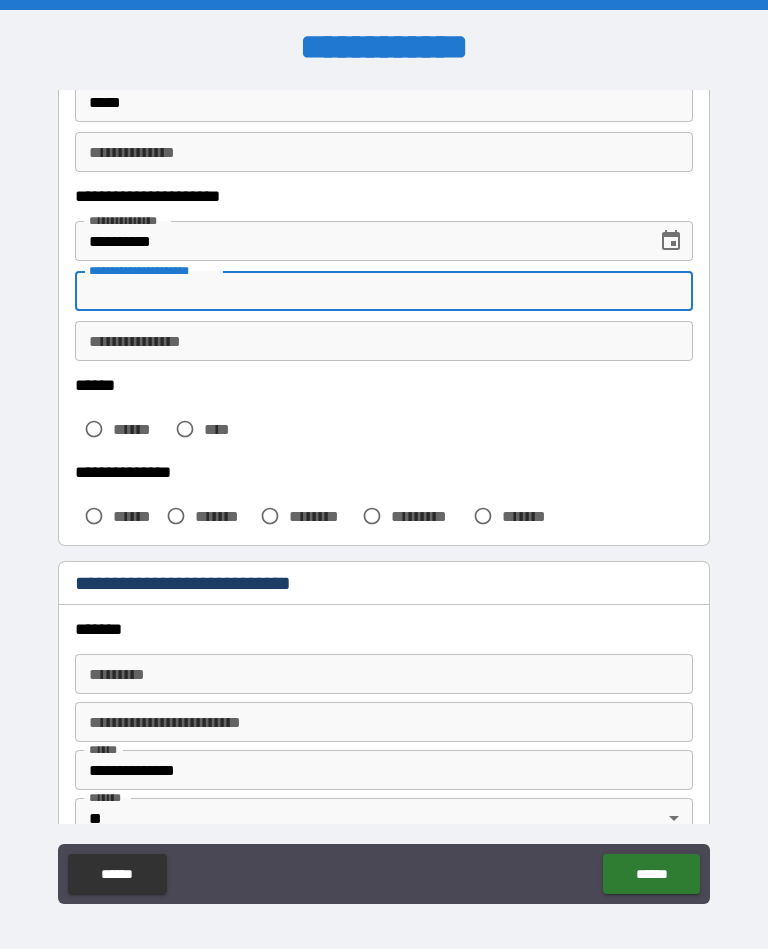 type 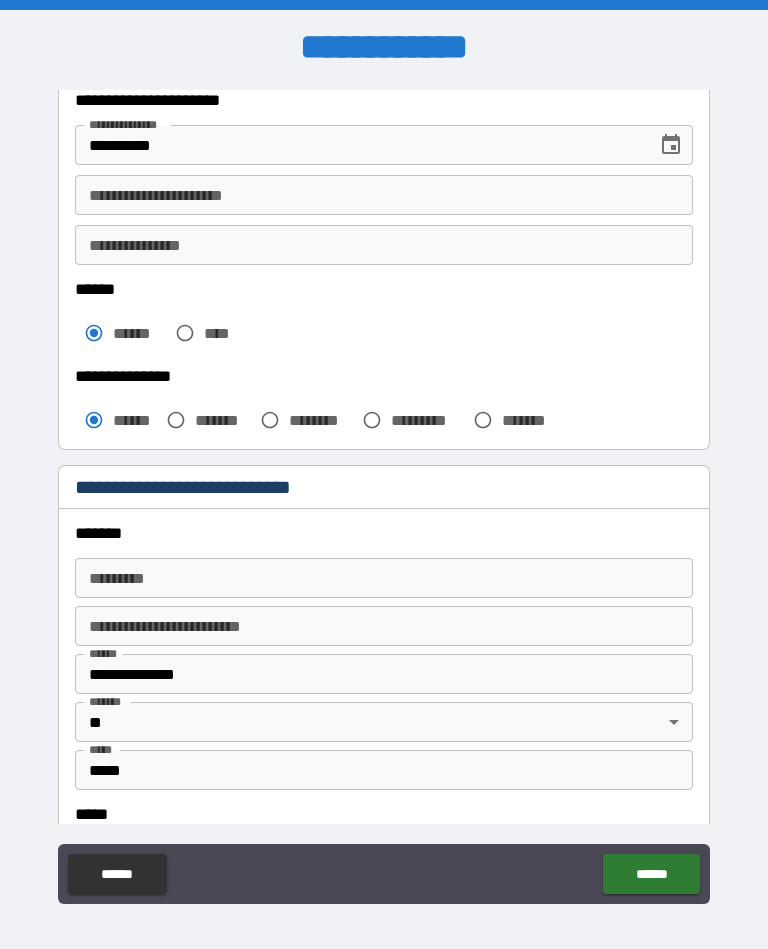 scroll, scrollTop: 358, scrollLeft: 0, axis: vertical 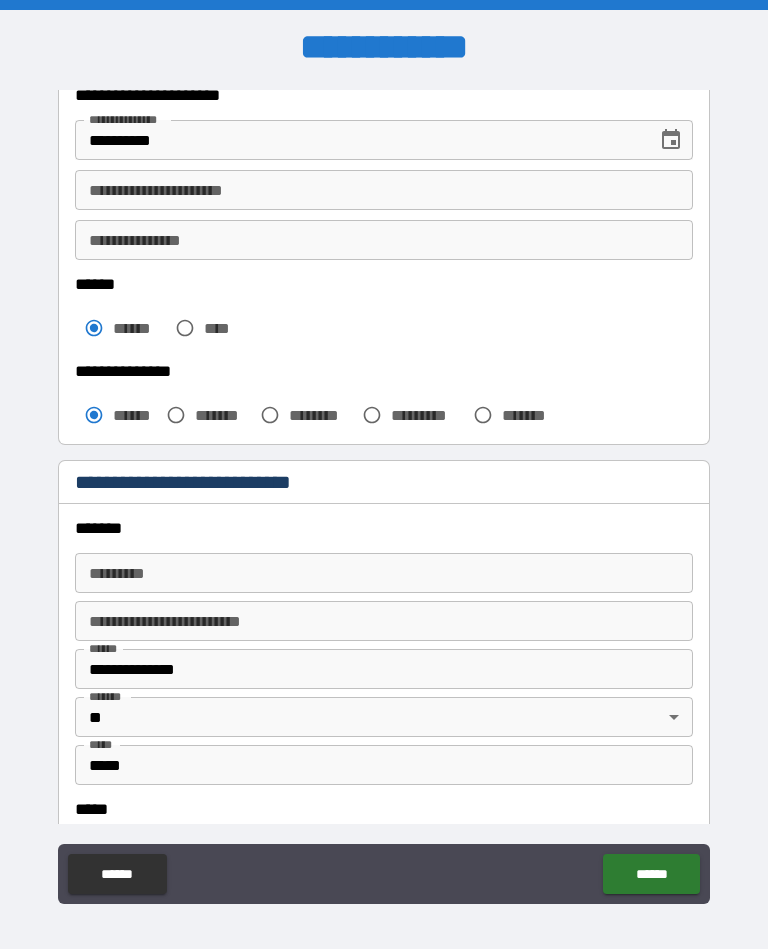click on "*******   *" at bounding box center (384, 573) 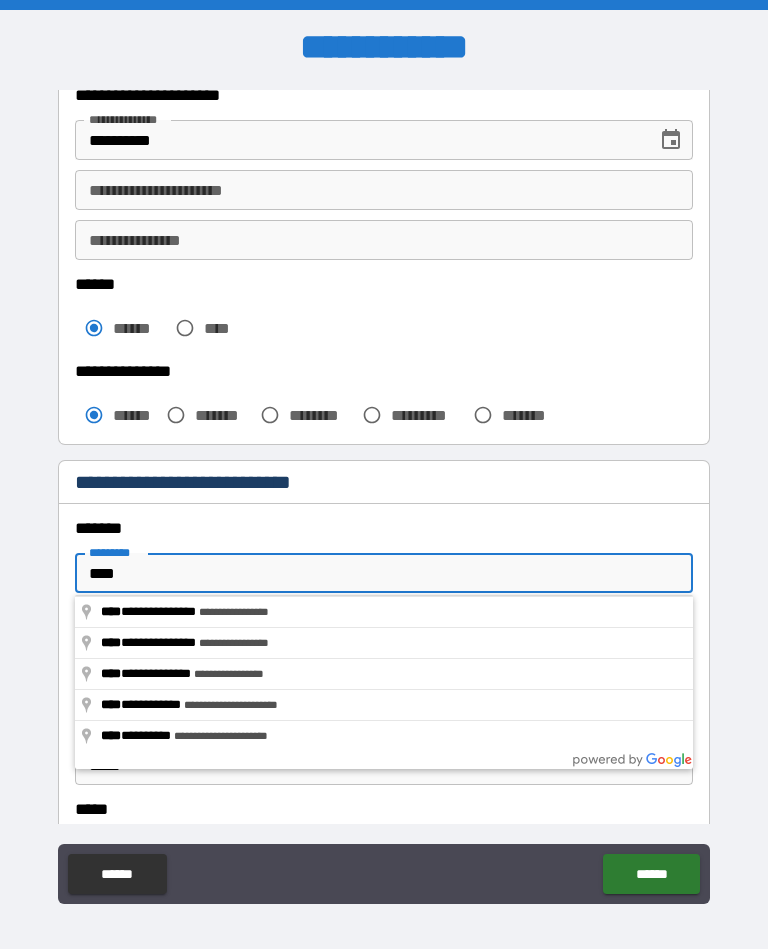 type on "**********" 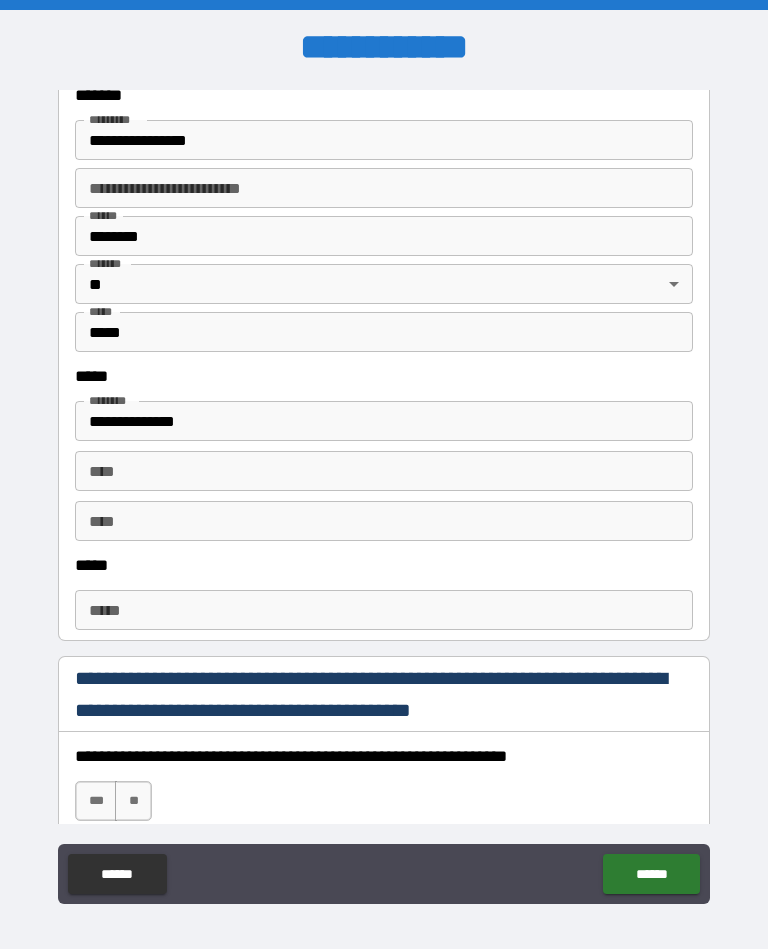 scroll, scrollTop: 814, scrollLeft: 0, axis: vertical 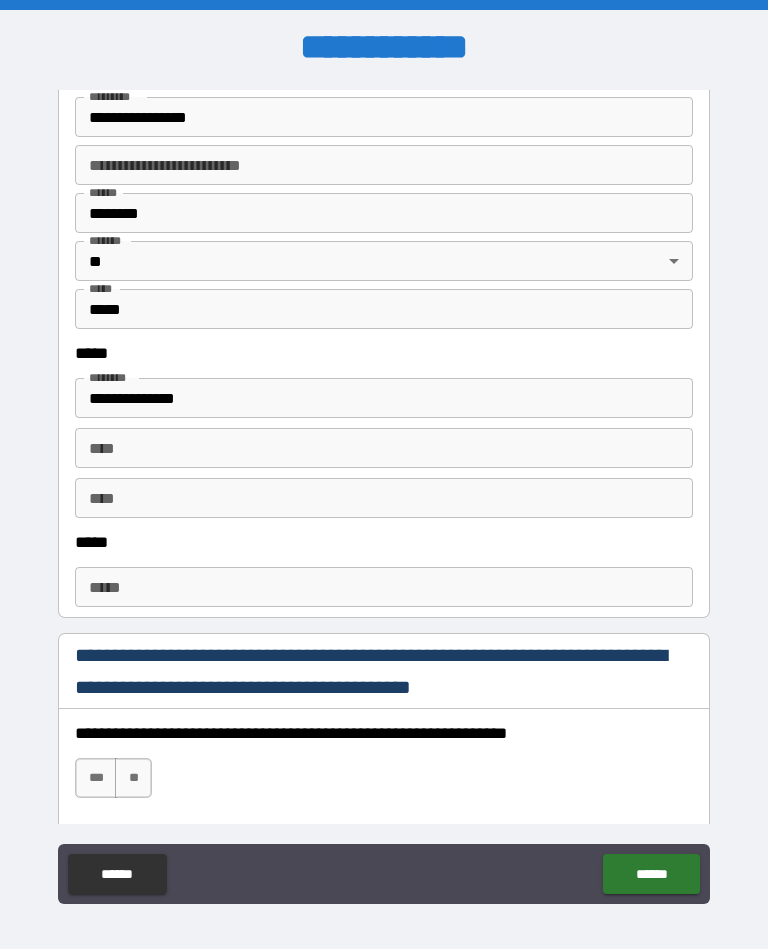 click on "*****" at bounding box center [384, 587] 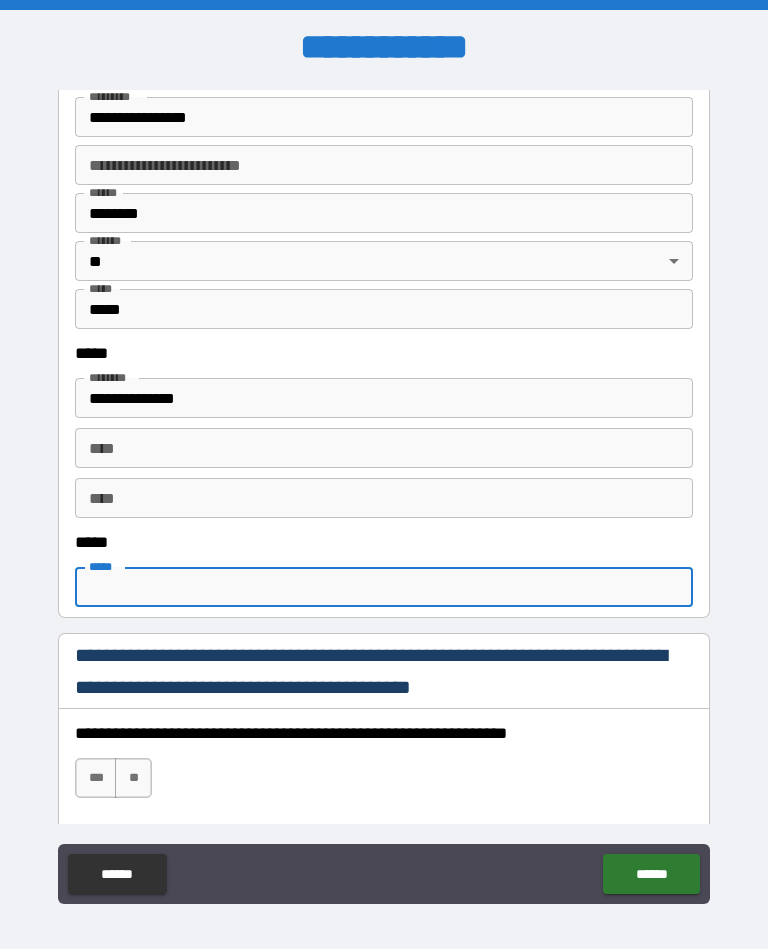 type on "*" 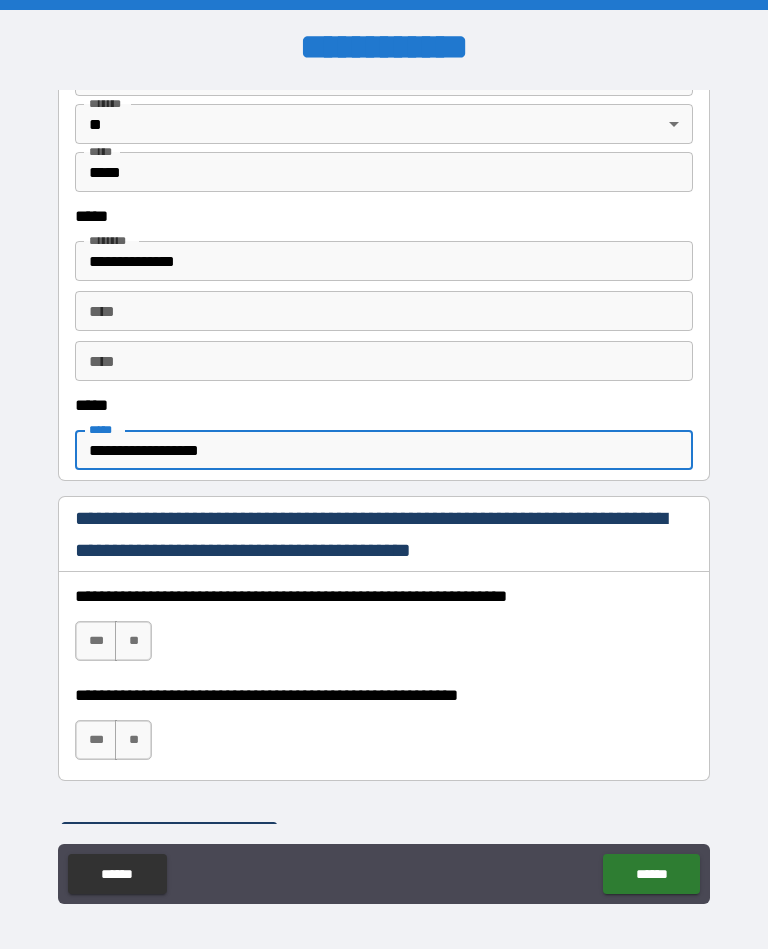scroll, scrollTop: 958, scrollLeft: 0, axis: vertical 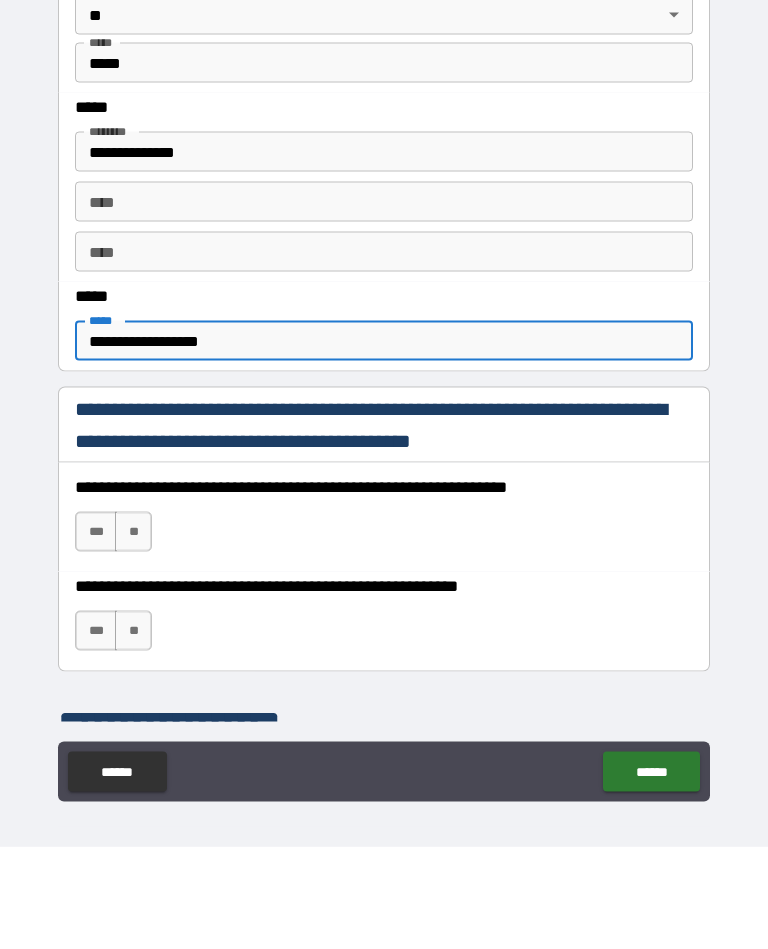 type on "**********" 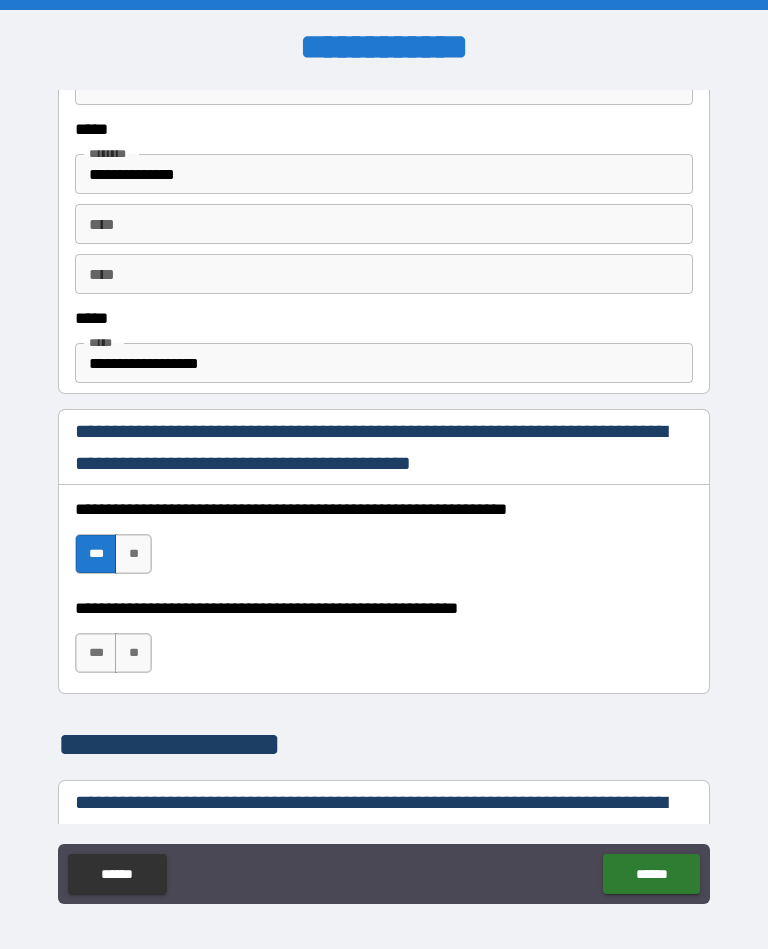 scroll, scrollTop: 1051, scrollLeft: 0, axis: vertical 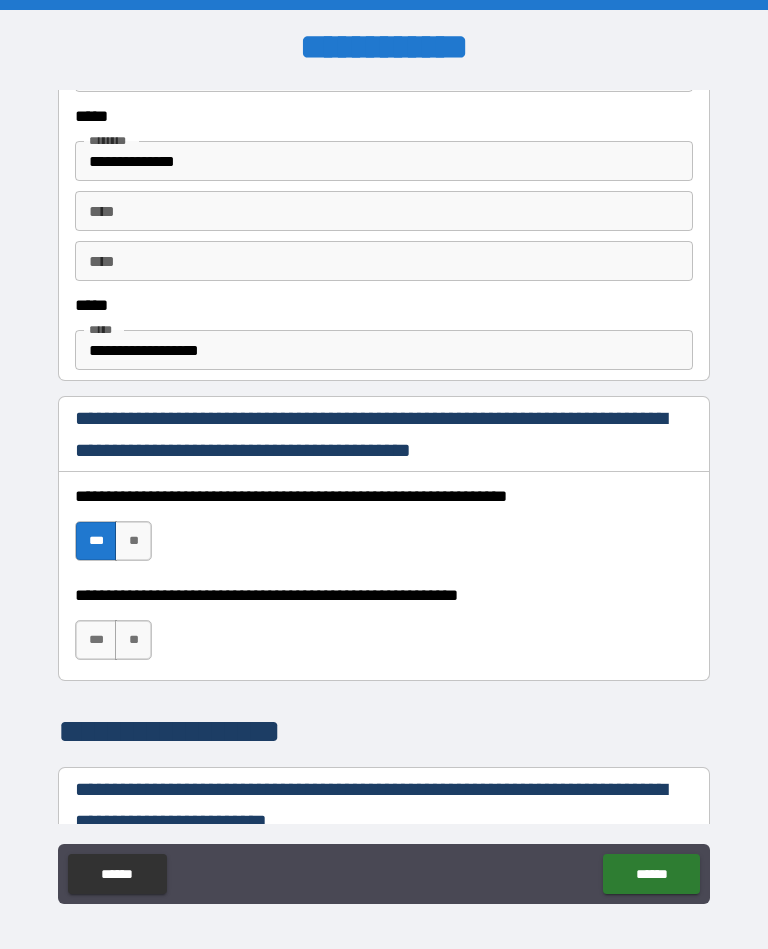 click on "***" at bounding box center [96, 640] 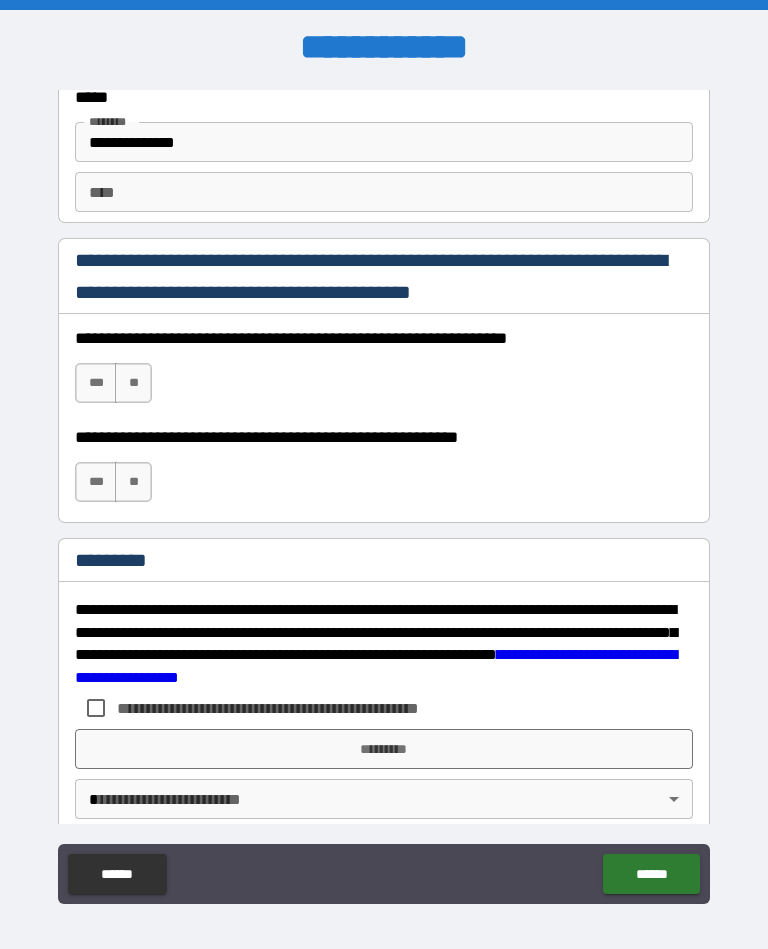 scroll, scrollTop: 2395, scrollLeft: 0, axis: vertical 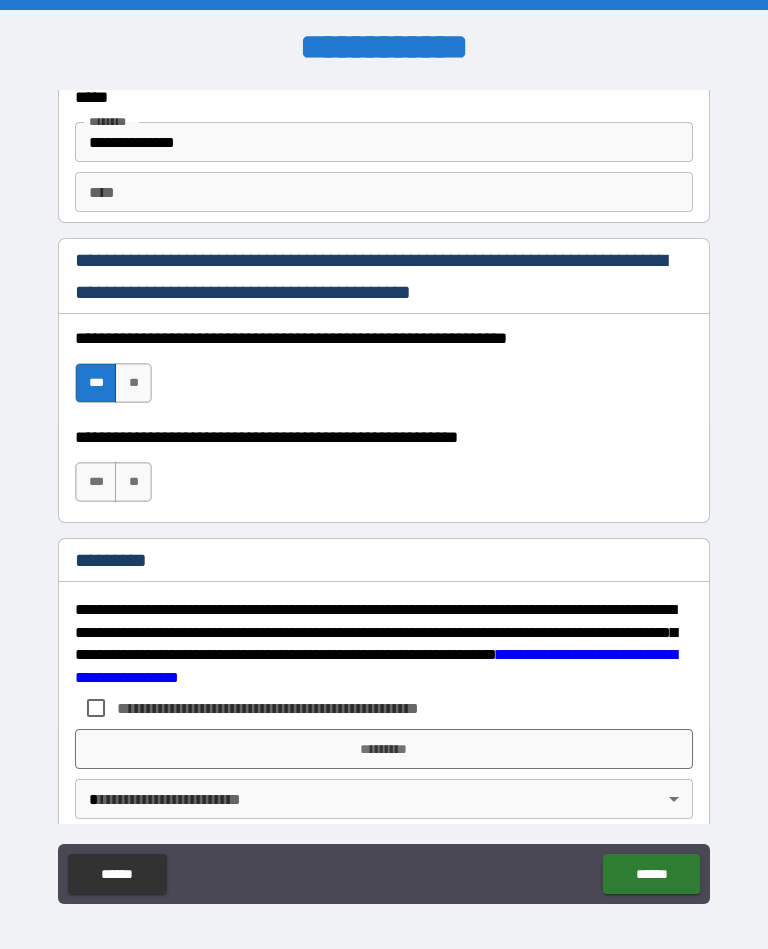 click on "***" at bounding box center (96, 482) 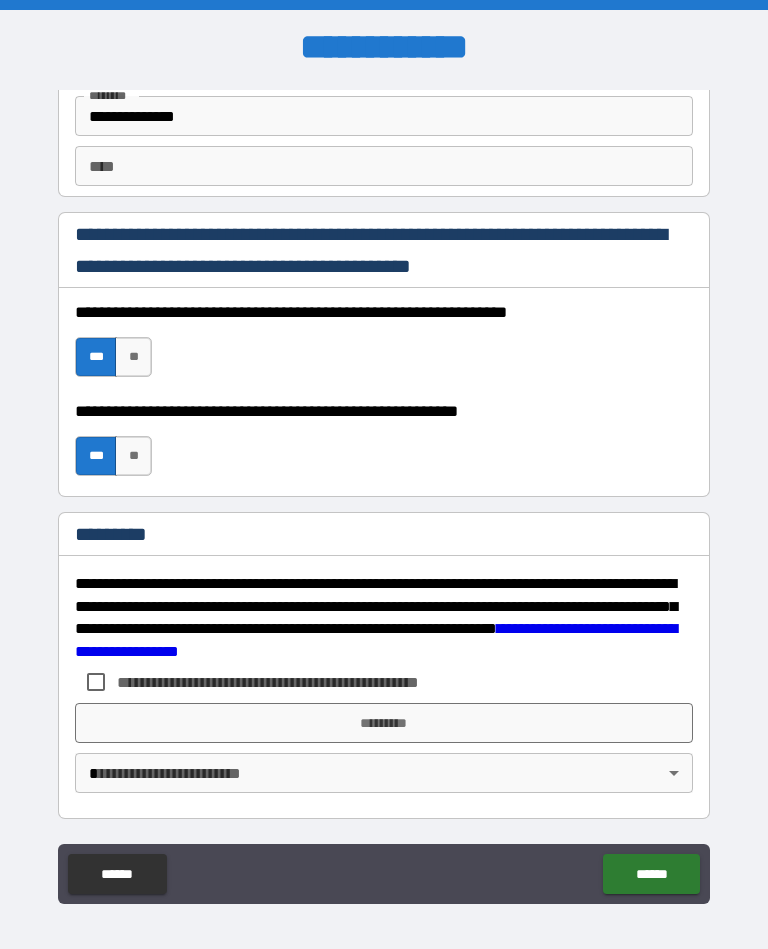 scroll, scrollTop: 2421, scrollLeft: 0, axis: vertical 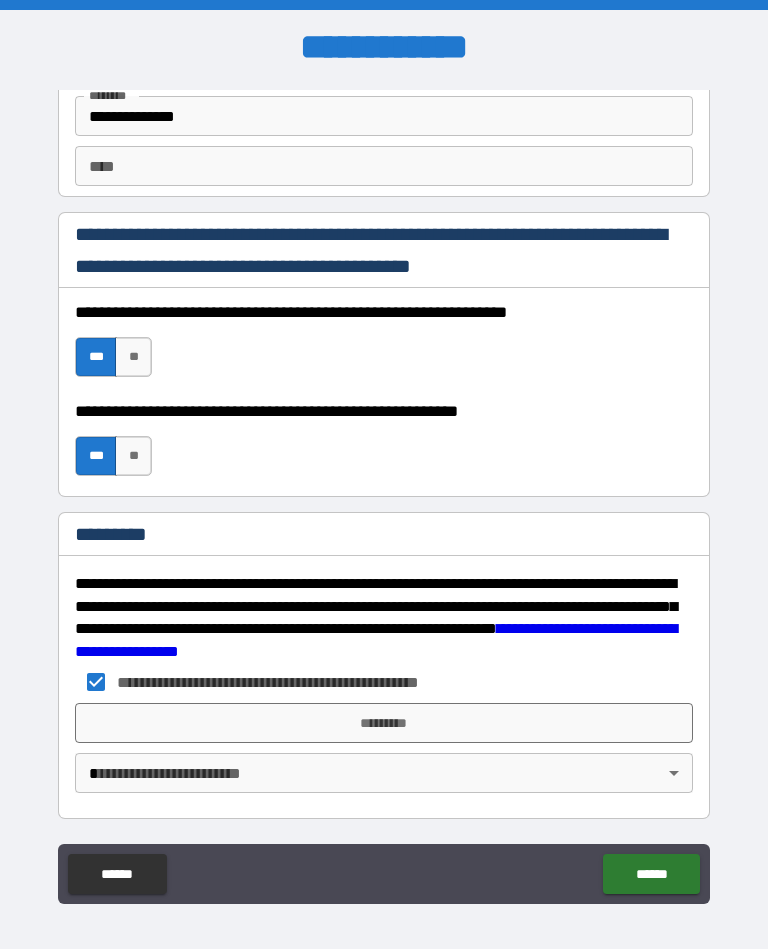 click on "*********" at bounding box center (384, 723) 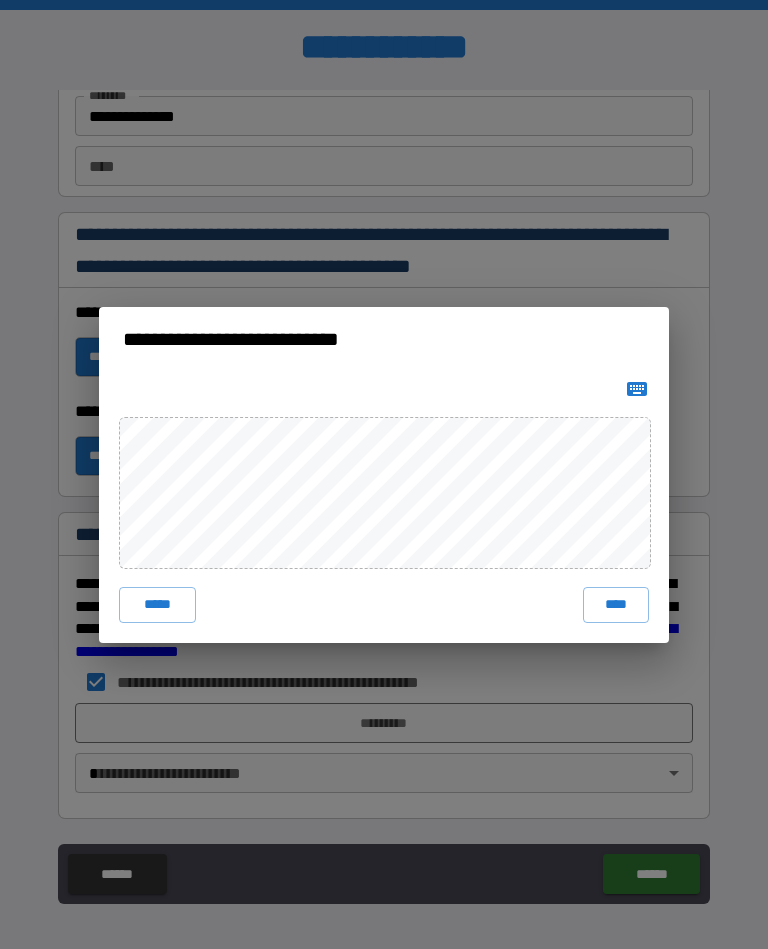 click on "****" at bounding box center (616, 605) 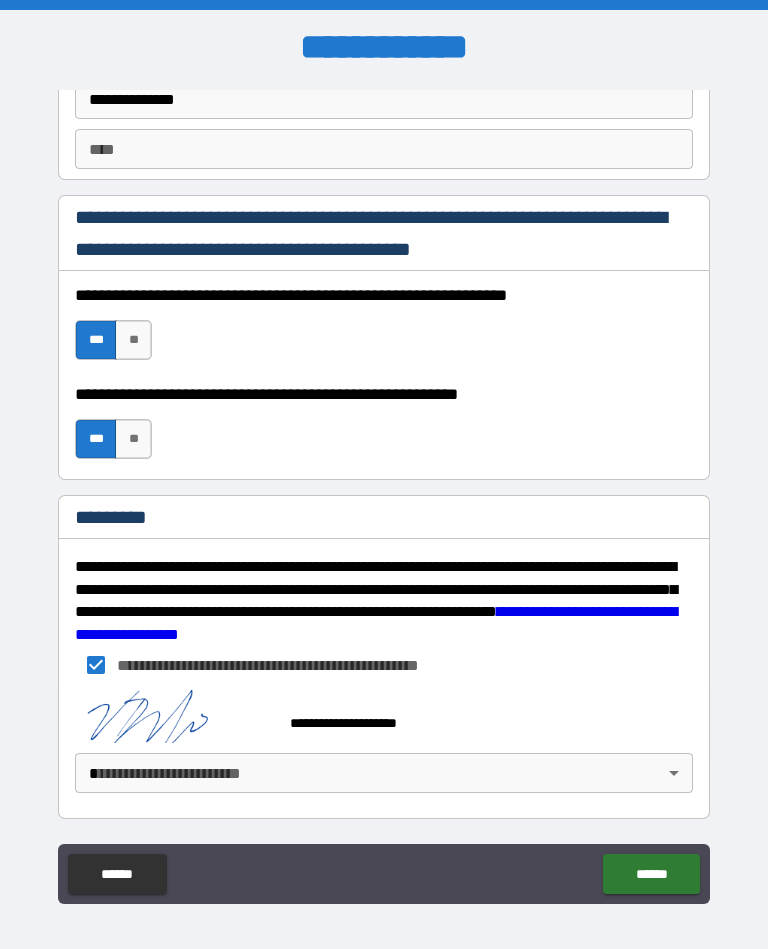 scroll, scrollTop: 2438, scrollLeft: 0, axis: vertical 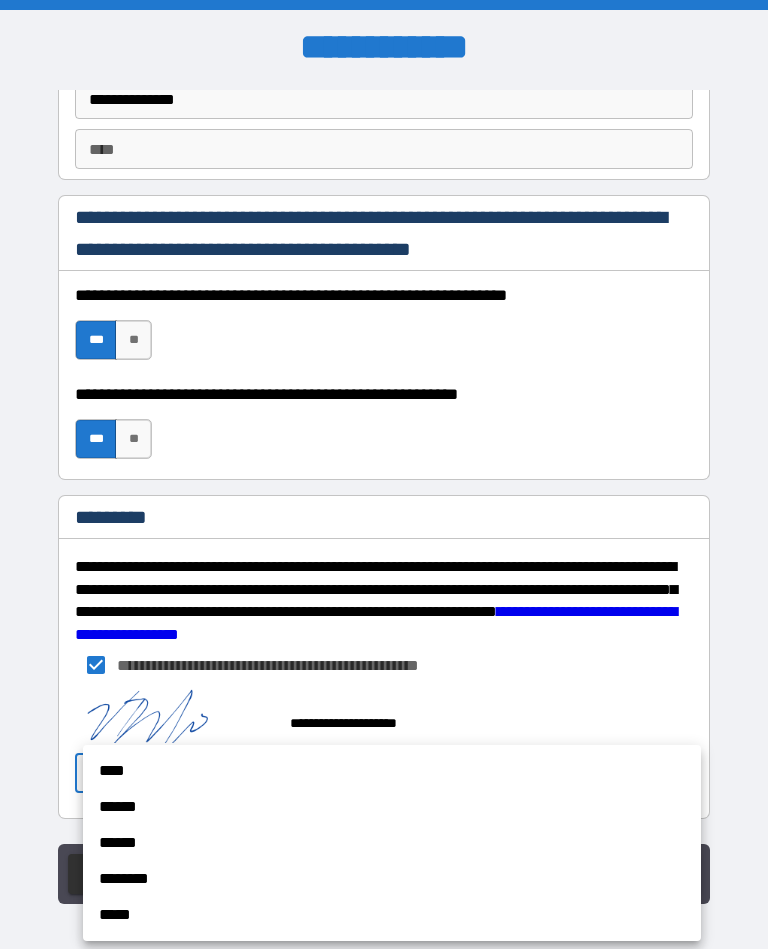 click on "****" at bounding box center (392, 771) 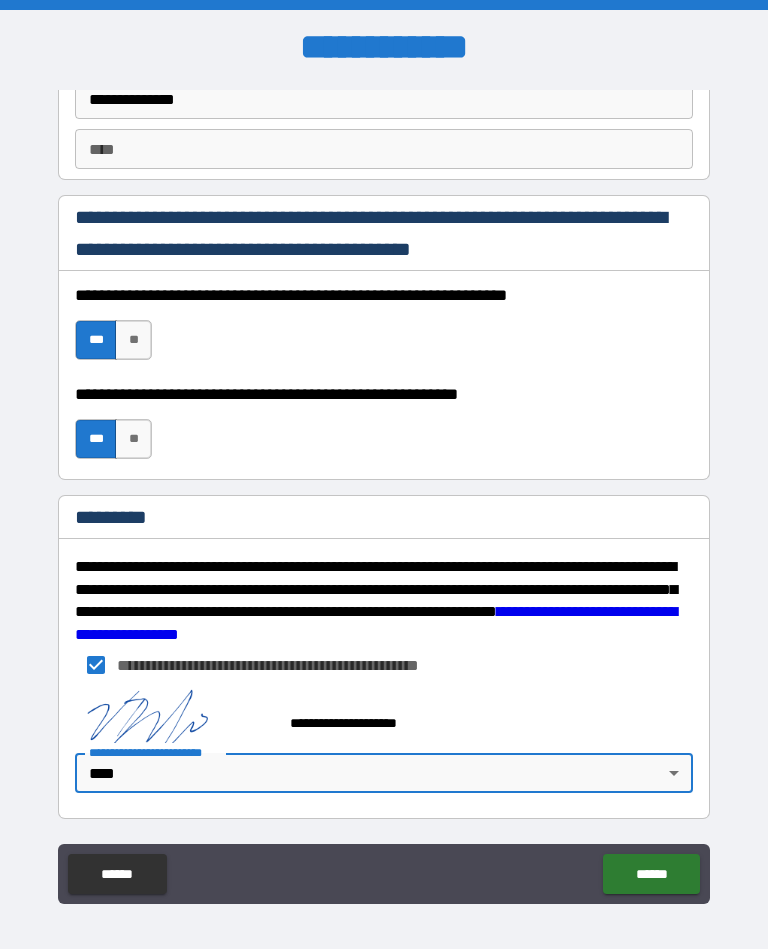 click on "******" at bounding box center [651, 874] 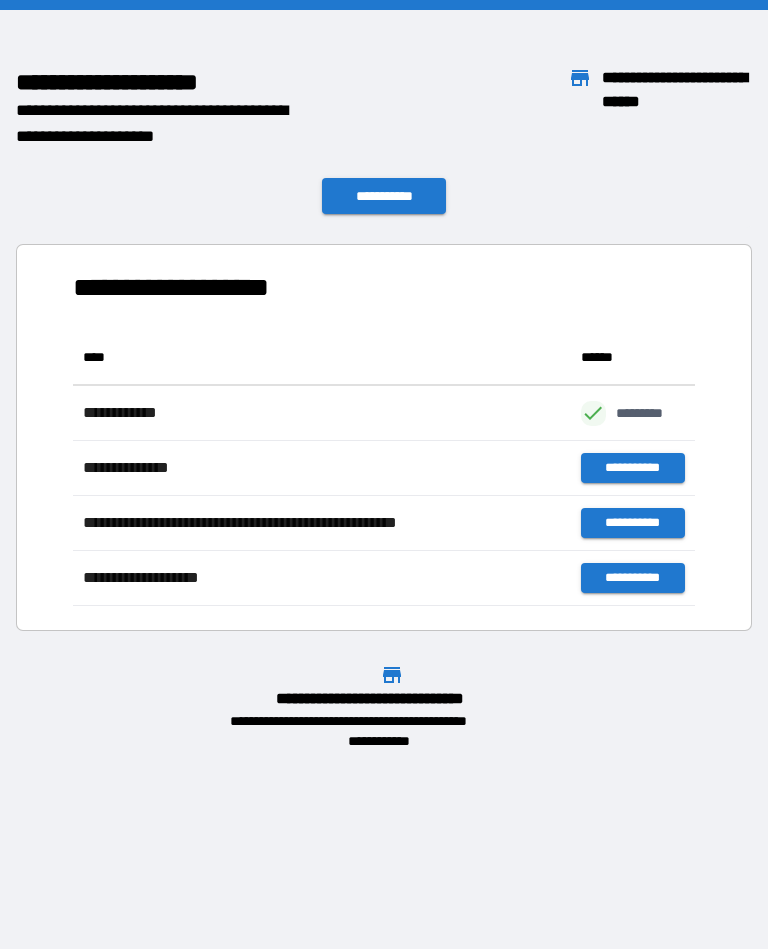scroll, scrollTop: 1, scrollLeft: 1, axis: both 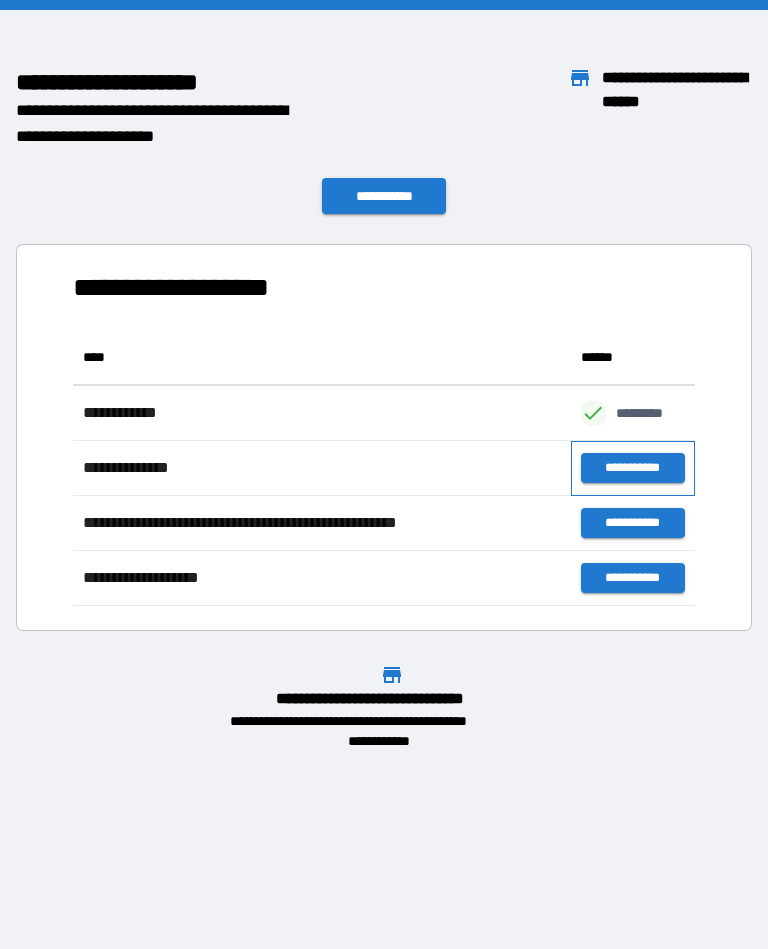 click on "**********" at bounding box center (633, 468) 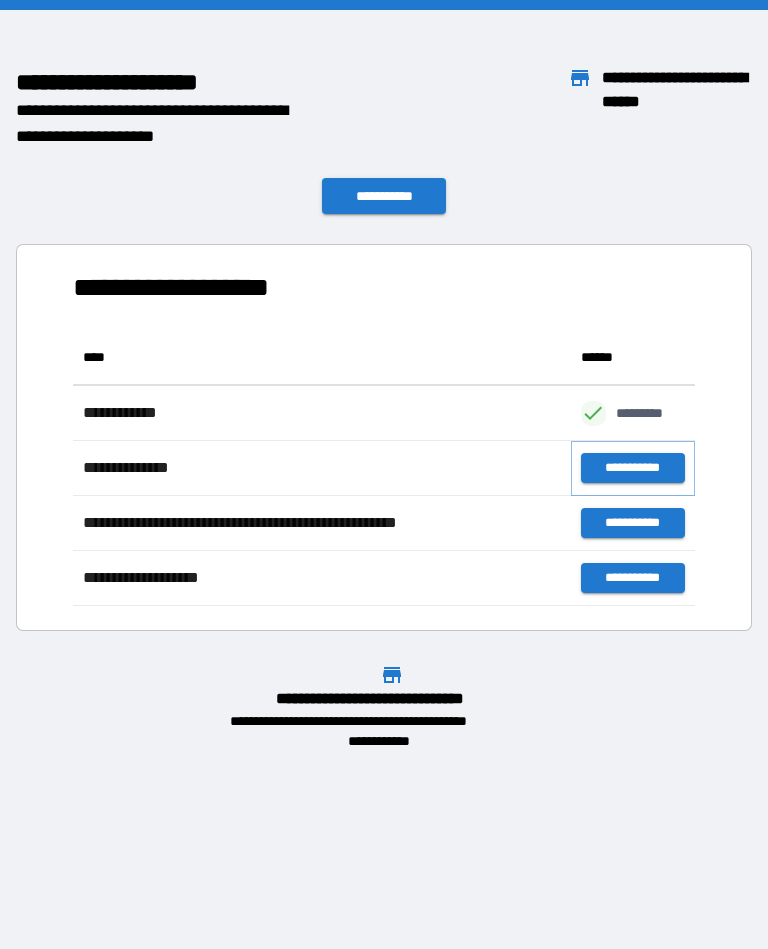 click on "**********" at bounding box center [633, 468] 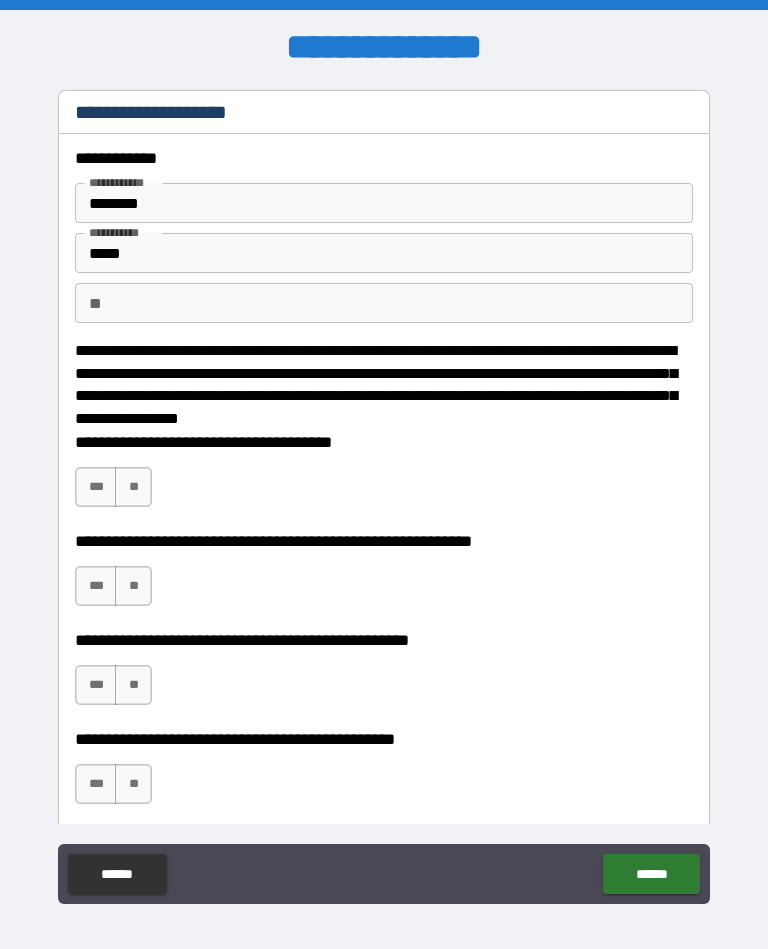 click on "***" at bounding box center (96, 487) 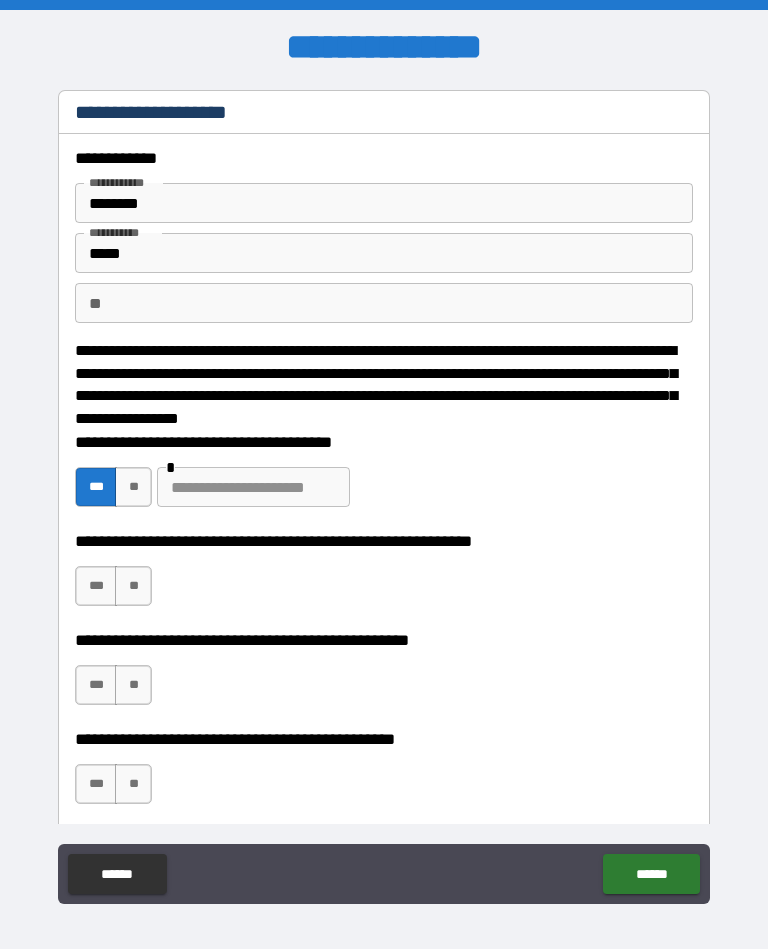 click on "**" at bounding box center (133, 586) 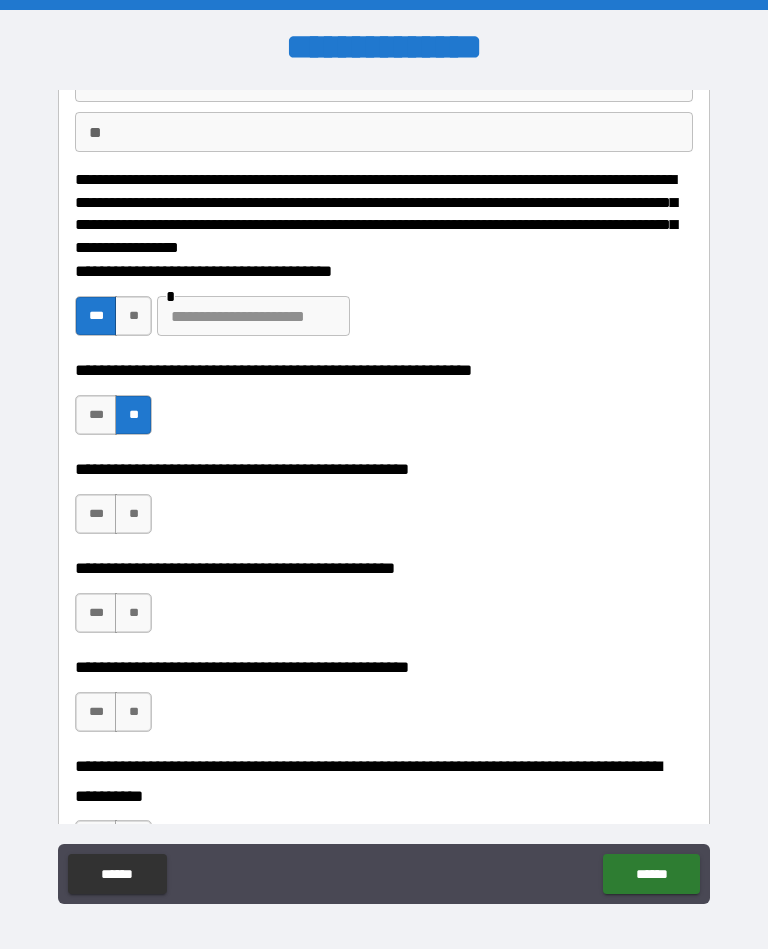 scroll, scrollTop: 181, scrollLeft: 0, axis: vertical 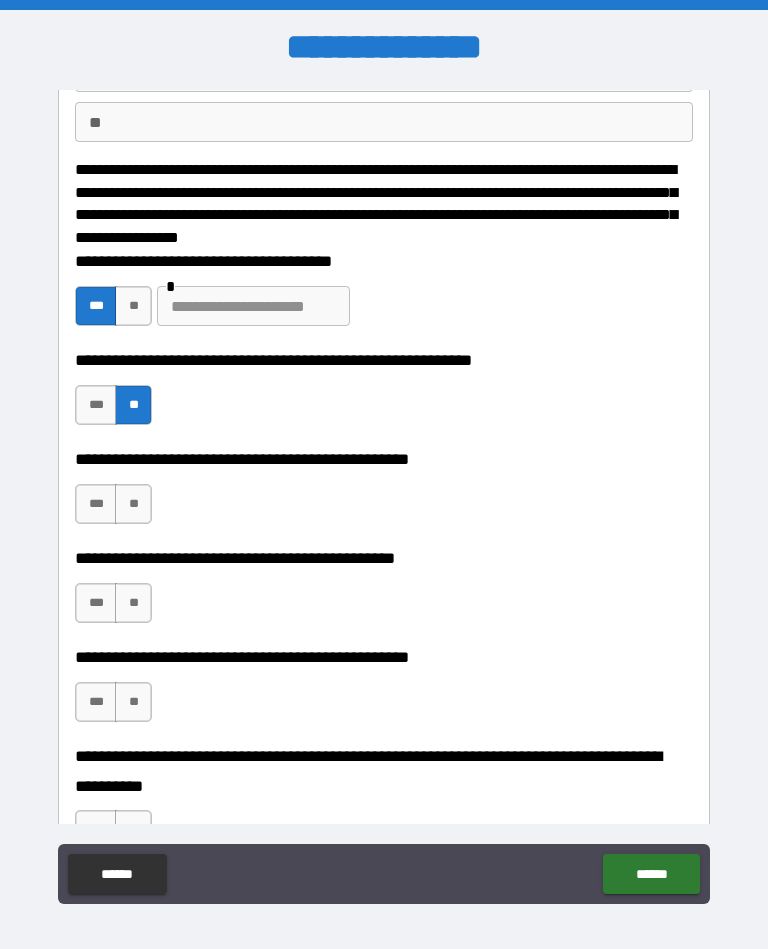 click on "***" at bounding box center (96, 405) 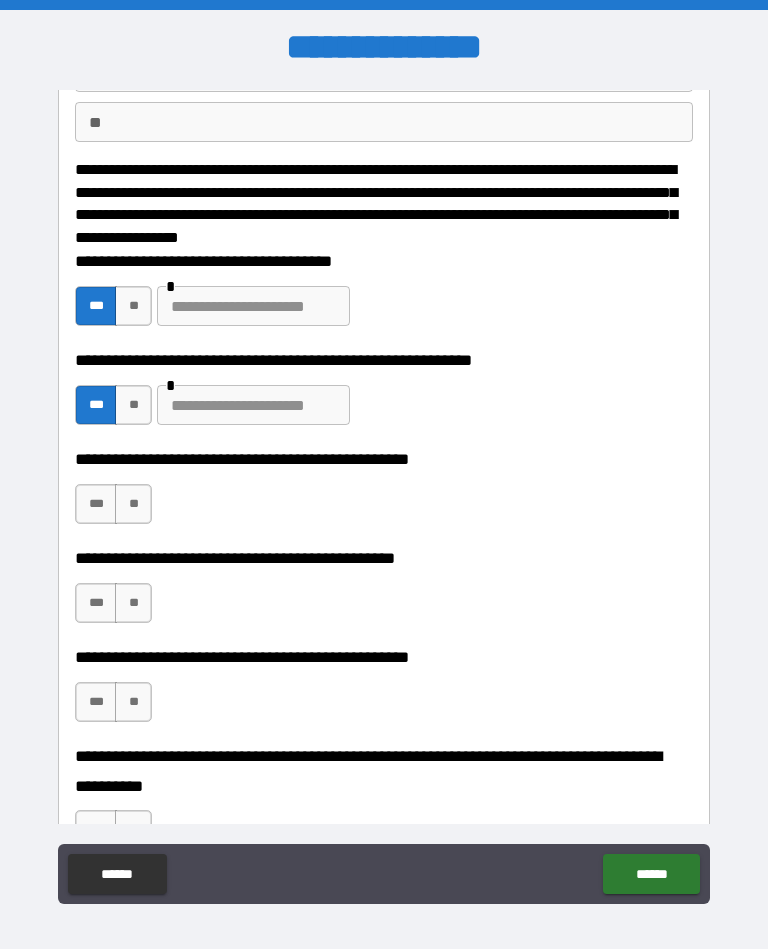 click at bounding box center [253, 405] 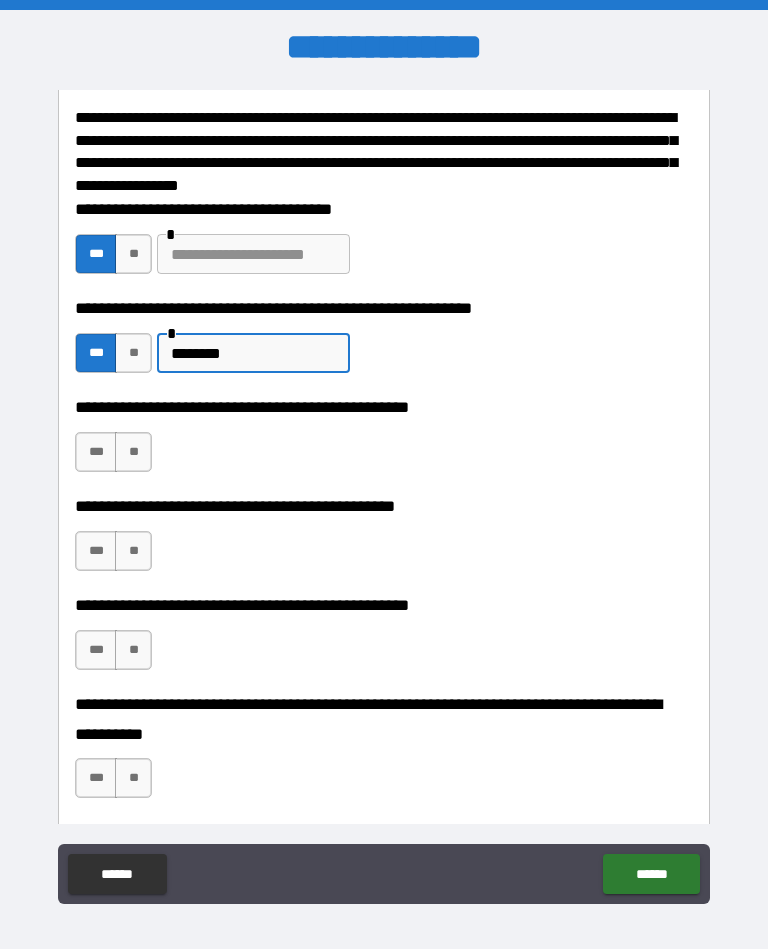scroll, scrollTop: 249, scrollLeft: 0, axis: vertical 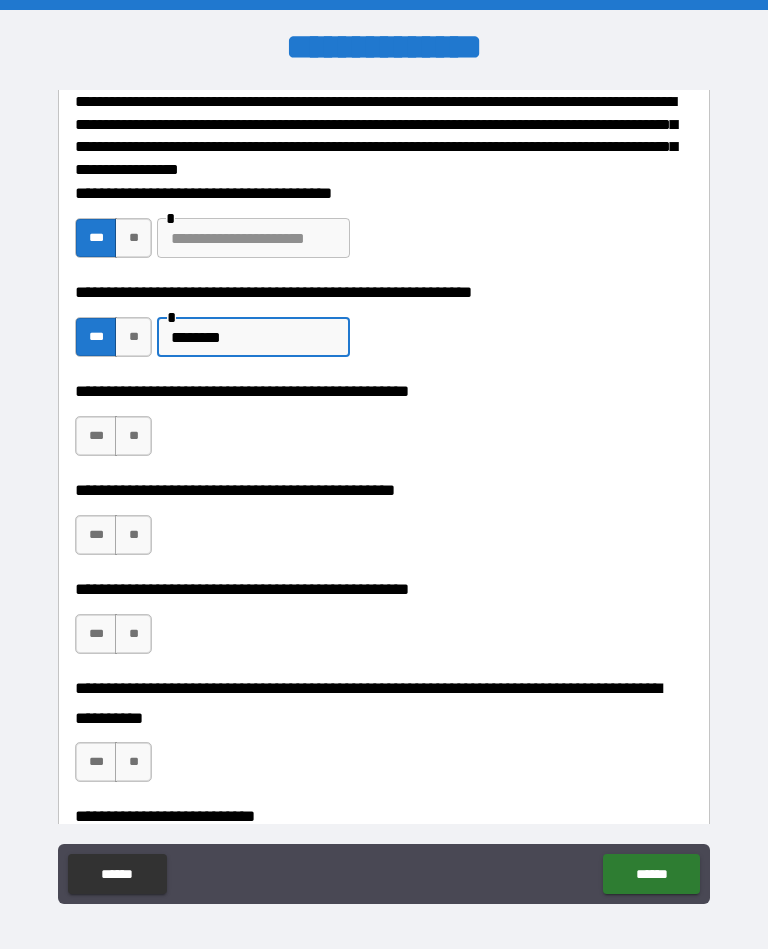 type on "*******" 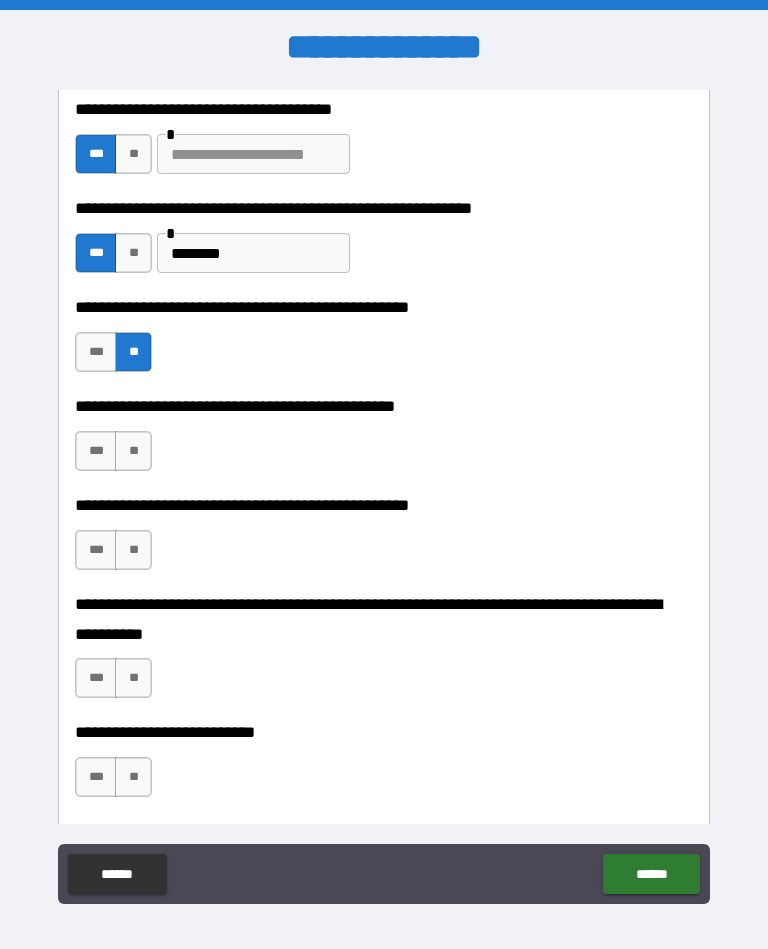 scroll, scrollTop: 335, scrollLeft: 0, axis: vertical 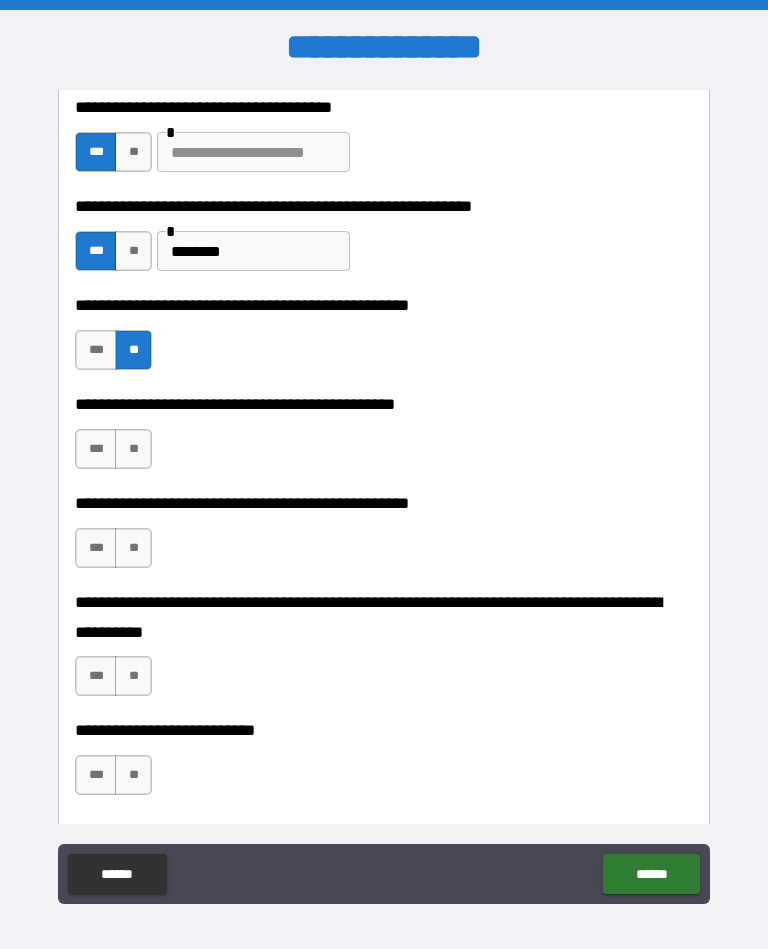 click on "***" at bounding box center [96, 449] 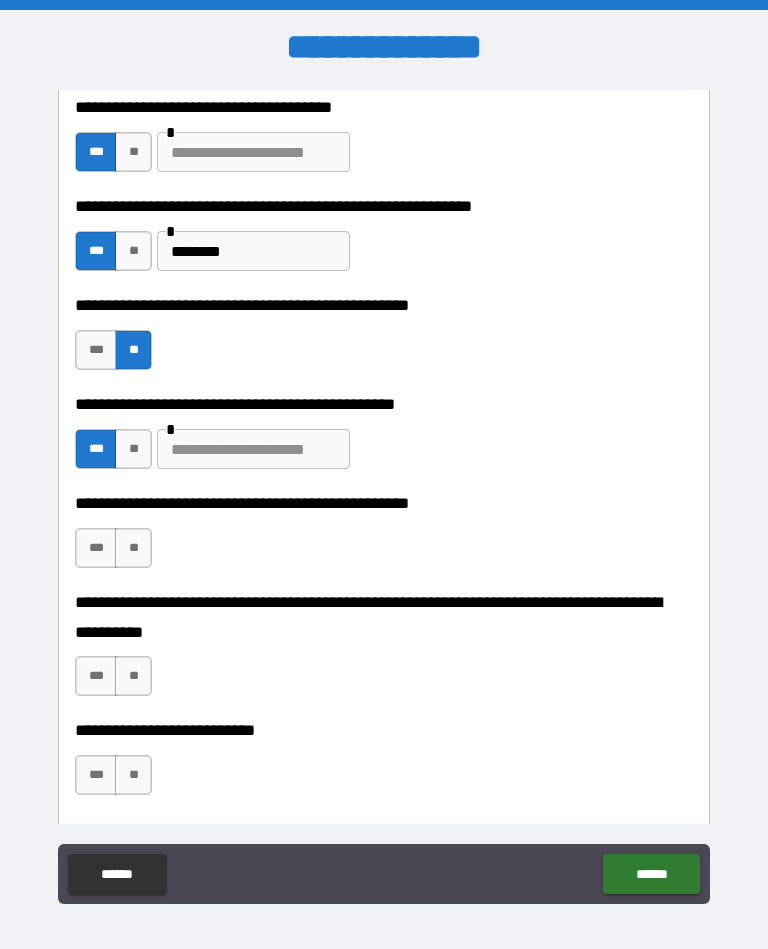 click at bounding box center [253, 449] 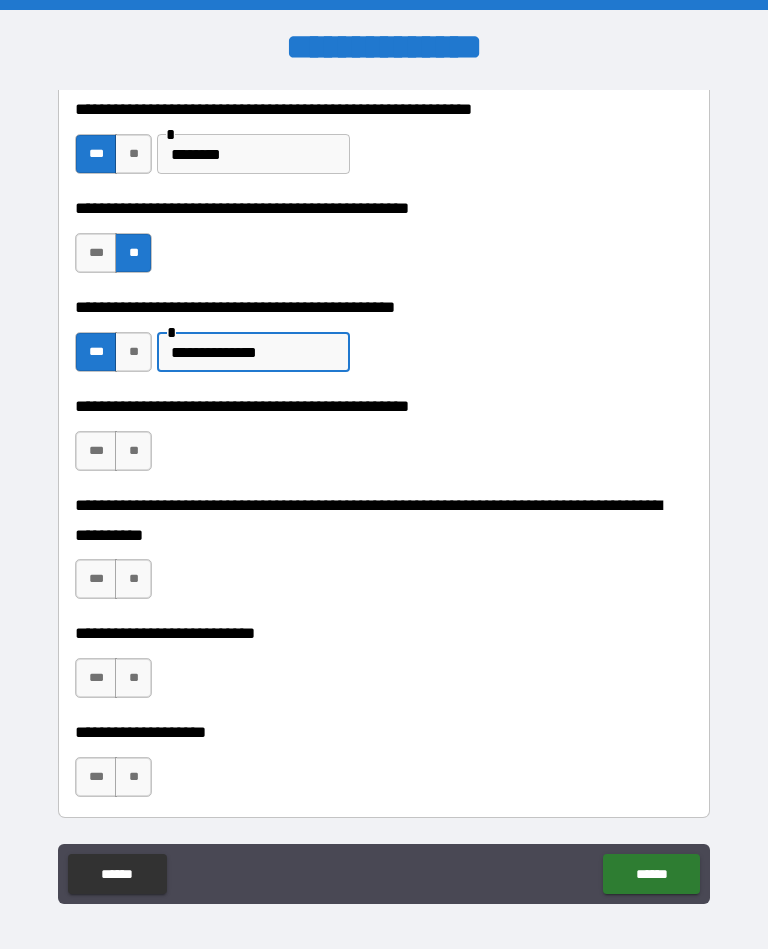 scroll, scrollTop: 443, scrollLeft: 0, axis: vertical 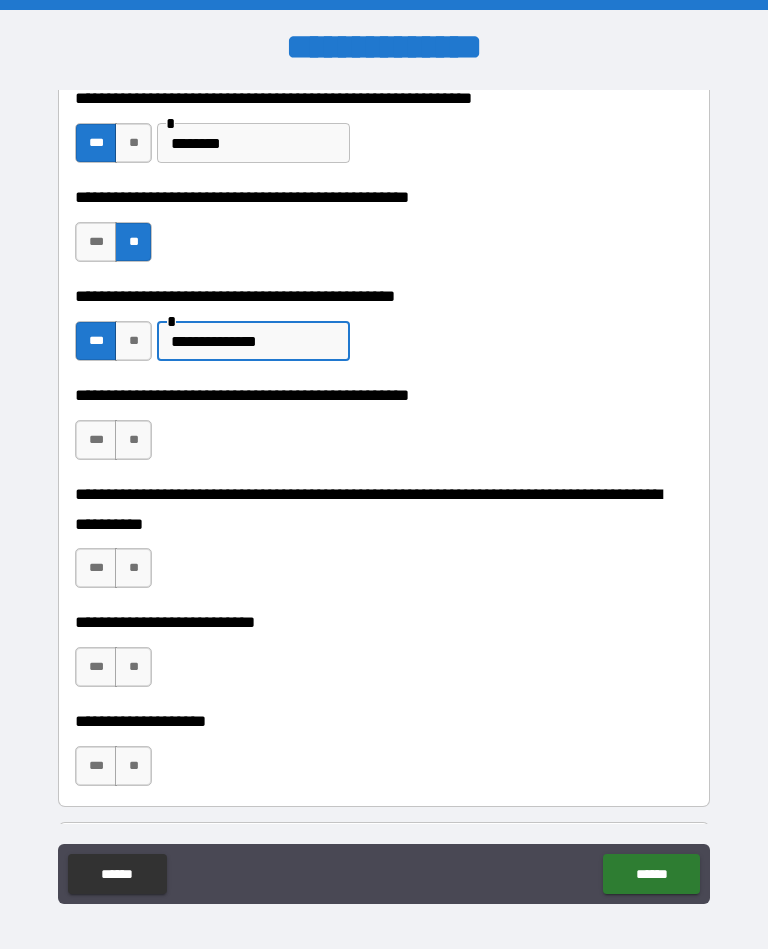 type on "**********" 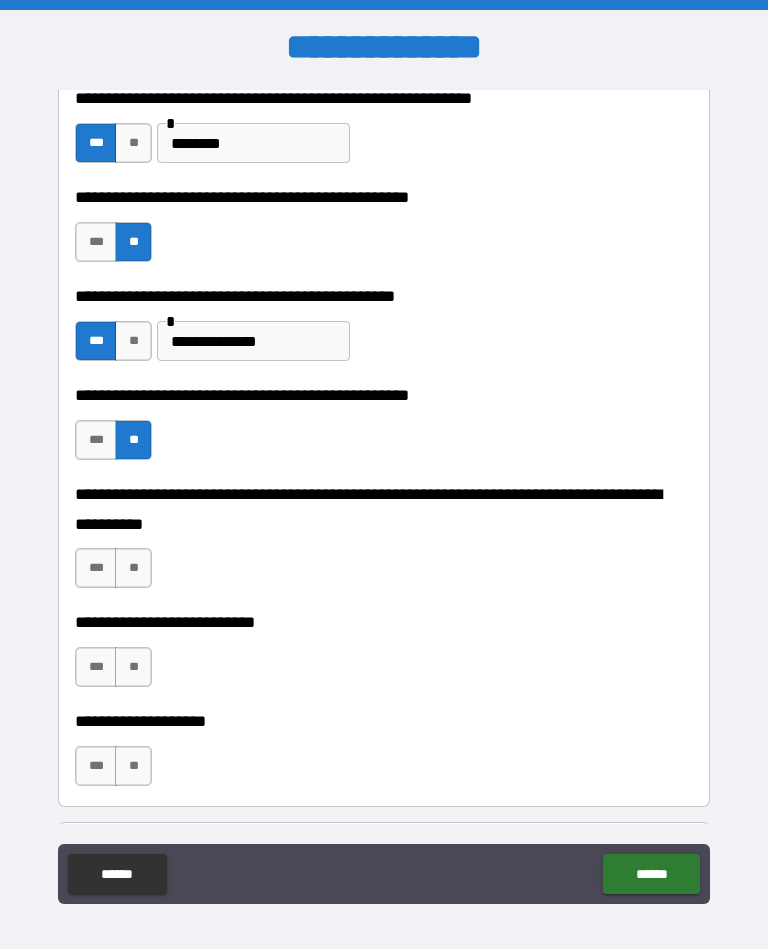 scroll, scrollTop: 516, scrollLeft: 0, axis: vertical 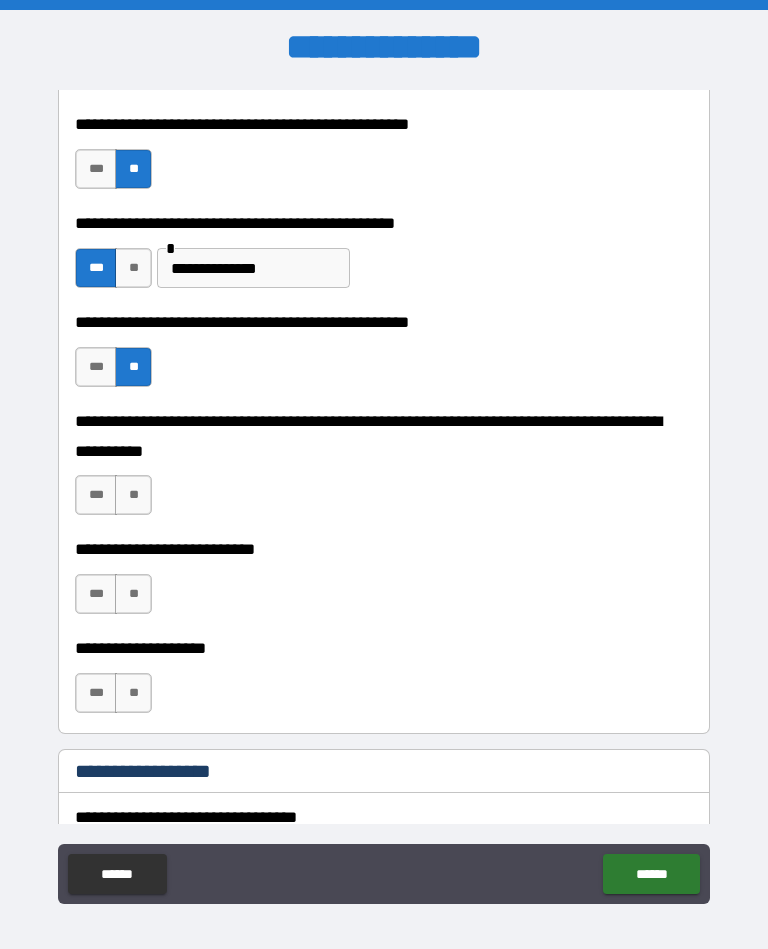 click on "**" at bounding box center (133, 495) 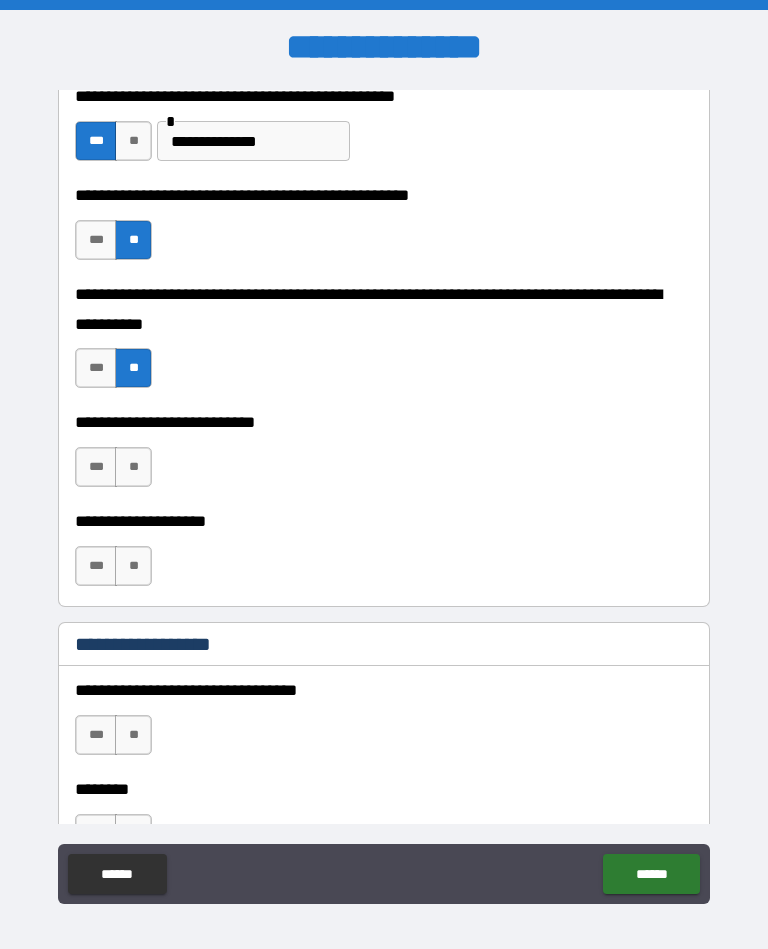 scroll, scrollTop: 656, scrollLeft: 0, axis: vertical 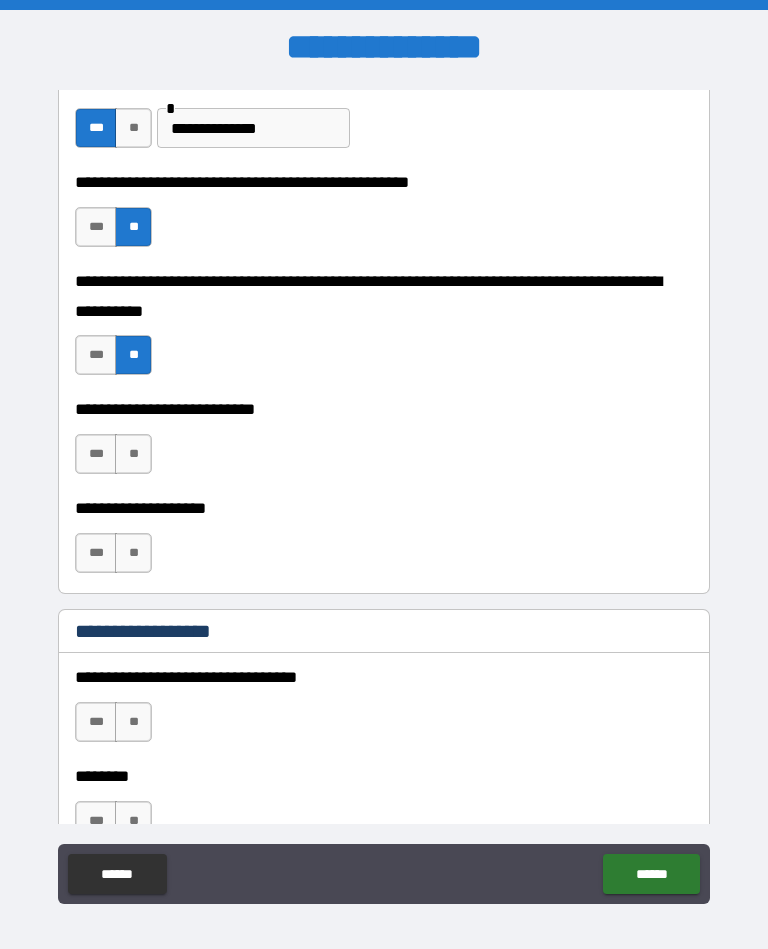 click on "**" at bounding box center (133, 454) 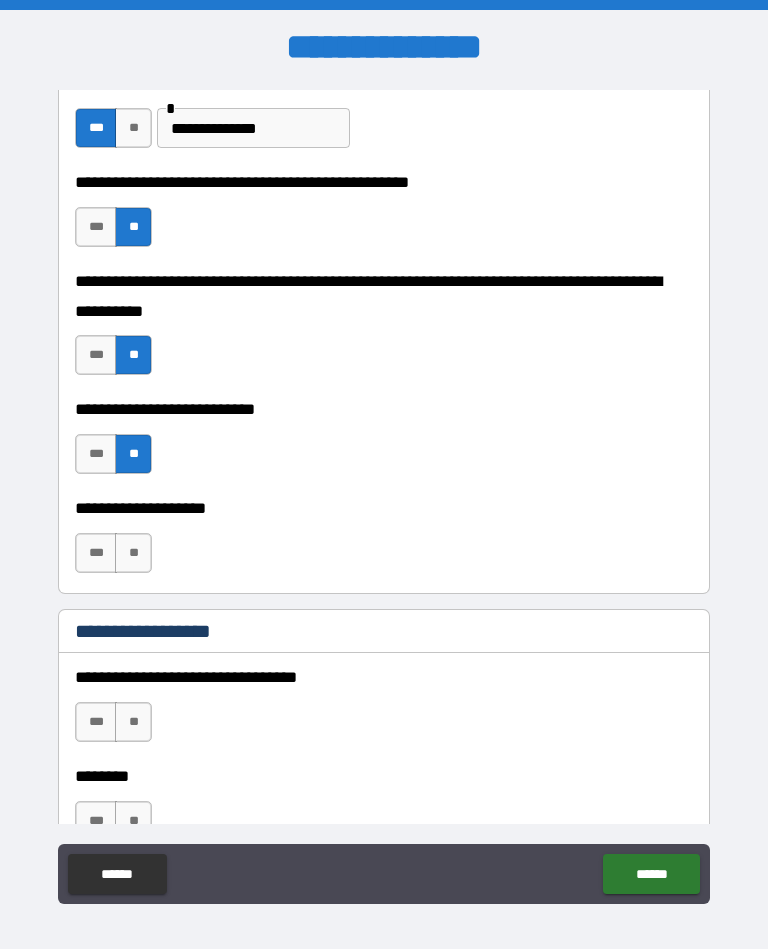 scroll, scrollTop: 738, scrollLeft: 0, axis: vertical 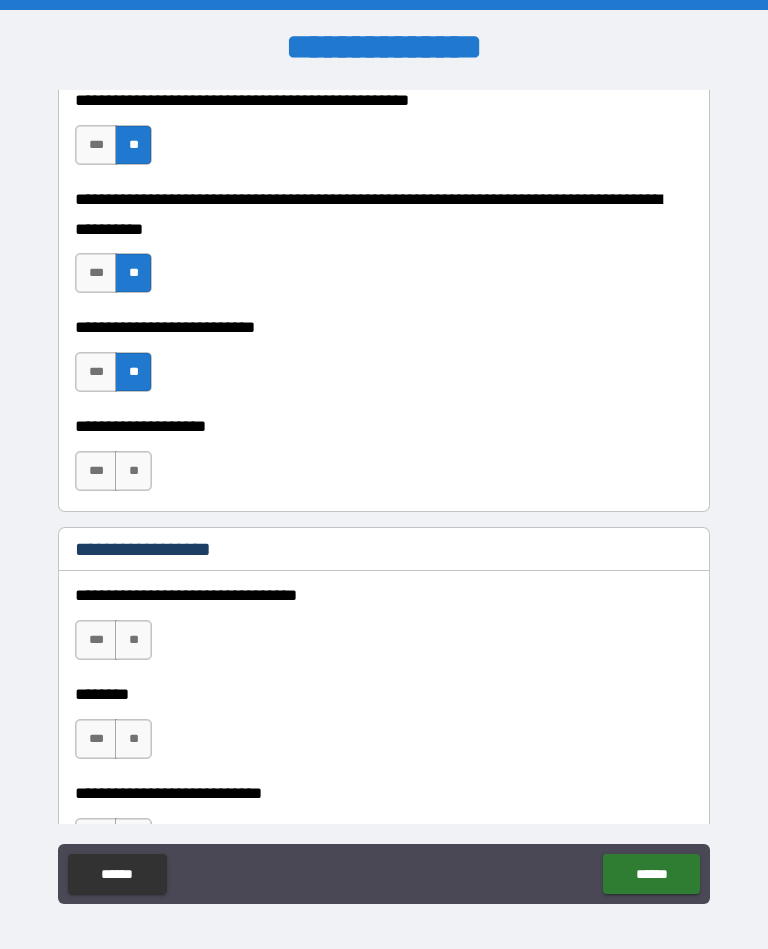 click on "**" at bounding box center [133, 471] 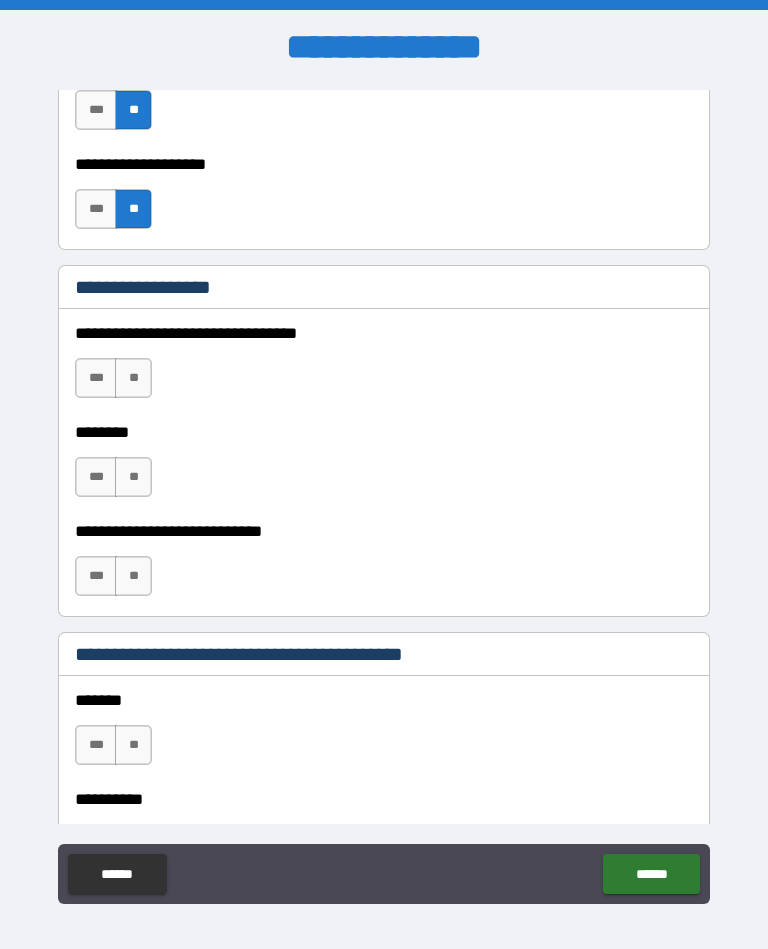 scroll, scrollTop: 1005, scrollLeft: 0, axis: vertical 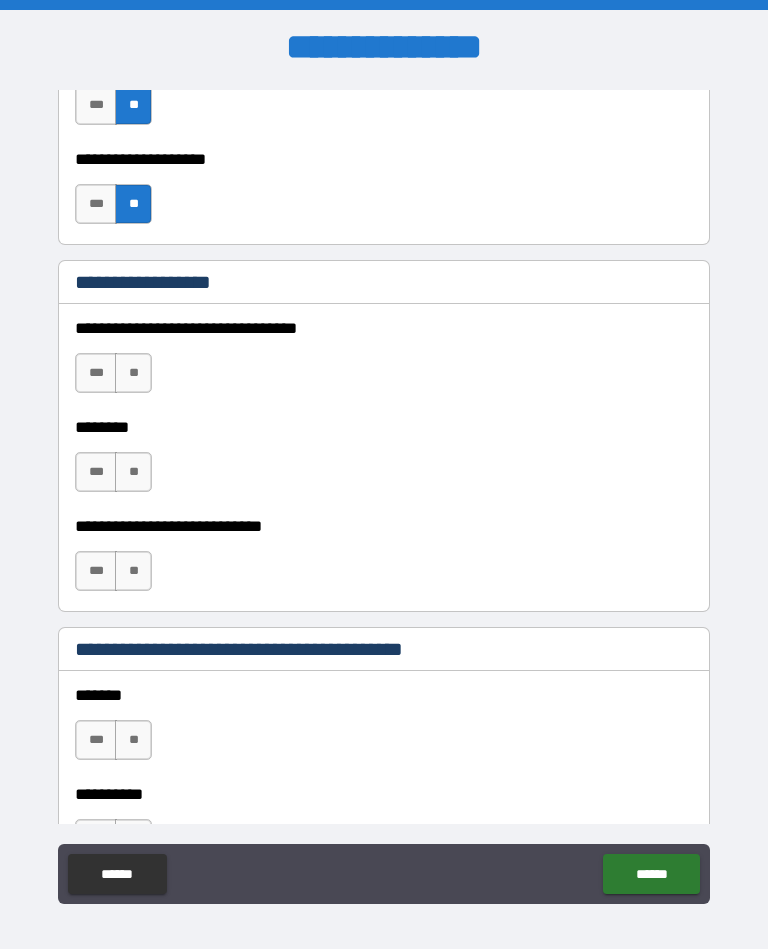 click on "**" at bounding box center [133, 373] 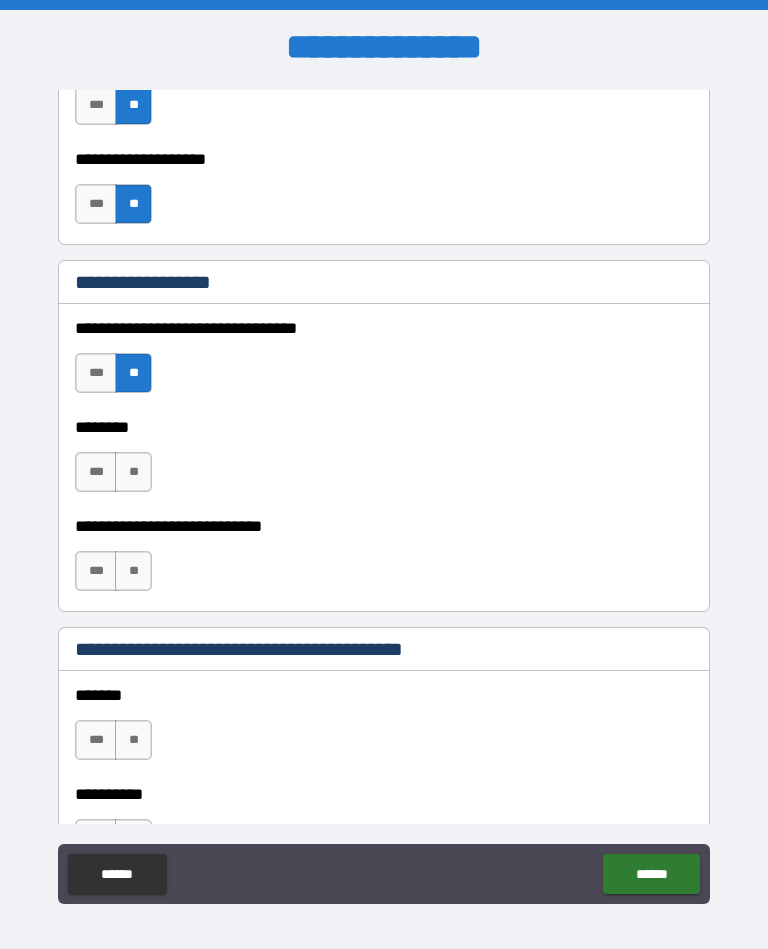 click on "**" at bounding box center [133, 472] 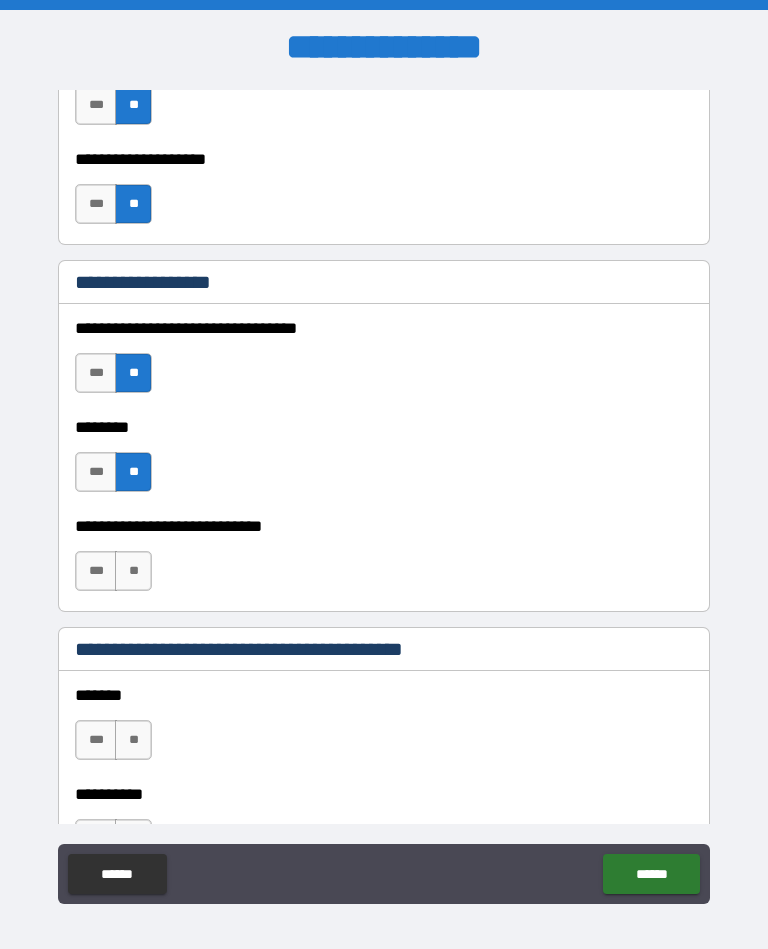 click on "**" at bounding box center (133, 571) 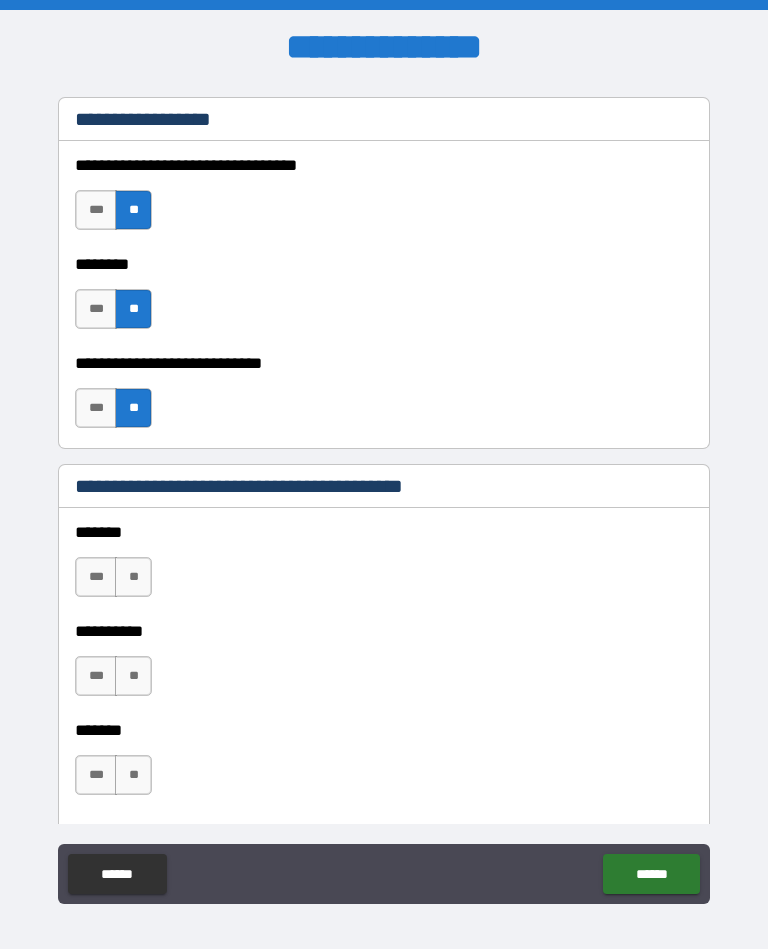 scroll, scrollTop: 1168, scrollLeft: 0, axis: vertical 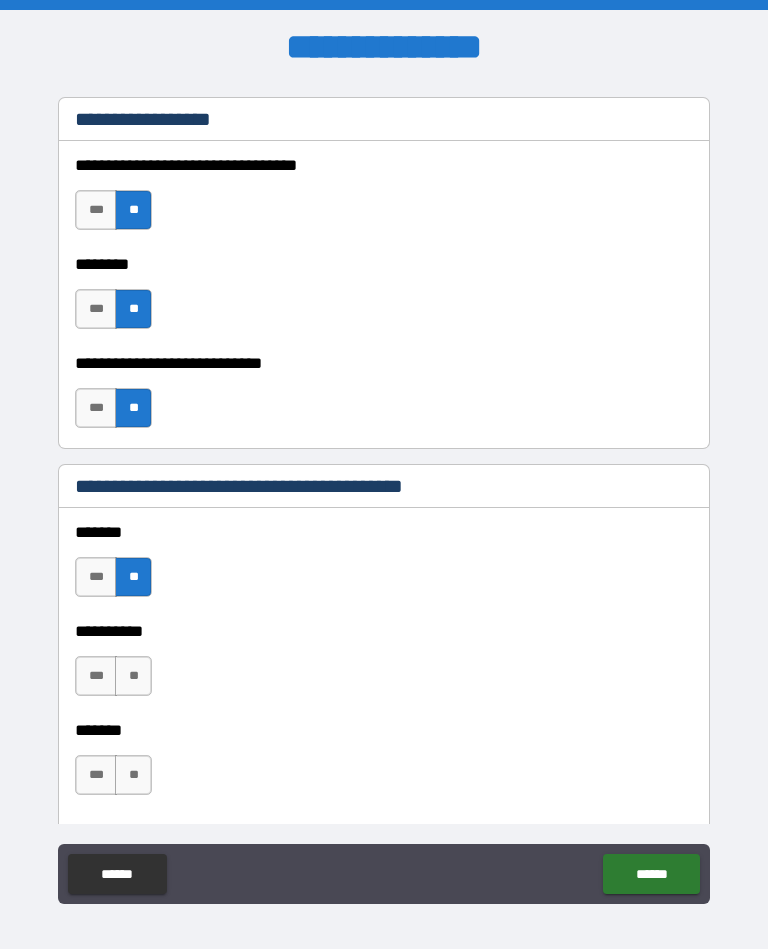 click on "**" at bounding box center (133, 676) 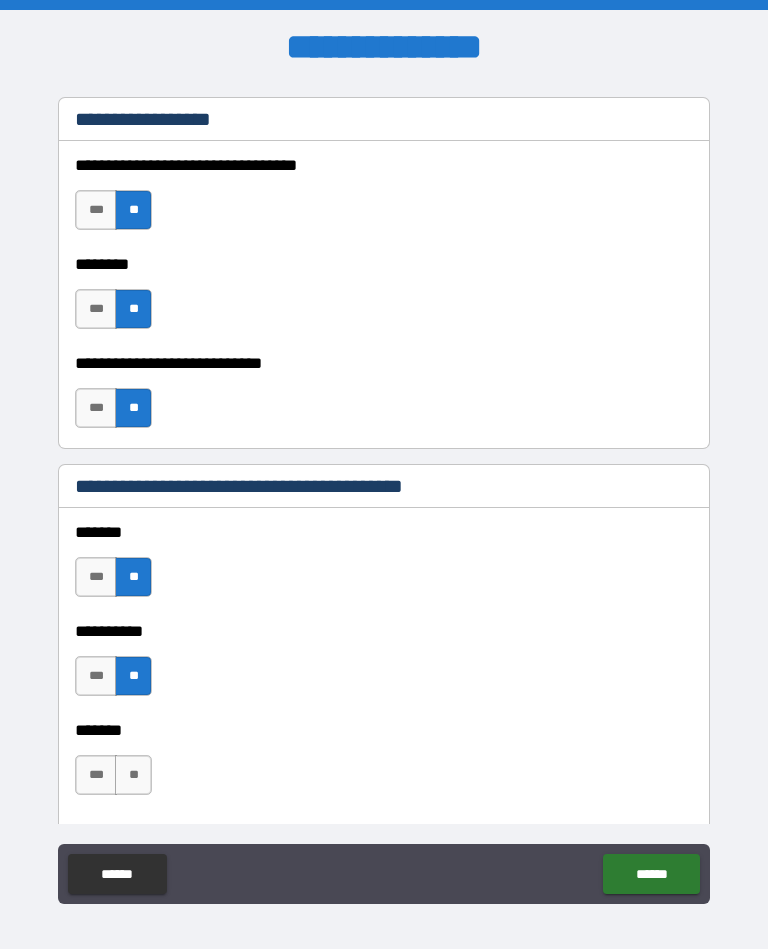 click on "**" at bounding box center (133, 775) 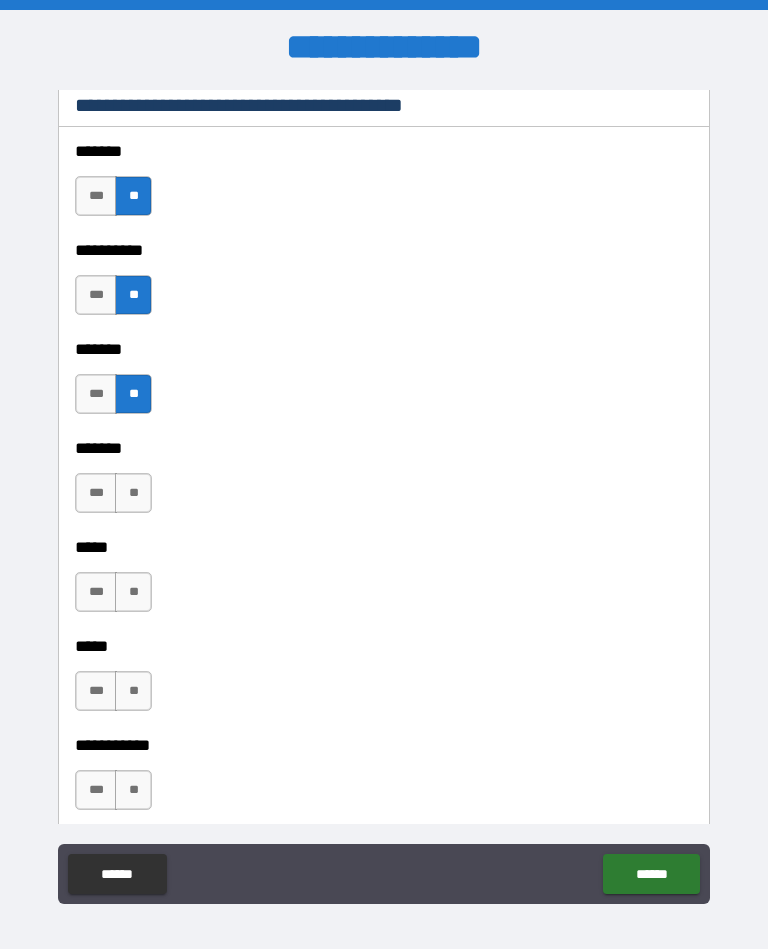 scroll, scrollTop: 1580, scrollLeft: 0, axis: vertical 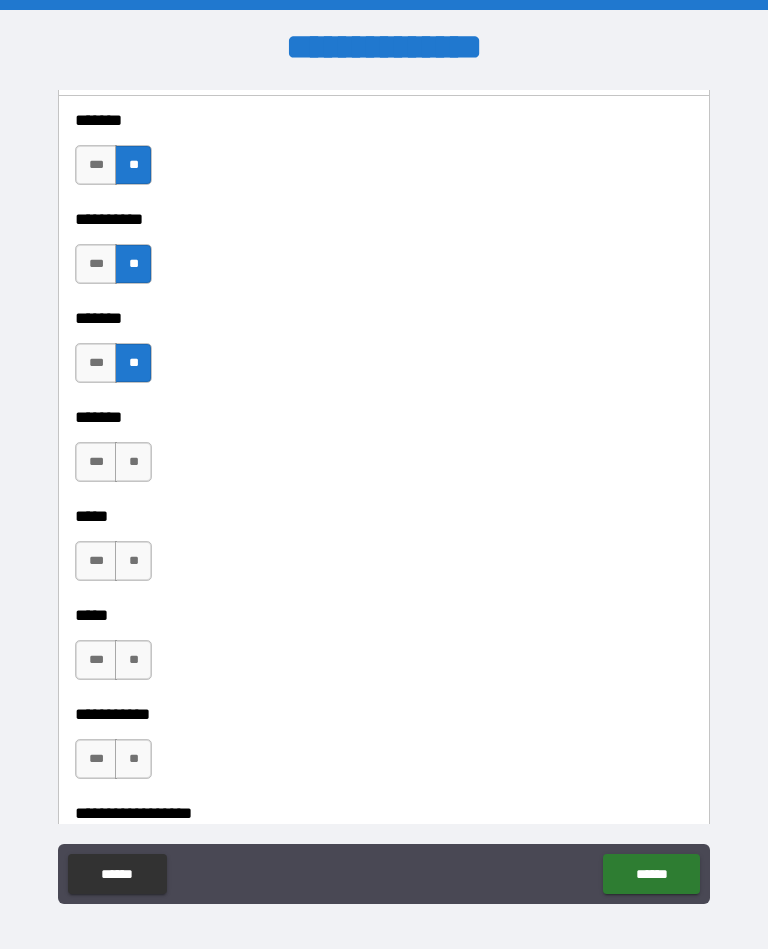 click on "**" at bounding box center [133, 462] 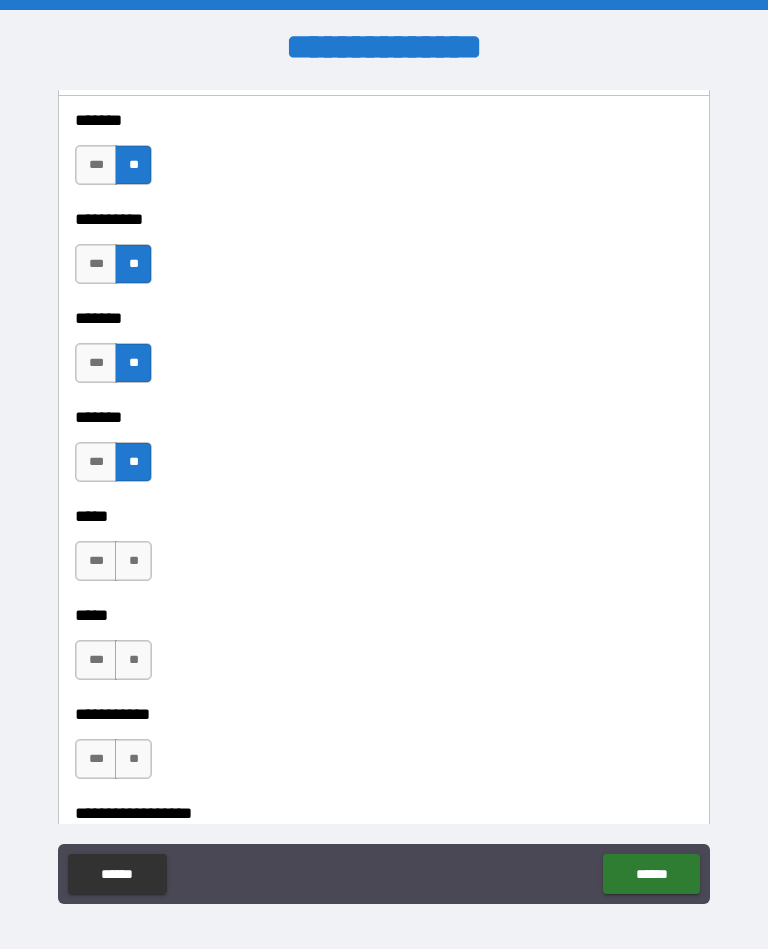 click on "**" at bounding box center (133, 561) 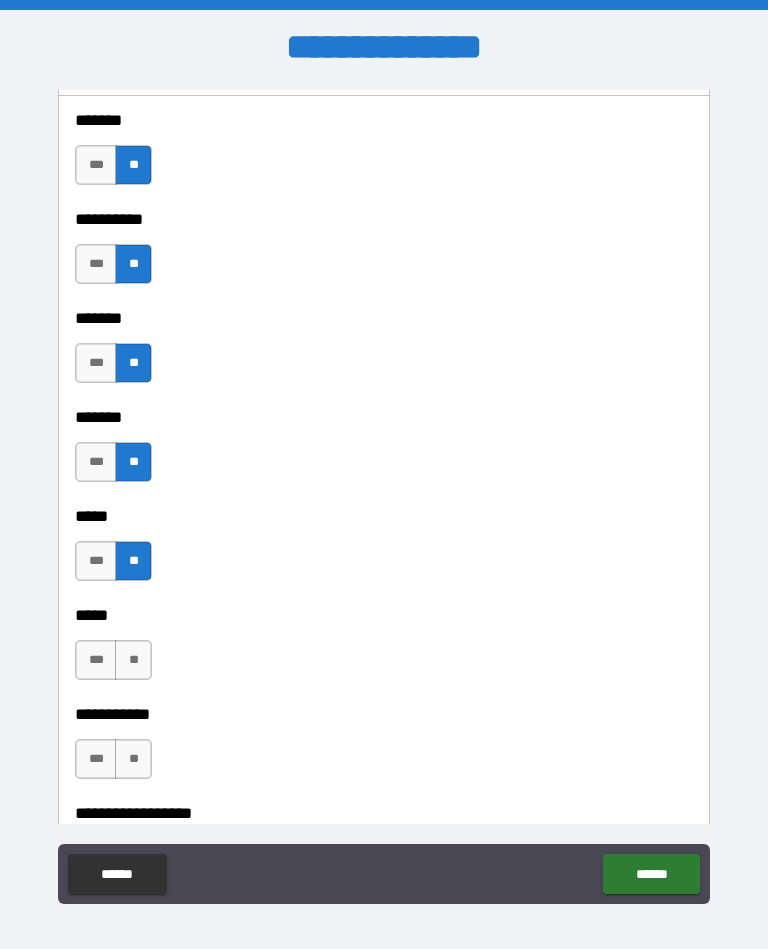 click on "**" at bounding box center (133, 660) 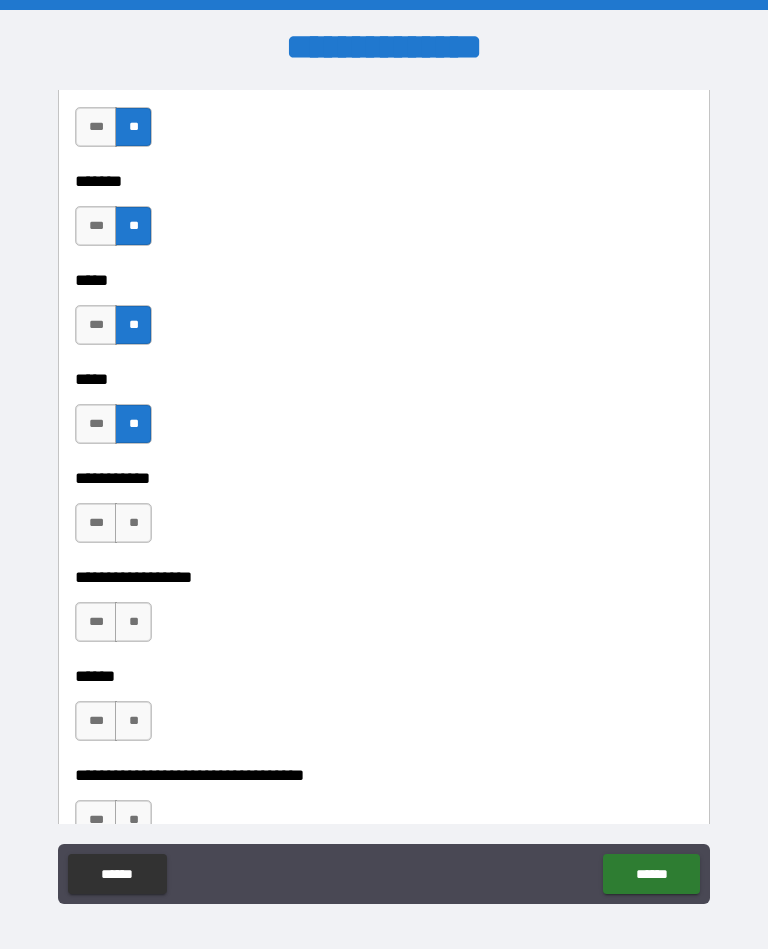 scroll, scrollTop: 1828, scrollLeft: 0, axis: vertical 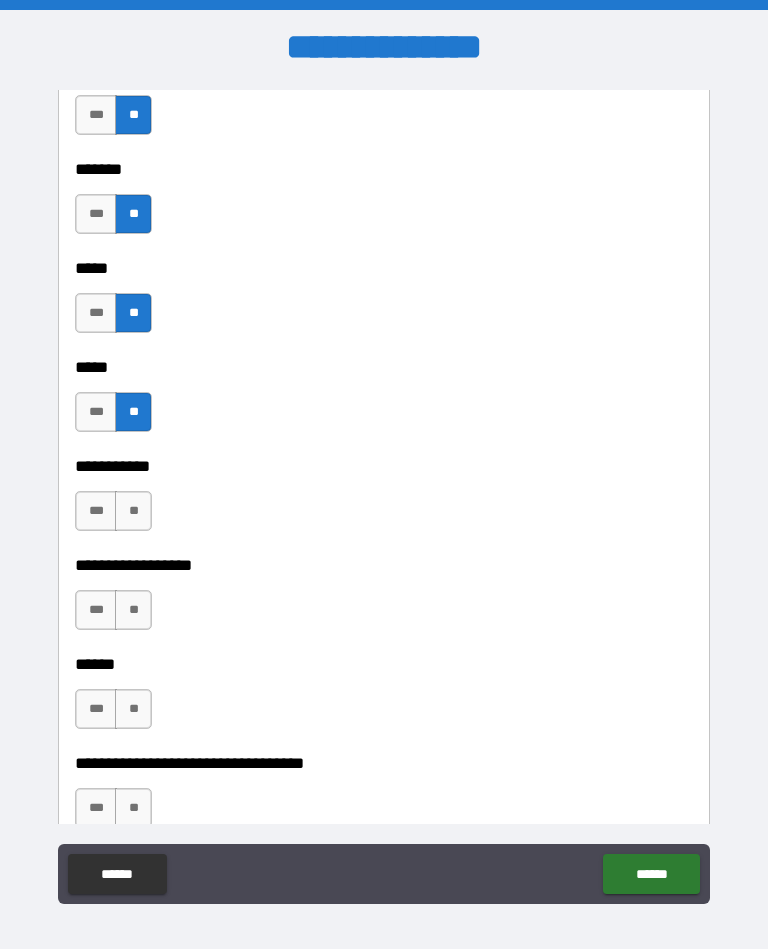 click on "**" at bounding box center (133, 511) 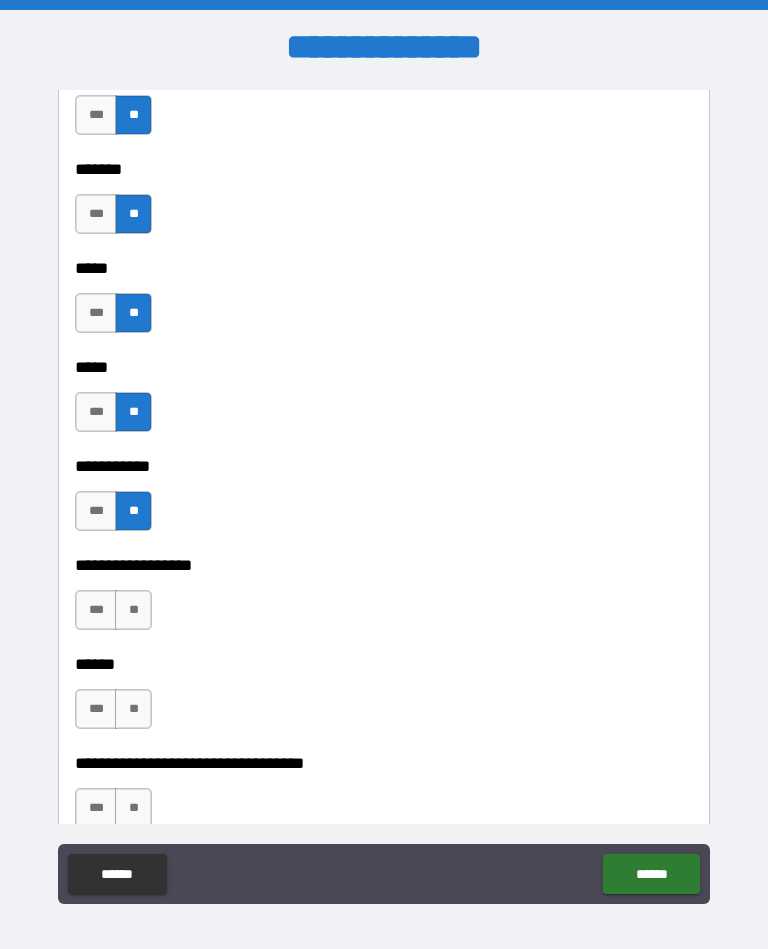 click on "**" at bounding box center [133, 610] 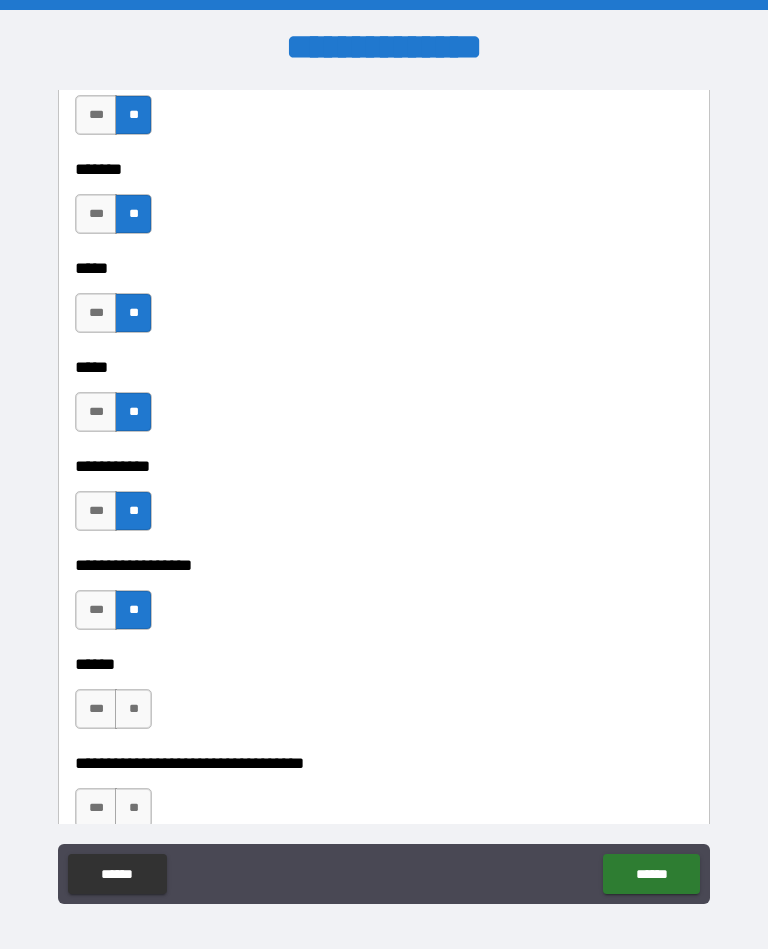 click on "**" at bounding box center [133, 709] 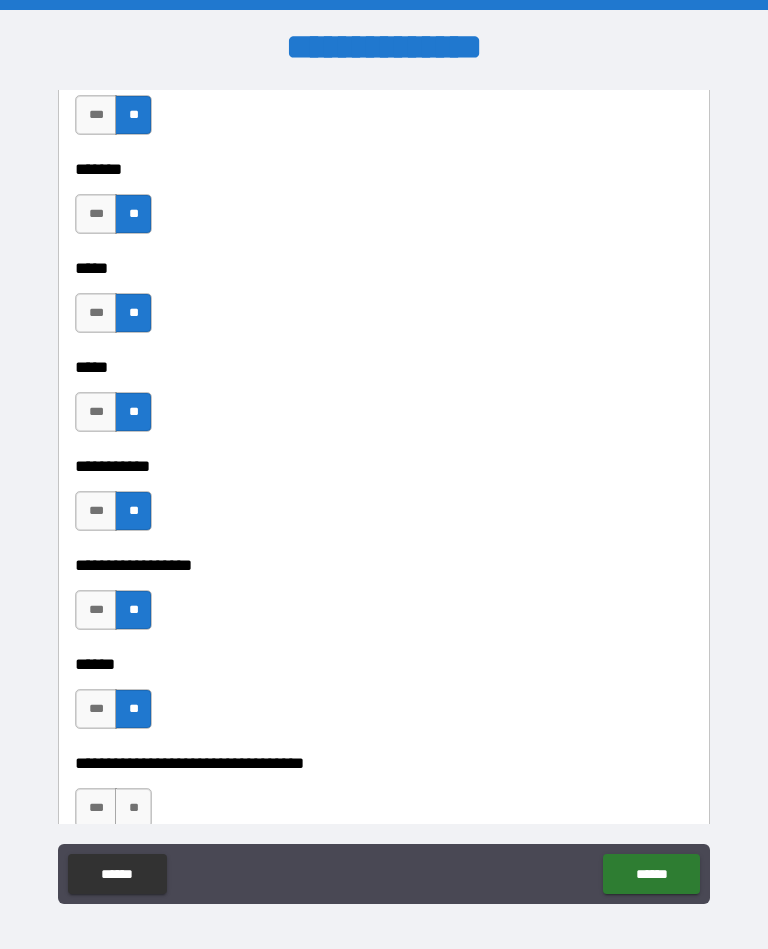 click on "***" at bounding box center (96, 709) 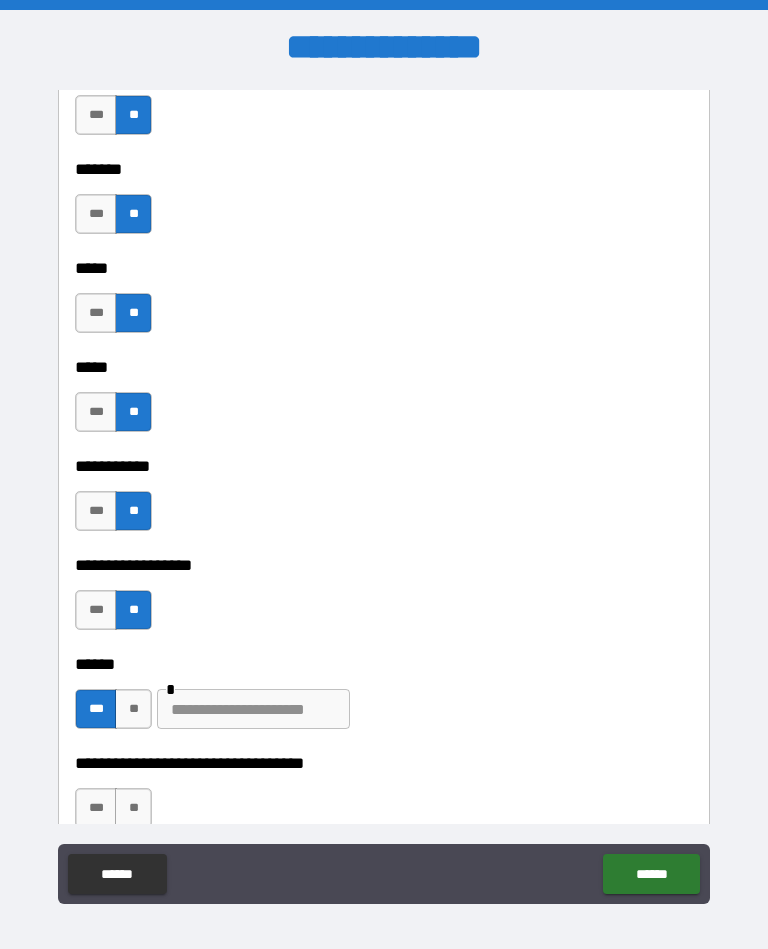 click on "******" at bounding box center (384, 664) 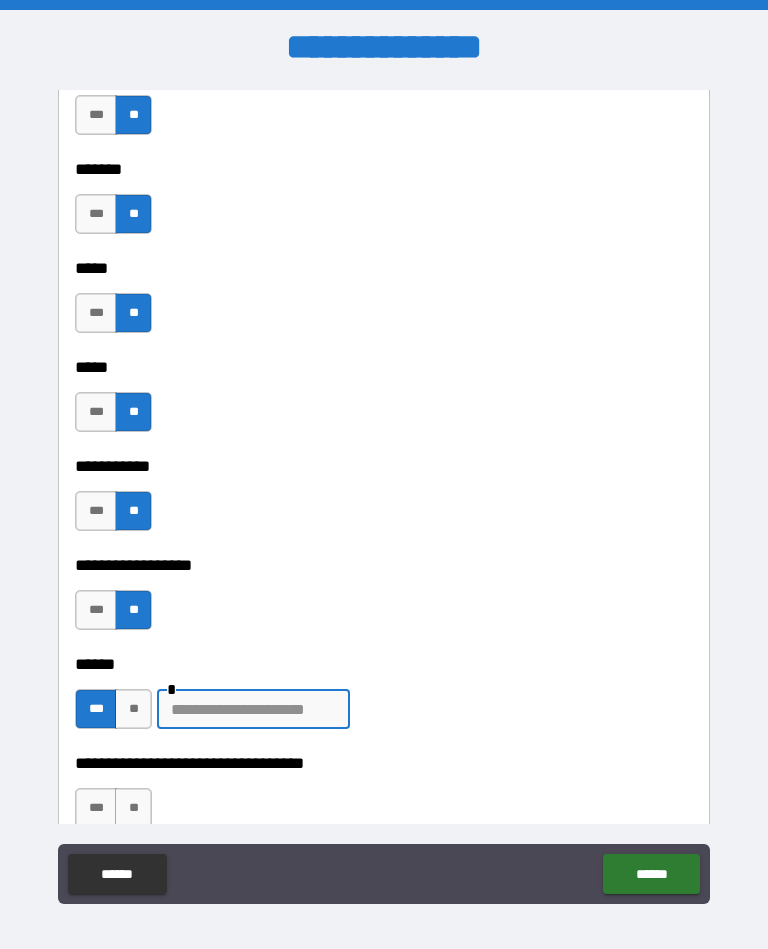 scroll, scrollTop: 36, scrollLeft: 0, axis: vertical 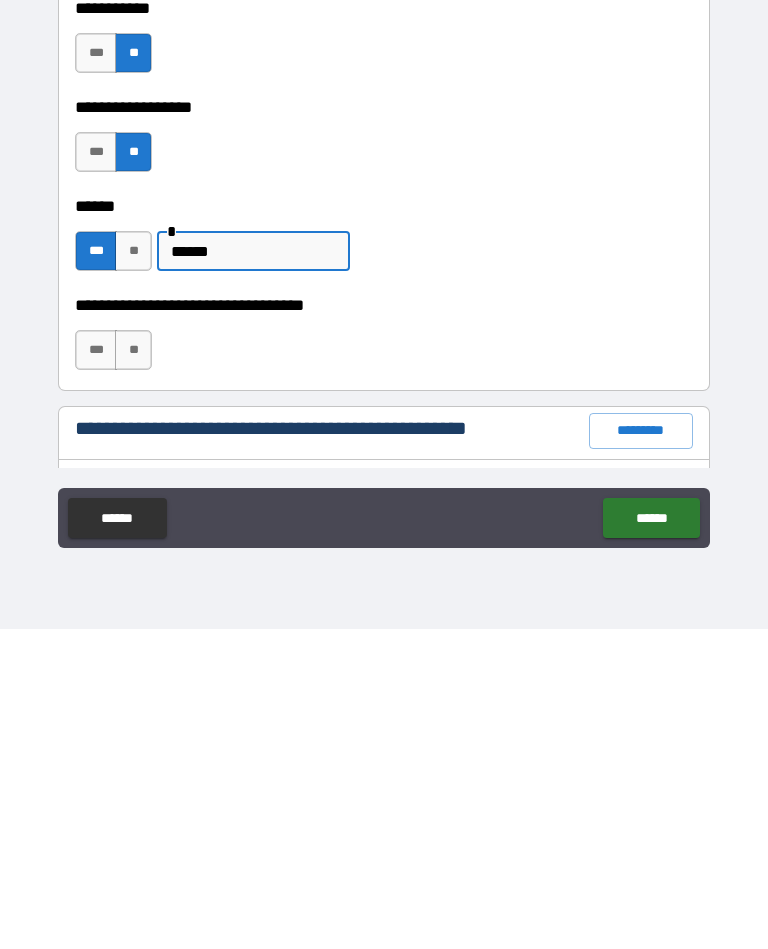 type on "******" 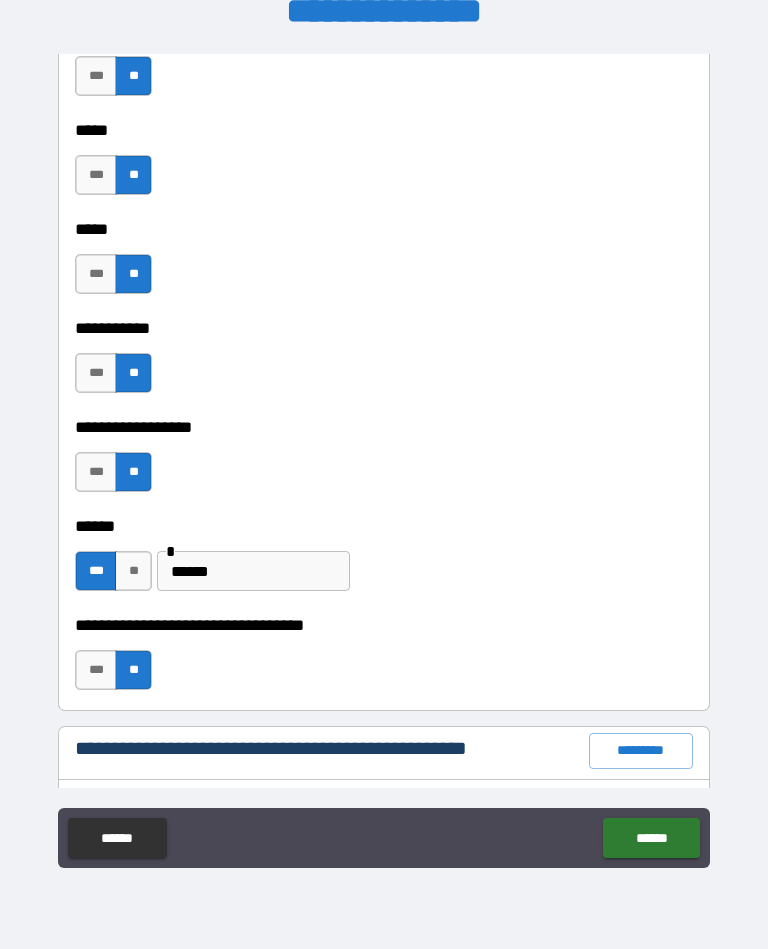 scroll, scrollTop: 2068, scrollLeft: 0, axis: vertical 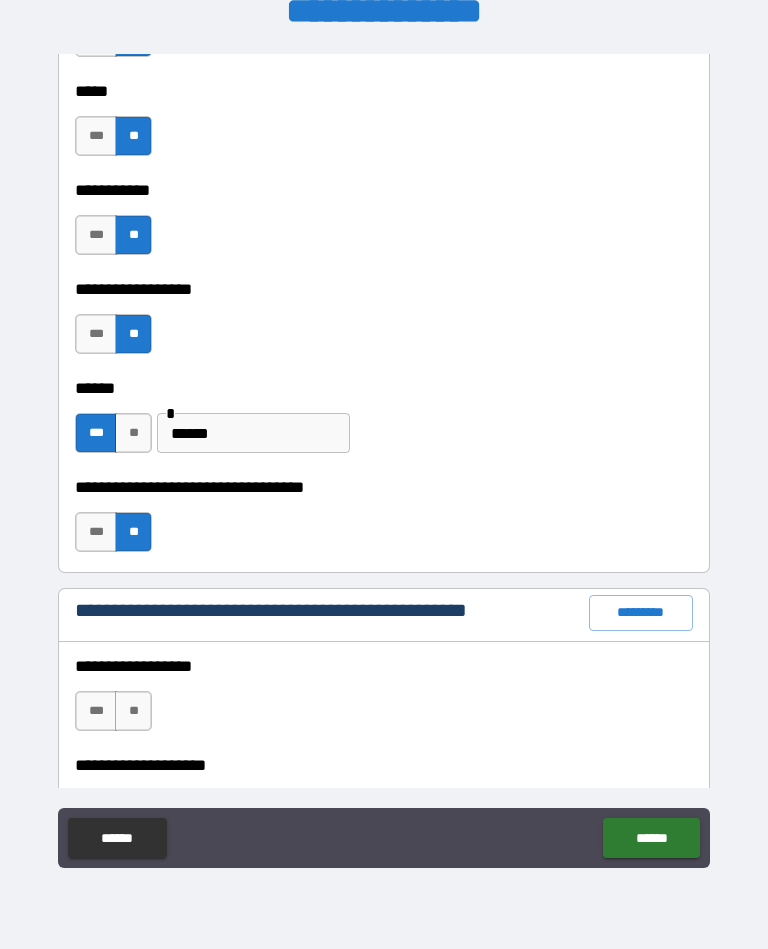 click on "**" at bounding box center (133, 711) 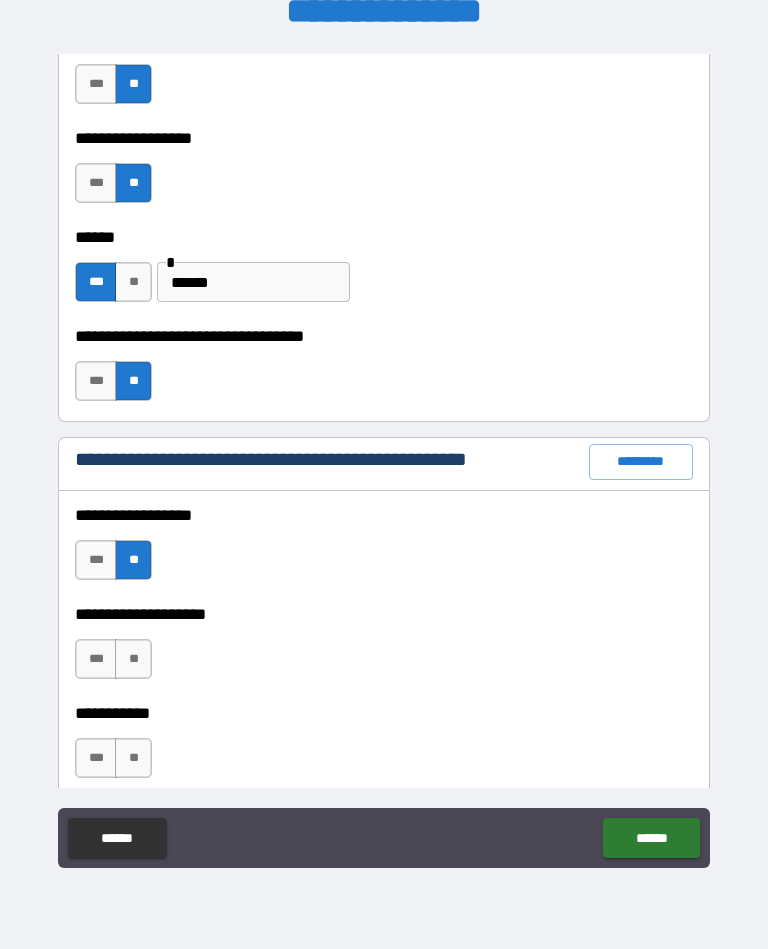 scroll, scrollTop: 2219, scrollLeft: 0, axis: vertical 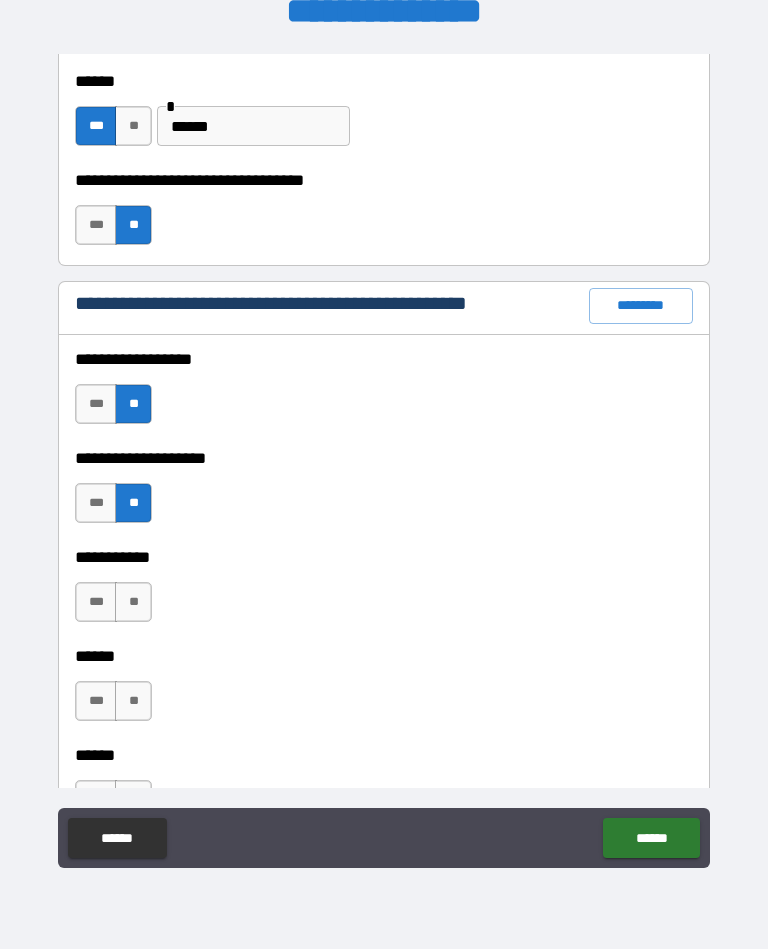 click on "**" at bounding box center (133, 602) 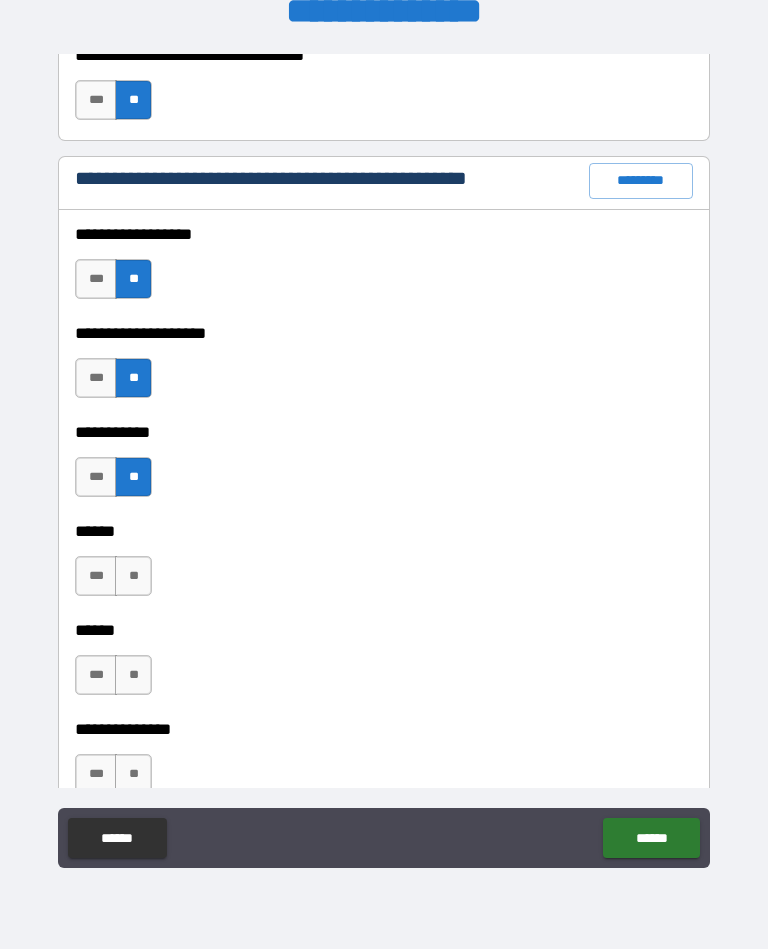 scroll, scrollTop: 2528, scrollLeft: 0, axis: vertical 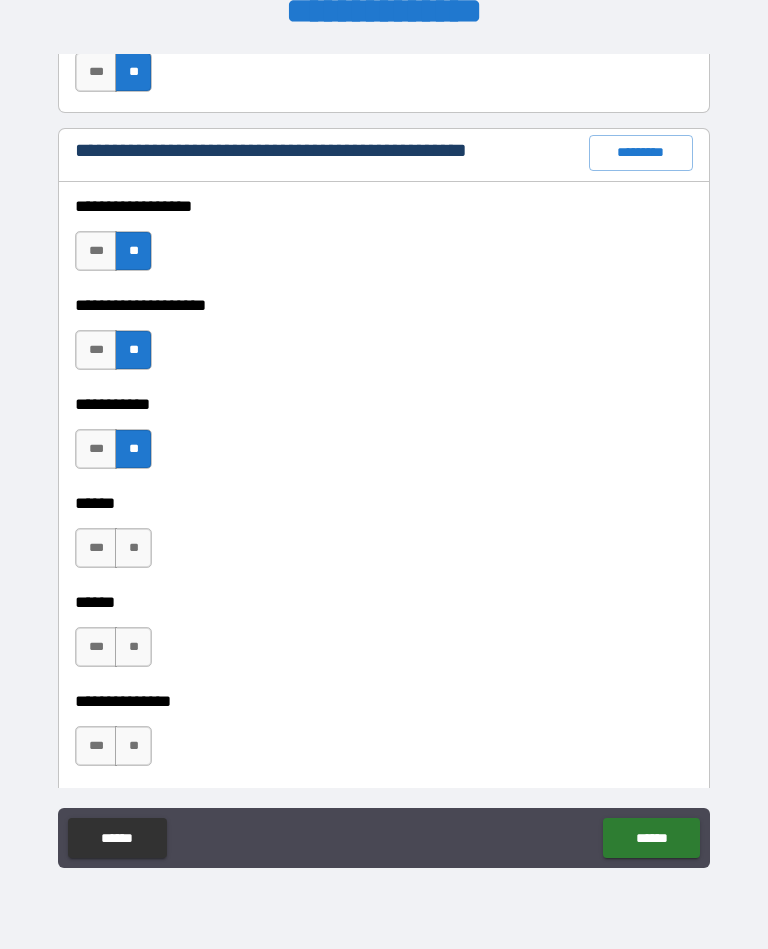 click on "**" at bounding box center (133, 548) 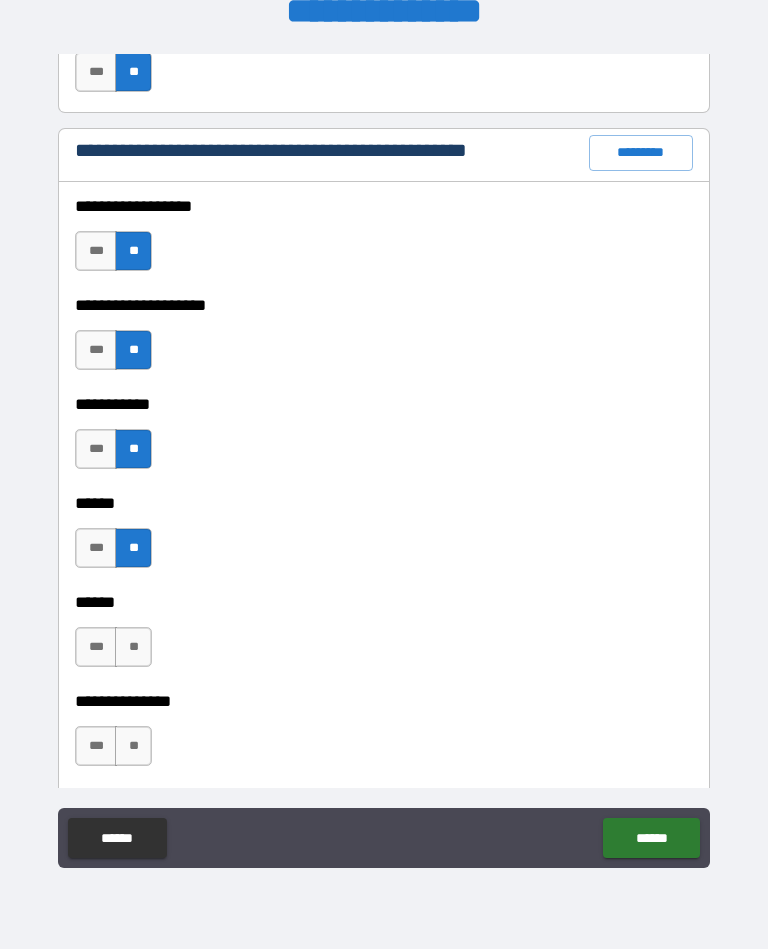 click on "**" at bounding box center [133, 548] 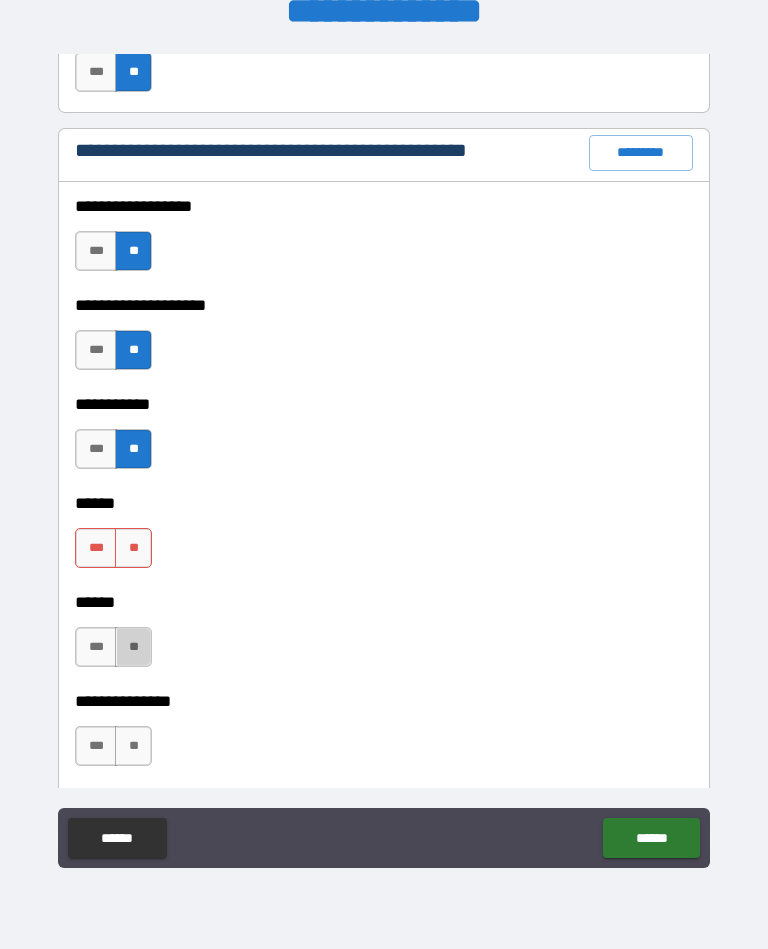 click on "**" at bounding box center [133, 647] 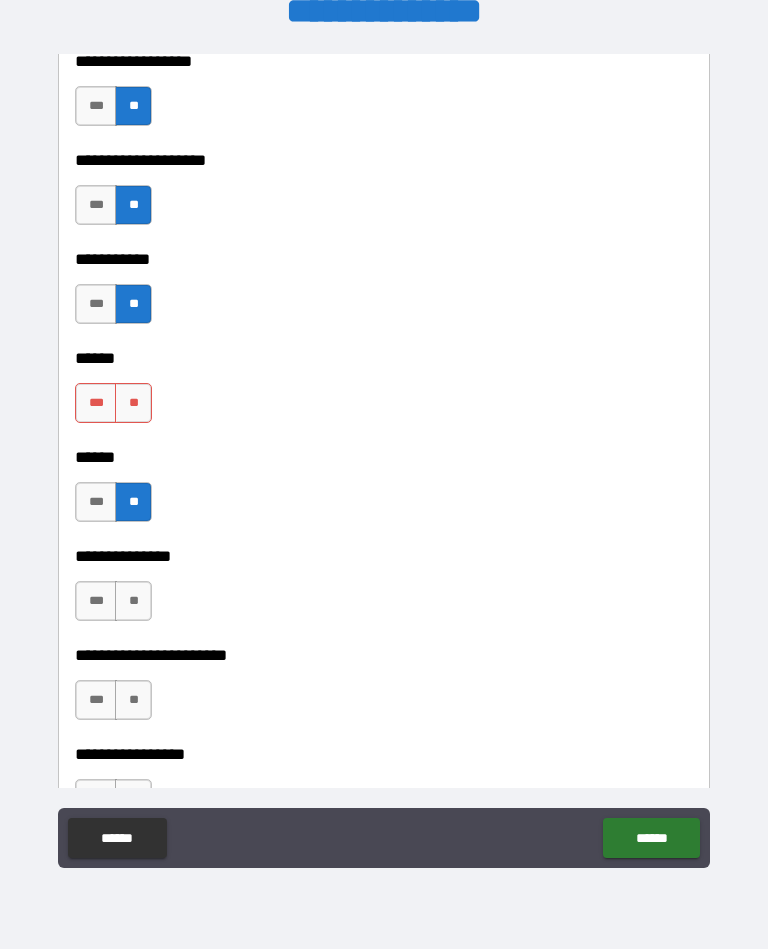 scroll, scrollTop: 2678, scrollLeft: 0, axis: vertical 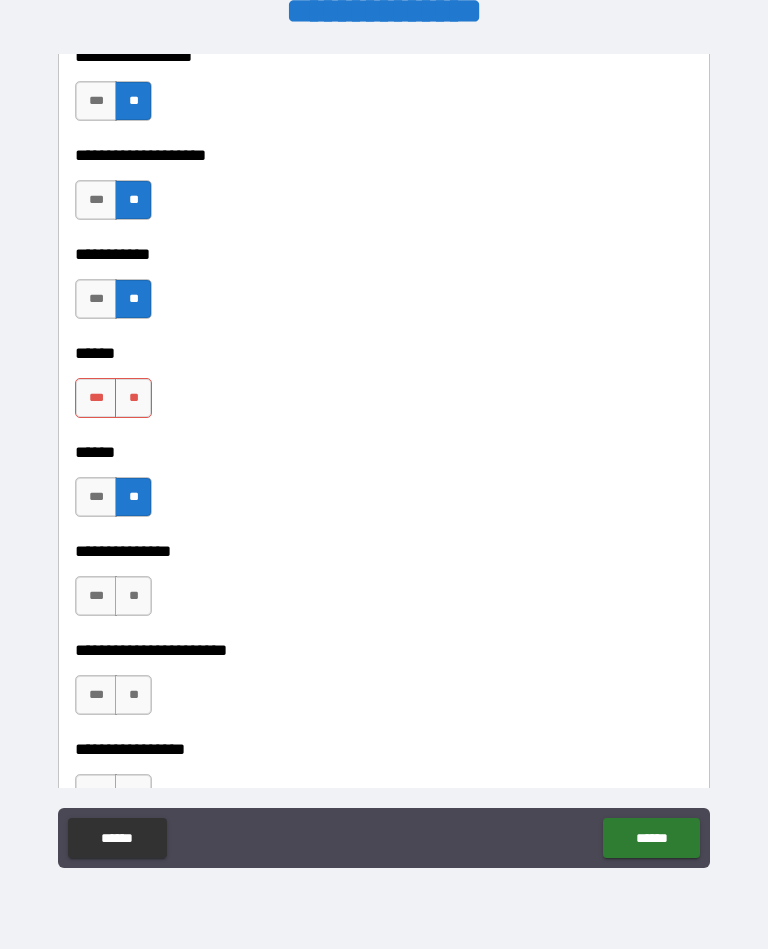 click on "**" at bounding box center (133, 398) 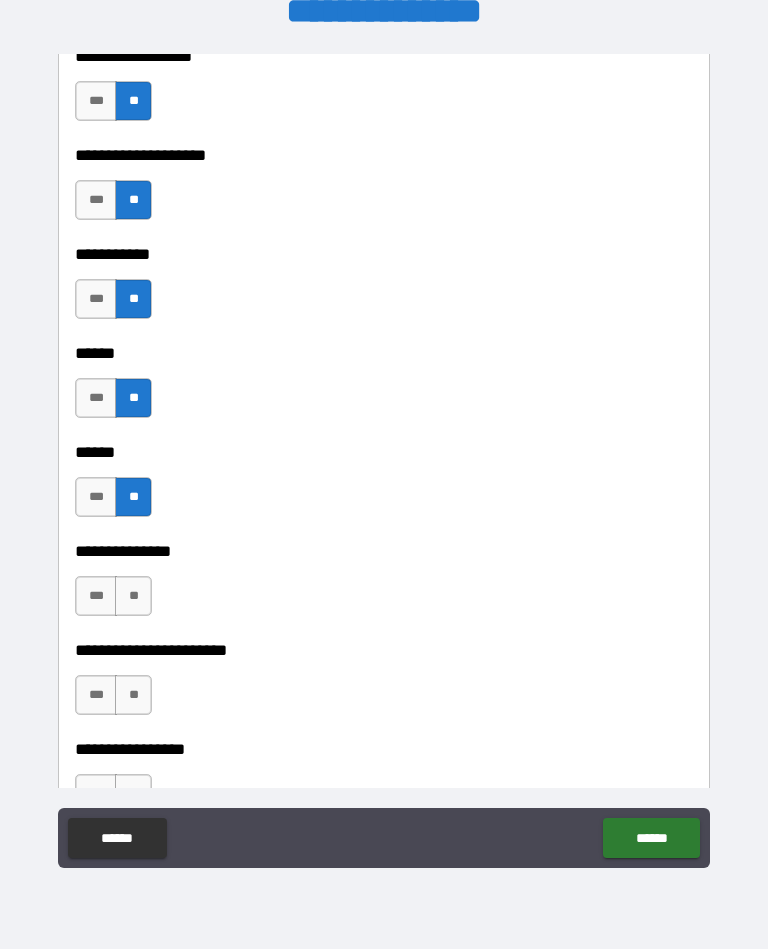 click on "**" at bounding box center (133, 596) 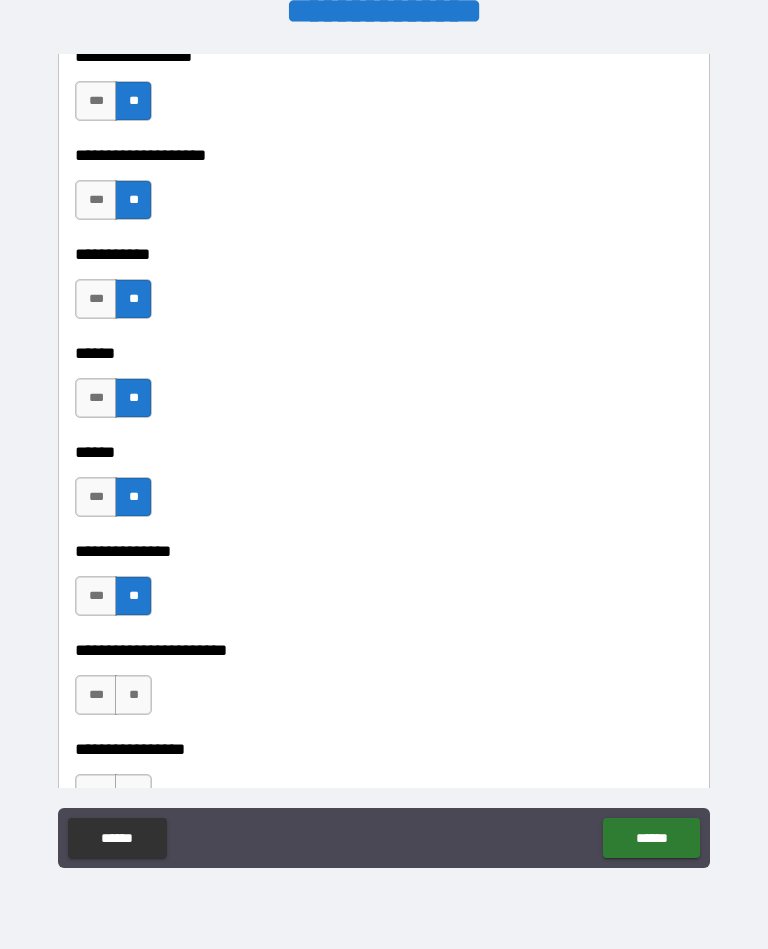click on "**" at bounding box center [133, 695] 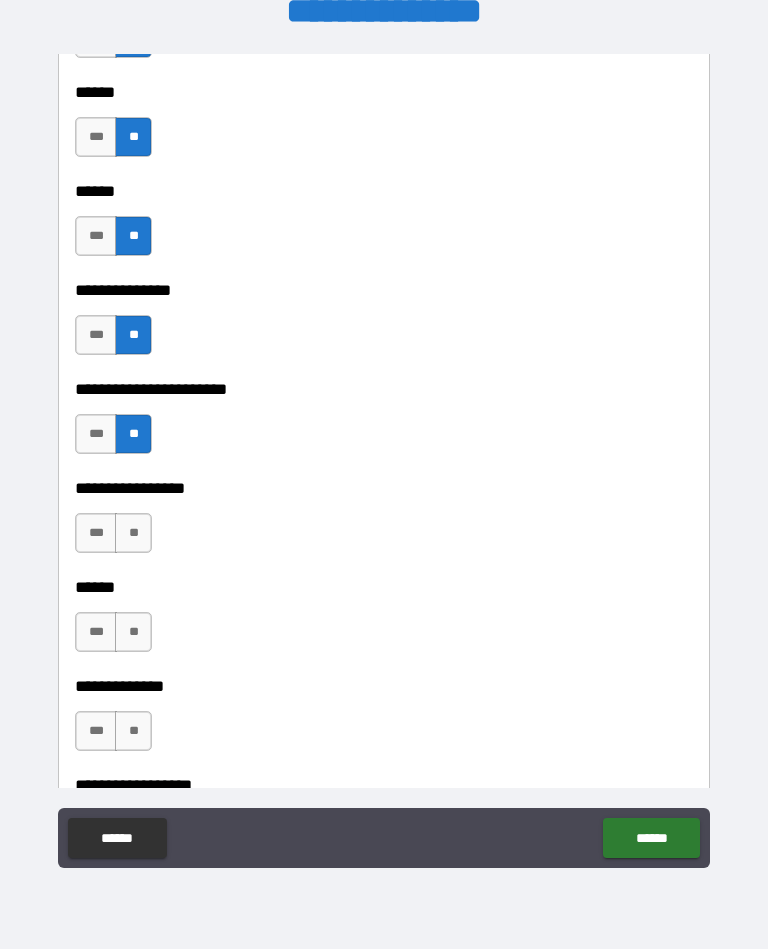 scroll, scrollTop: 2940, scrollLeft: 0, axis: vertical 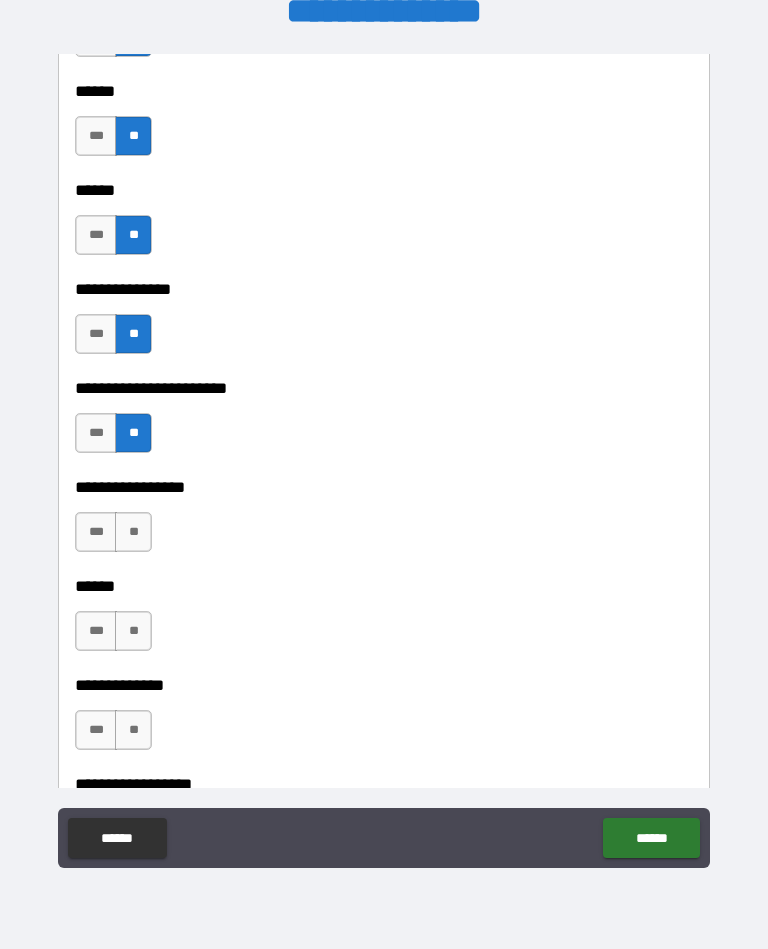 click on "**" at bounding box center (133, 532) 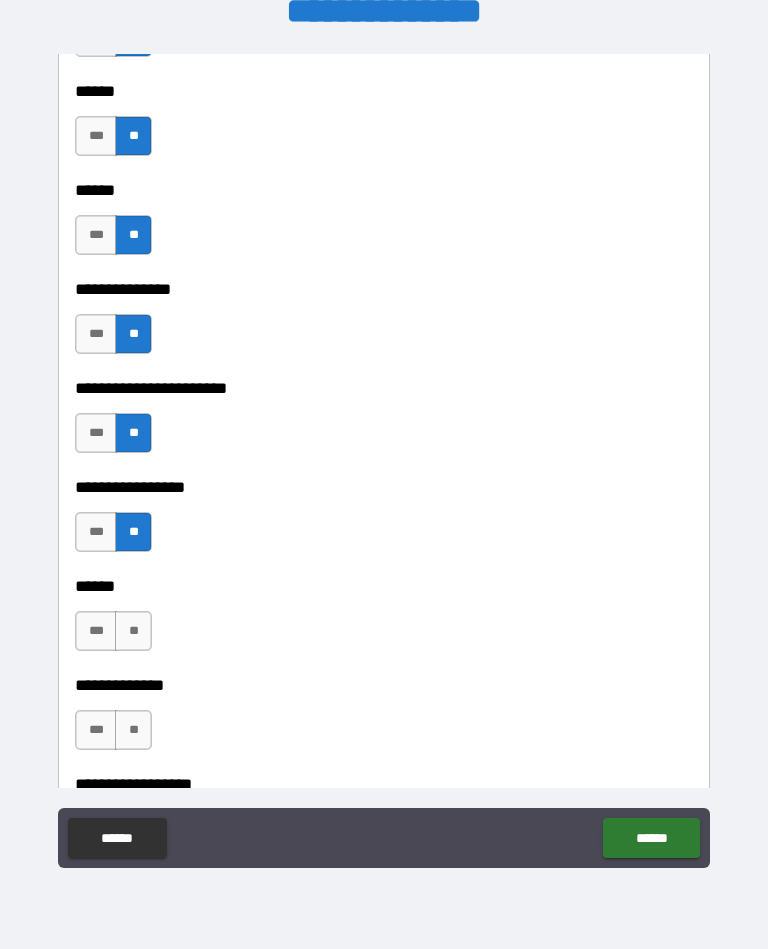 click on "**" at bounding box center [133, 631] 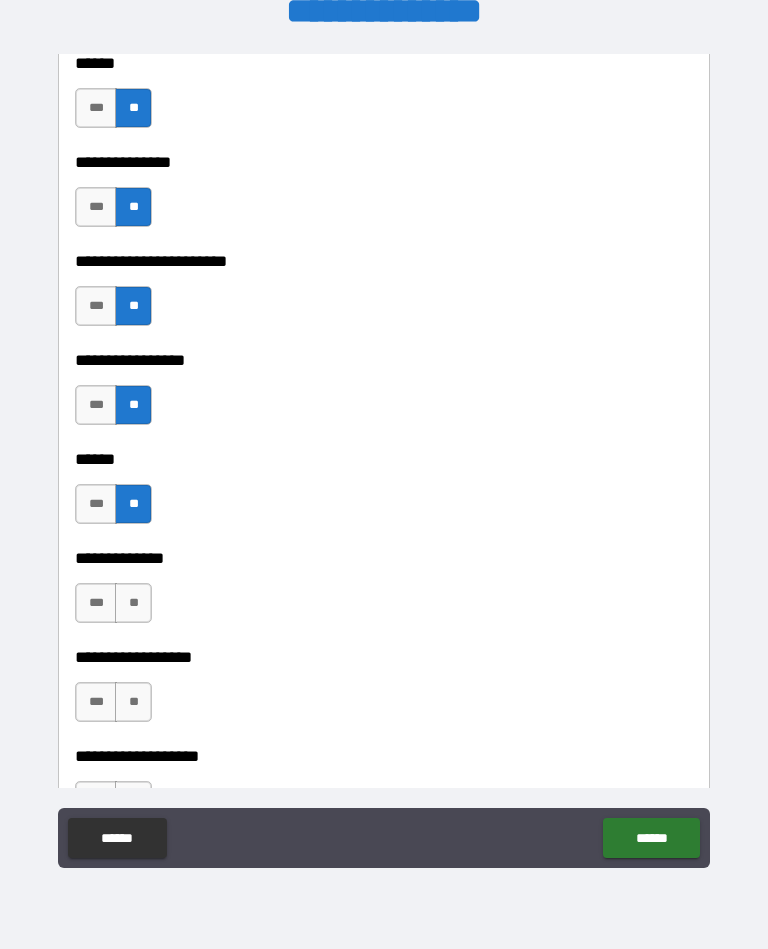 scroll, scrollTop: 3130, scrollLeft: 0, axis: vertical 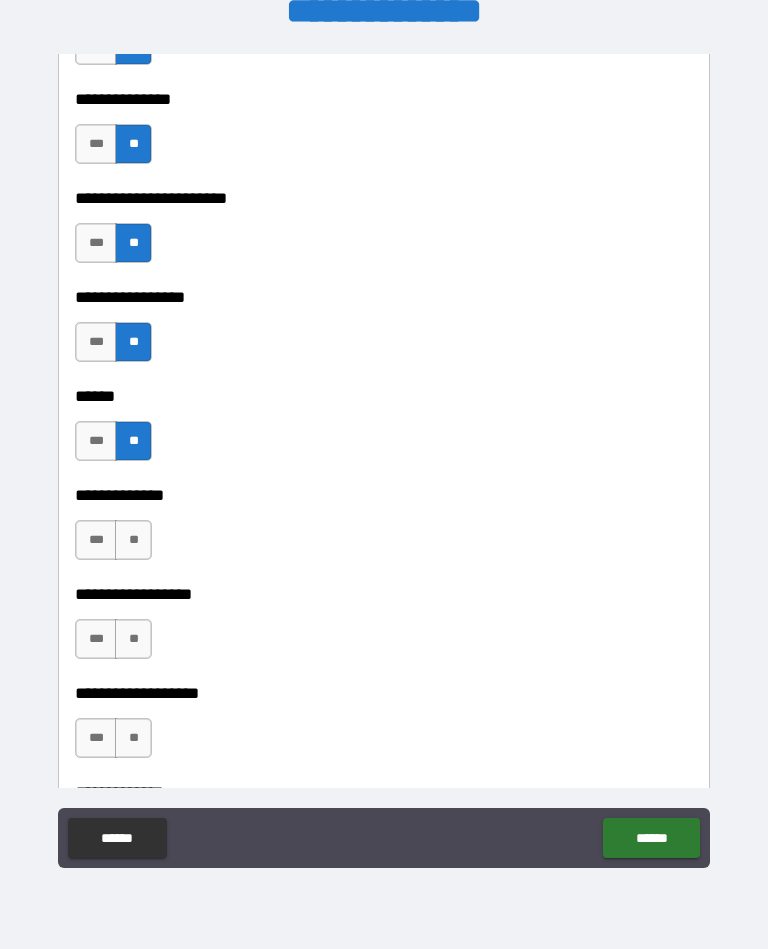click on "**" at bounding box center (133, 540) 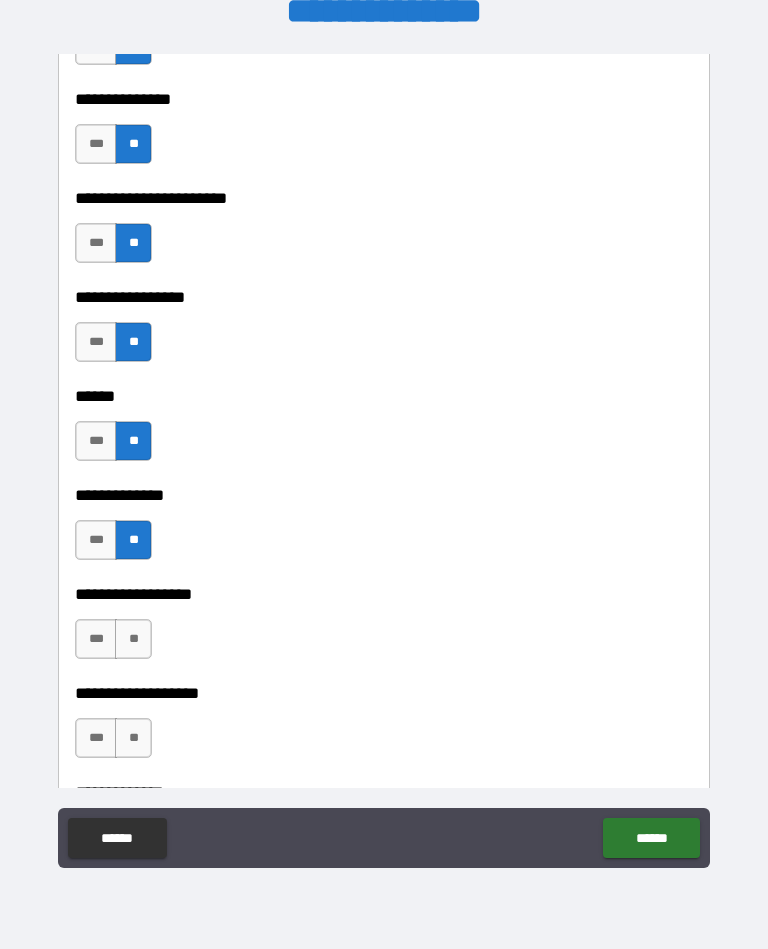 click on "**" at bounding box center [133, 639] 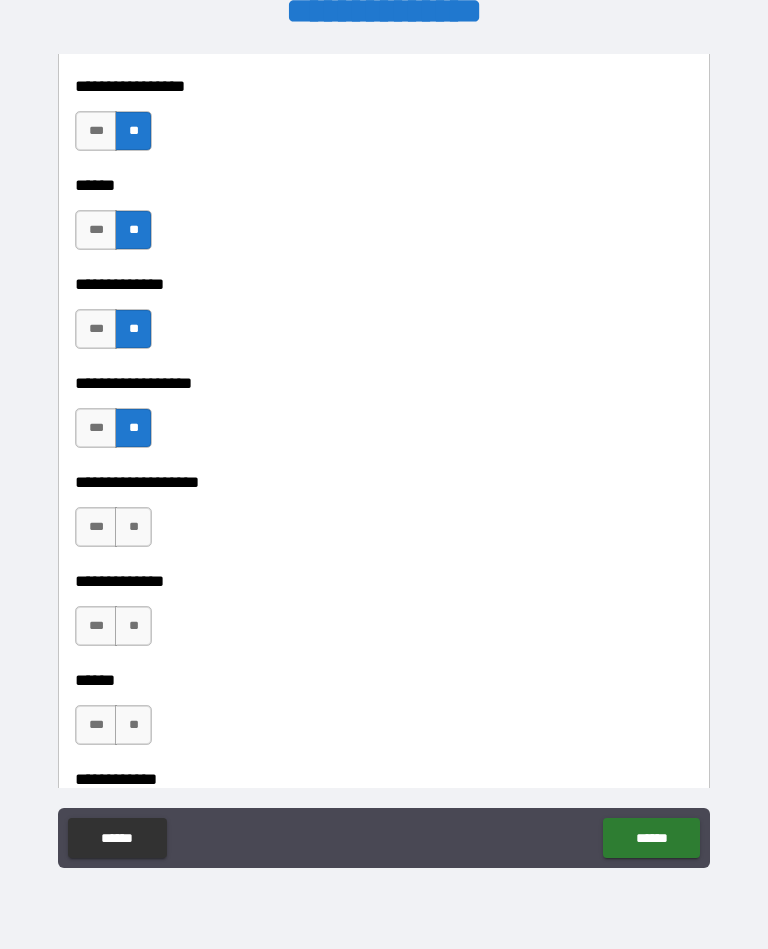 scroll, scrollTop: 3342, scrollLeft: 0, axis: vertical 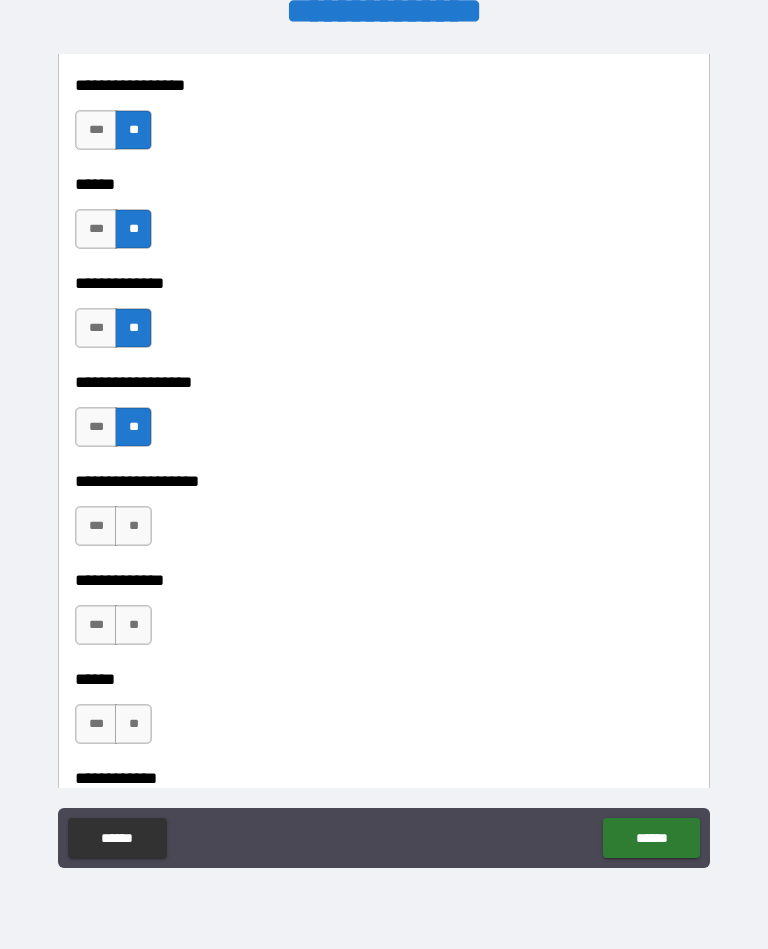 click on "**" at bounding box center (133, 526) 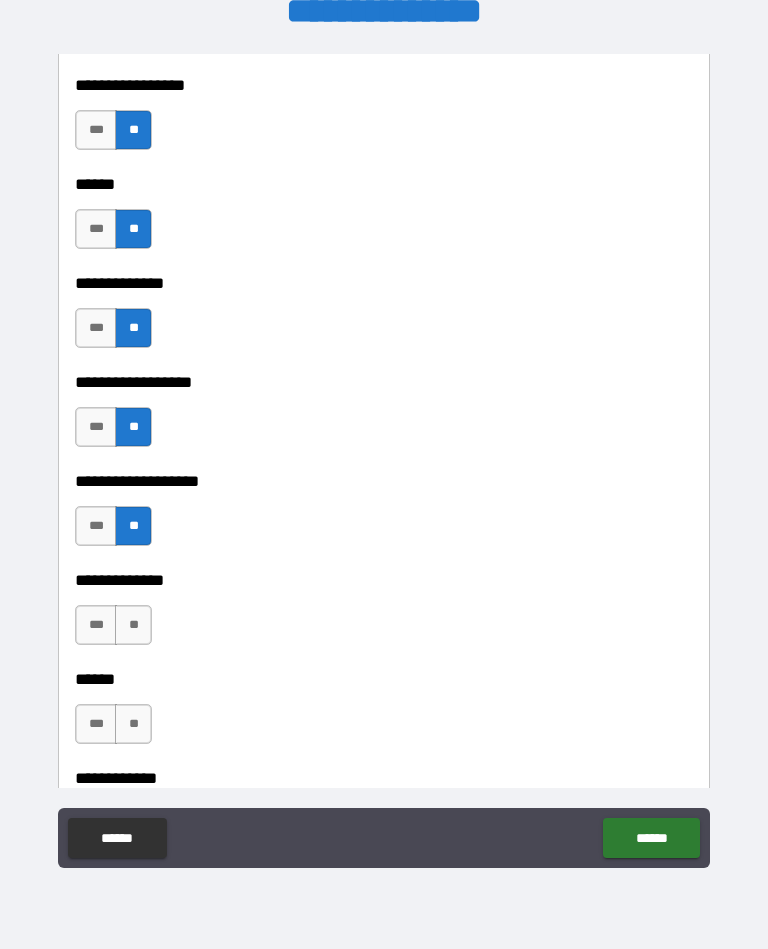 click on "**" at bounding box center (133, 625) 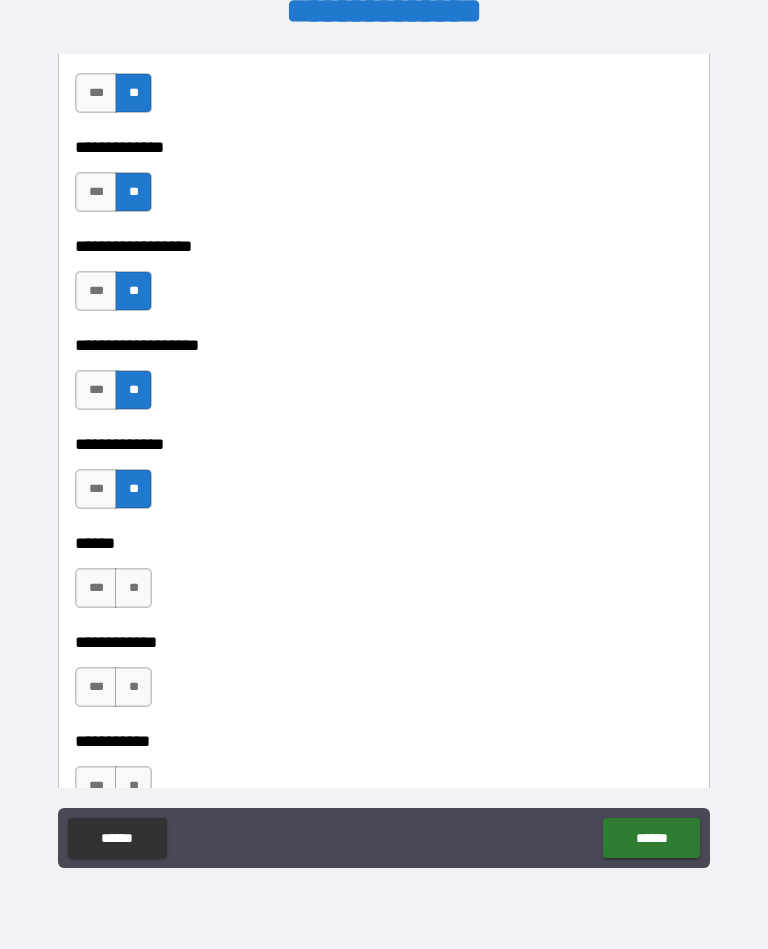 scroll, scrollTop: 3540, scrollLeft: 0, axis: vertical 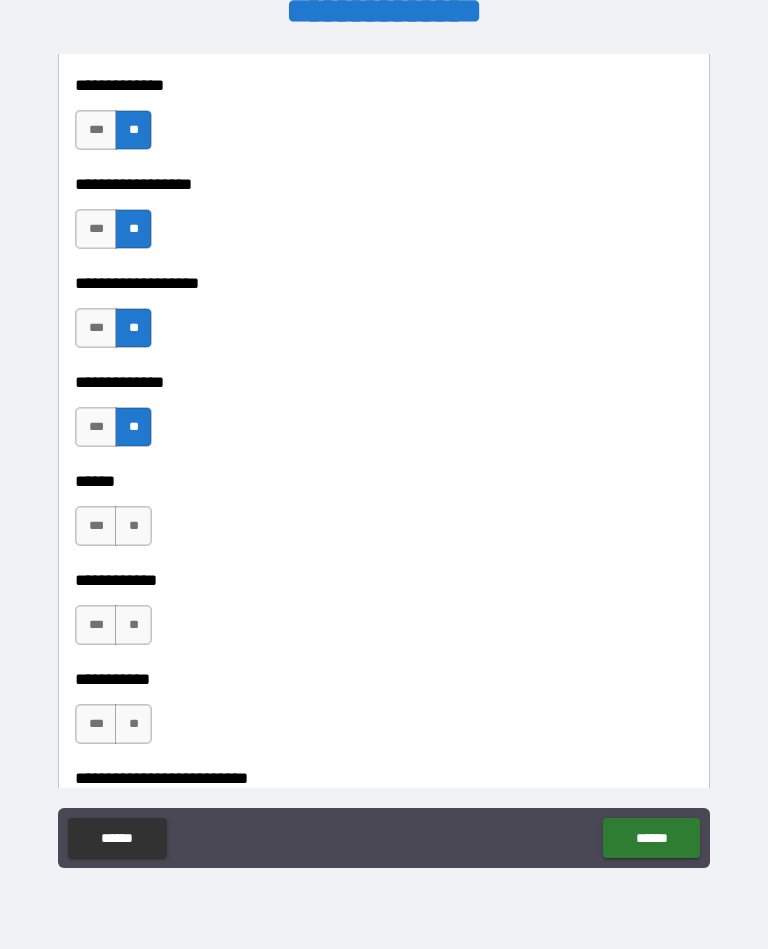 click on "**" at bounding box center [133, 526] 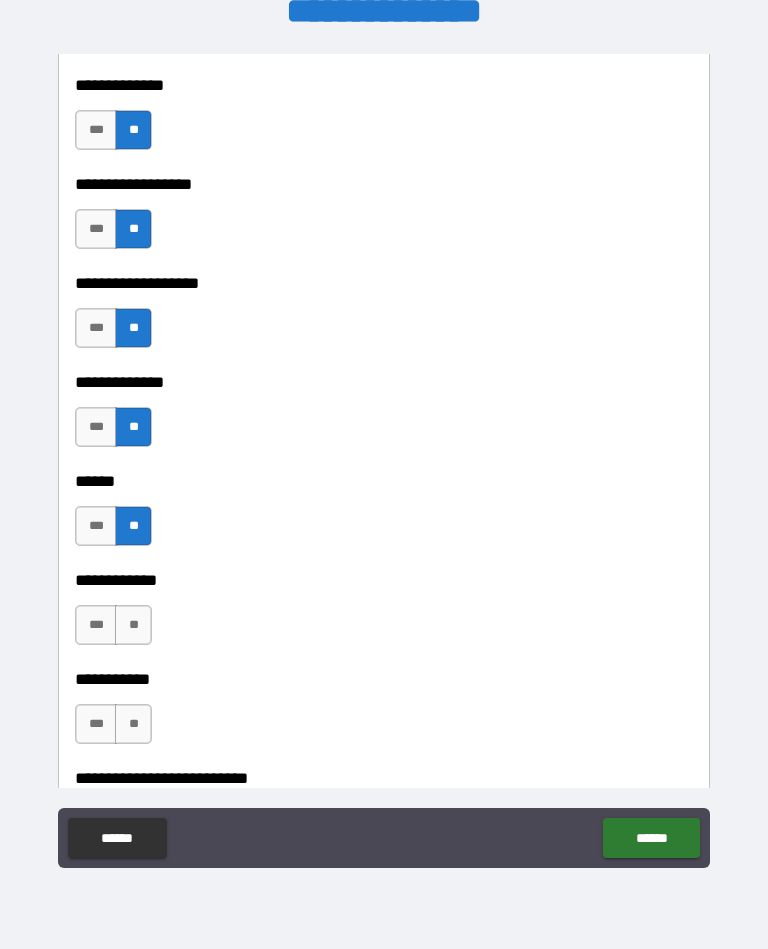 click on "**" at bounding box center (133, 625) 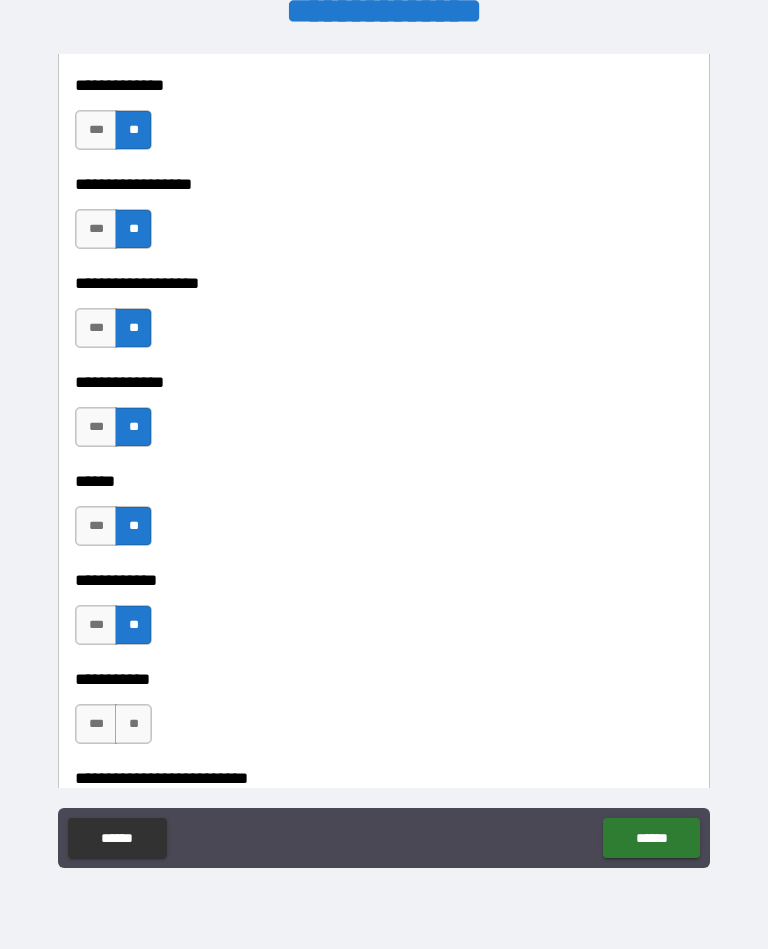 click on "**" at bounding box center (133, 724) 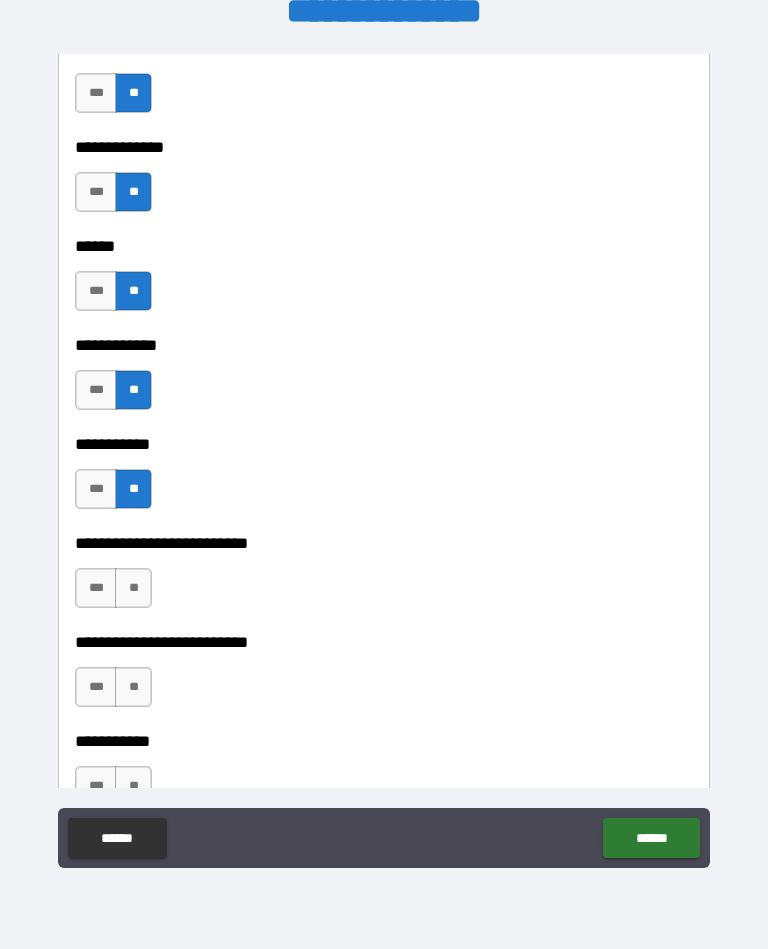 scroll, scrollTop: 3777, scrollLeft: 0, axis: vertical 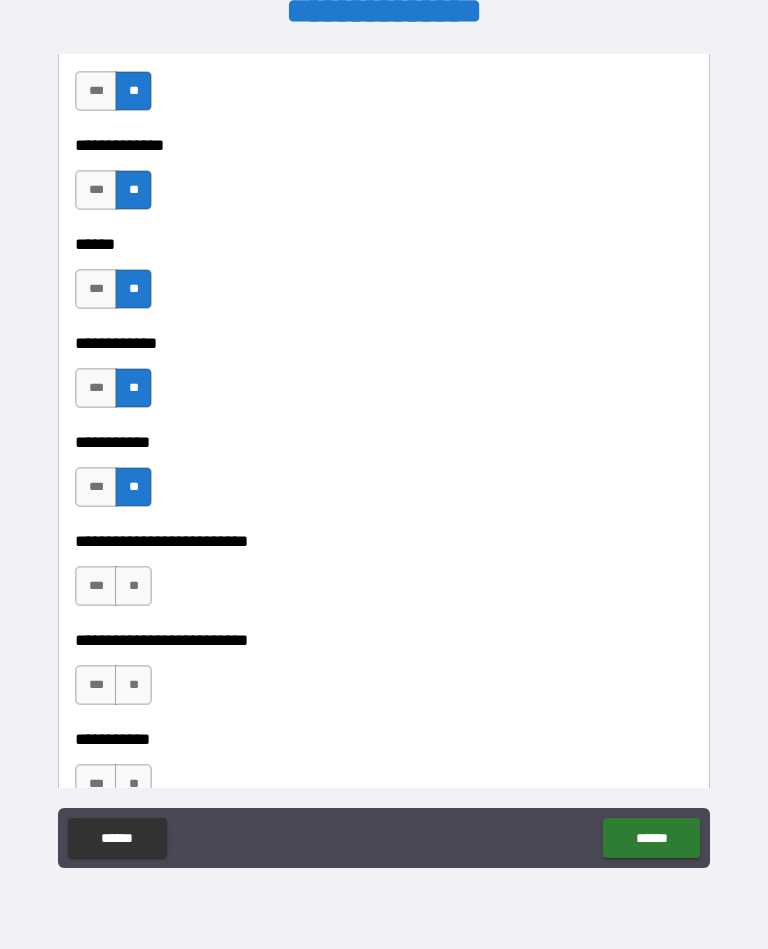click on "**" at bounding box center (133, 586) 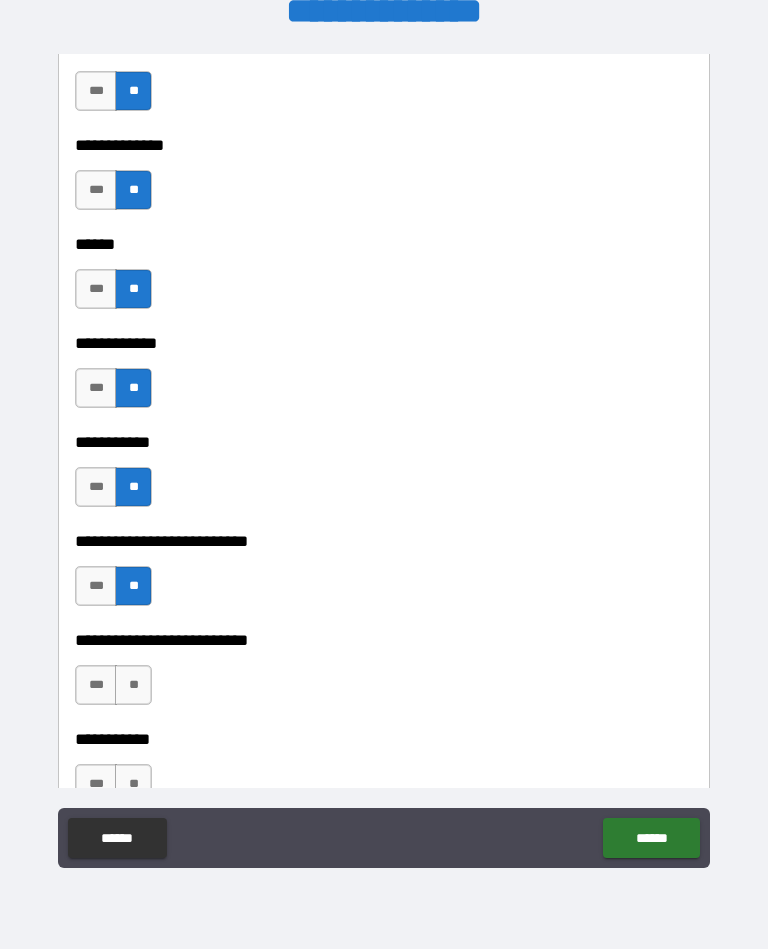 click on "**" at bounding box center (133, 685) 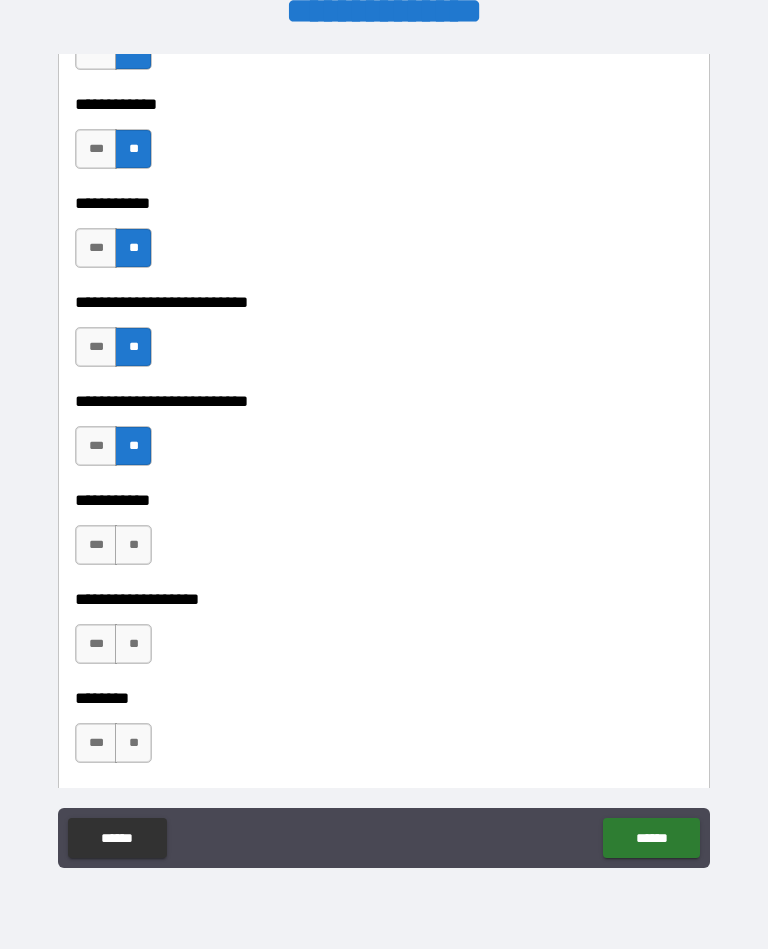 scroll, scrollTop: 4016, scrollLeft: 0, axis: vertical 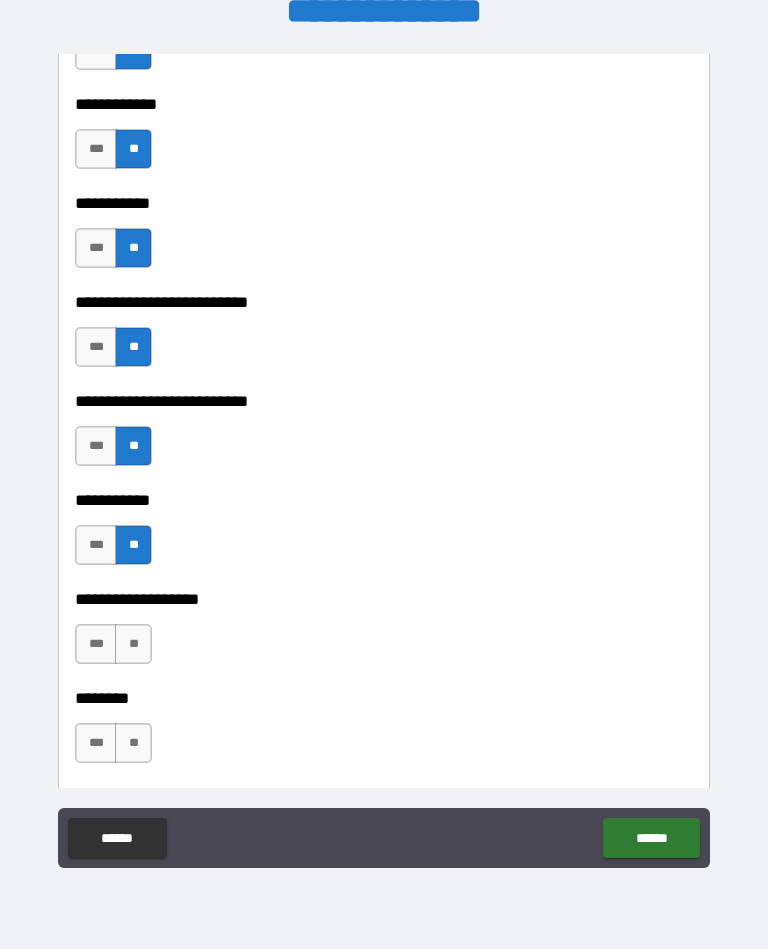 click on "**" at bounding box center [133, 644] 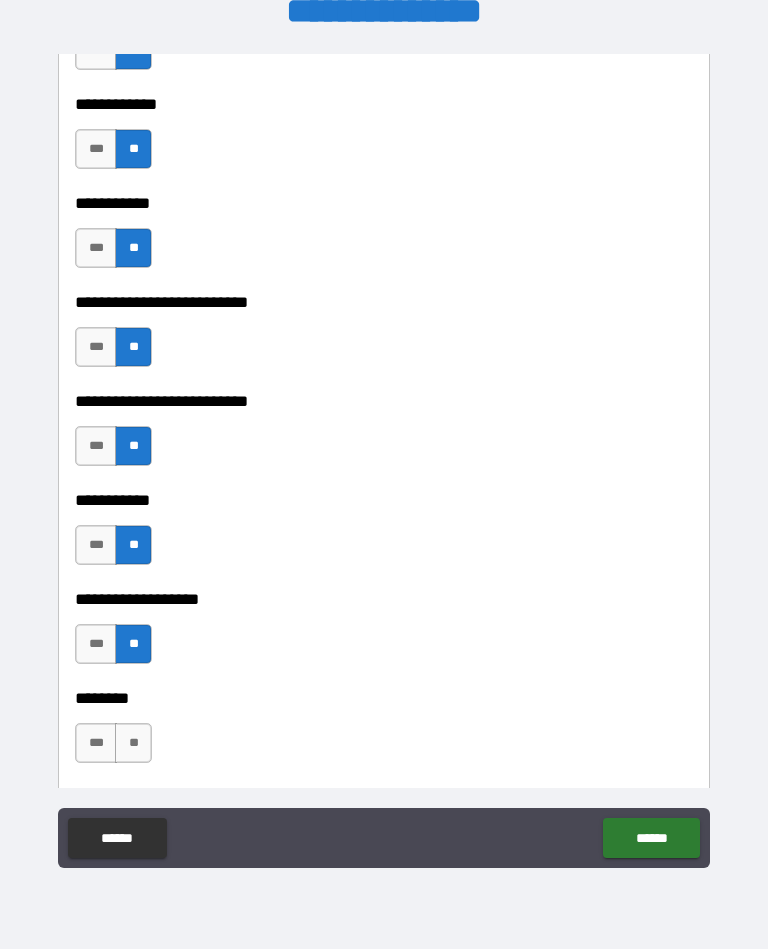 click on "**" at bounding box center (133, 743) 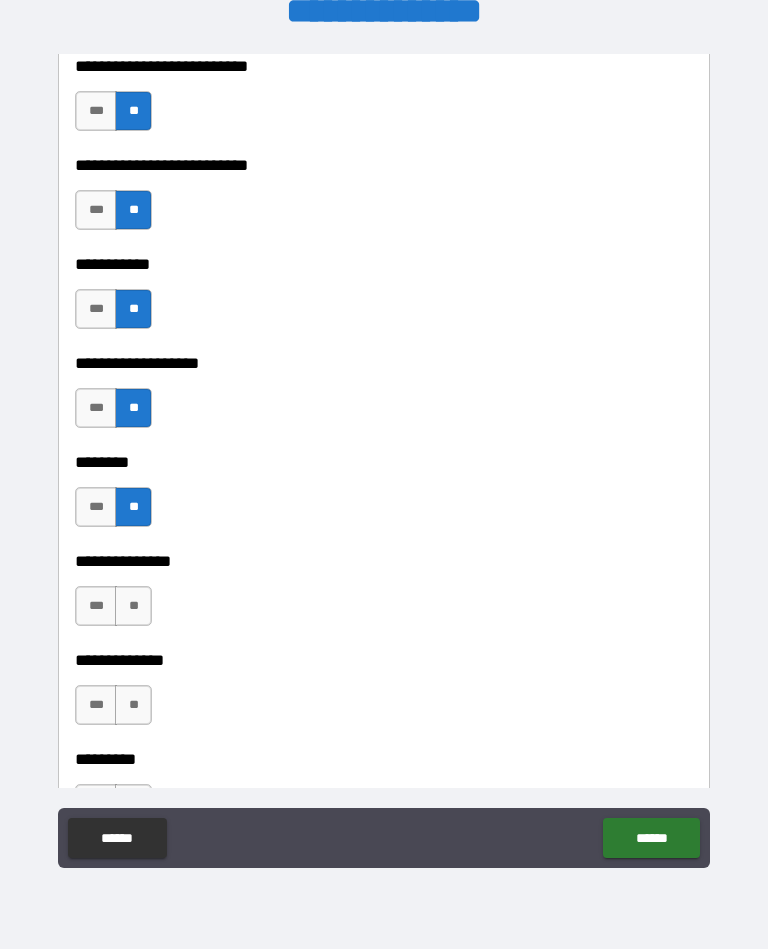 scroll, scrollTop: 4262, scrollLeft: 0, axis: vertical 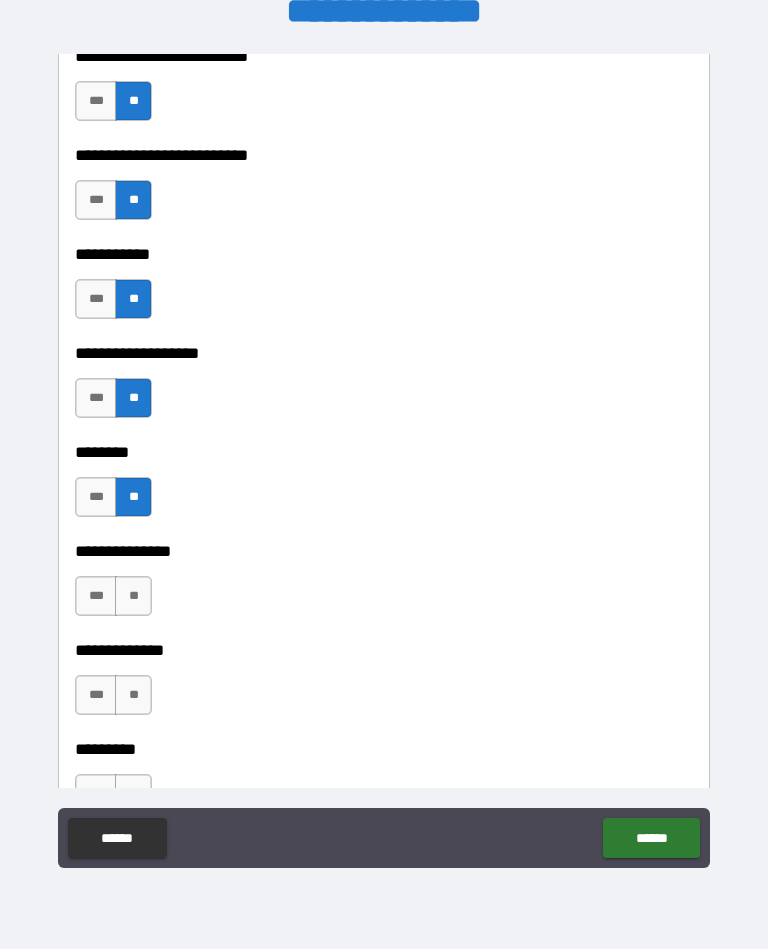 click on "**" at bounding box center (133, 596) 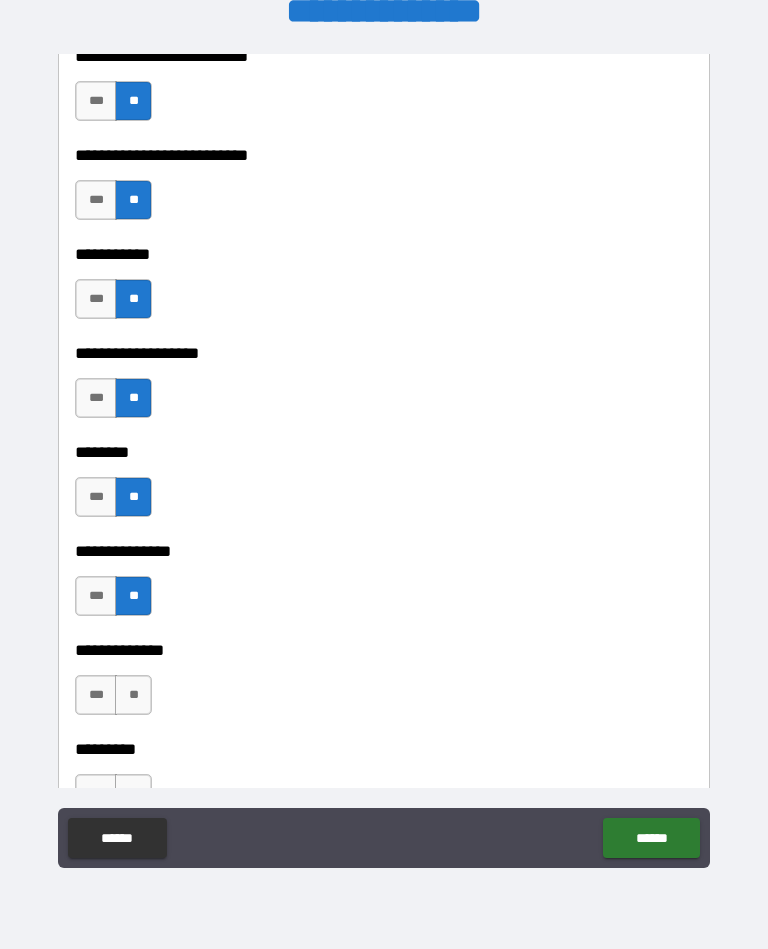 click on "**" at bounding box center [133, 695] 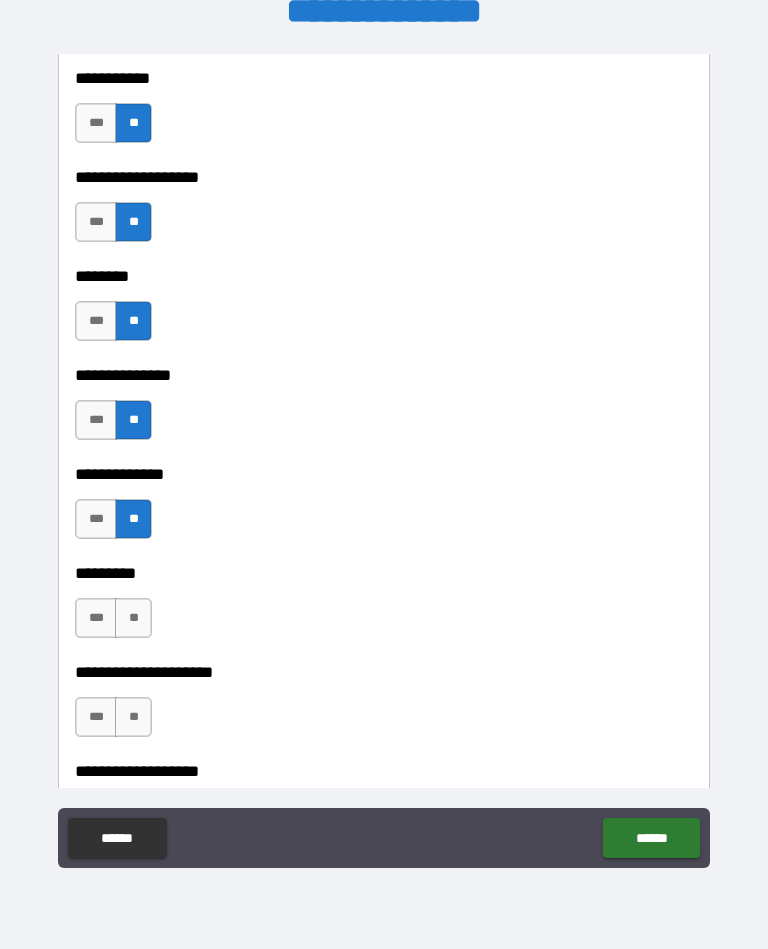 scroll, scrollTop: 4444, scrollLeft: 0, axis: vertical 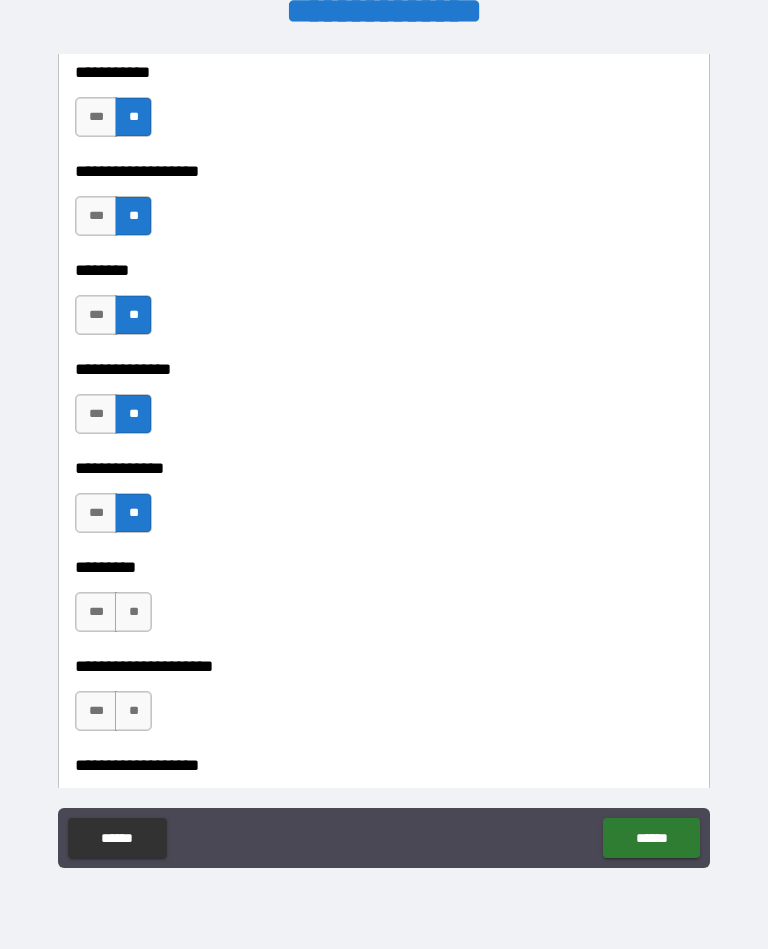 click on "**" at bounding box center (133, 612) 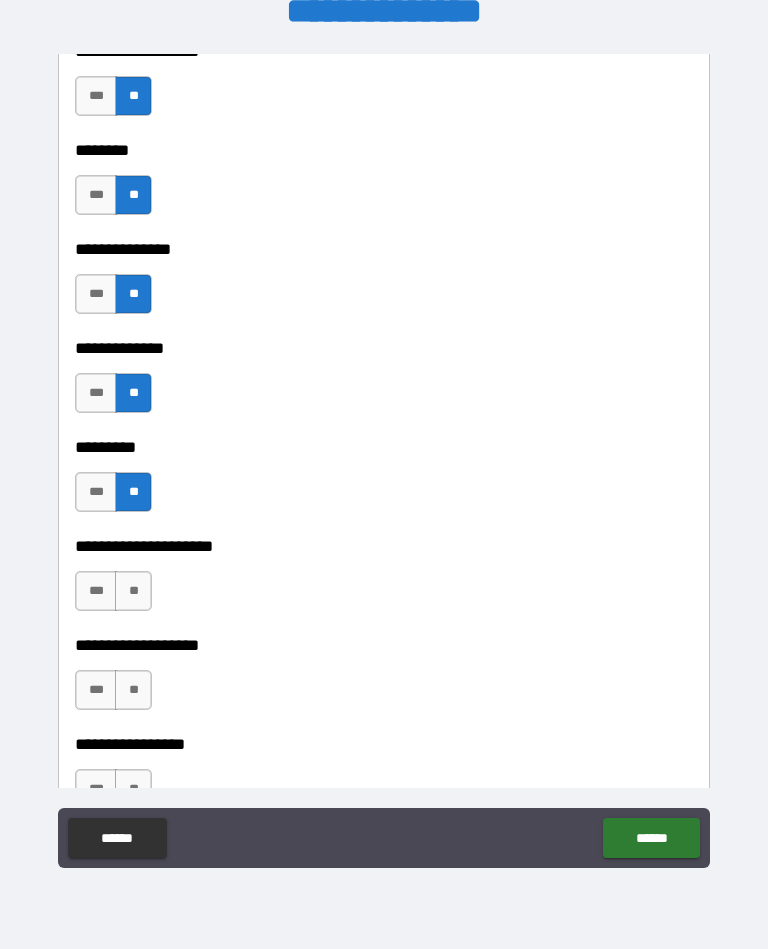 scroll, scrollTop: 4564, scrollLeft: 0, axis: vertical 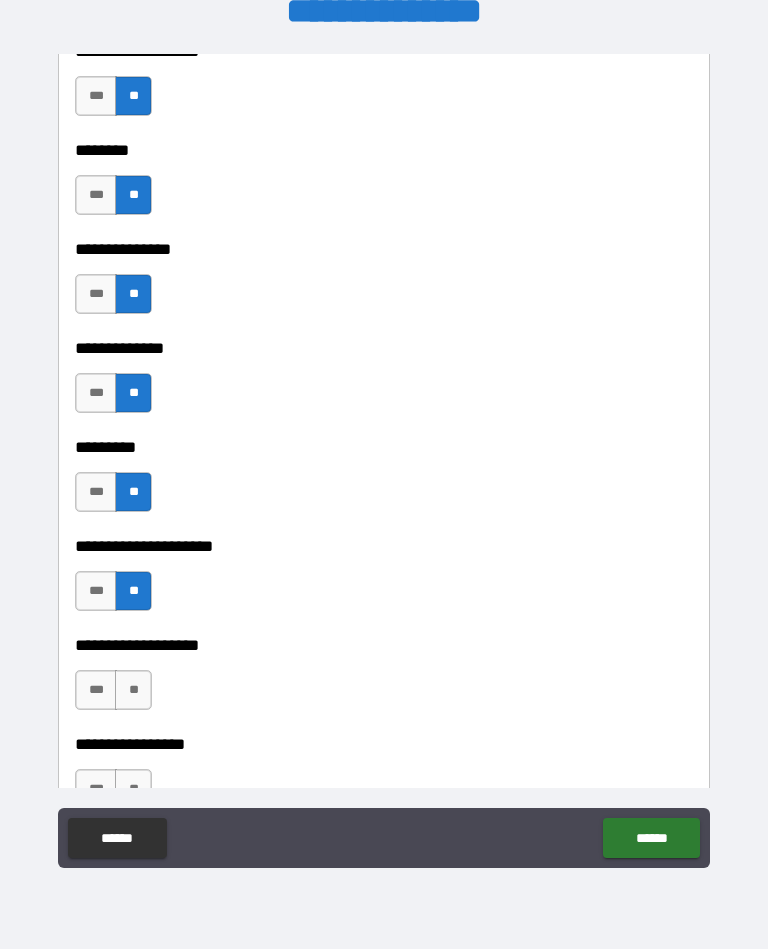 click on "**" at bounding box center (133, 690) 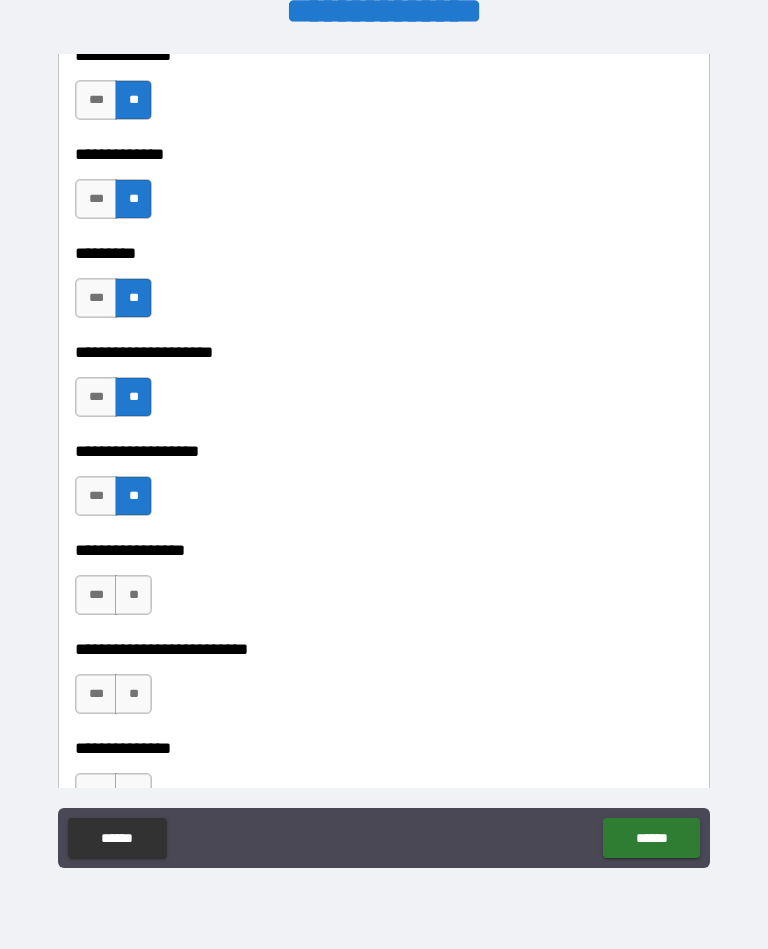 scroll, scrollTop: 4759, scrollLeft: 0, axis: vertical 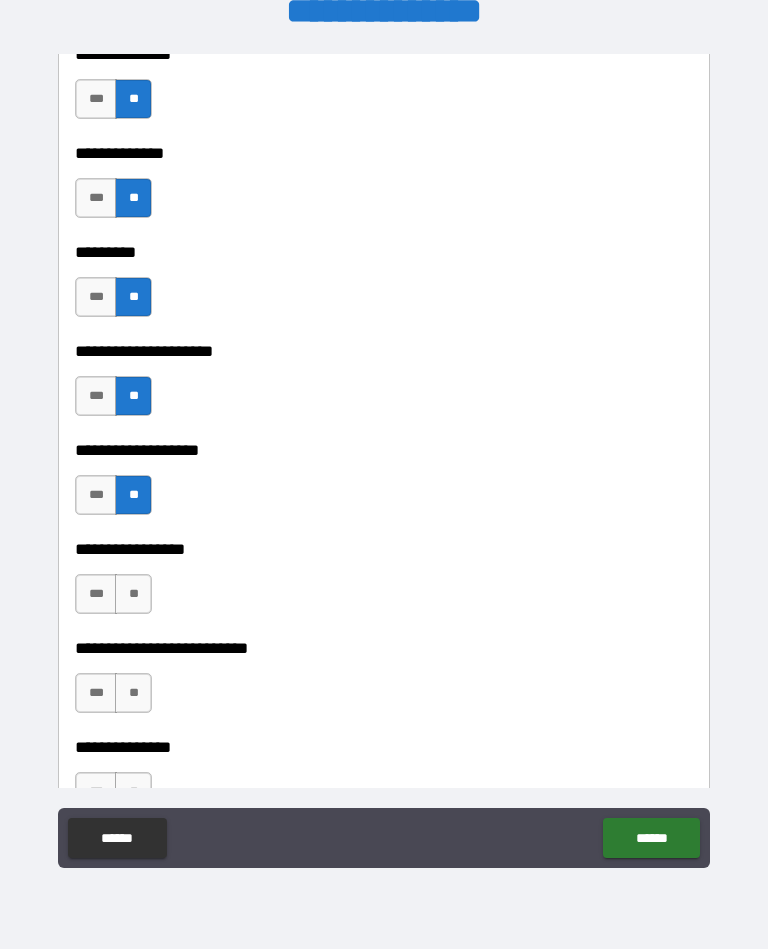 click on "**" at bounding box center (133, 594) 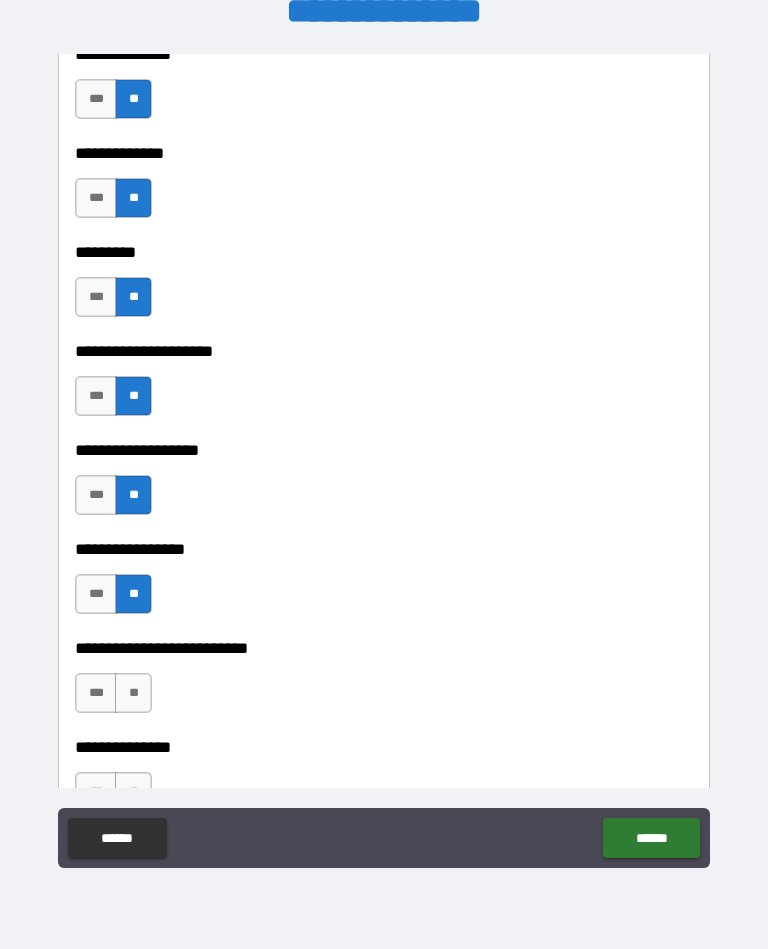 click on "**" at bounding box center (133, 693) 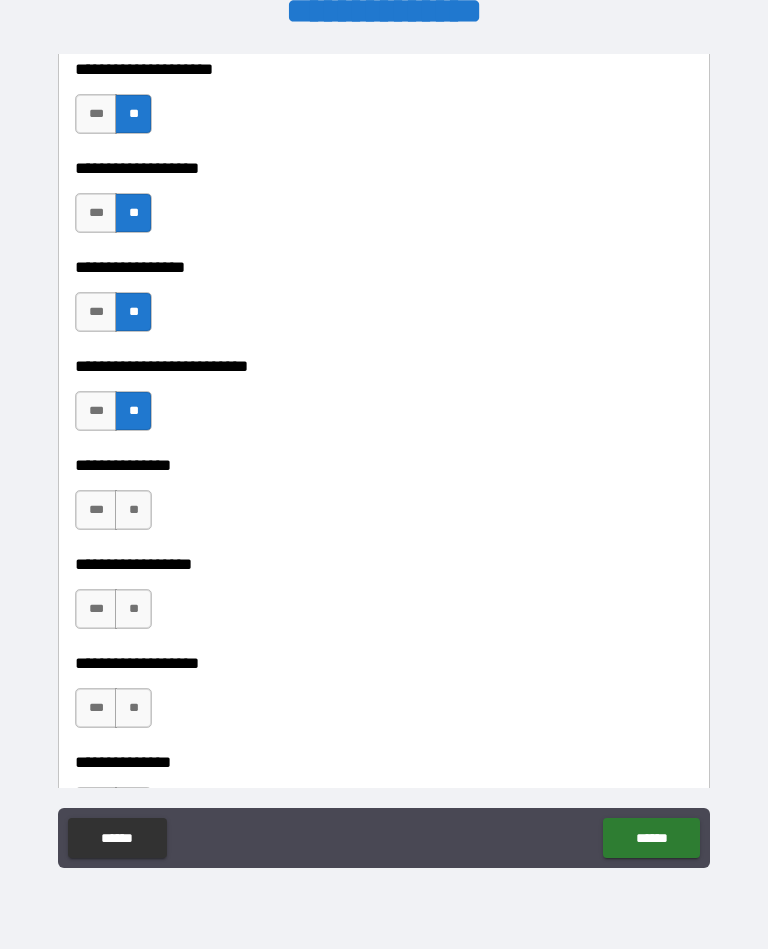 scroll, scrollTop: 5058, scrollLeft: 0, axis: vertical 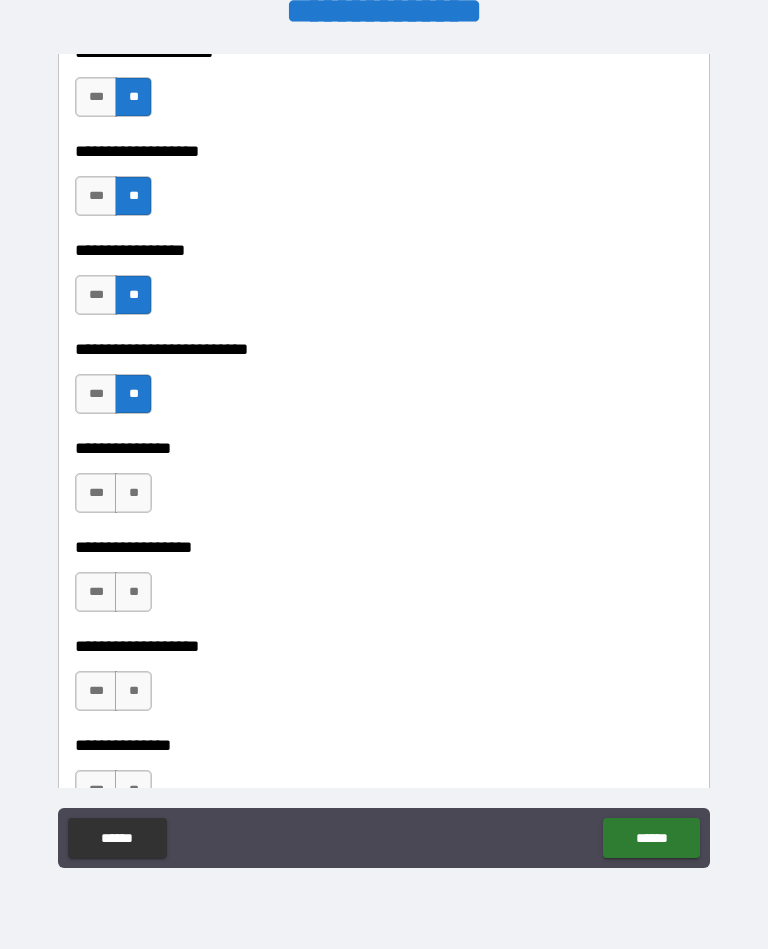 click on "**" at bounding box center (133, 493) 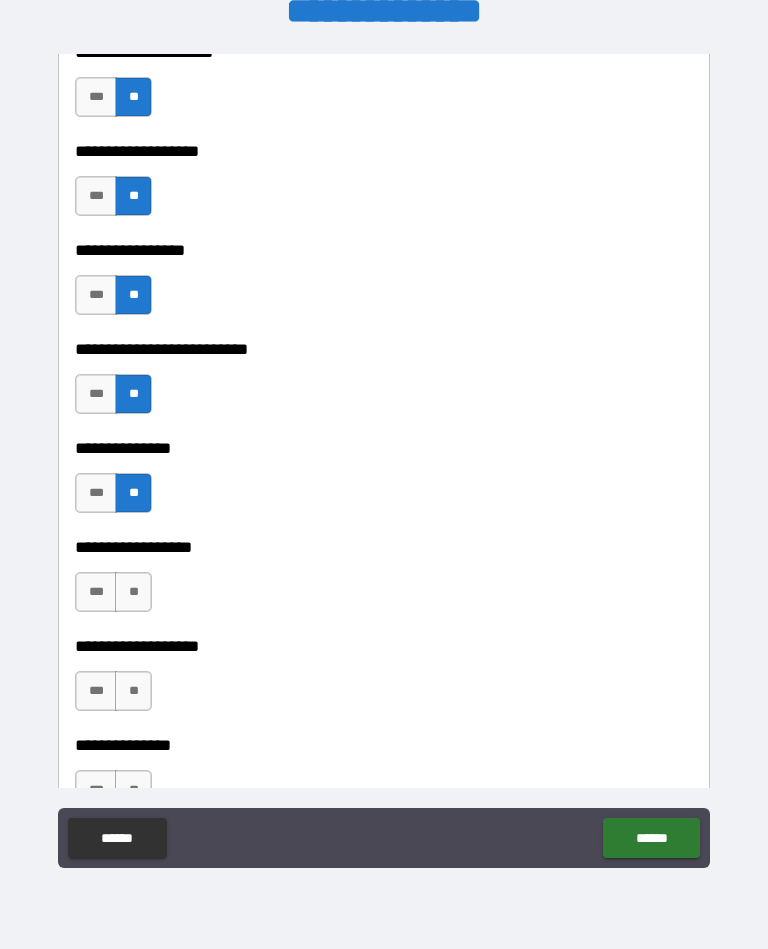 click on "**" at bounding box center [133, 592] 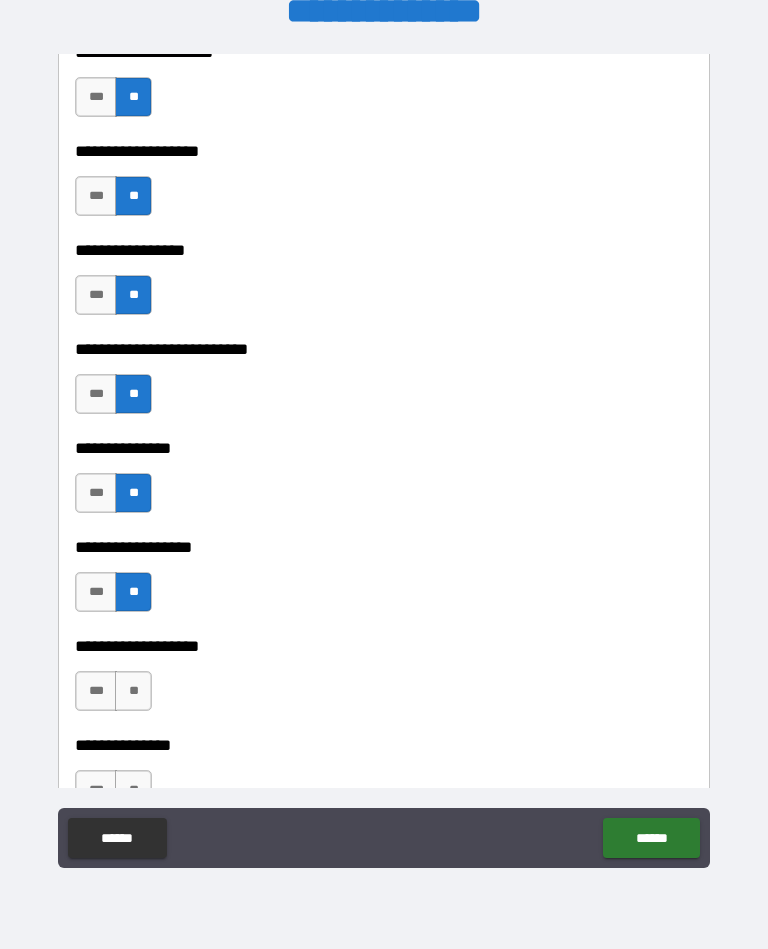 click on "**" at bounding box center (133, 691) 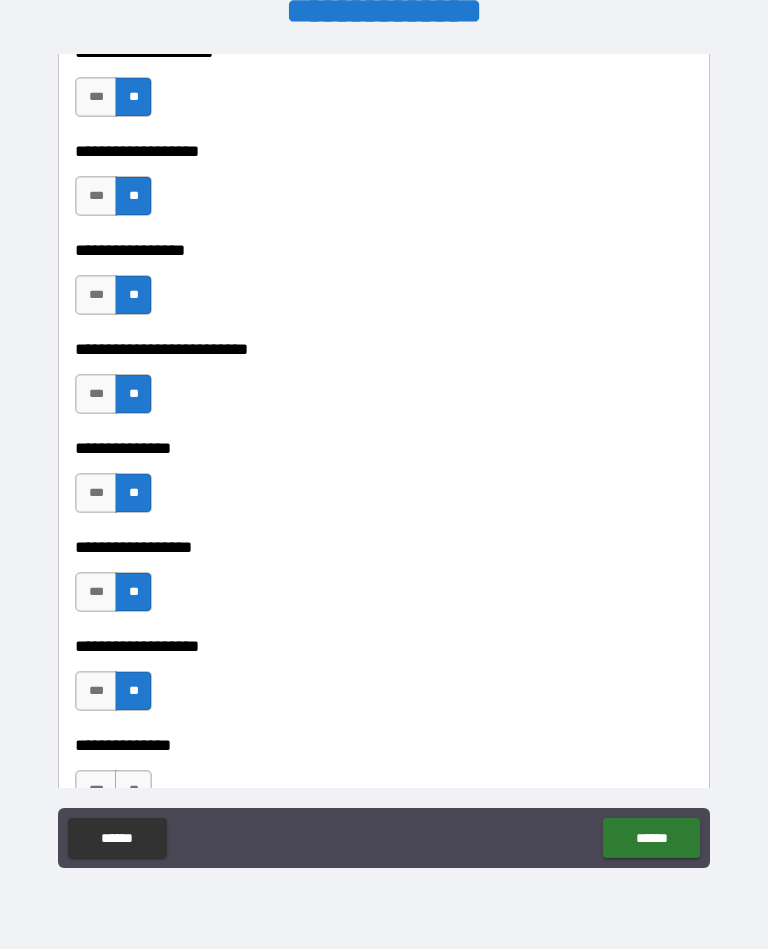 click on "**" at bounding box center [133, 691] 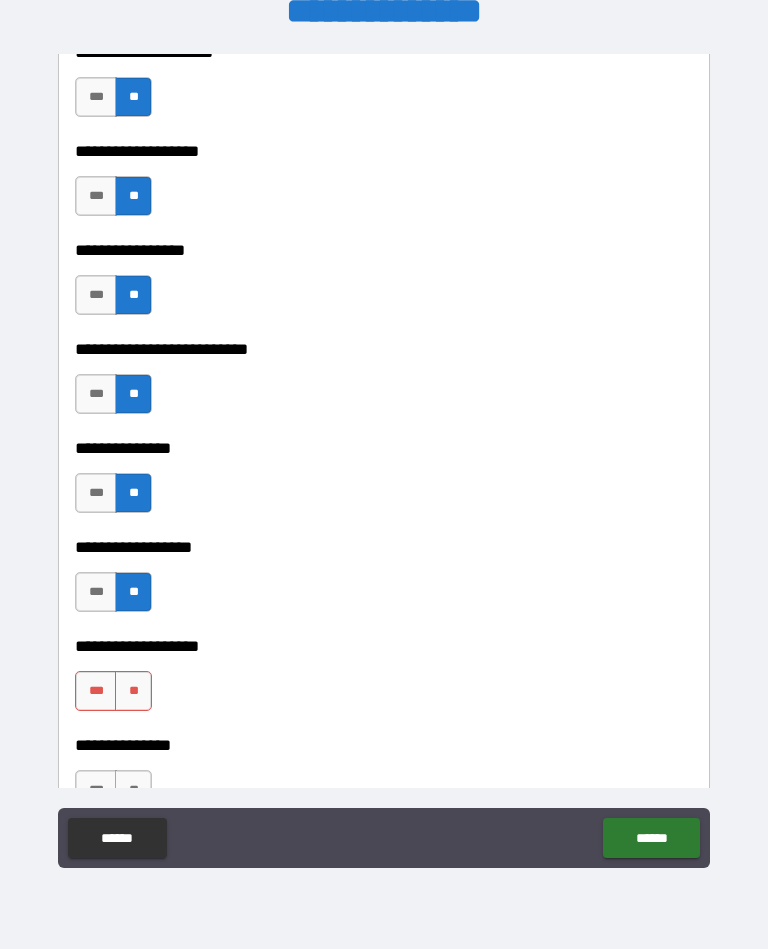 scroll, scrollTop: 5243, scrollLeft: 0, axis: vertical 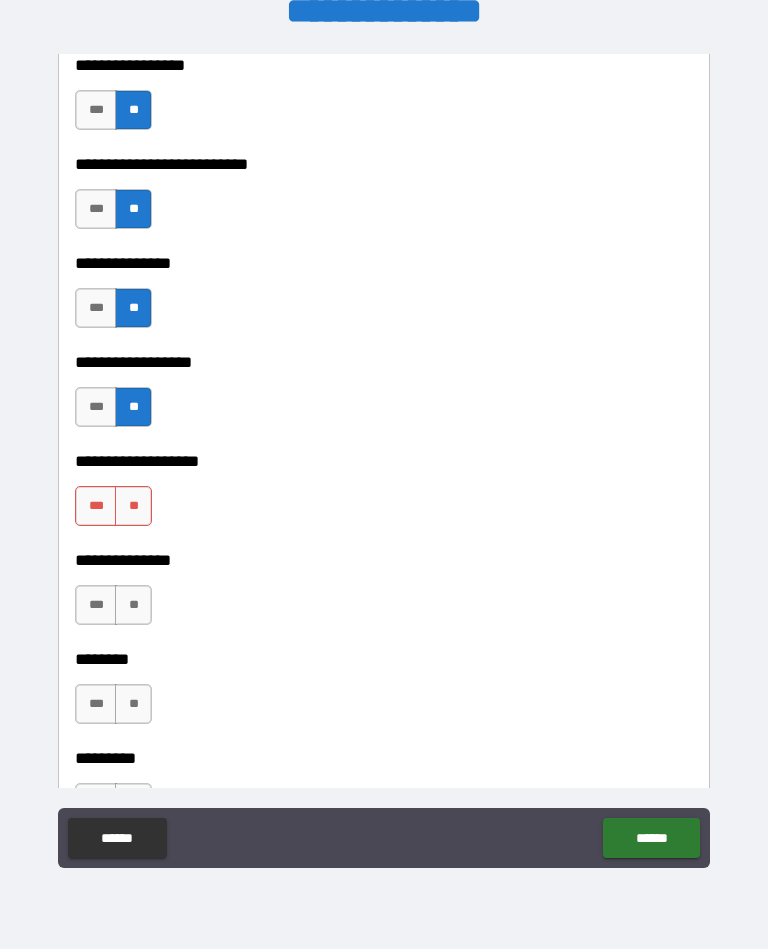 click on "**" at bounding box center [133, 605] 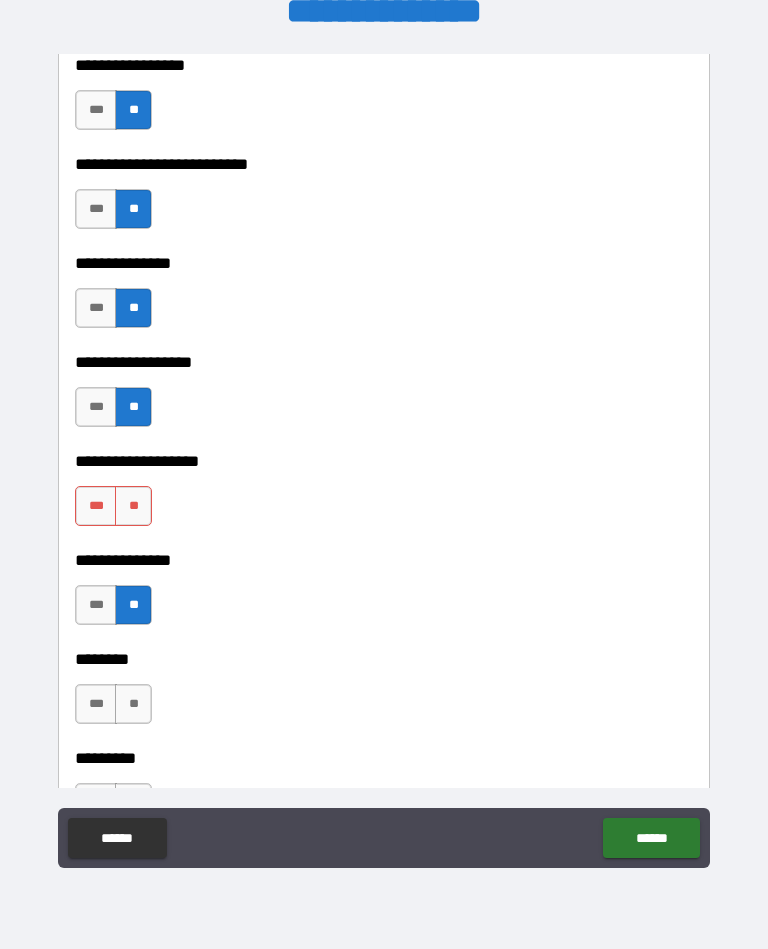 click on "**" at bounding box center (133, 506) 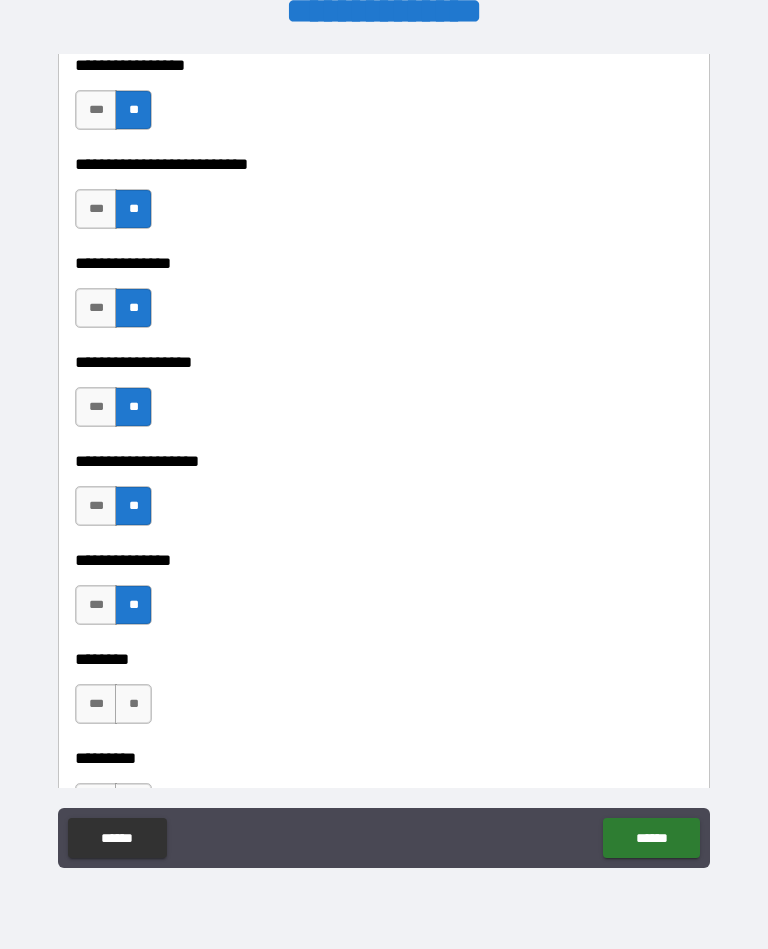 click on "**" at bounding box center [133, 704] 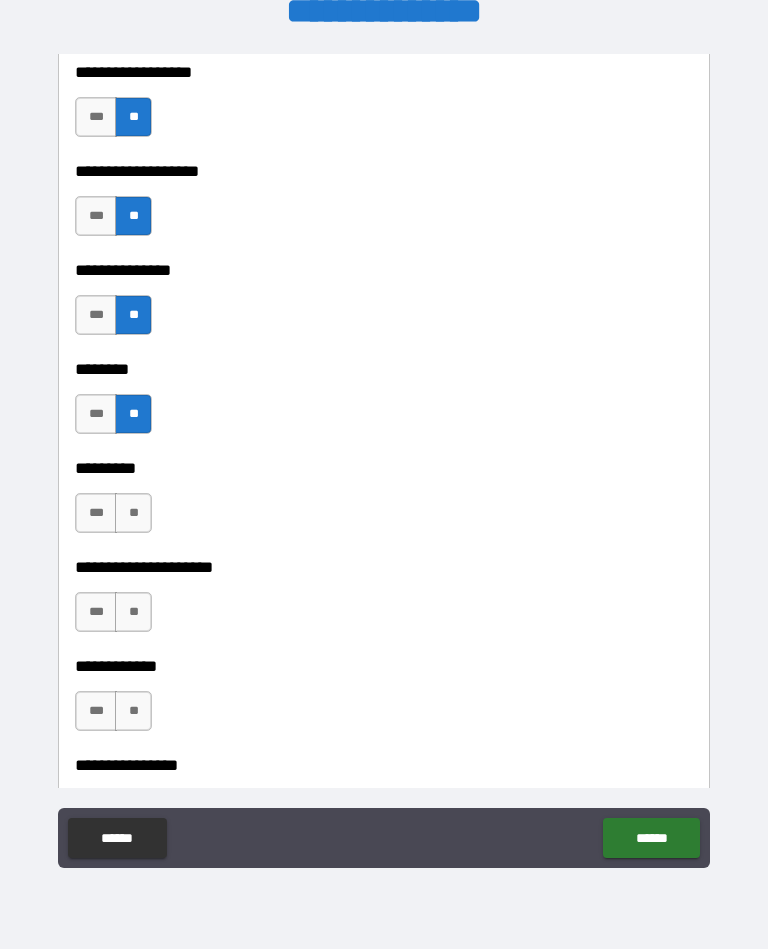 scroll, scrollTop: 5529, scrollLeft: 0, axis: vertical 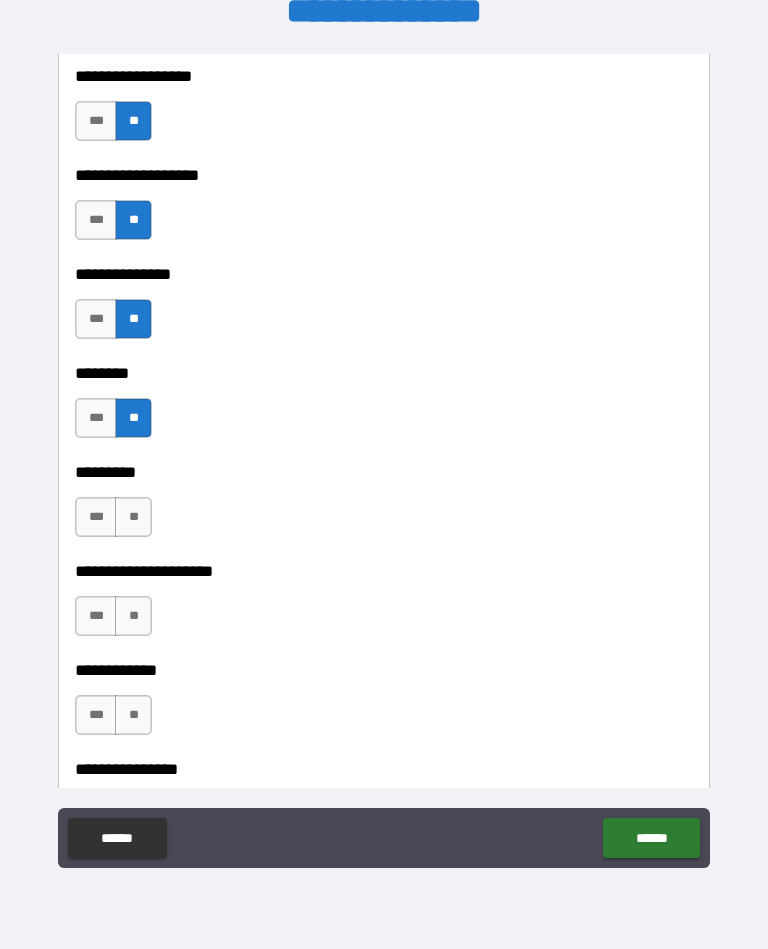 click on "**" at bounding box center (133, 517) 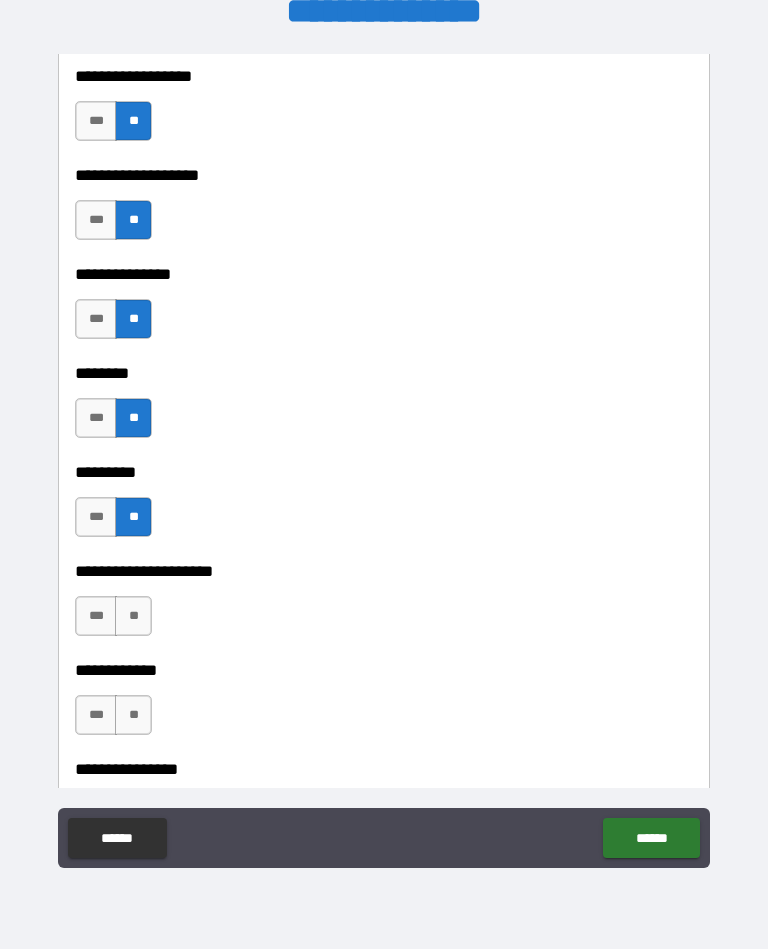 click on "**" at bounding box center (133, 616) 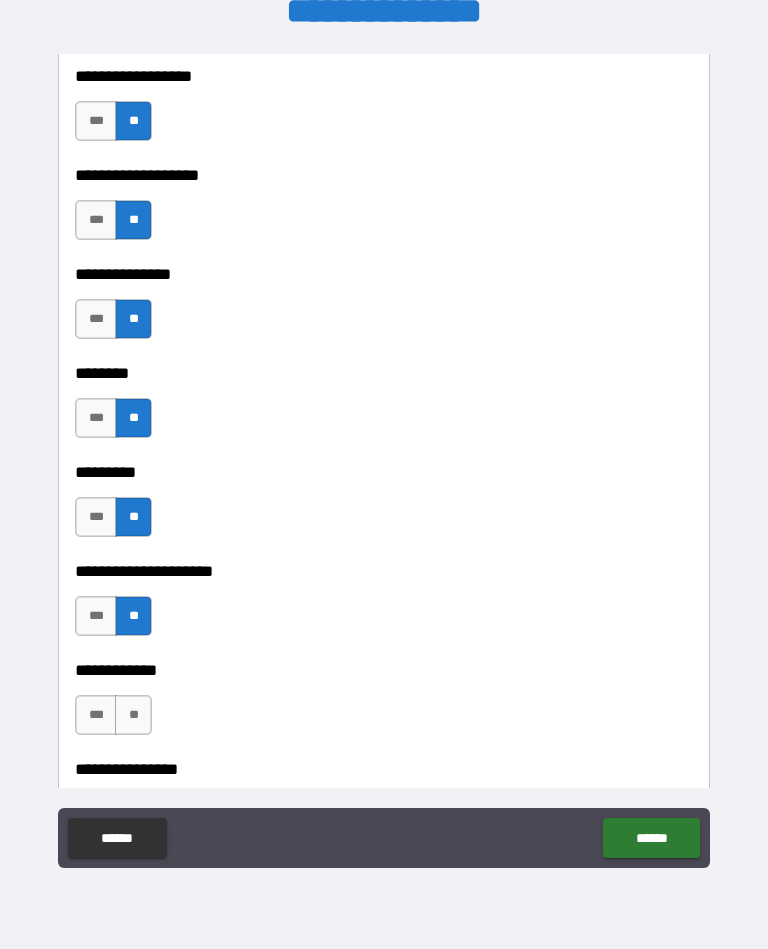 click on "**" at bounding box center (133, 715) 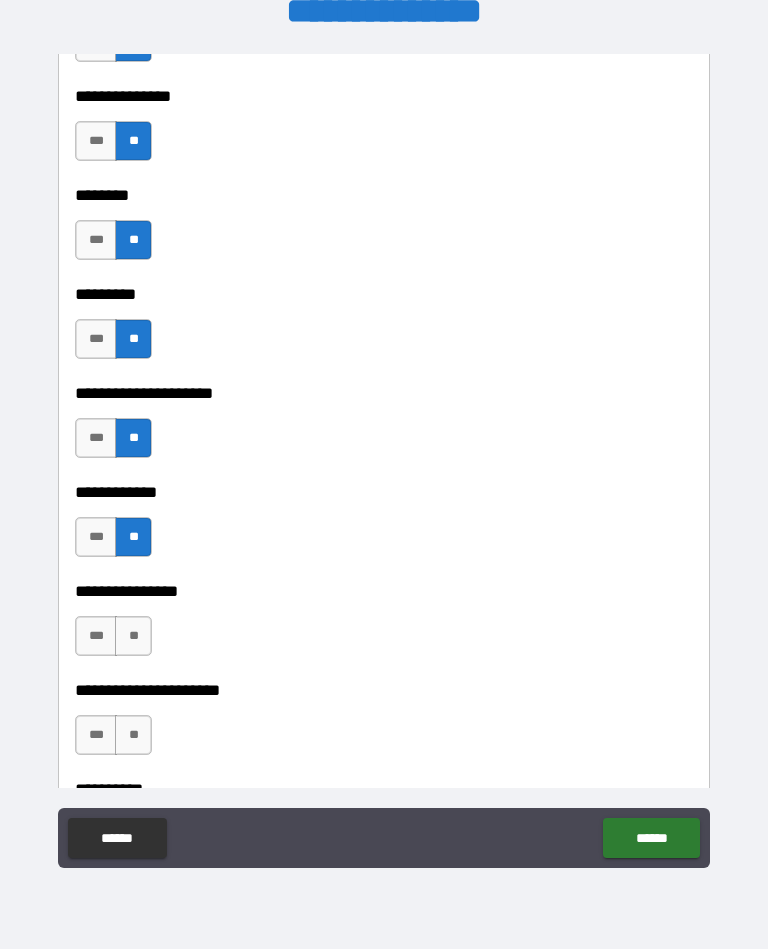 scroll, scrollTop: 5778, scrollLeft: 0, axis: vertical 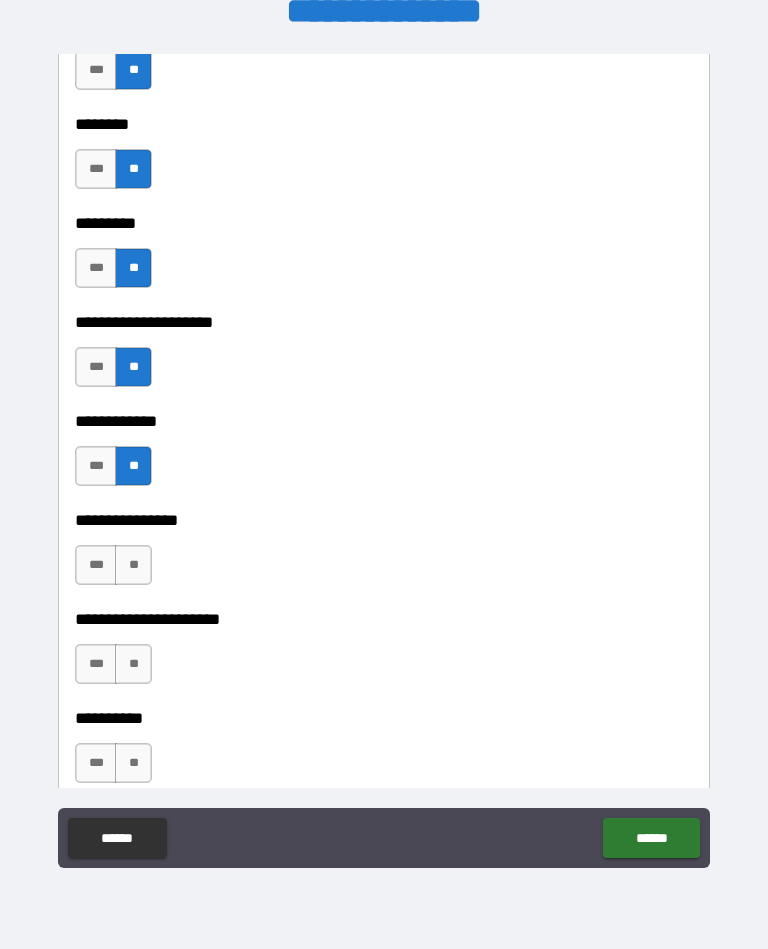 click on "**" at bounding box center (133, 565) 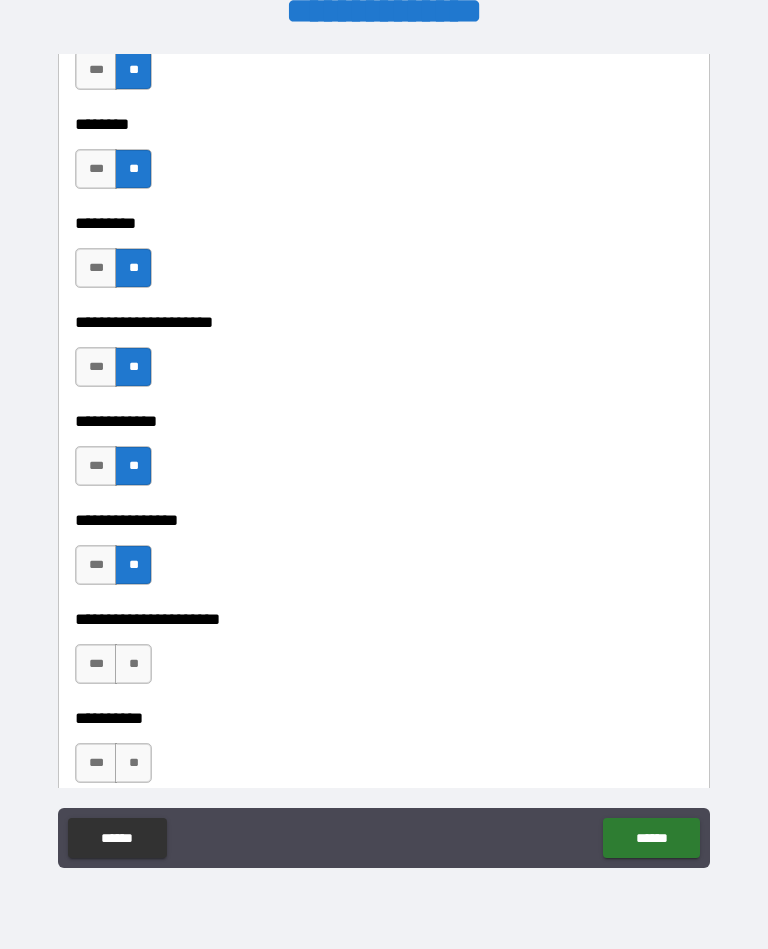 click on "**" at bounding box center (133, 664) 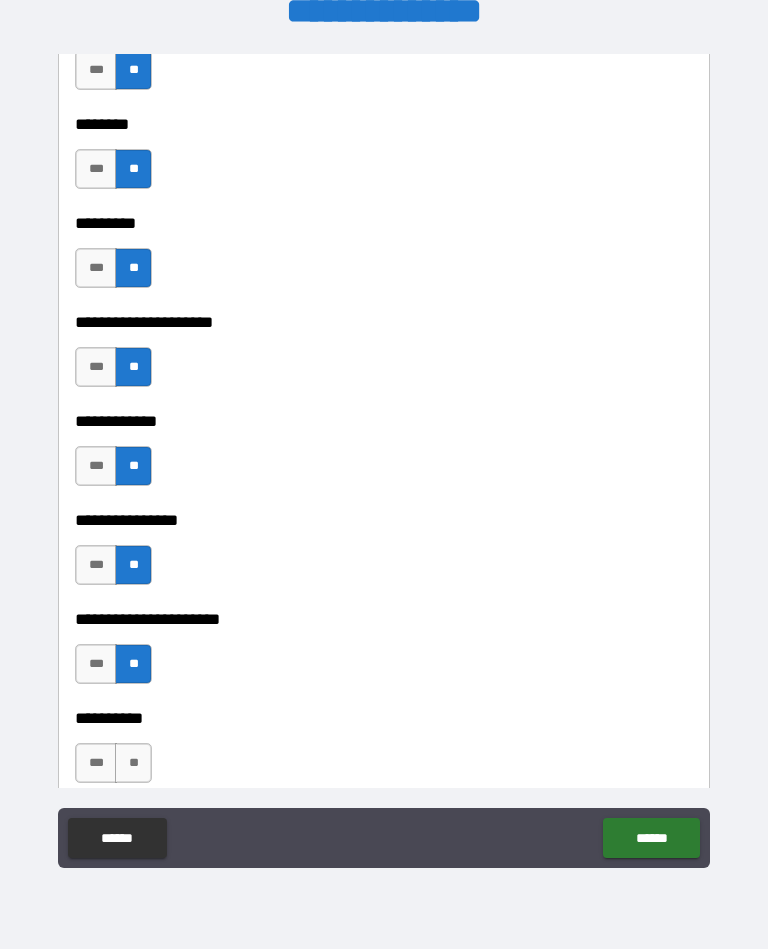 click on "**" at bounding box center (133, 763) 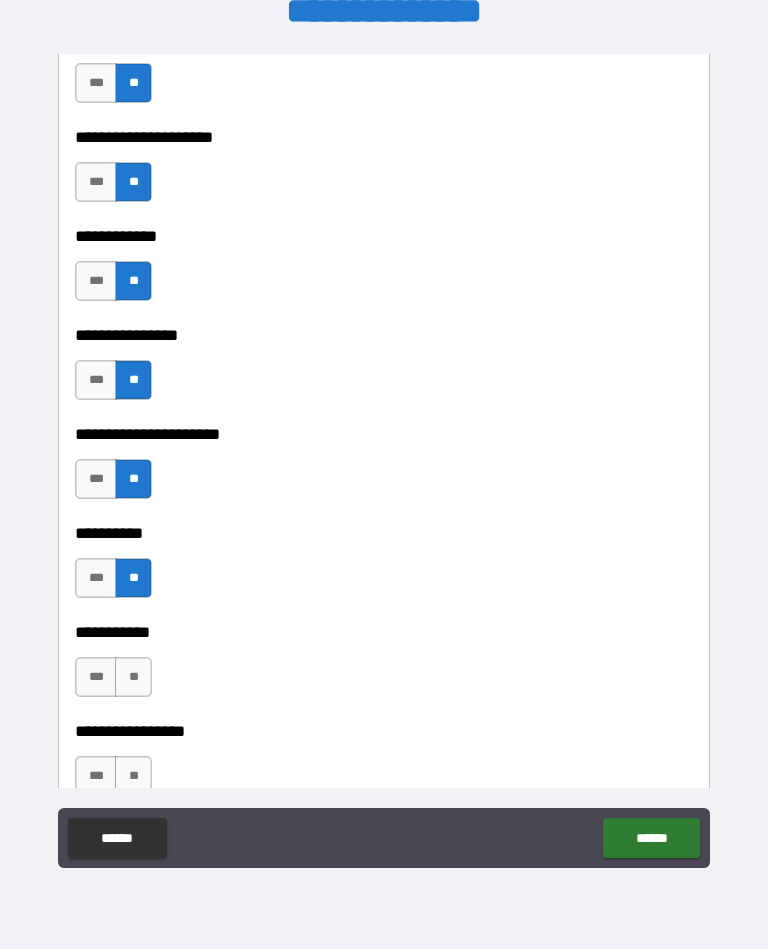 scroll, scrollTop: 6006, scrollLeft: 0, axis: vertical 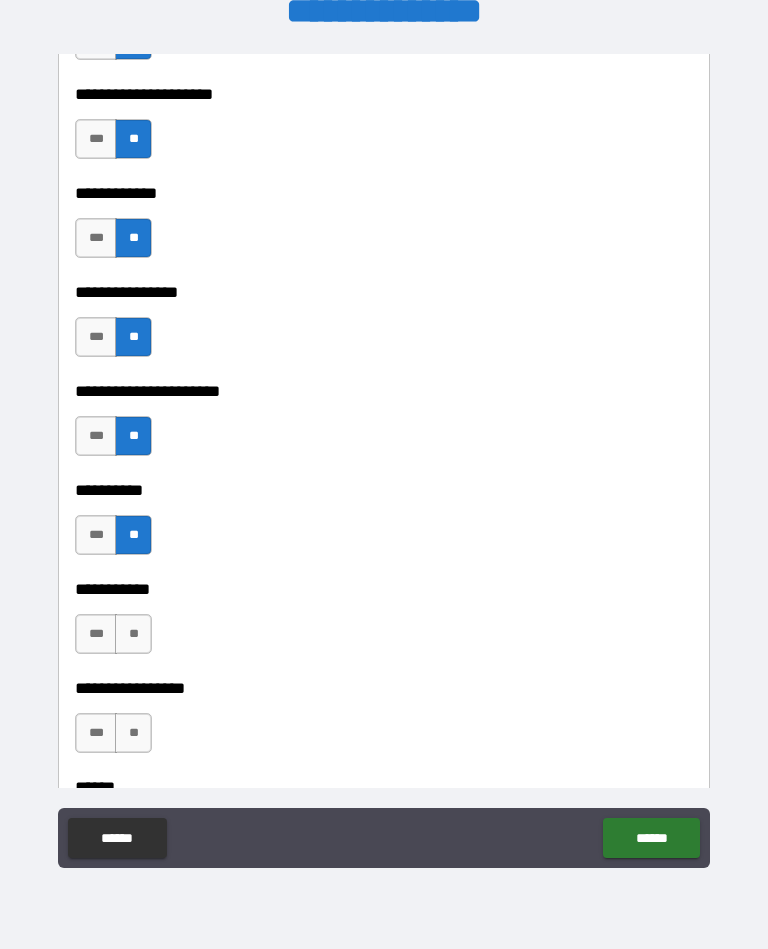click on "**" at bounding box center (133, 634) 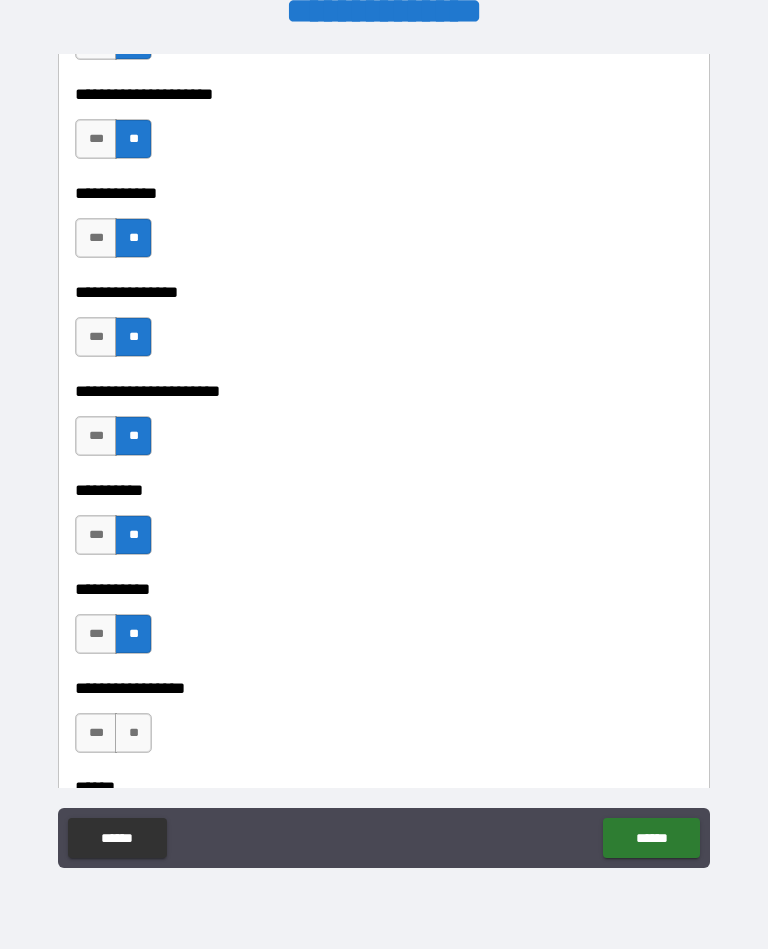 click on "**" at bounding box center (133, 733) 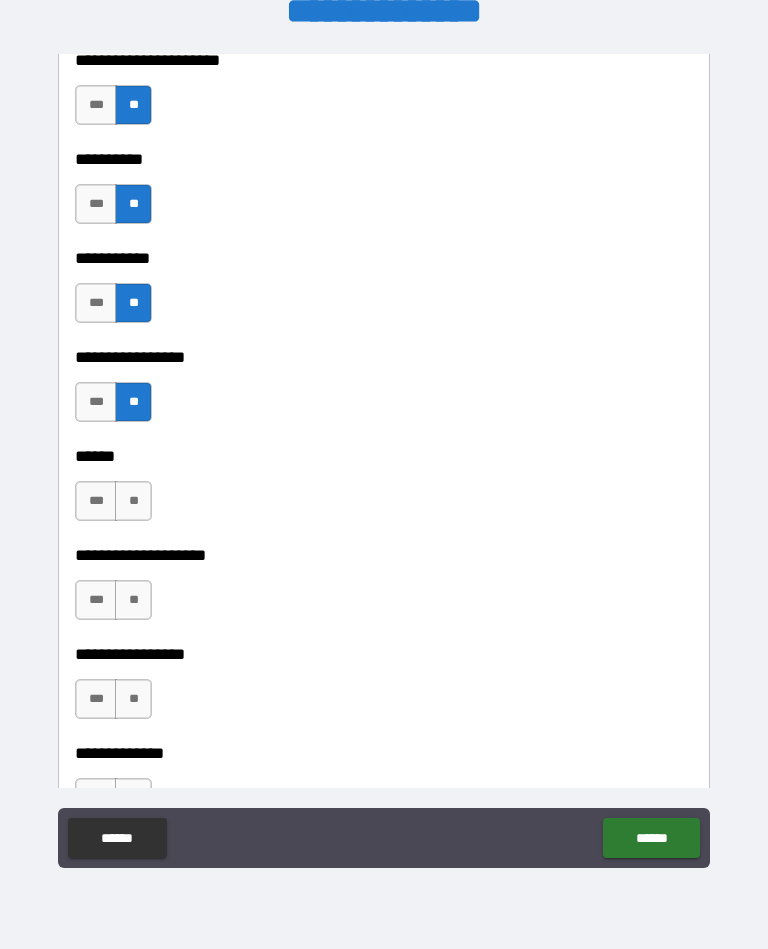 scroll, scrollTop: 6346, scrollLeft: 0, axis: vertical 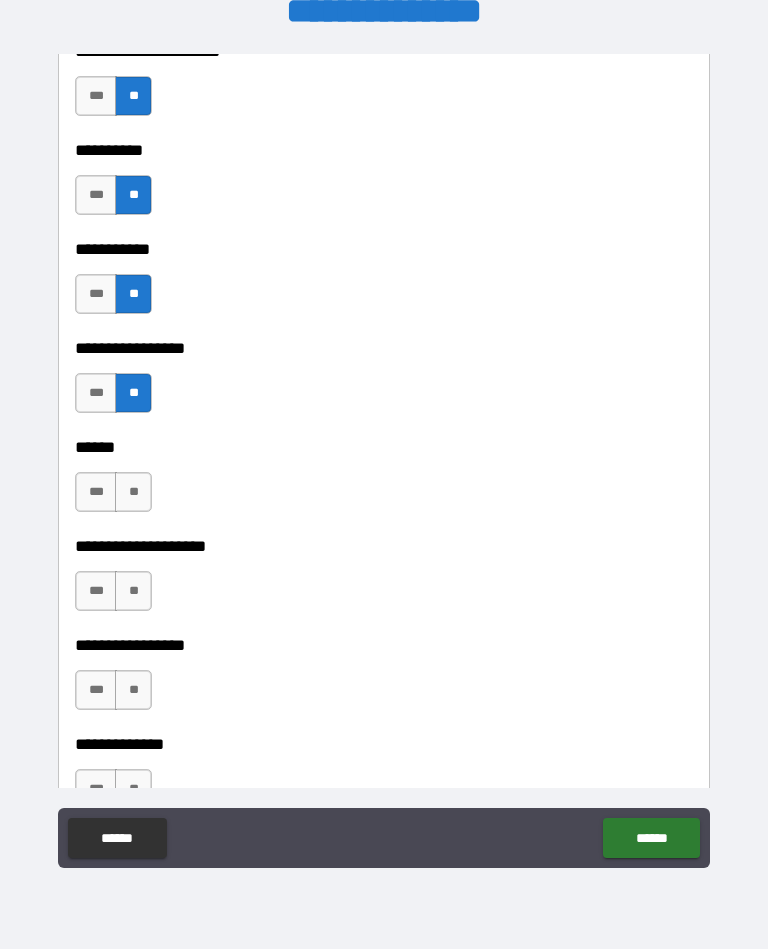 click on "**" at bounding box center [133, 591] 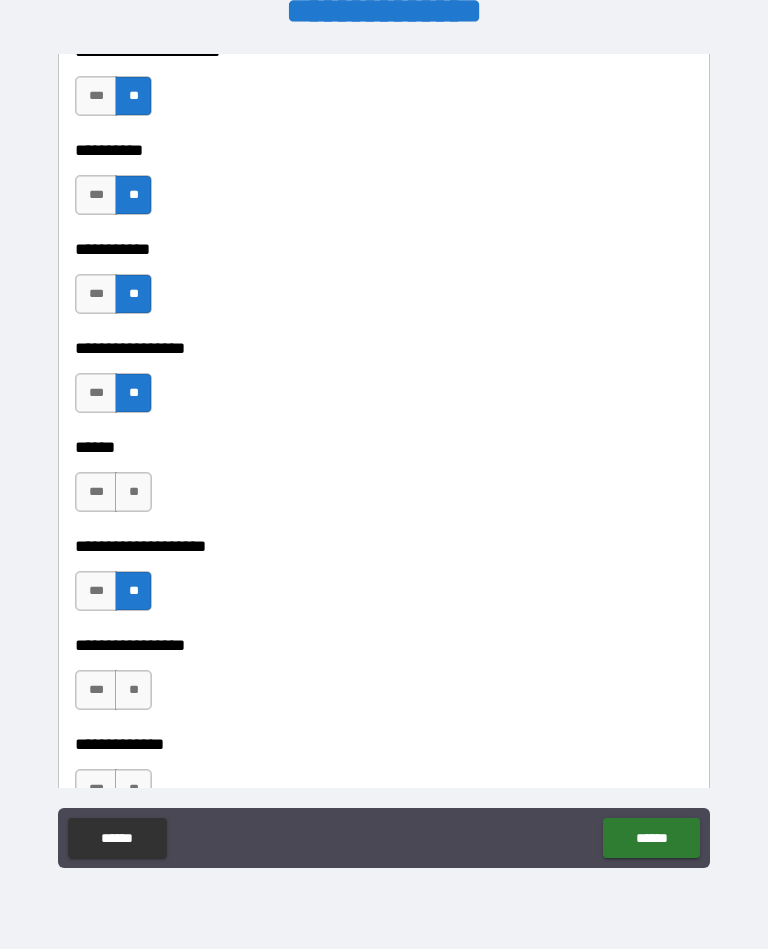 click on "**" at bounding box center [133, 492] 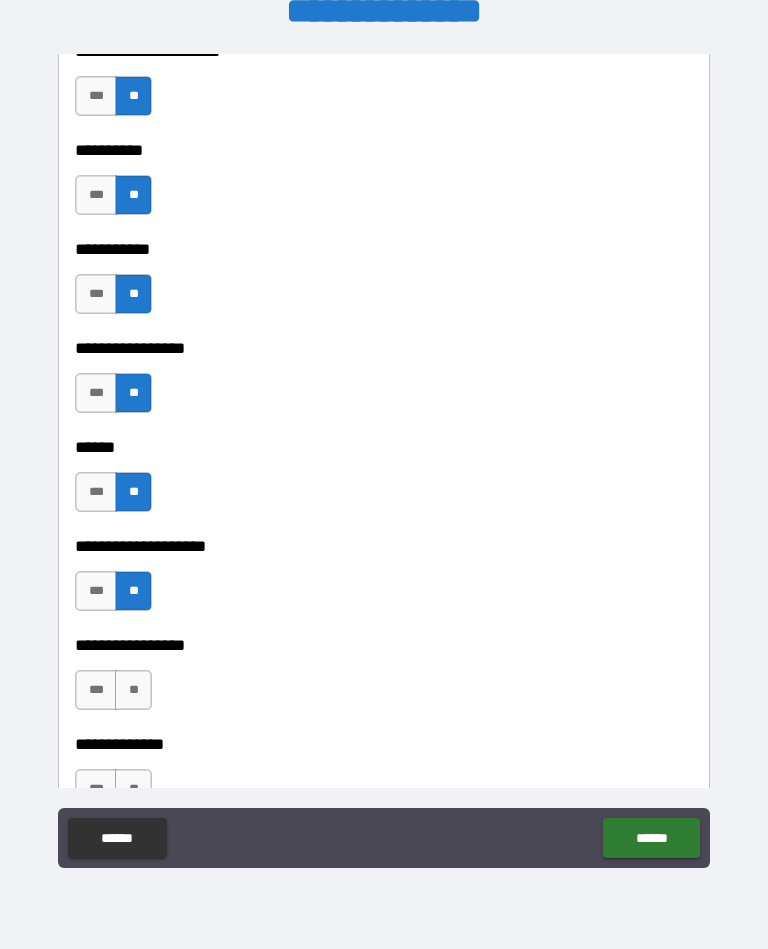 click on "**" at bounding box center (133, 690) 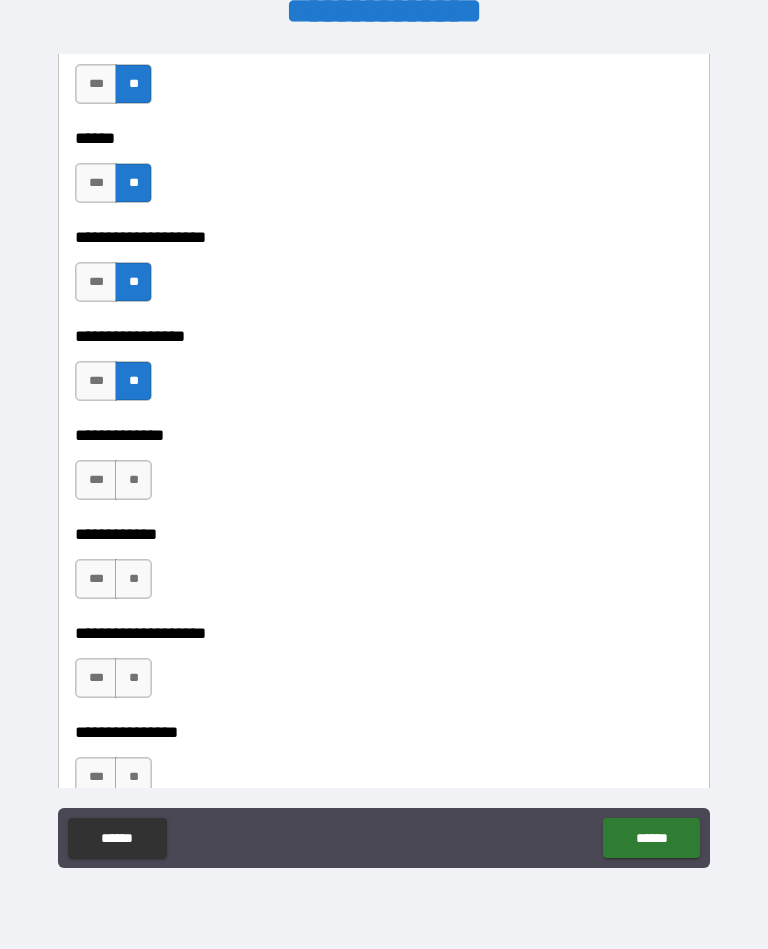 scroll, scrollTop: 6649, scrollLeft: 0, axis: vertical 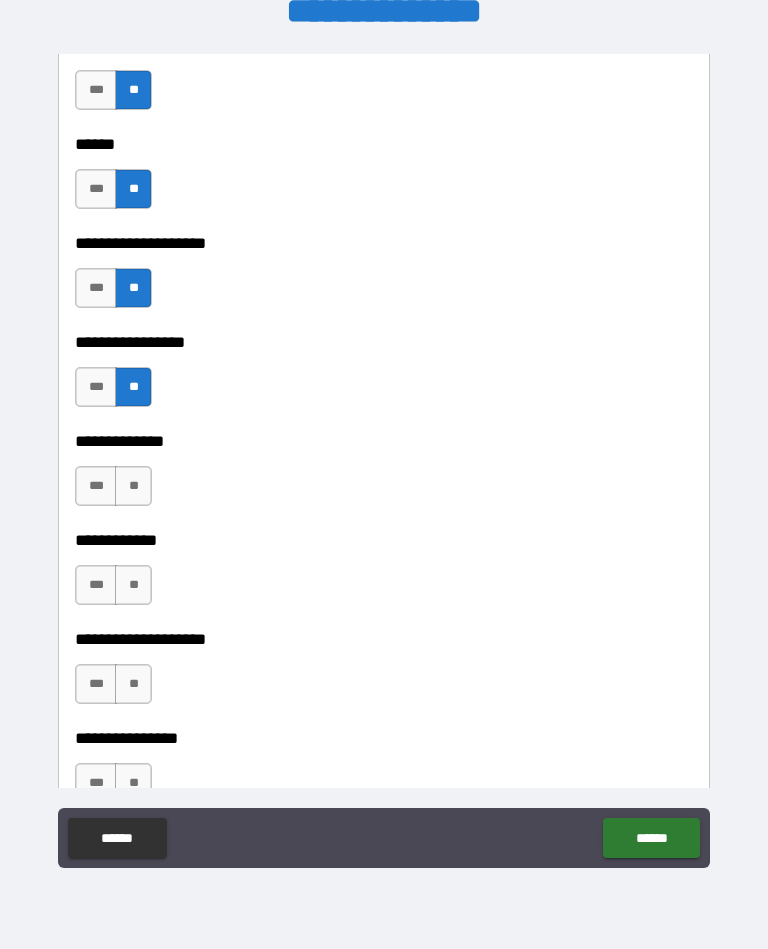 click on "**" at bounding box center (133, 486) 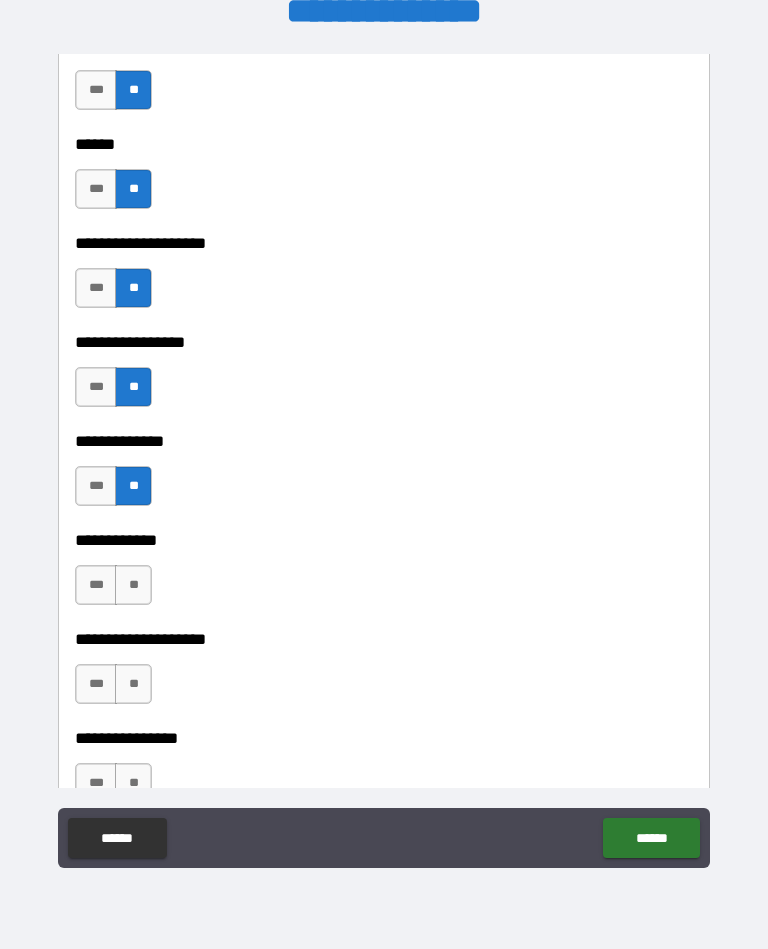 click on "**" at bounding box center [133, 585] 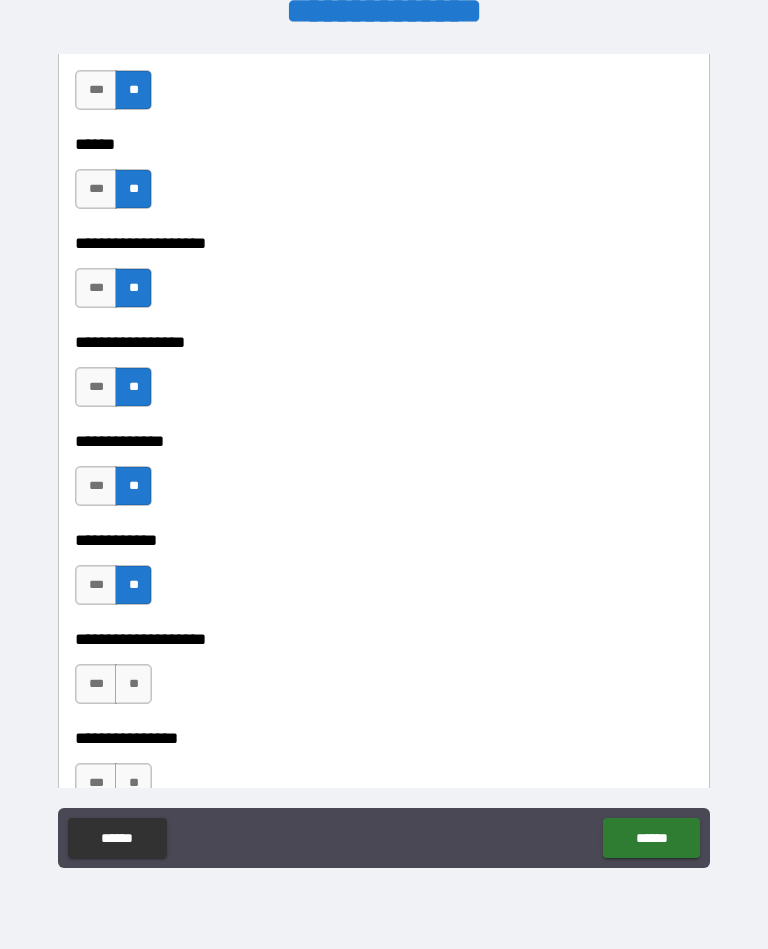 click on "**" at bounding box center [133, 684] 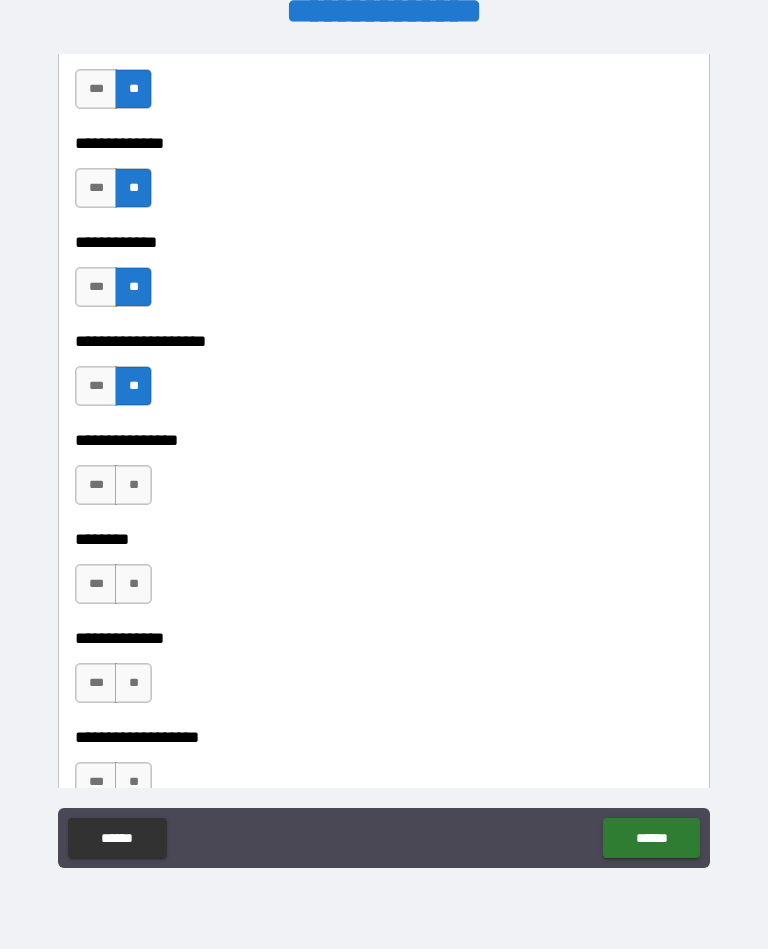scroll, scrollTop: 6946, scrollLeft: 0, axis: vertical 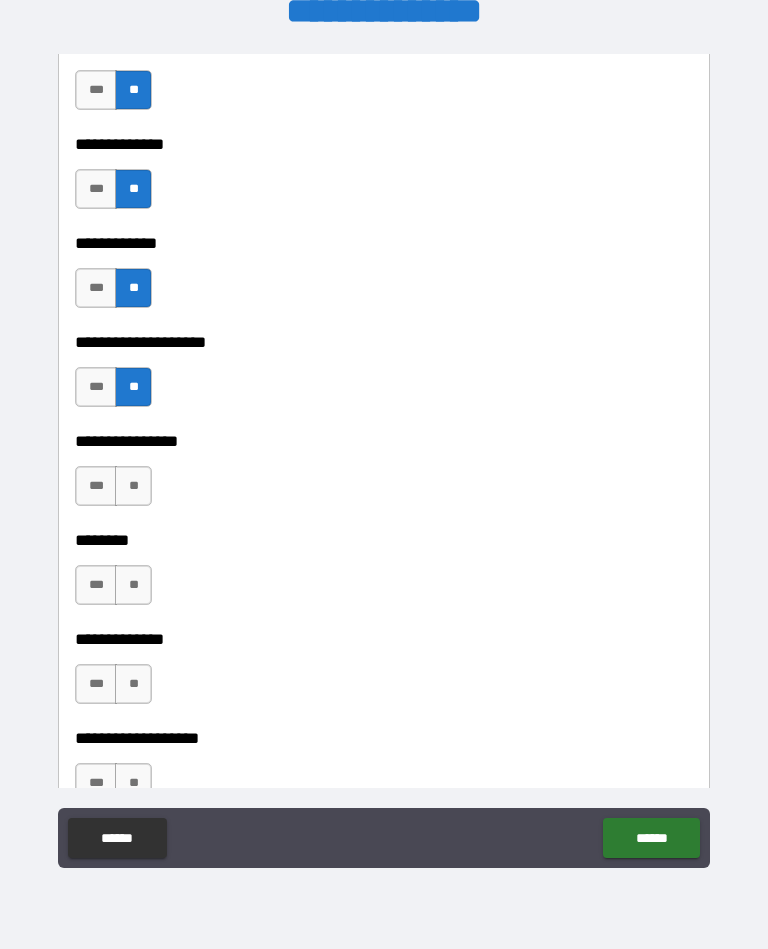 click on "**" at bounding box center [133, 486] 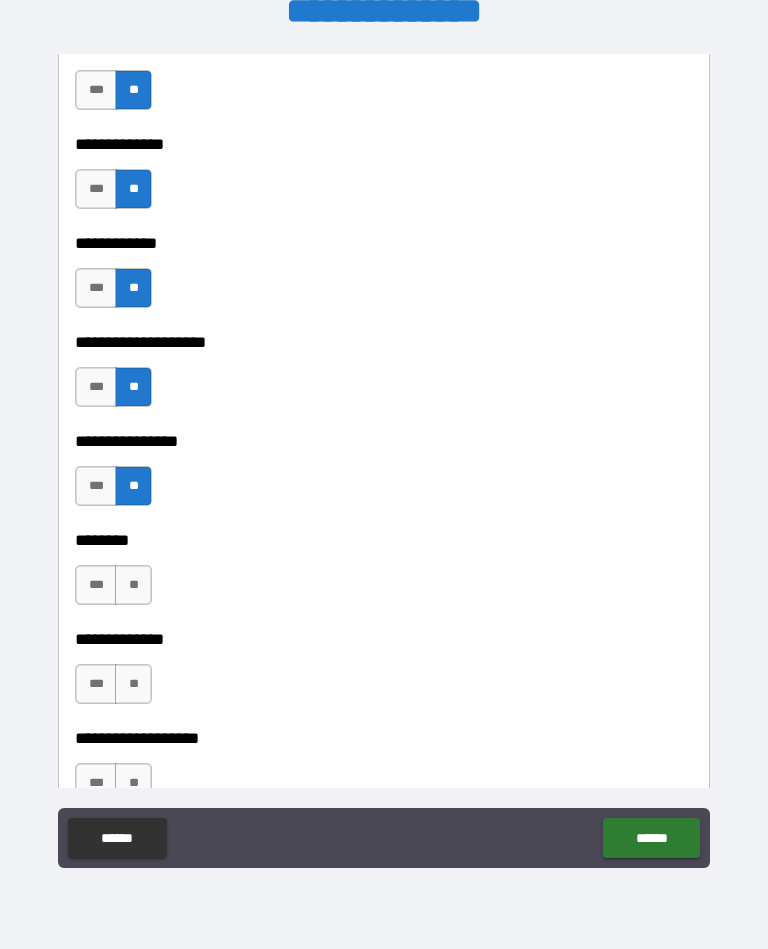 click on "**" at bounding box center [133, 585] 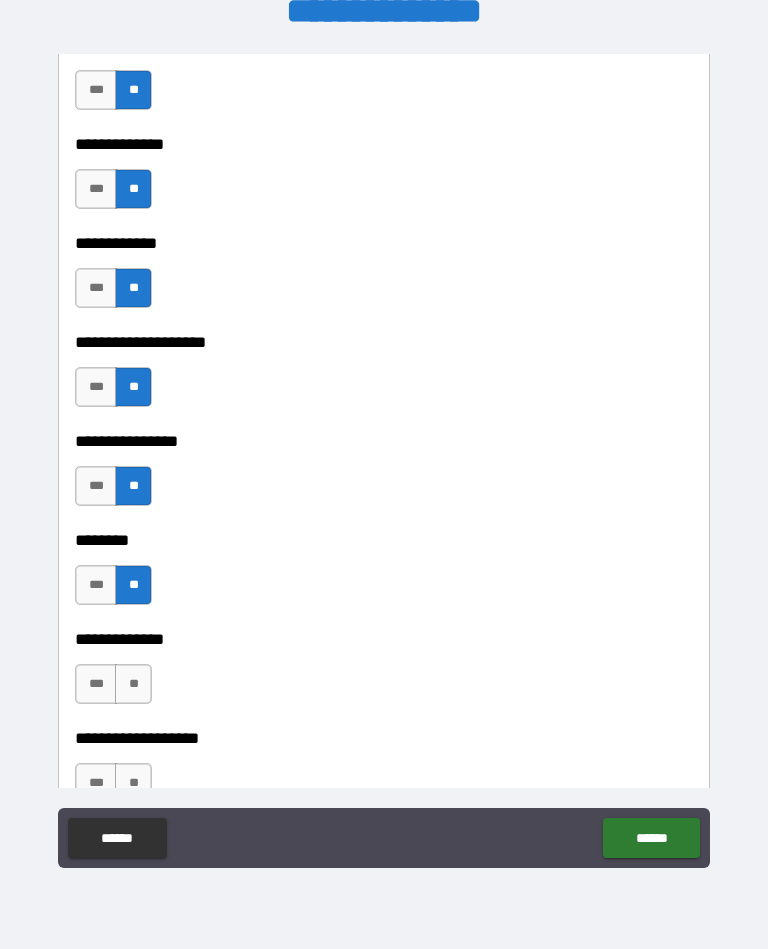click on "**" at bounding box center (133, 684) 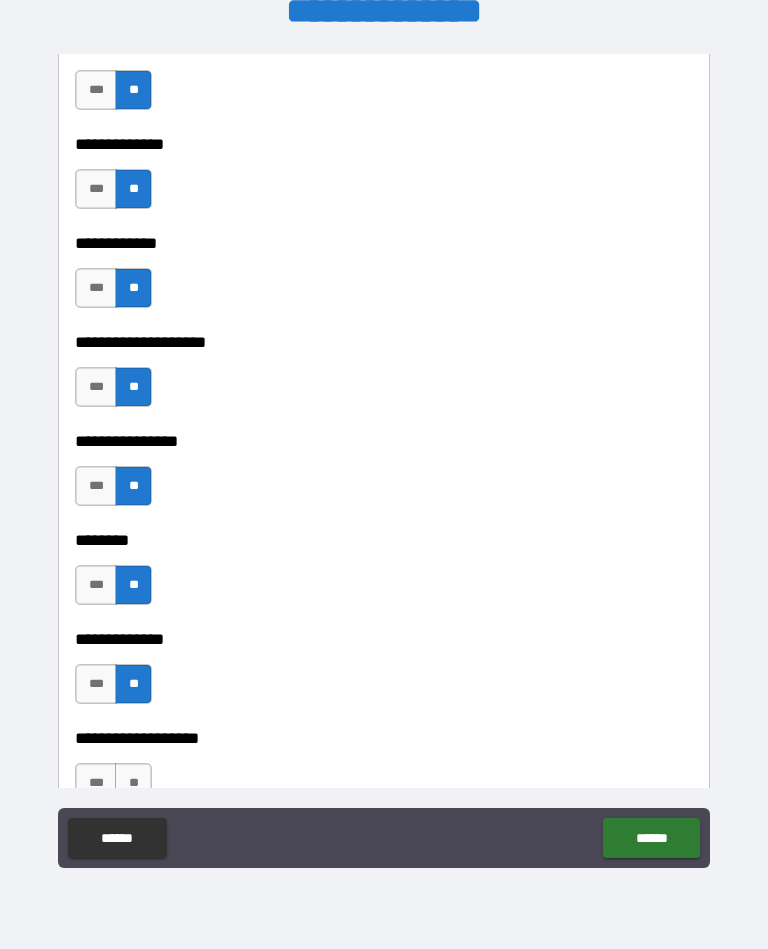 click on "**" at bounding box center [133, 783] 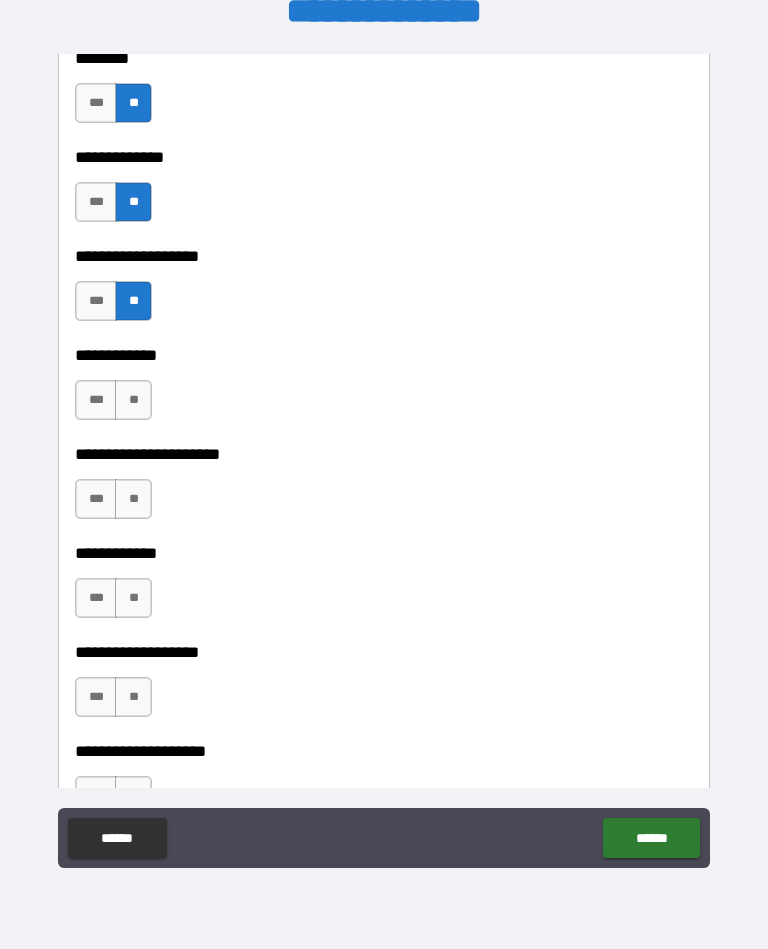 scroll, scrollTop: 7428, scrollLeft: 0, axis: vertical 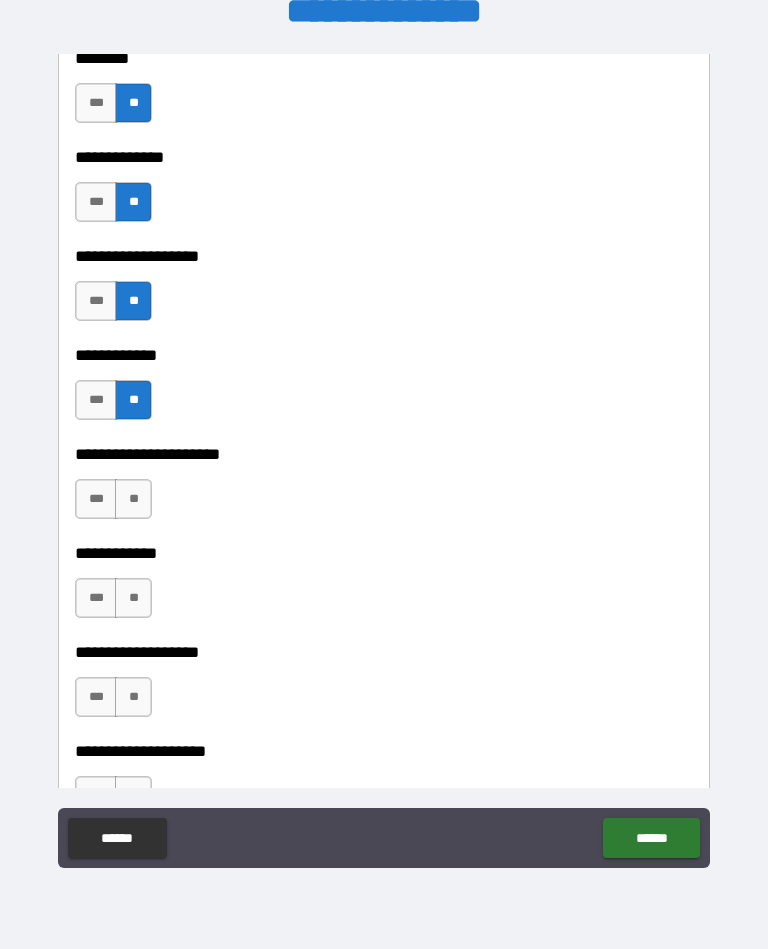 click on "**" at bounding box center (133, 499) 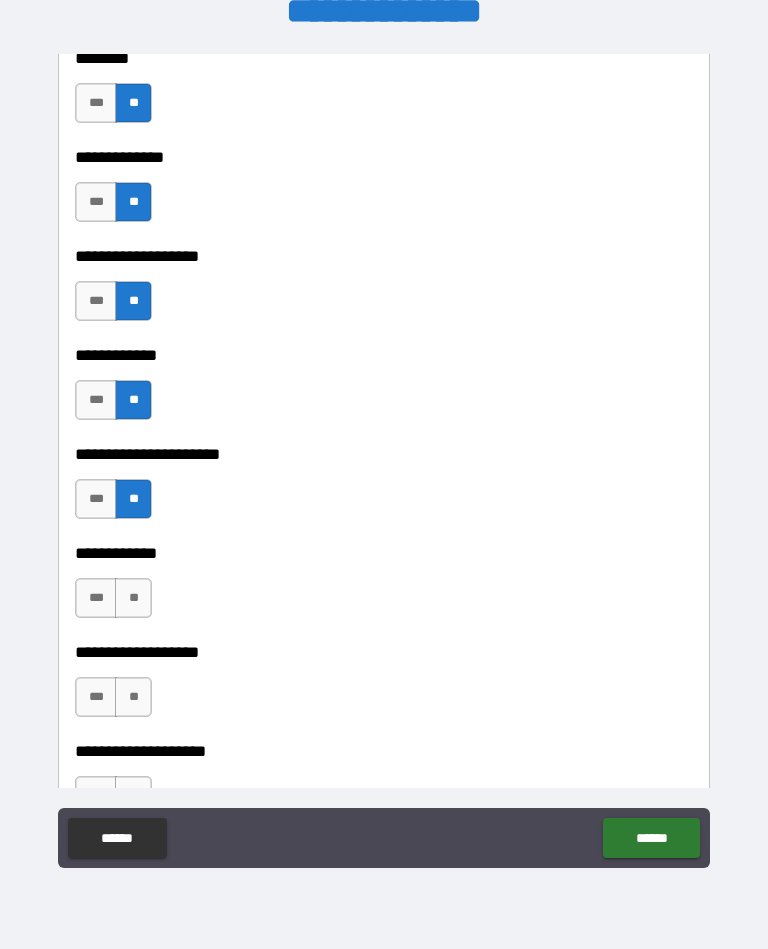 click on "**" at bounding box center (133, 598) 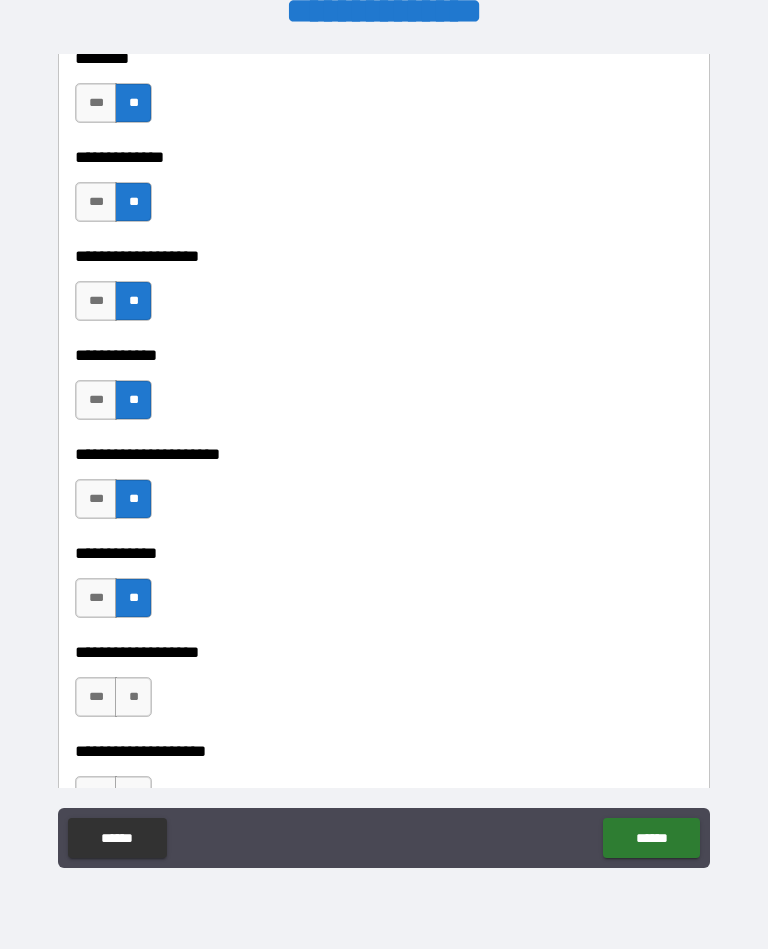 click on "**" at bounding box center [133, 697] 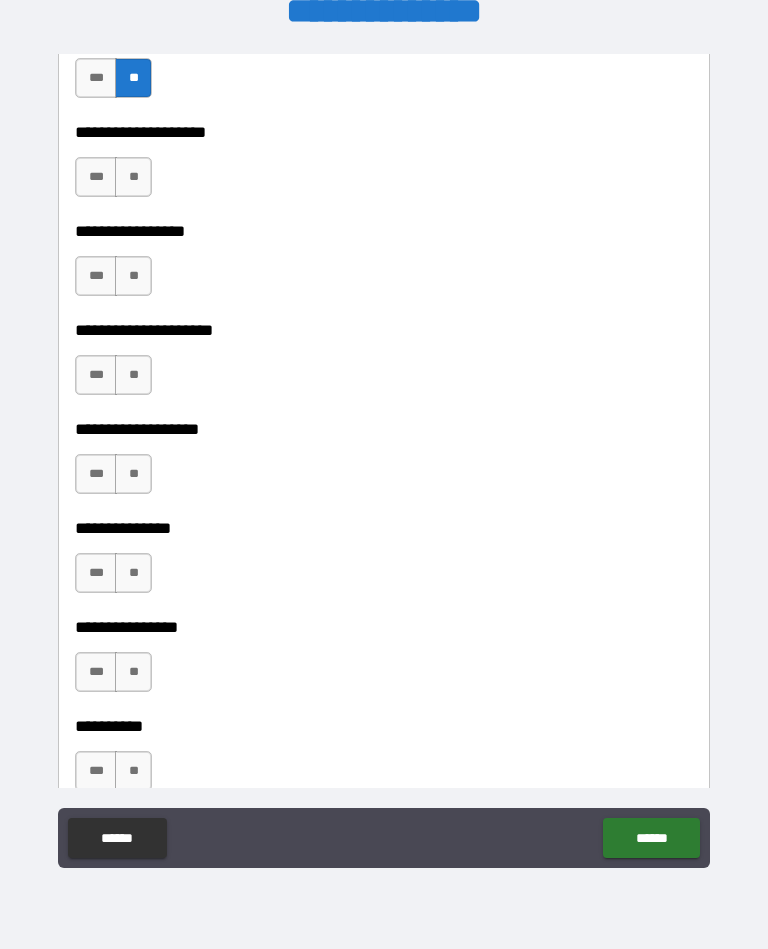 scroll, scrollTop: 8097, scrollLeft: 0, axis: vertical 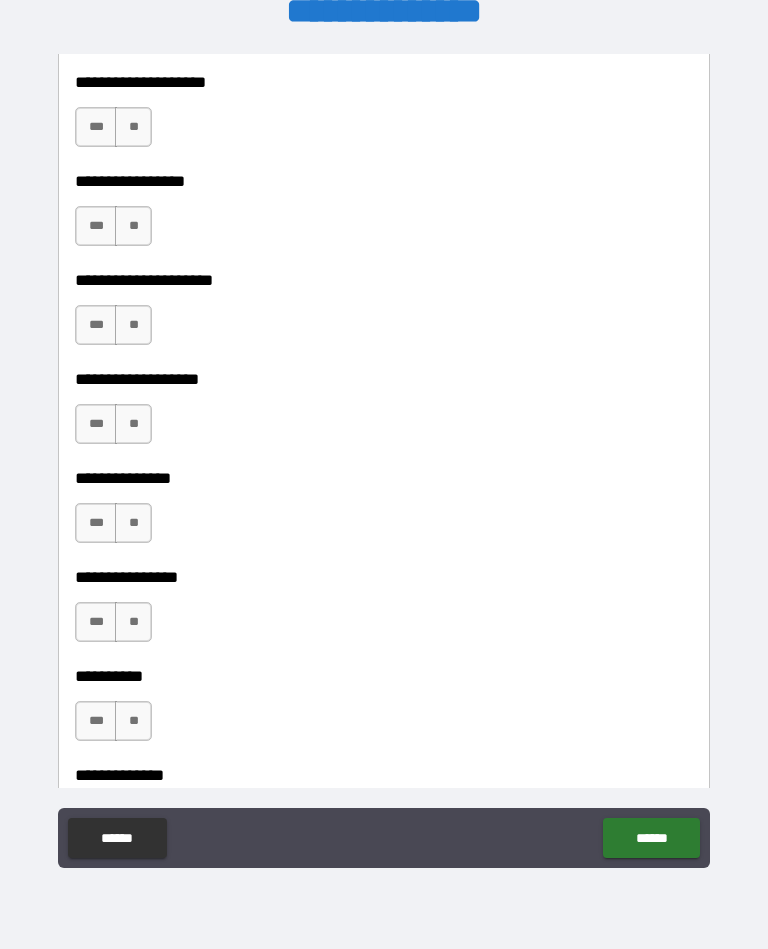 click on "**" at bounding box center [133, 127] 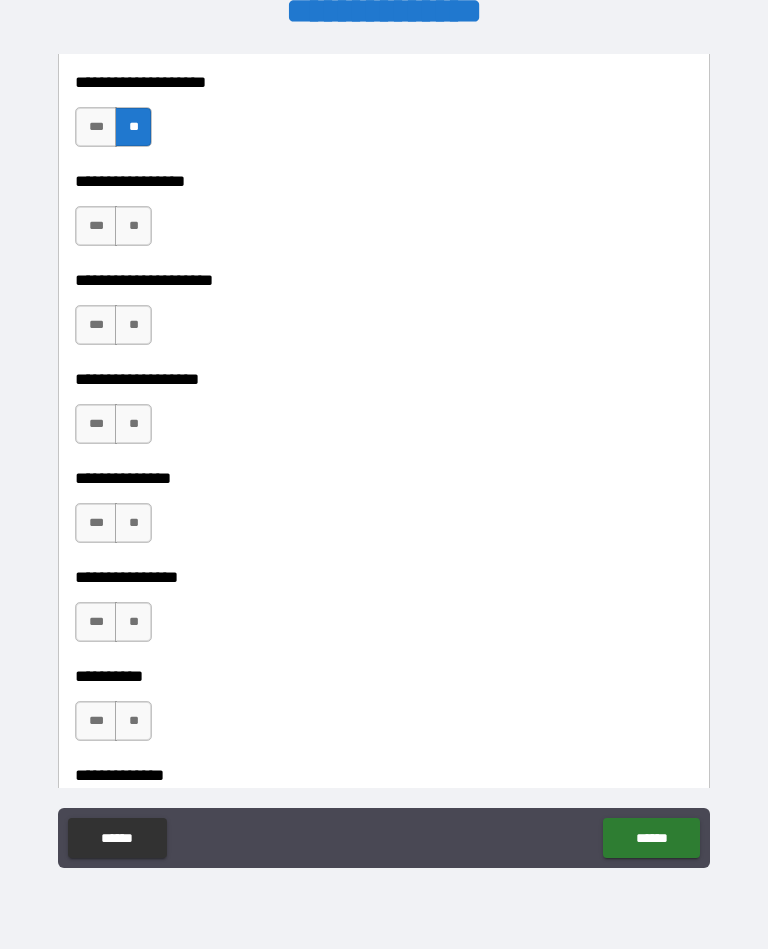 click on "**" at bounding box center (133, 226) 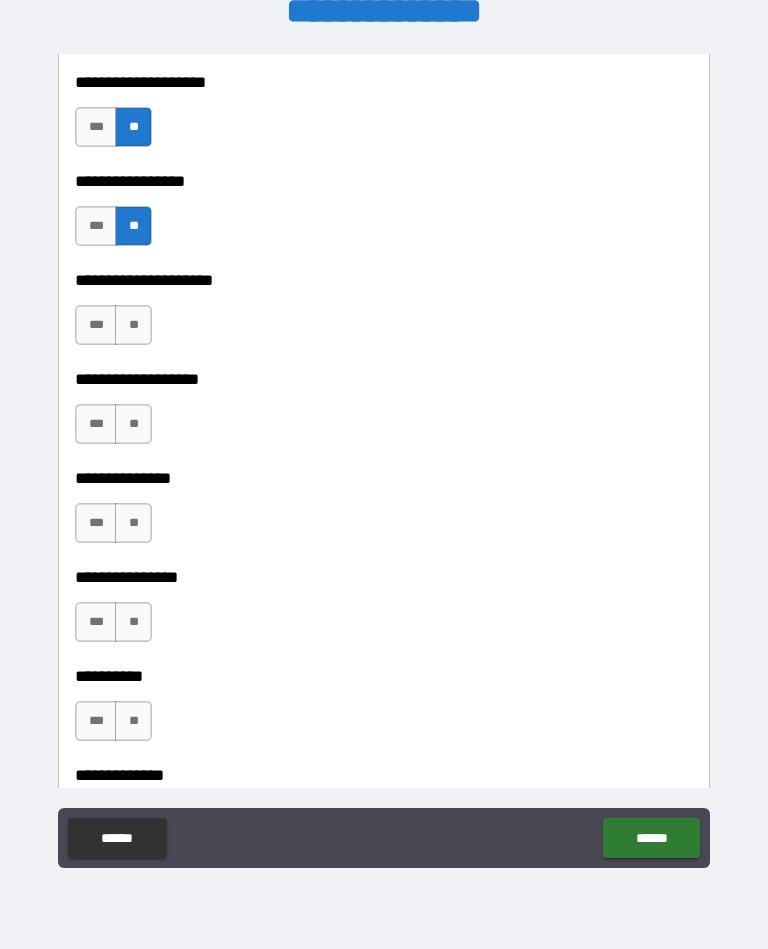 click on "**" at bounding box center (133, 325) 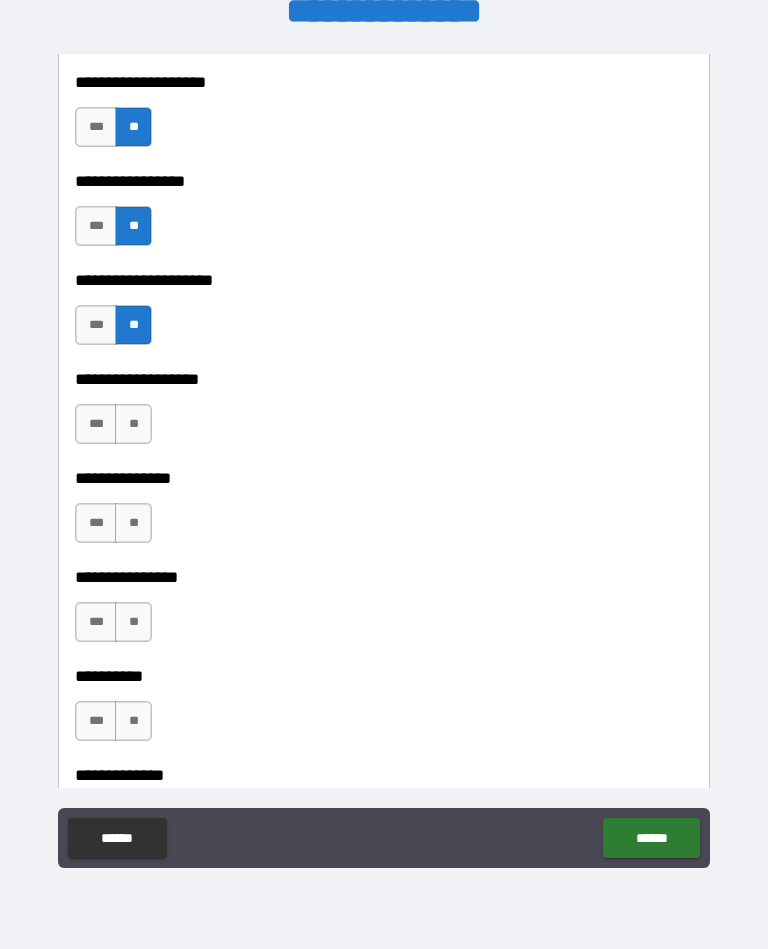 click on "**" at bounding box center [133, 424] 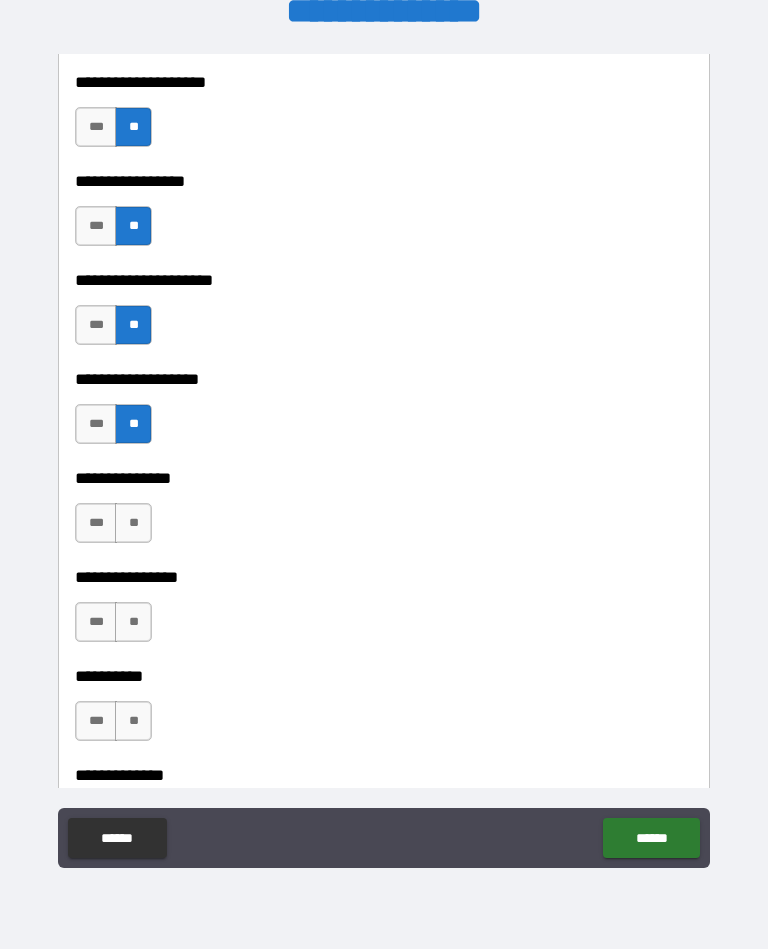 click on "**" at bounding box center [133, 523] 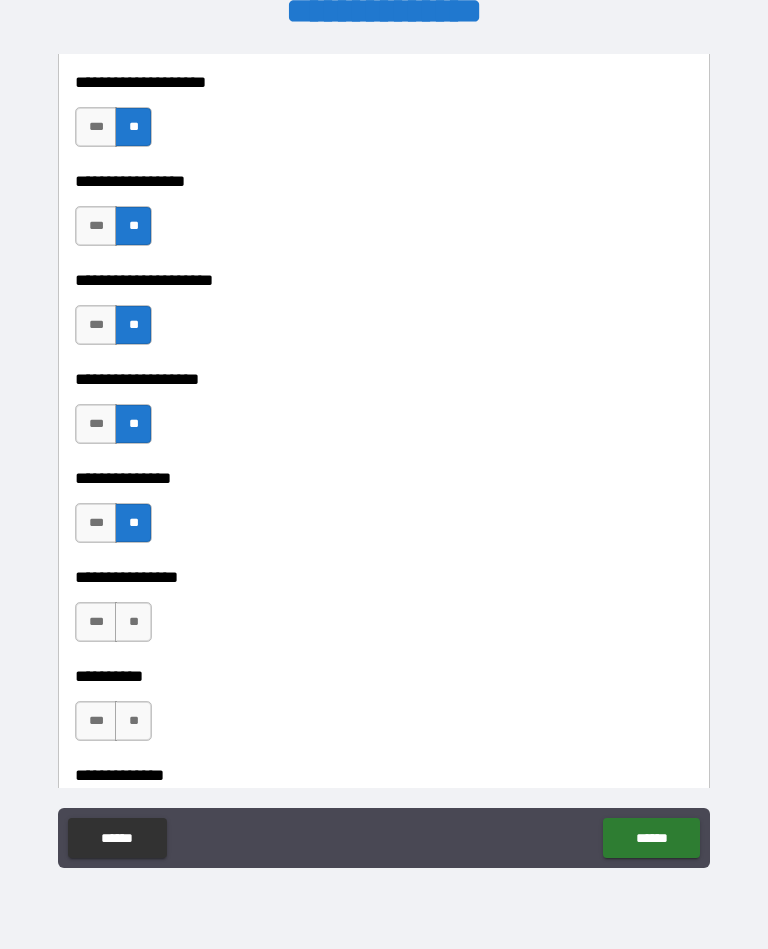 click on "**" at bounding box center [133, 622] 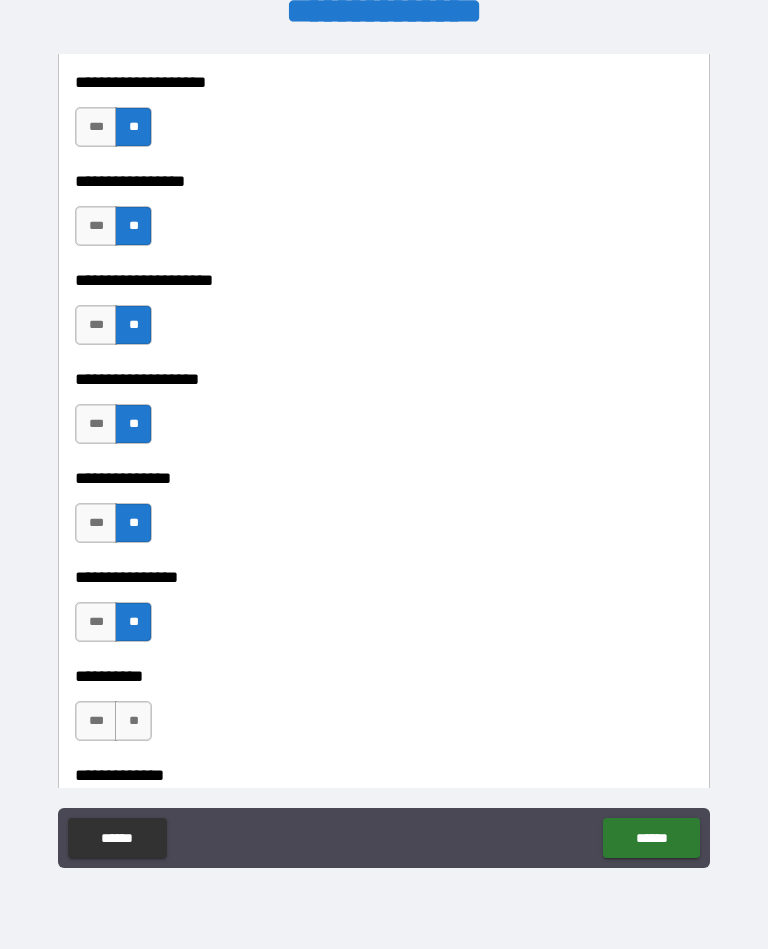 click on "**" at bounding box center (133, 721) 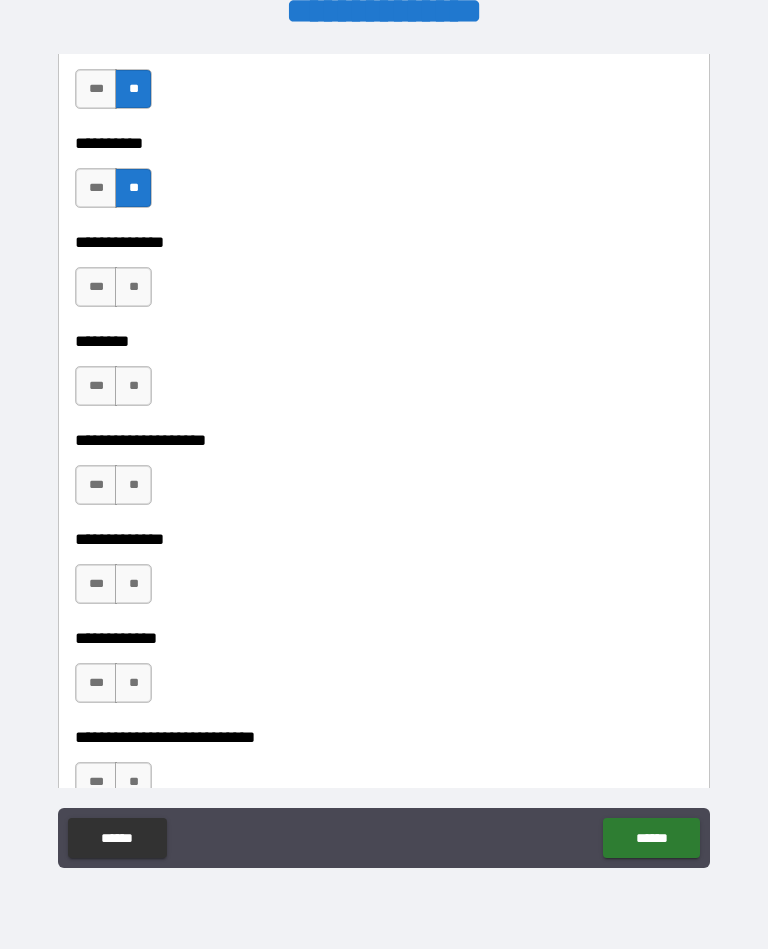 scroll, scrollTop: 8627, scrollLeft: 0, axis: vertical 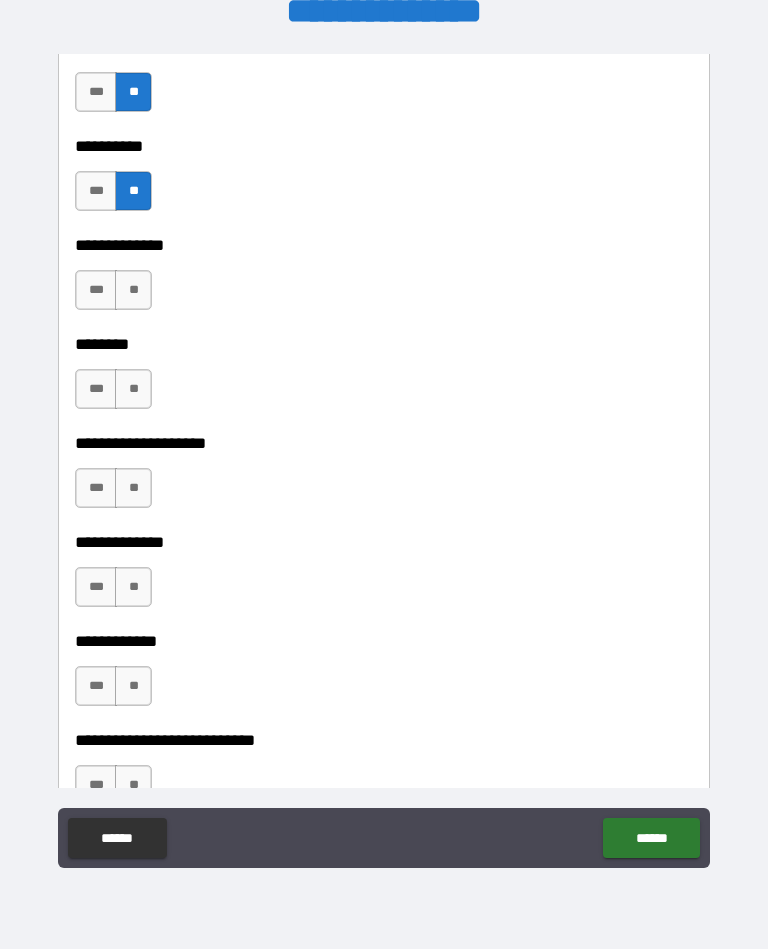 click on "**" at bounding box center (133, 290) 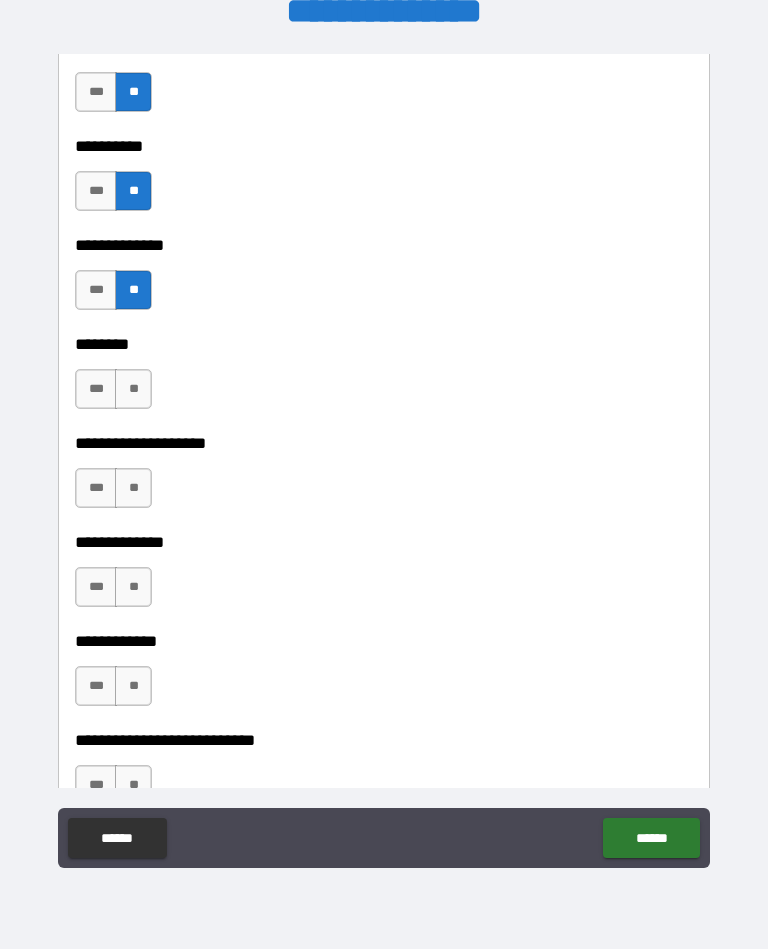 click on "**" at bounding box center [133, 389] 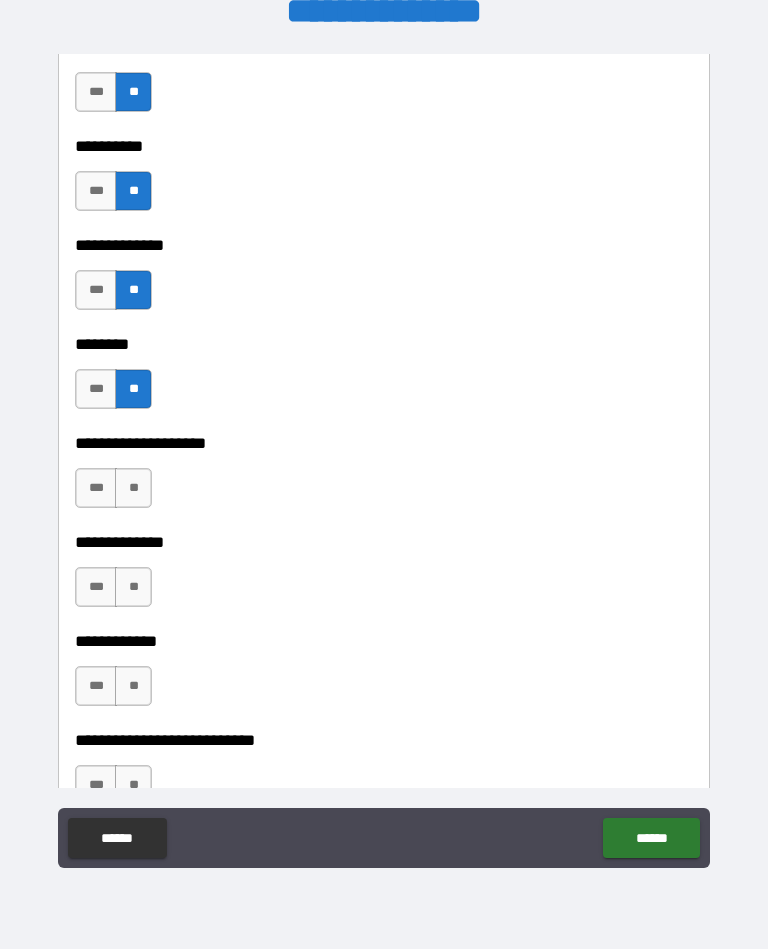 click on "**********" at bounding box center (384, 528) 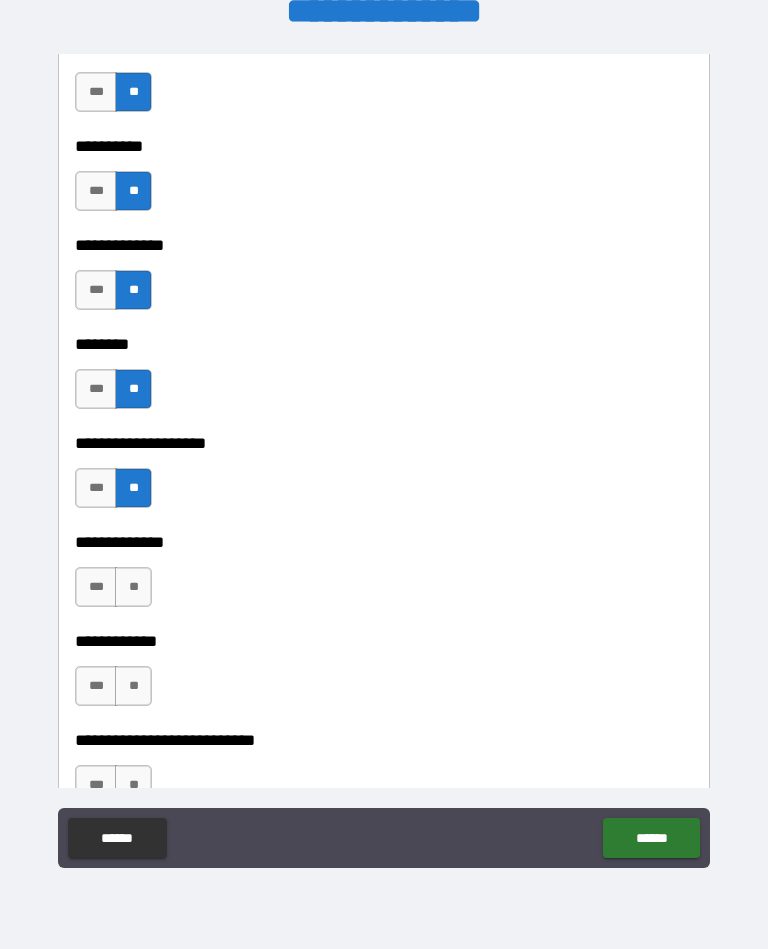 click on "**" at bounding box center [133, 587] 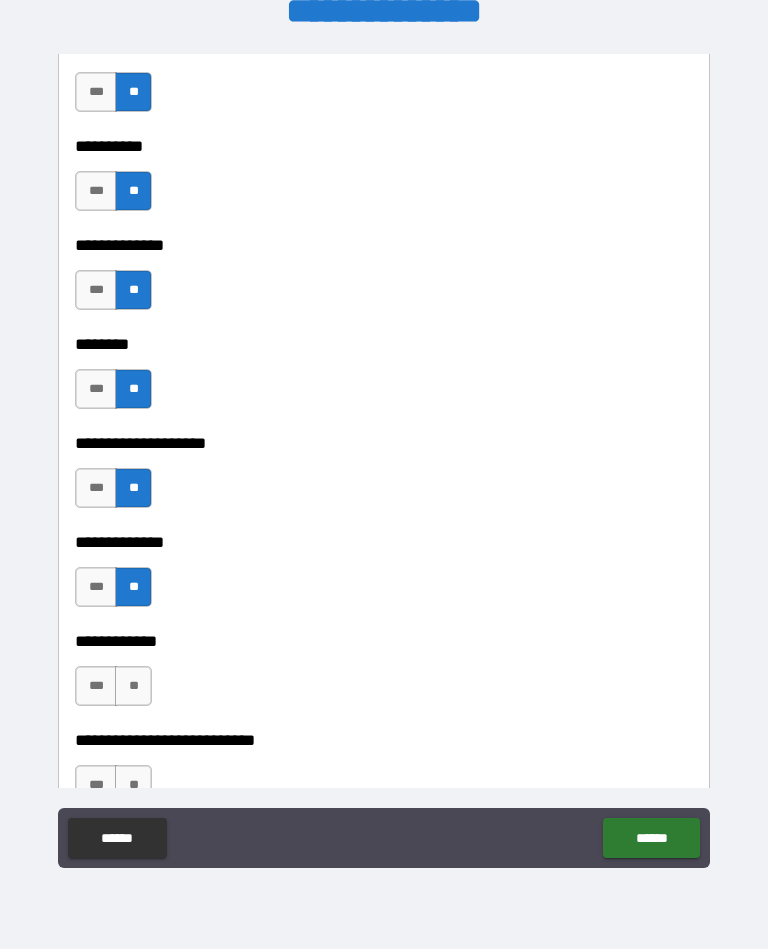 click on "**" at bounding box center [133, 686] 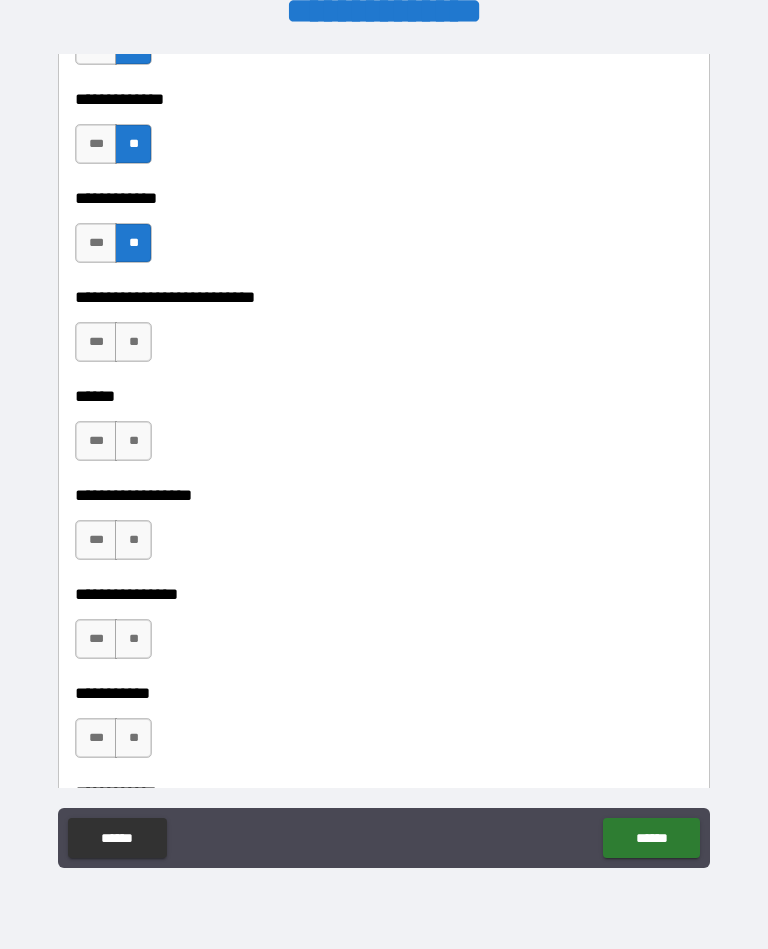 scroll, scrollTop: 9063, scrollLeft: 0, axis: vertical 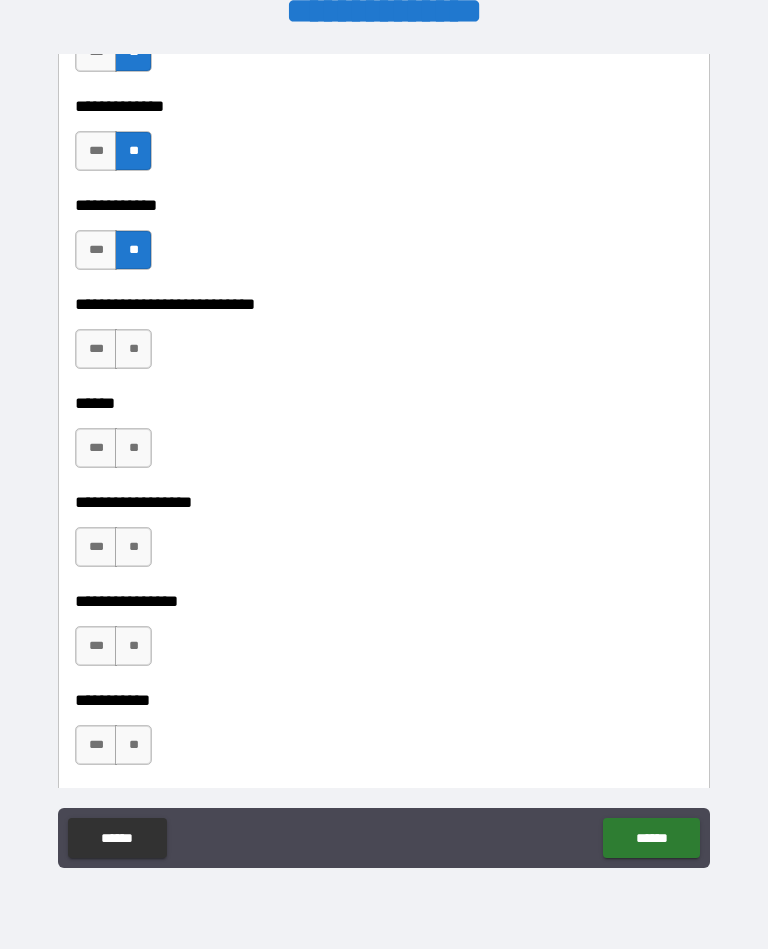 click on "**" at bounding box center [133, 349] 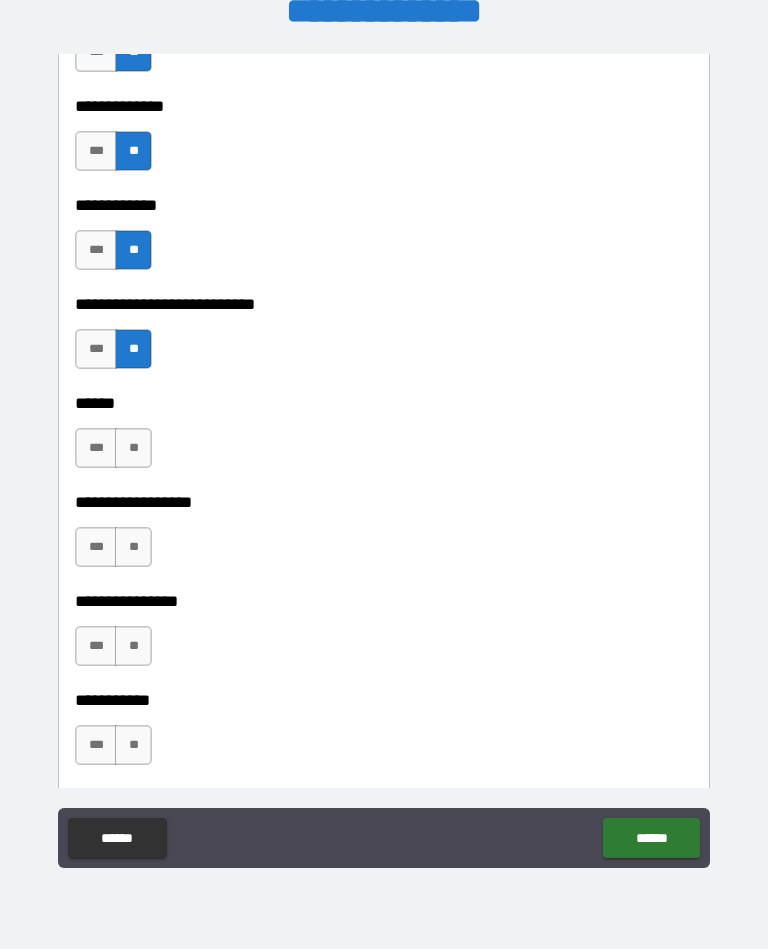 click on "**" at bounding box center [133, 448] 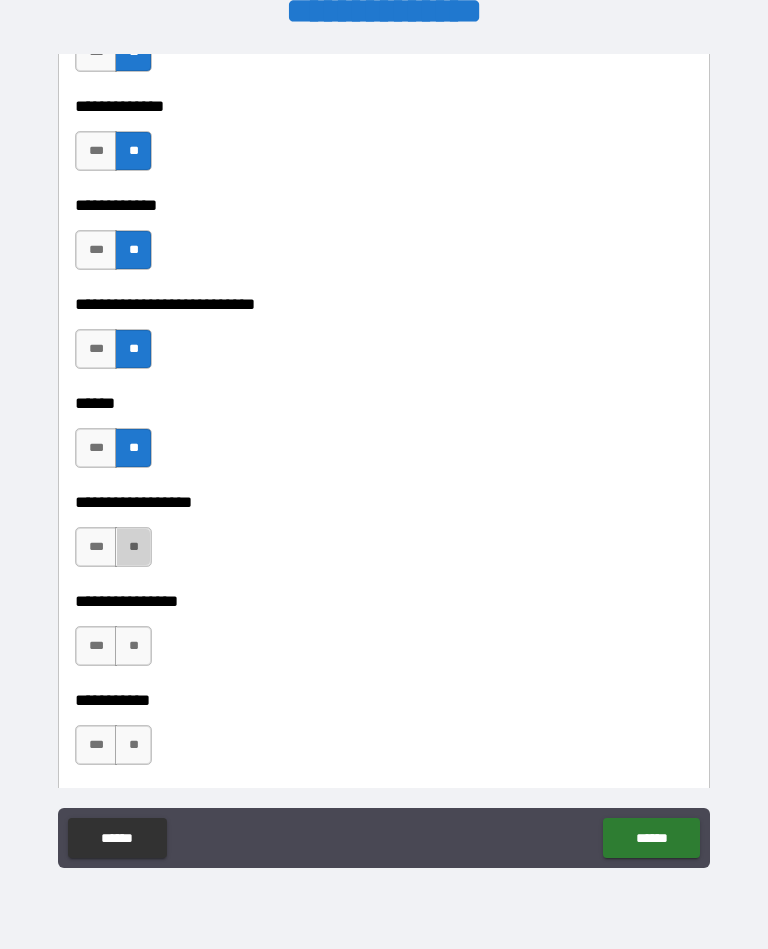 click on "**" at bounding box center (133, 547) 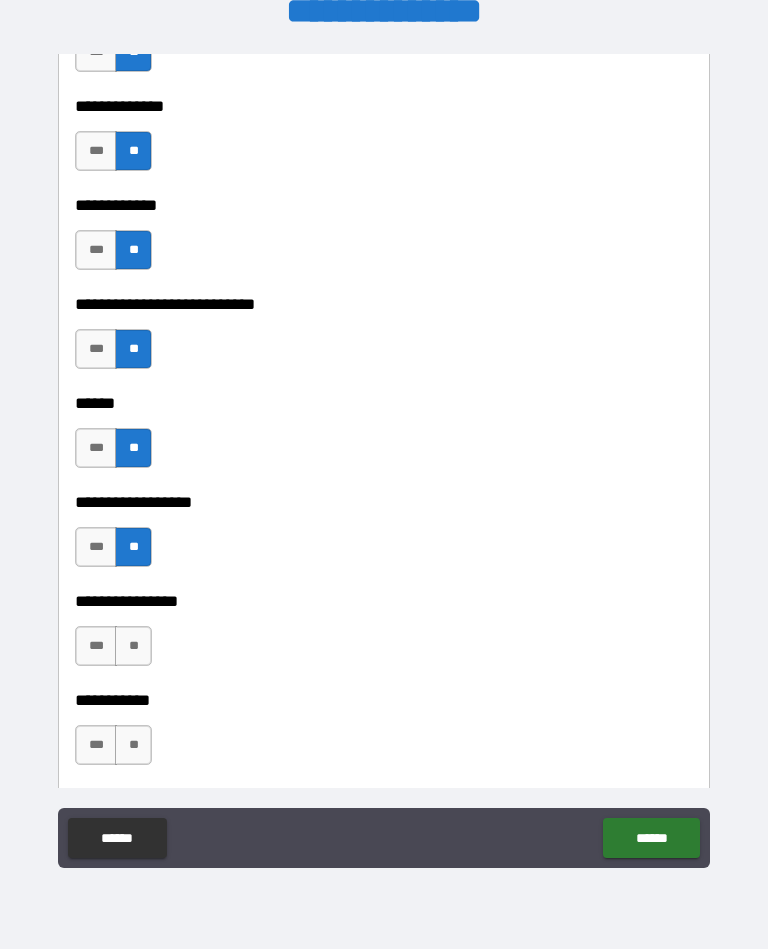 click on "**" at bounding box center [133, 646] 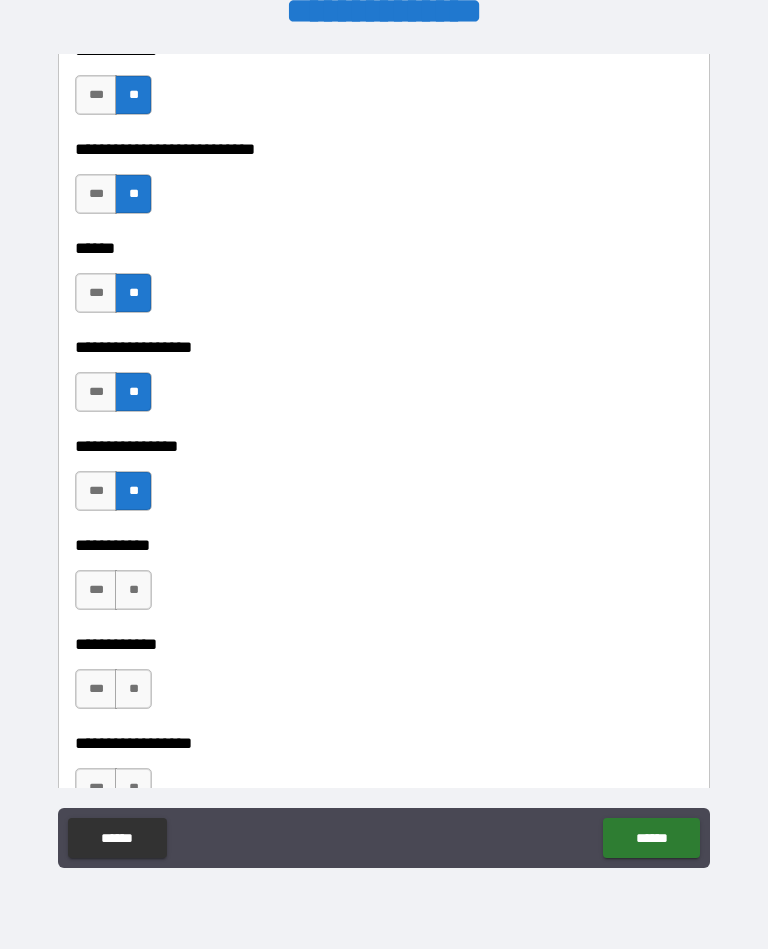 scroll, scrollTop: 9222, scrollLeft: 0, axis: vertical 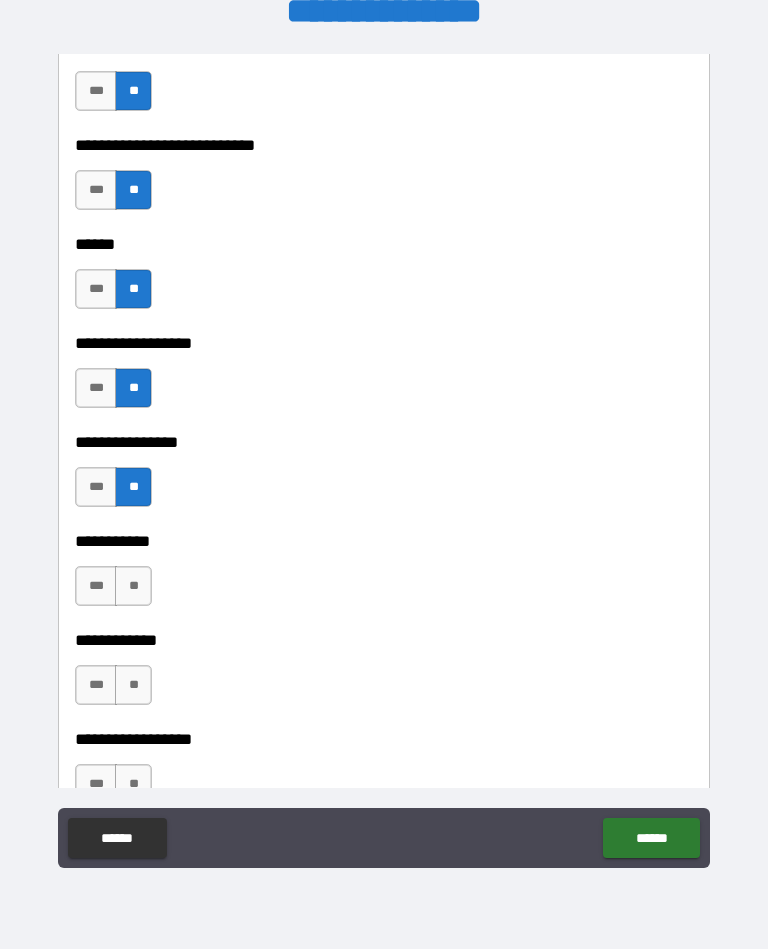 click on "**" at bounding box center (133, 586) 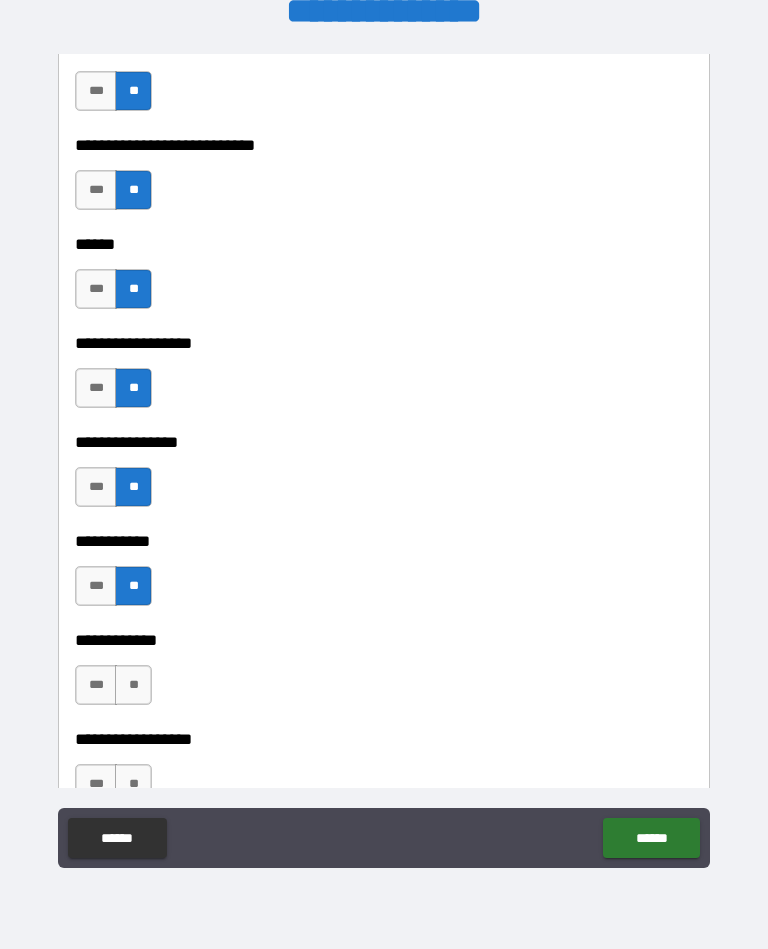 scroll, scrollTop: 9356, scrollLeft: 0, axis: vertical 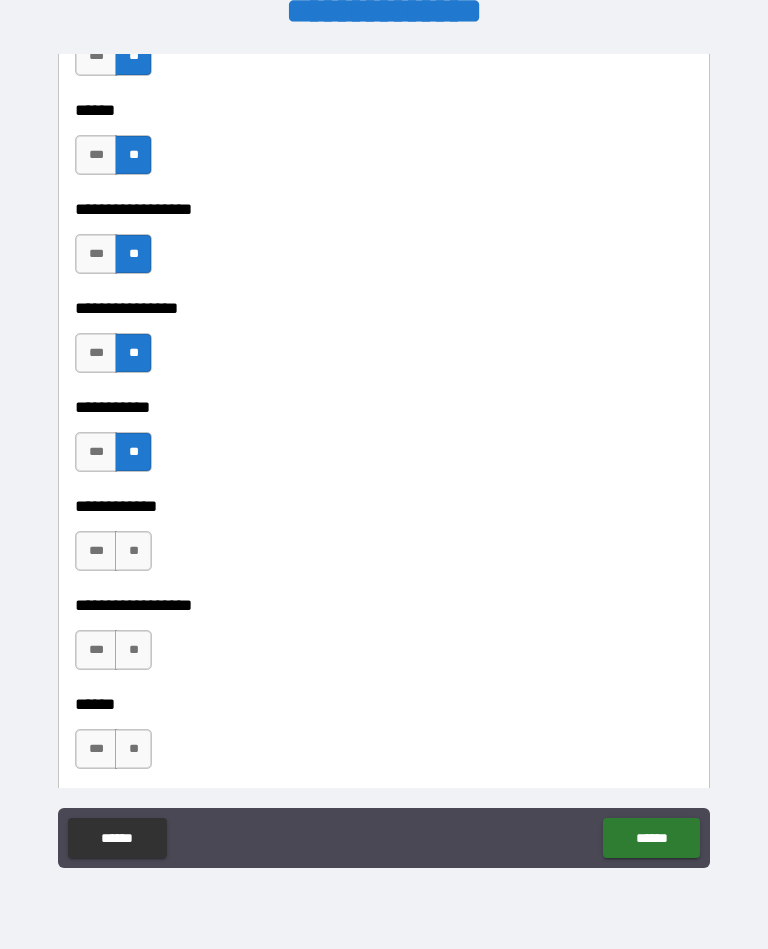 click on "**" at bounding box center (133, 551) 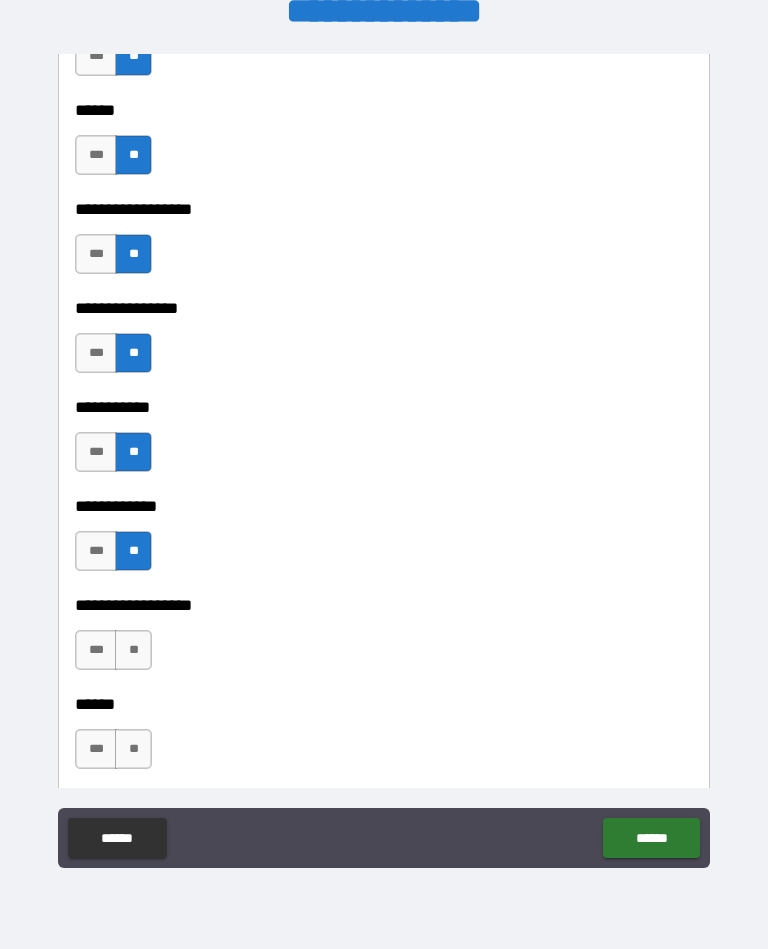 click on "**" at bounding box center [133, 650] 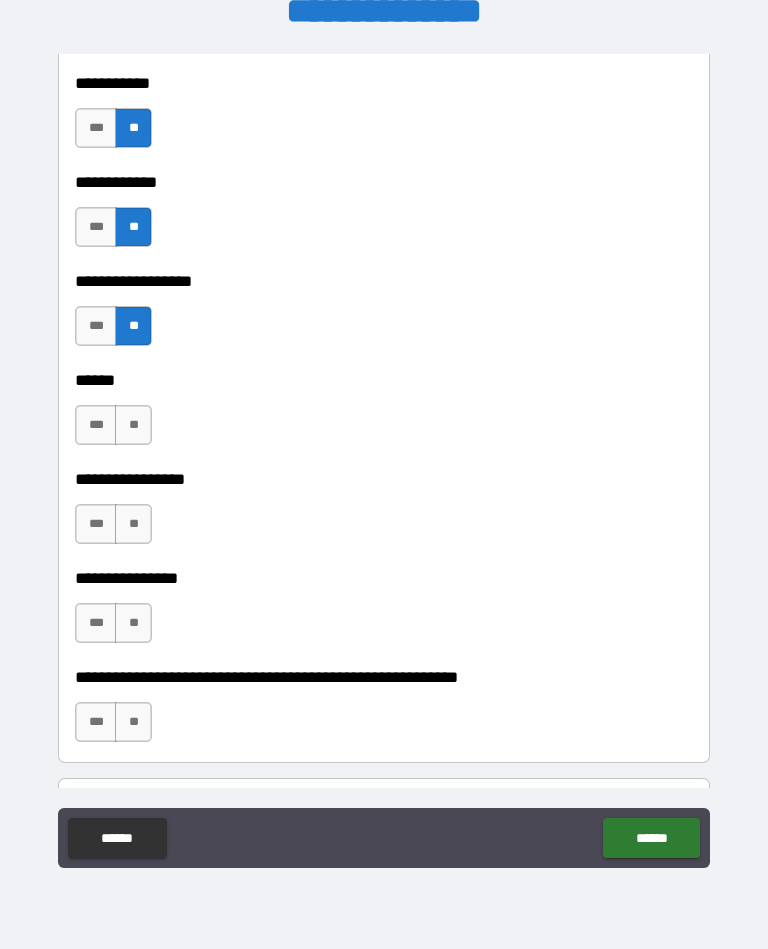 scroll, scrollTop: 9681, scrollLeft: 0, axis: vertical 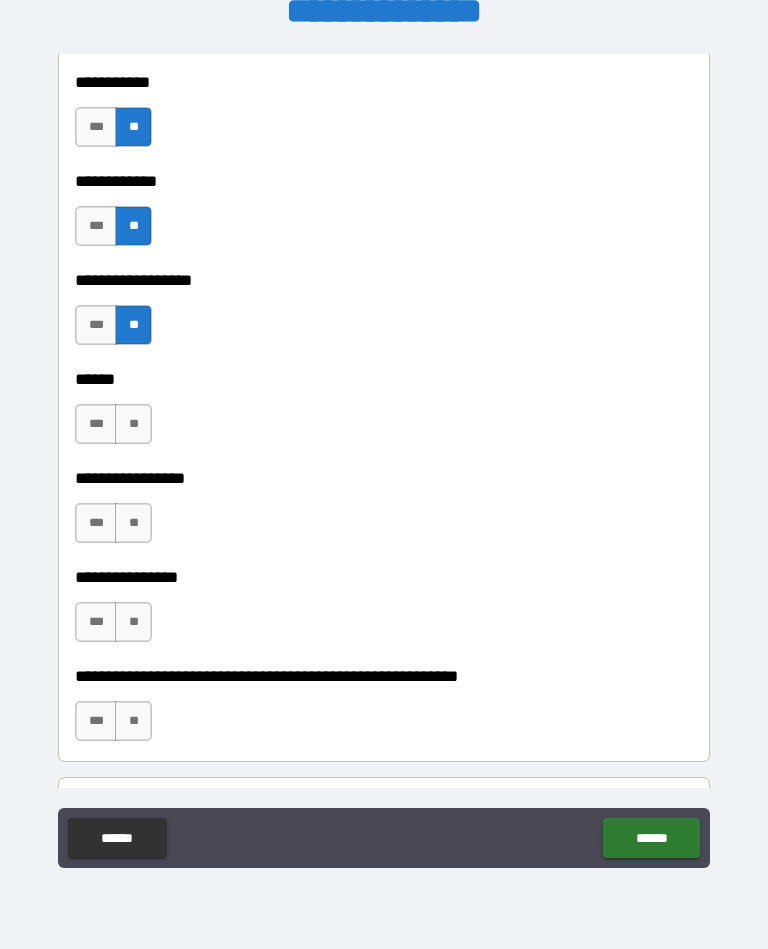 click on "**" at bounding box center (133, 424) 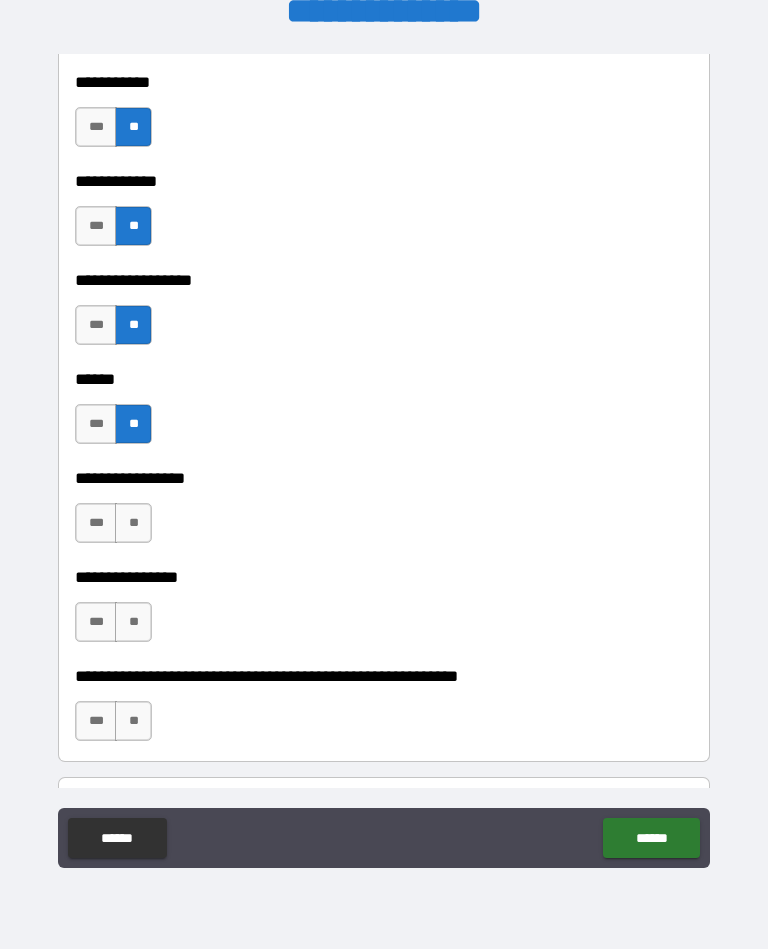 click on "**" at bounding box center [133, 523] 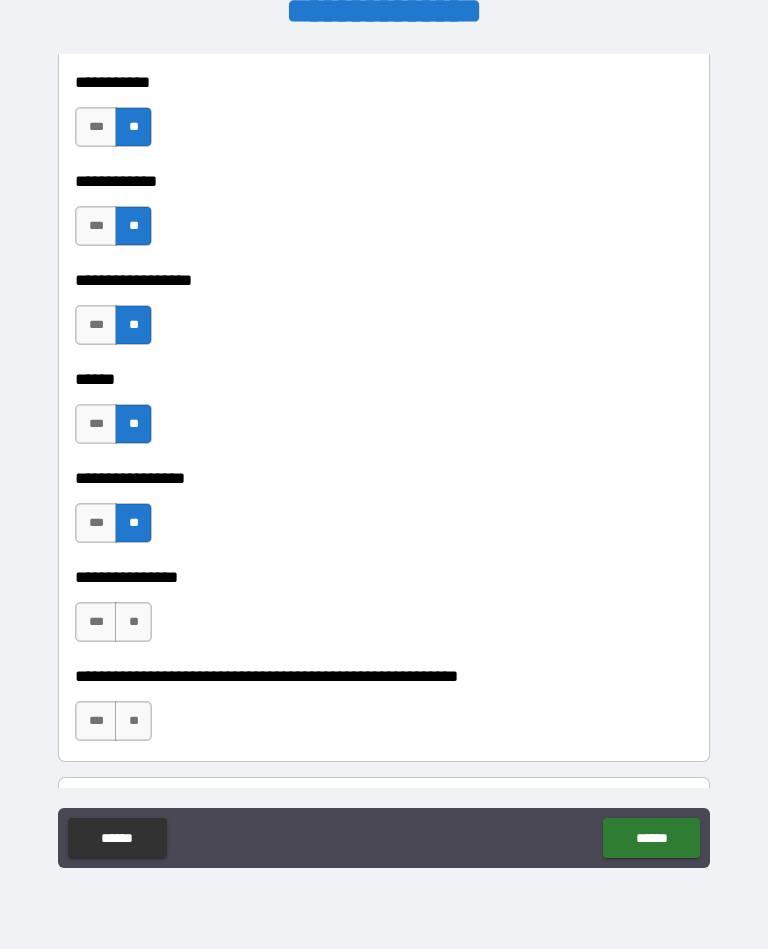 click on "**" at bounding box center (133, 622) 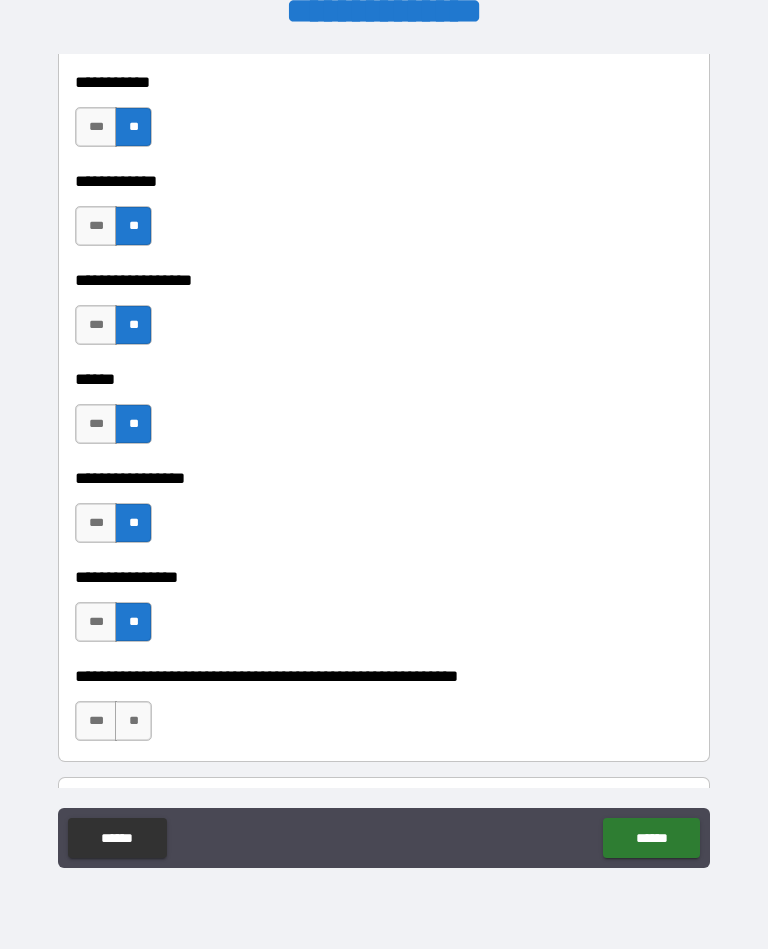 click on "**" at bounding box center [133, 721] 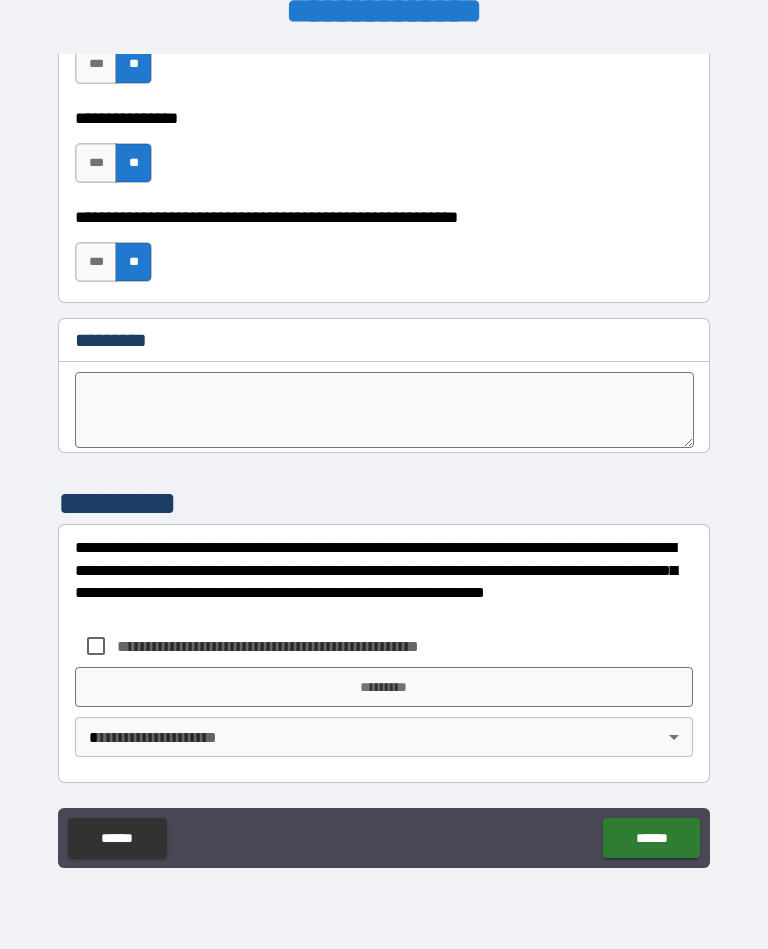 scroll, scrollTop: 10140, scrollLeft: 0, axis: vertical 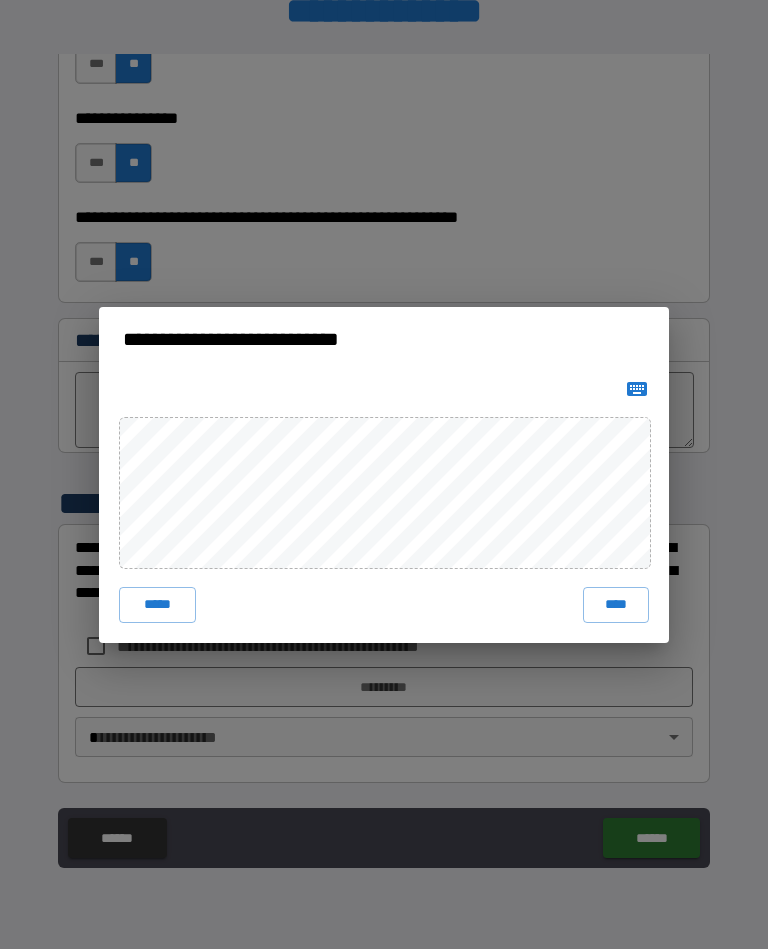 click on "****" at bounding box center [616, 605] 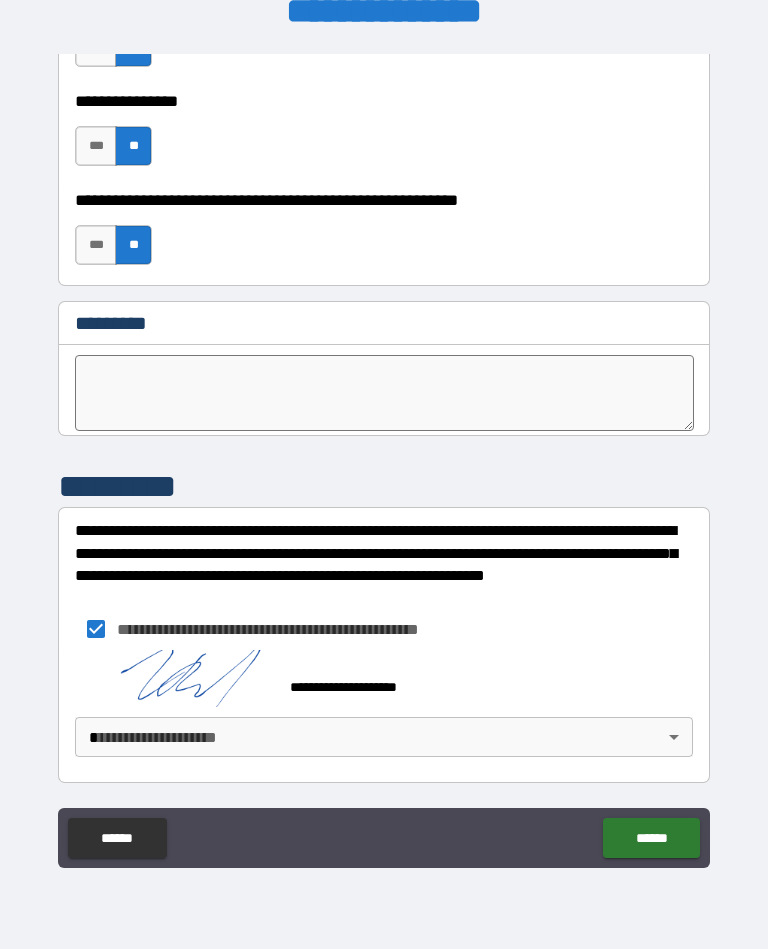 scroll, scrollTop: 10157, scrollLeft: 0, axis: vertical 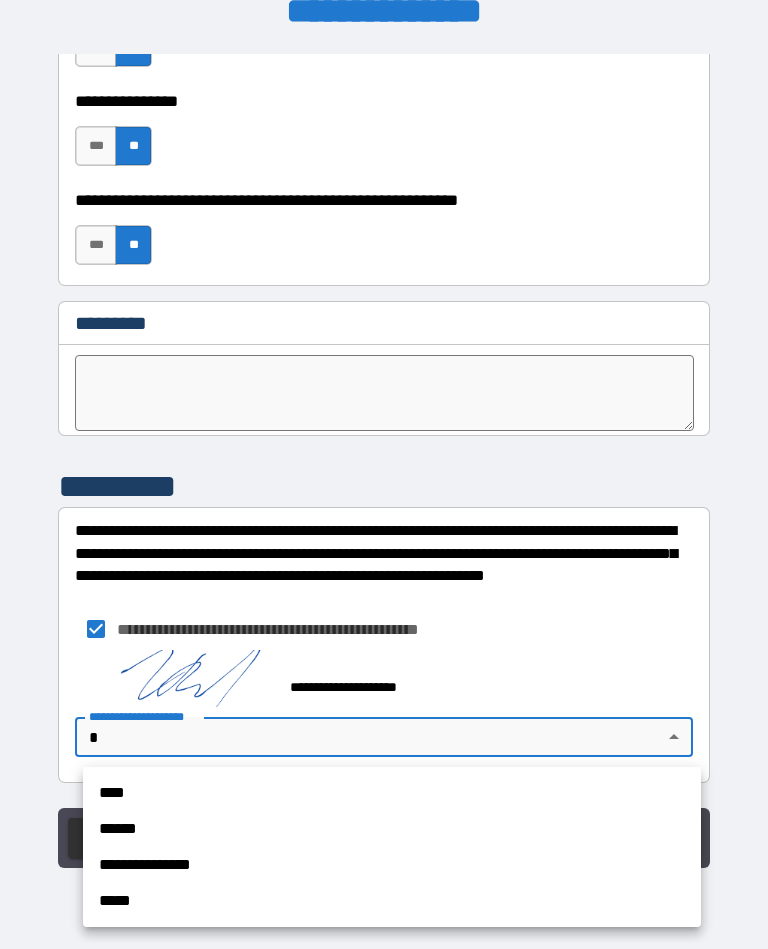 click on "****" at bounding box center [392, 793] 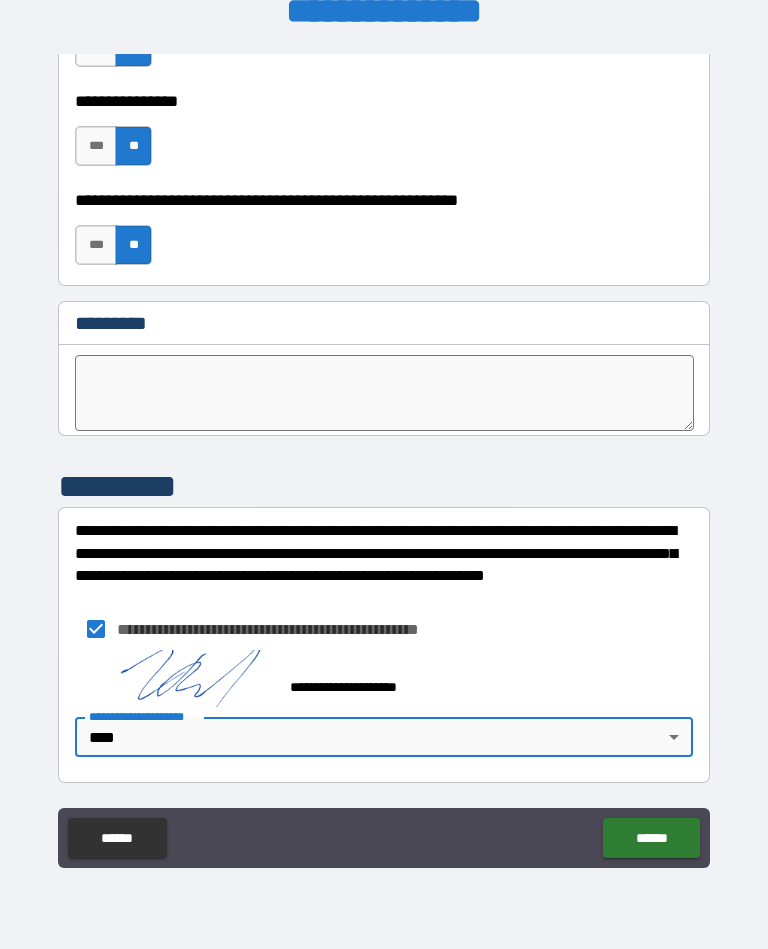 type on "****" 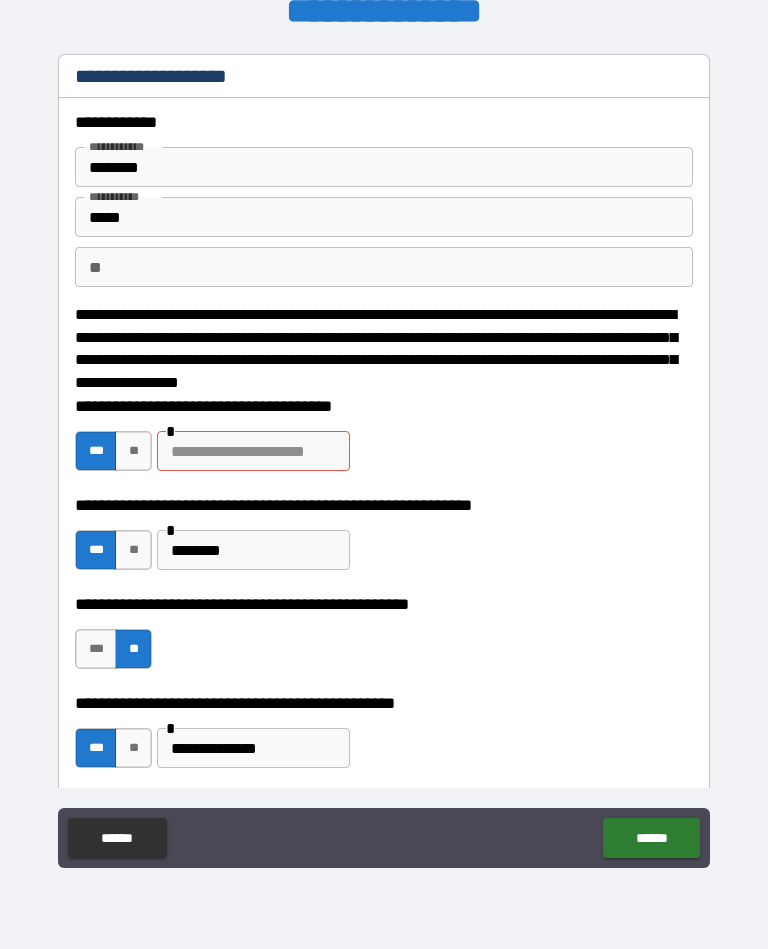 scroll, scrollTop: 0, scrollLeft: 0, axis: both 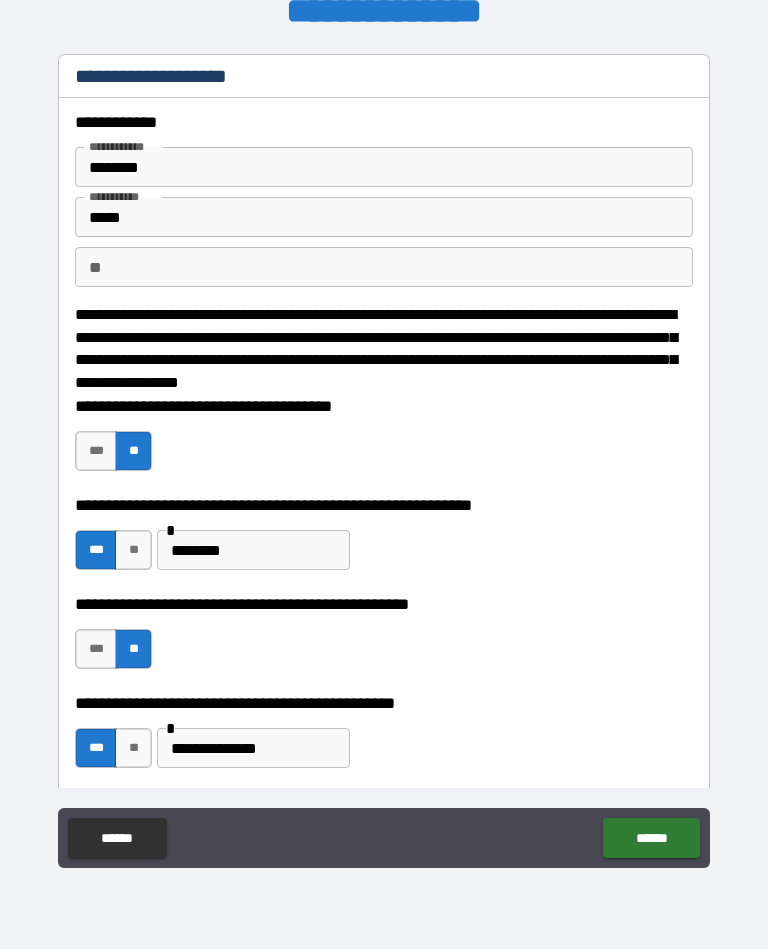 click on "******" at bounding box center (651, 838) 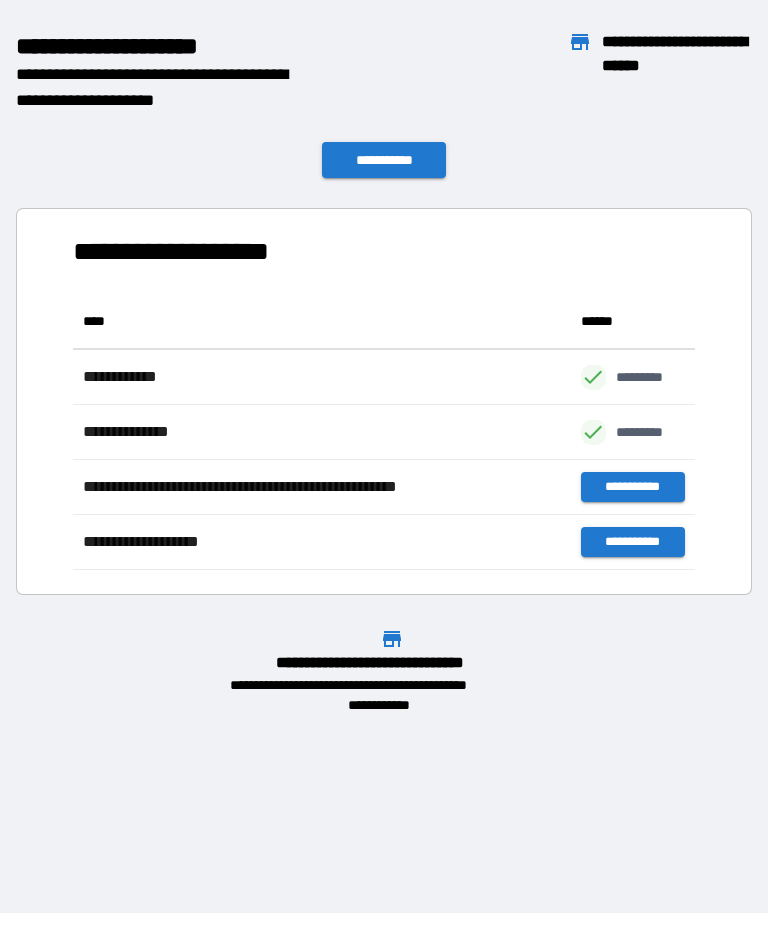 scroll, scrollTop: 1, scrollLeft: 1, axis: both 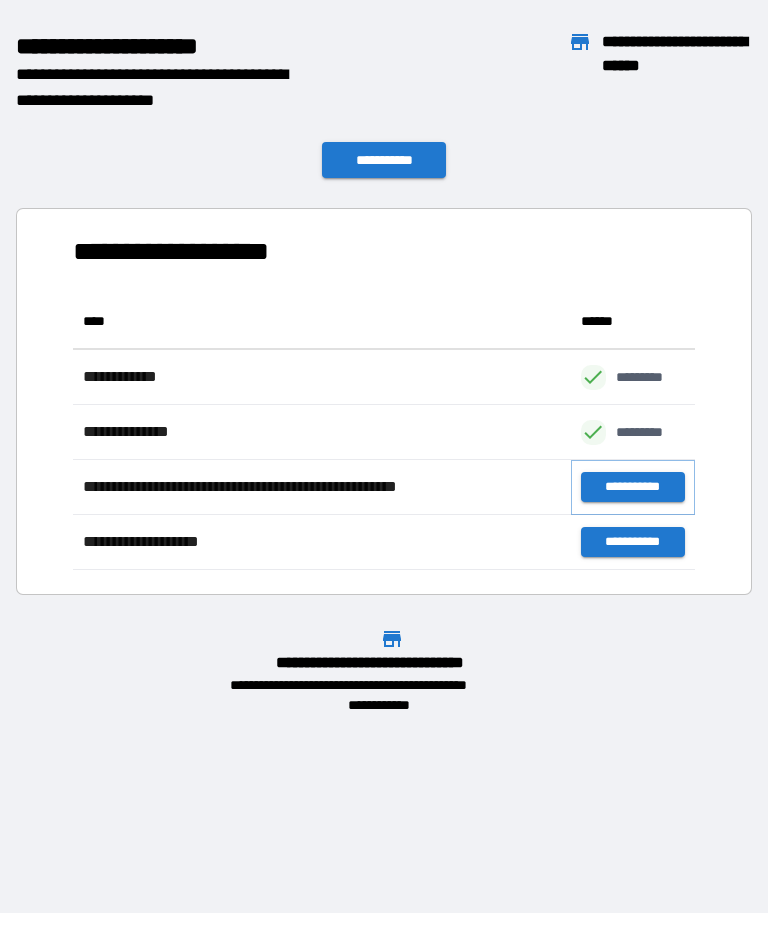 click on "**********" at bounding box center [633, 487] 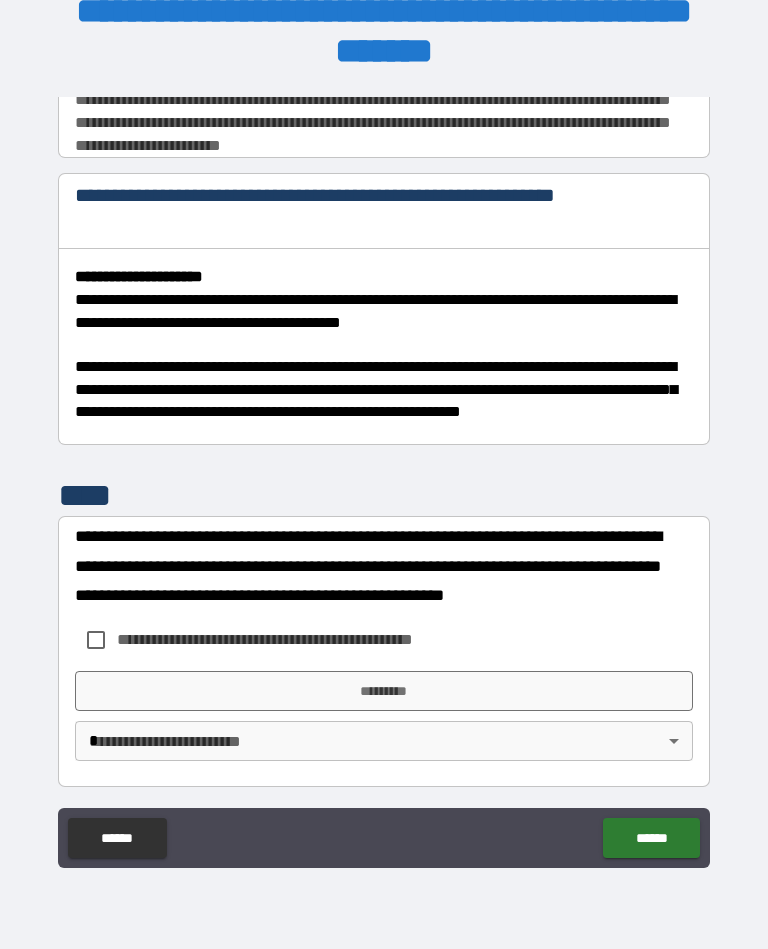 scroll, scrollTop: 896, scrollLeft: 0, axis: vertical 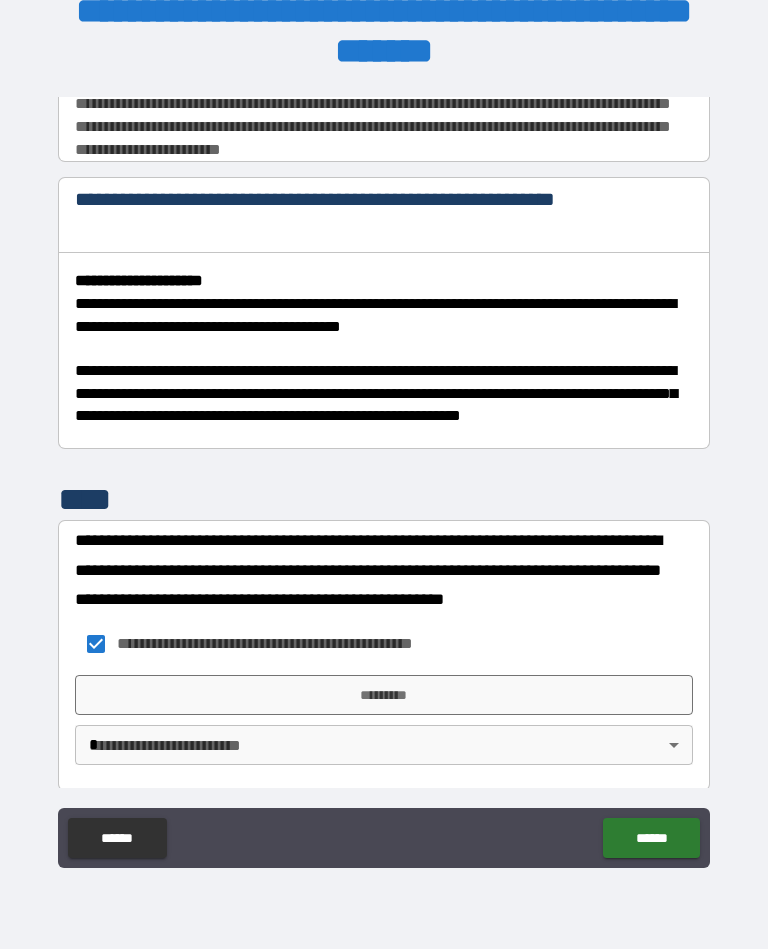 click on "*********" at bounding box center (384, 695) 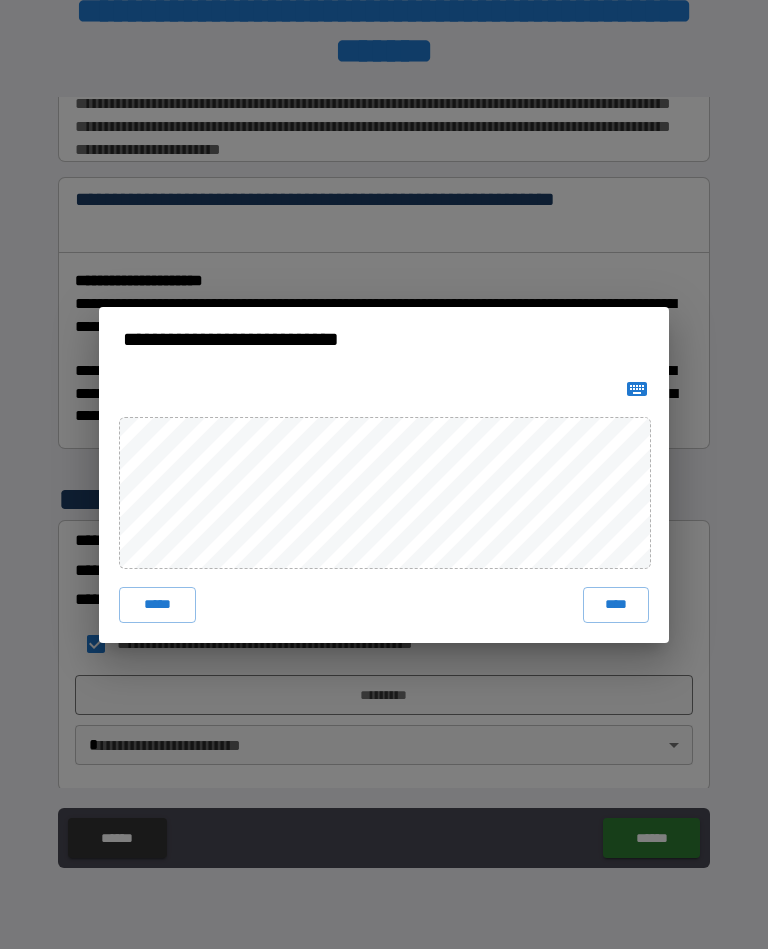 click on "****" at bounding box center (616, 605) 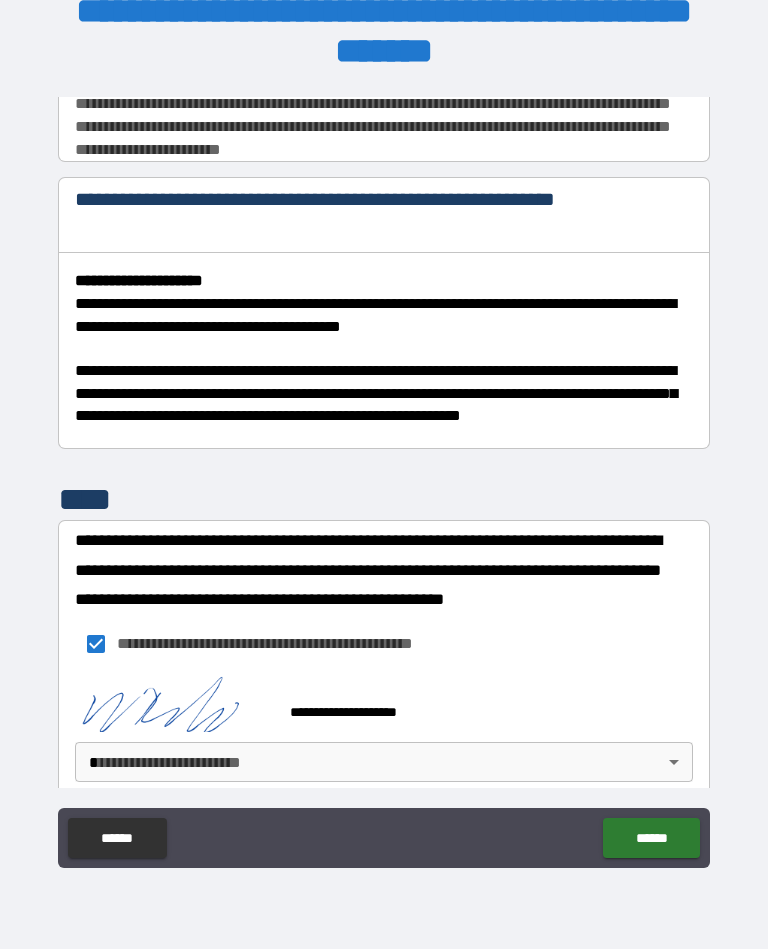click on "******" at bounding box center (651, 838) 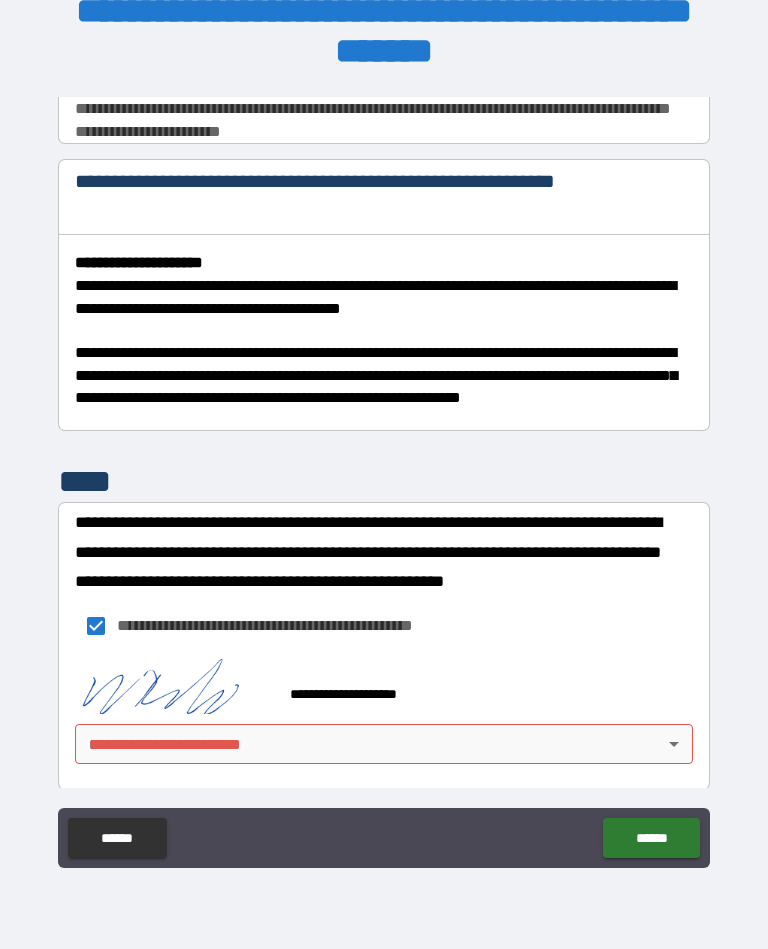 scroll, scrollTop: 913, scrollLeft: 0, axis: vertical 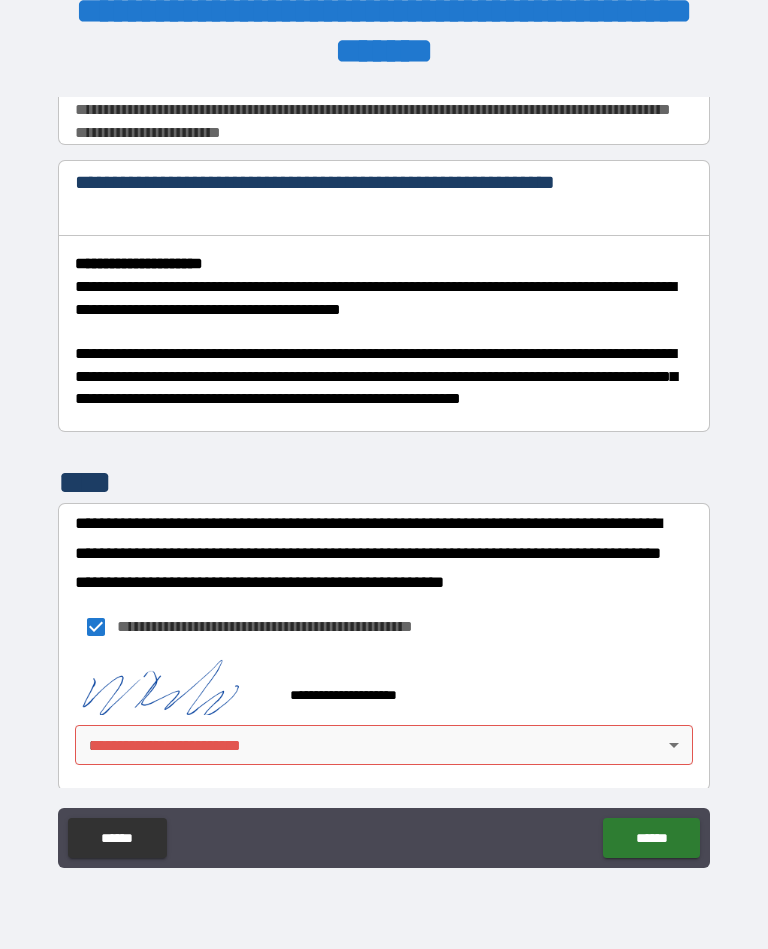 click on "**********" at bounding box center [384, 456] 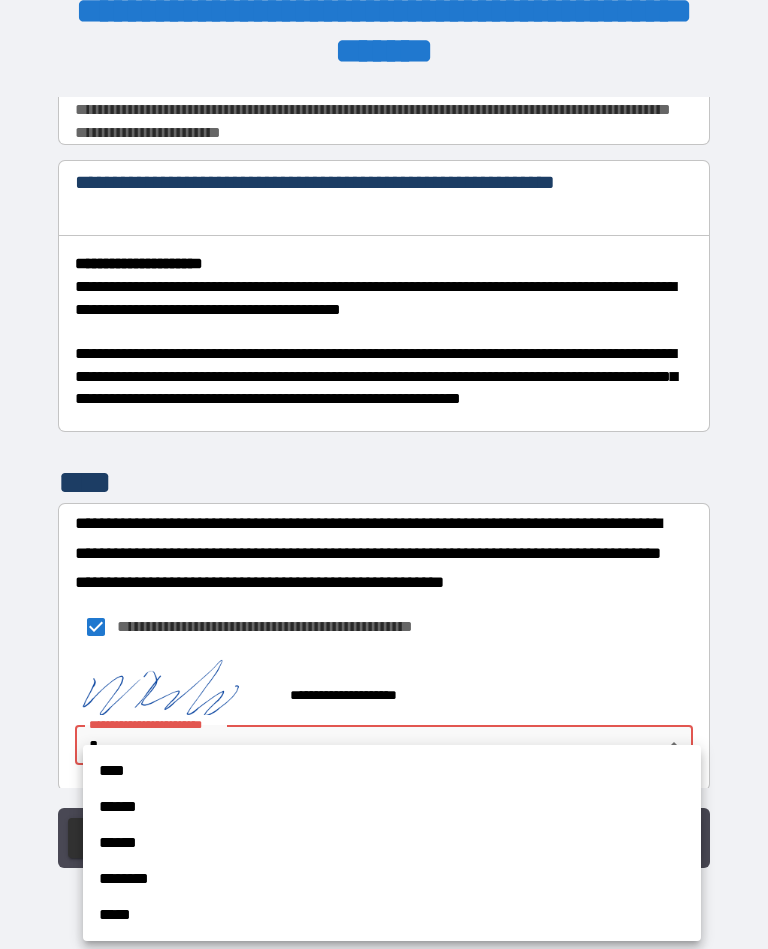 click on "****" at bounding box center [392, 771] 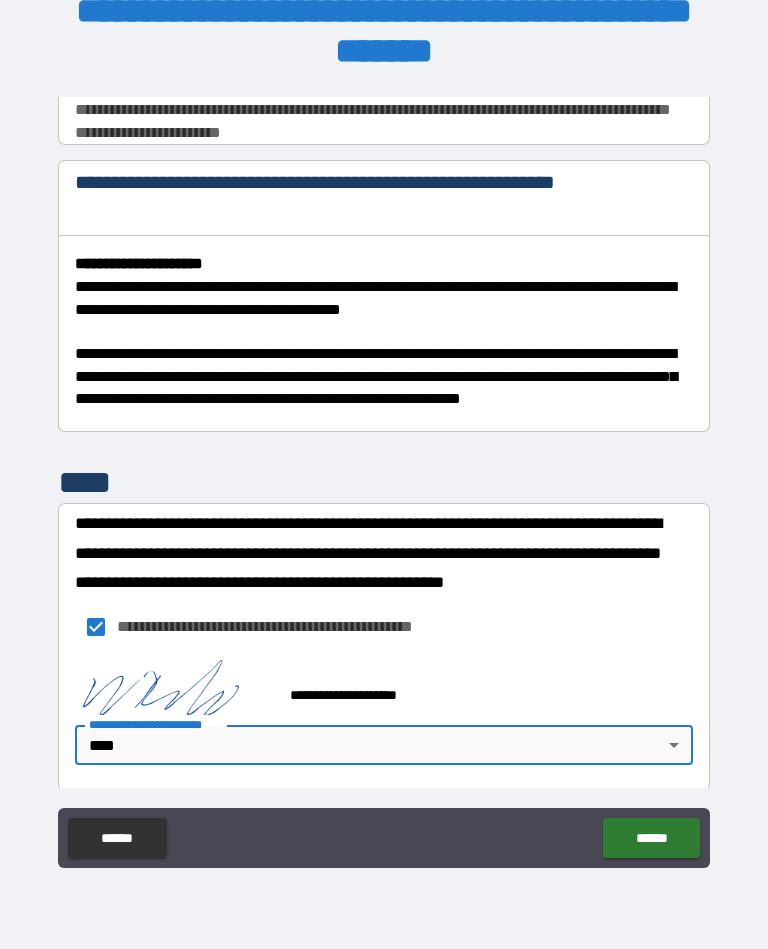 click on "******" at bounding box center [651, 838] 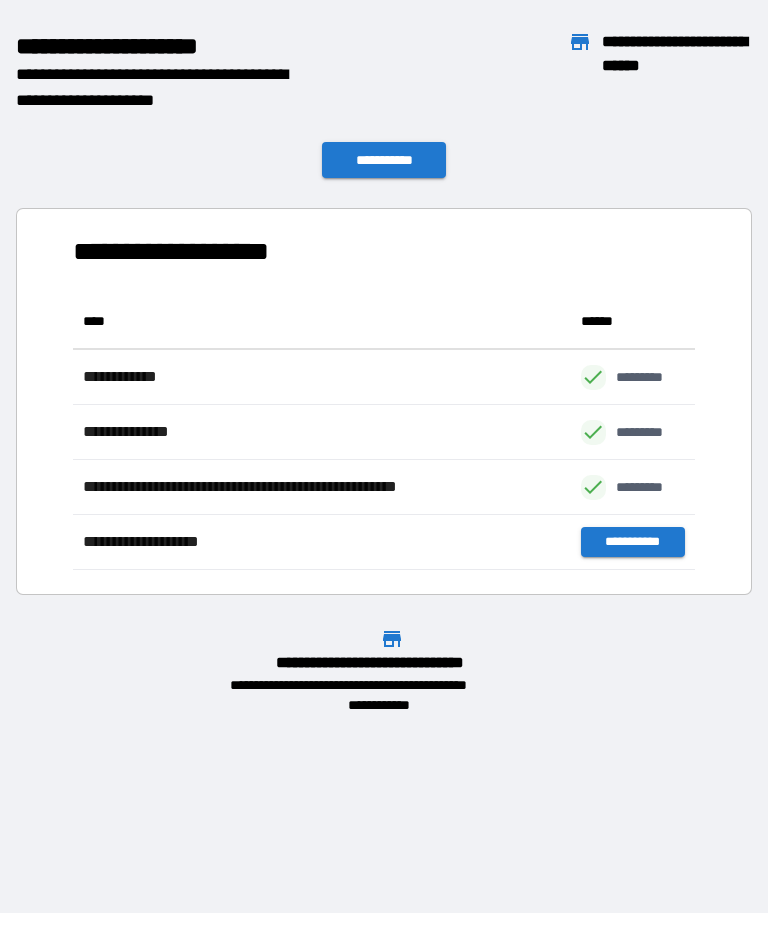 scroll, scrollTop: 1, scrollLeft: 1, axis: both 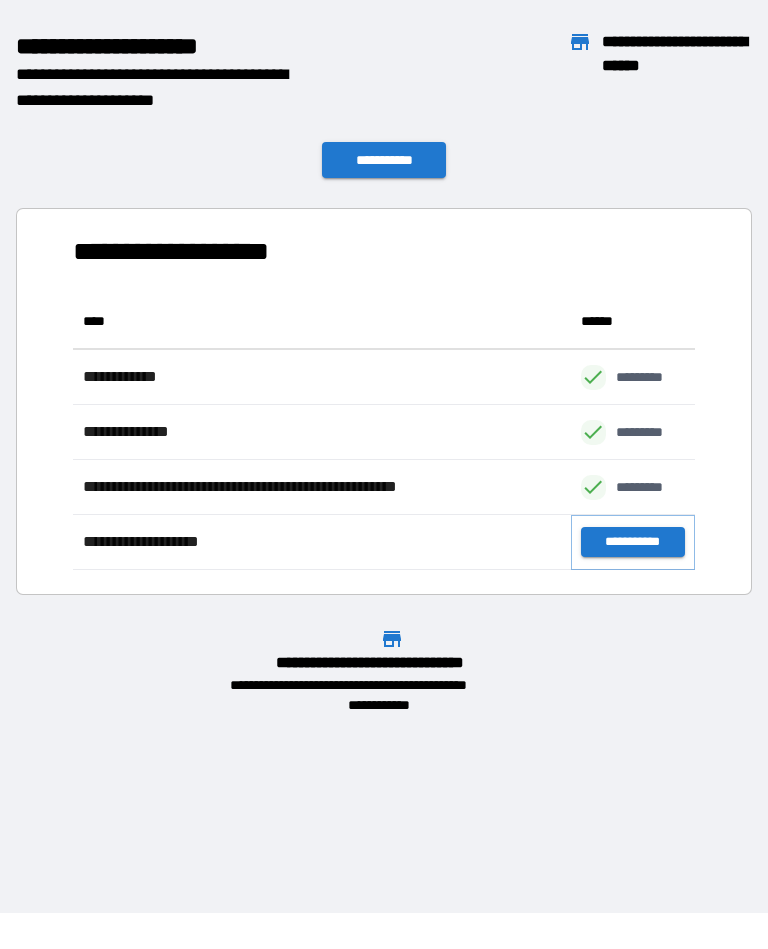 click on "**********" at bounding box center (633, 542) 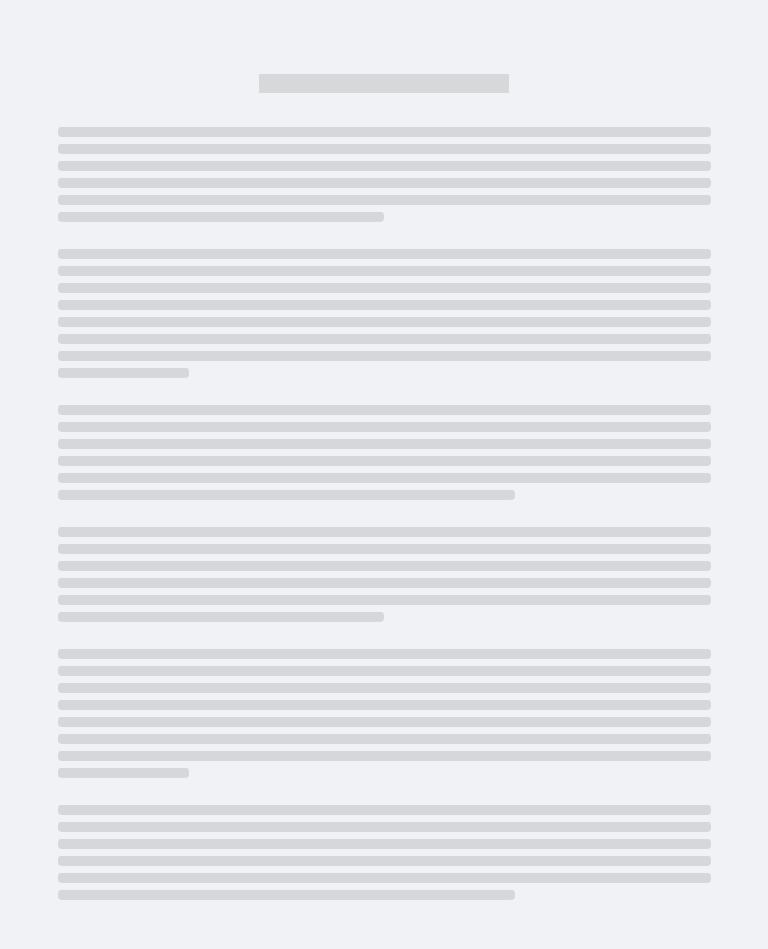 scroll, scrollTop: 0, scrollLeft: 0, axis: both 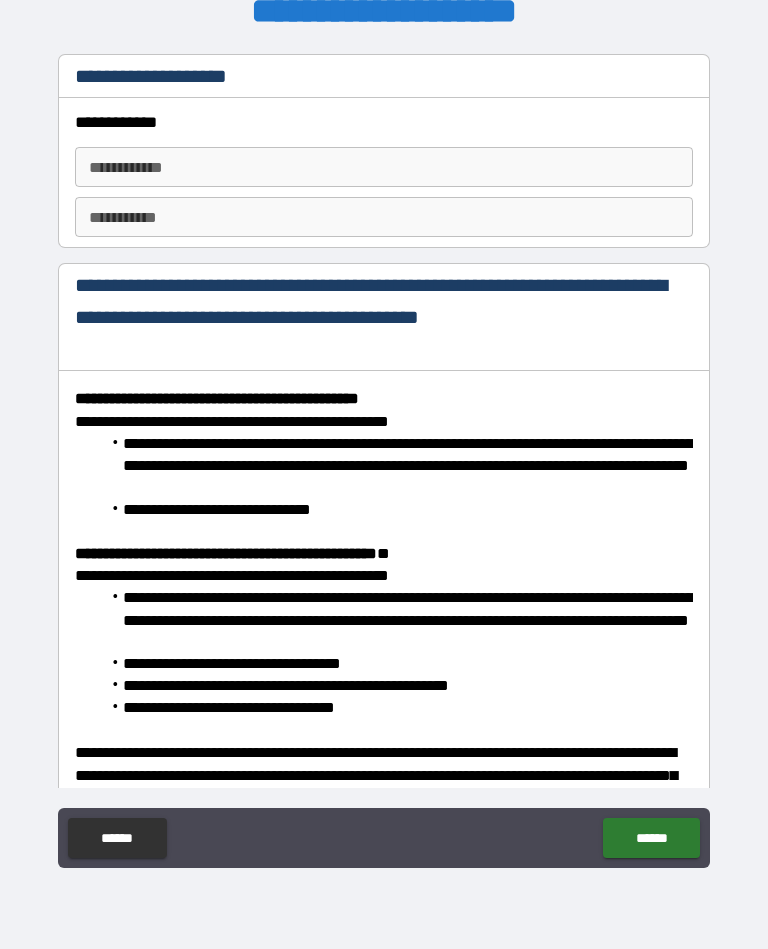 click on "******" at bounding box center [117, 838] 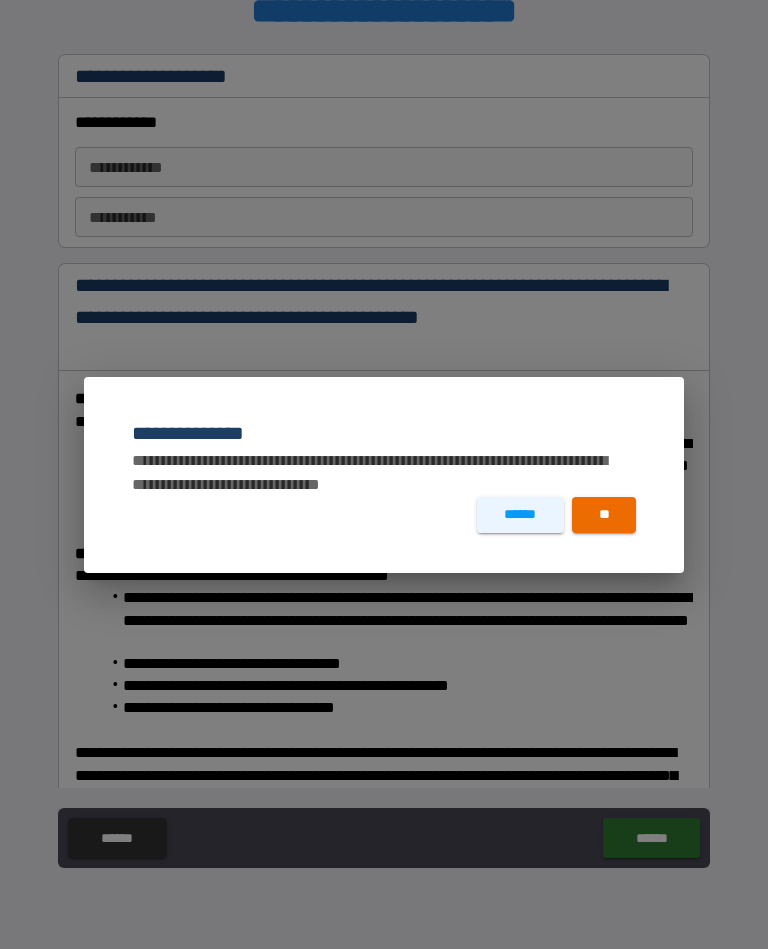 click on "**" at bounding box center [604, 515] 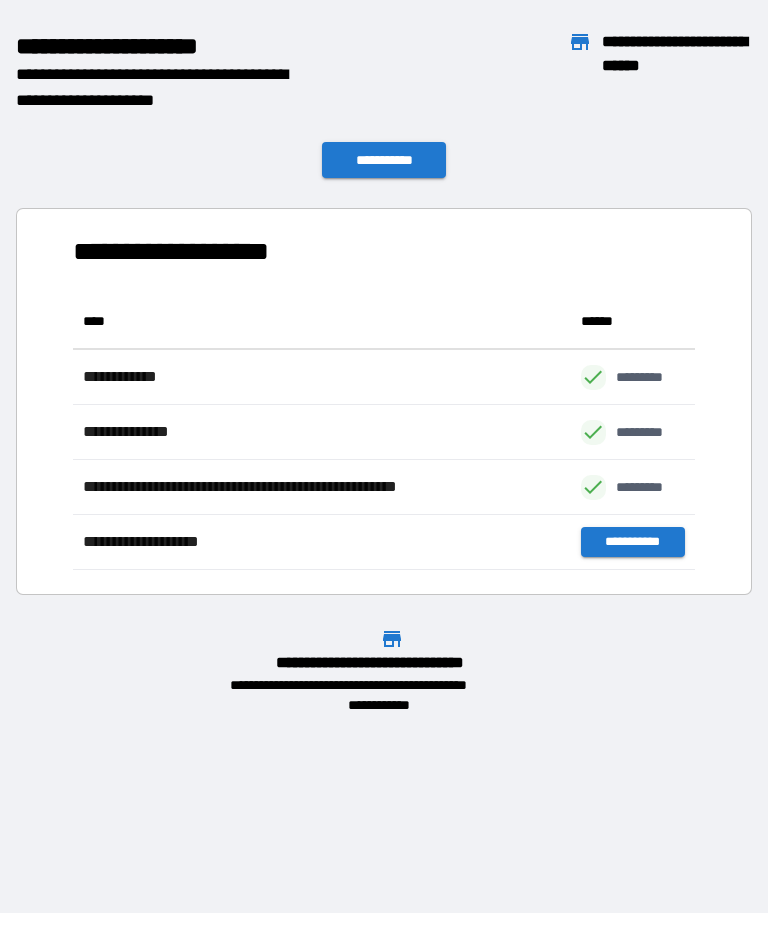 scroll, scrollTop: 1, scrollLeft: 1, axis: both 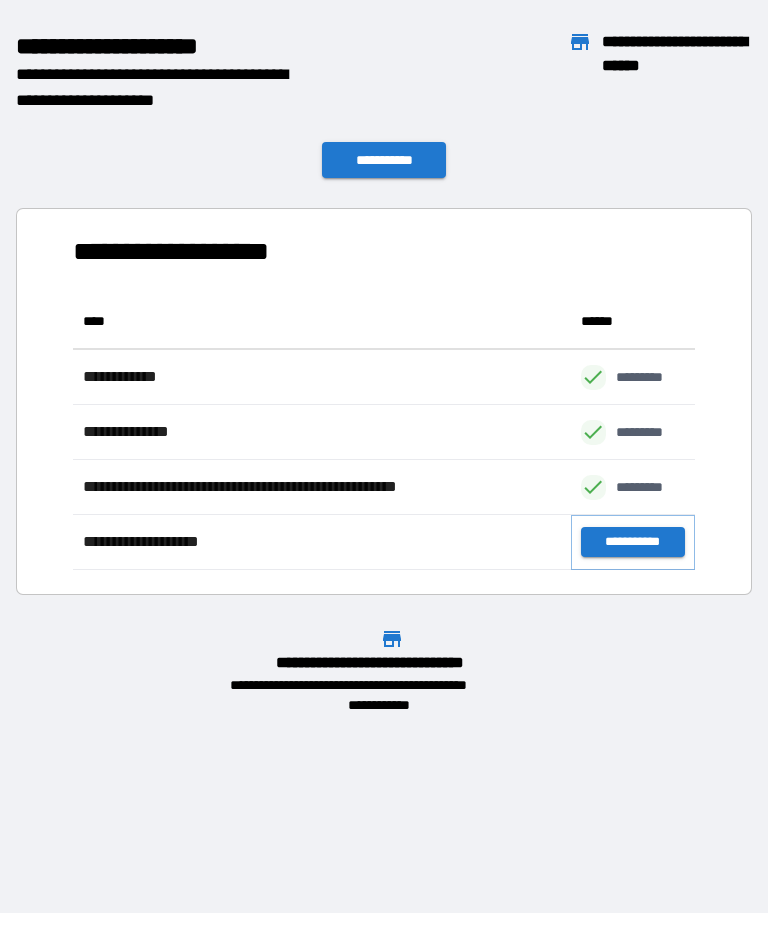 click on "**********" at bounding box center [633, 542] 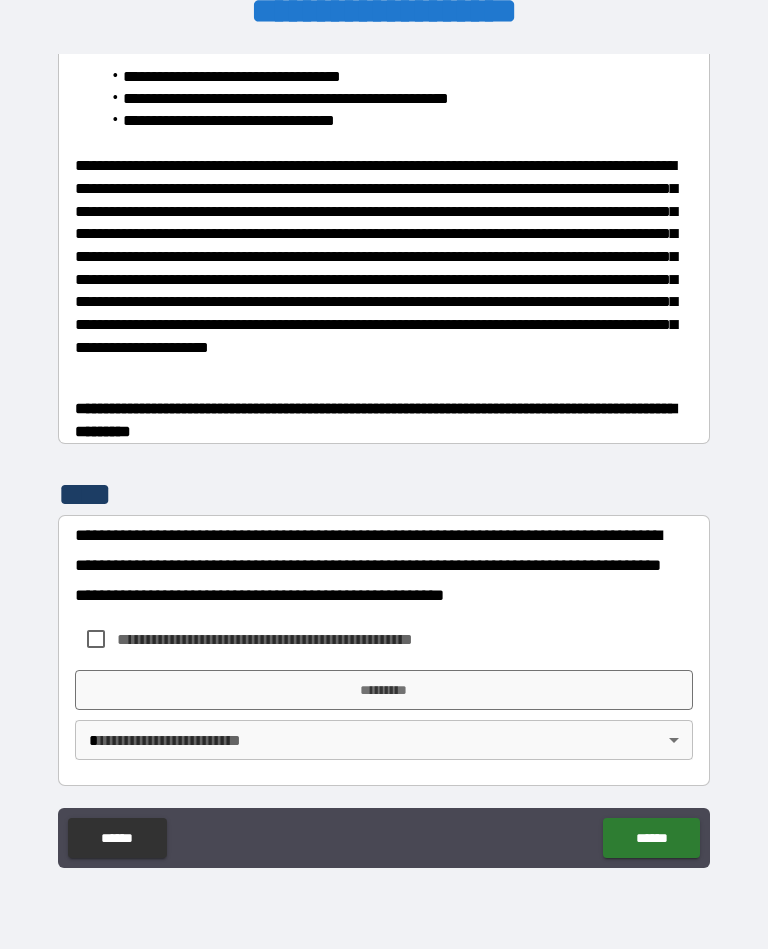 scroll, scrollTop: 586, scrollLeft: 0, axis: vertical 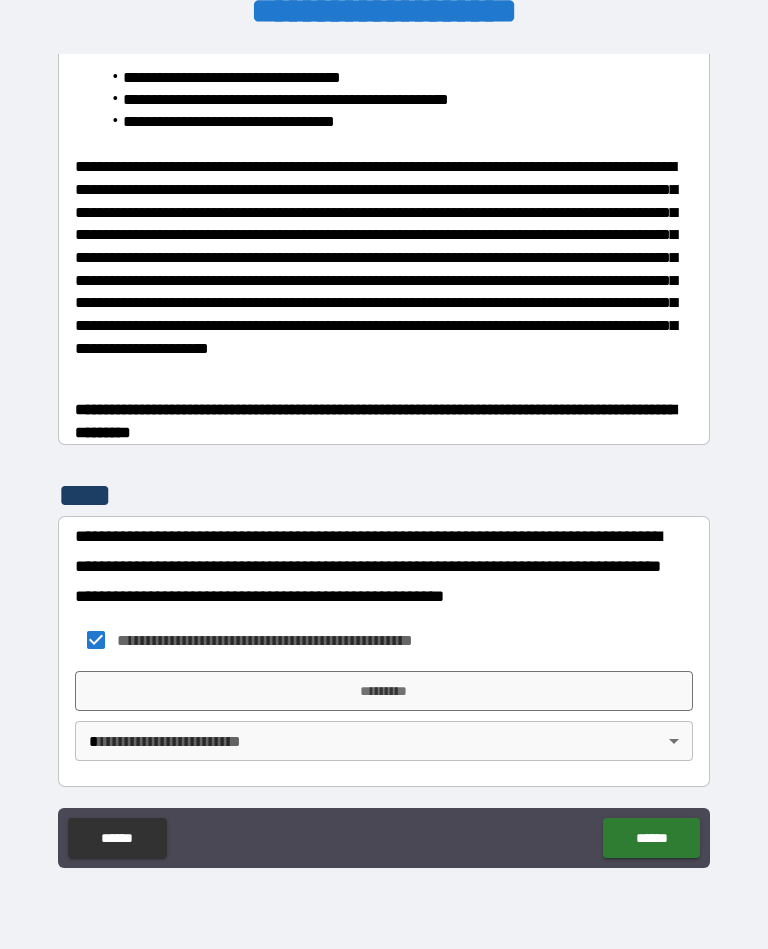 click on "*********" at bounding box center [384, 691] 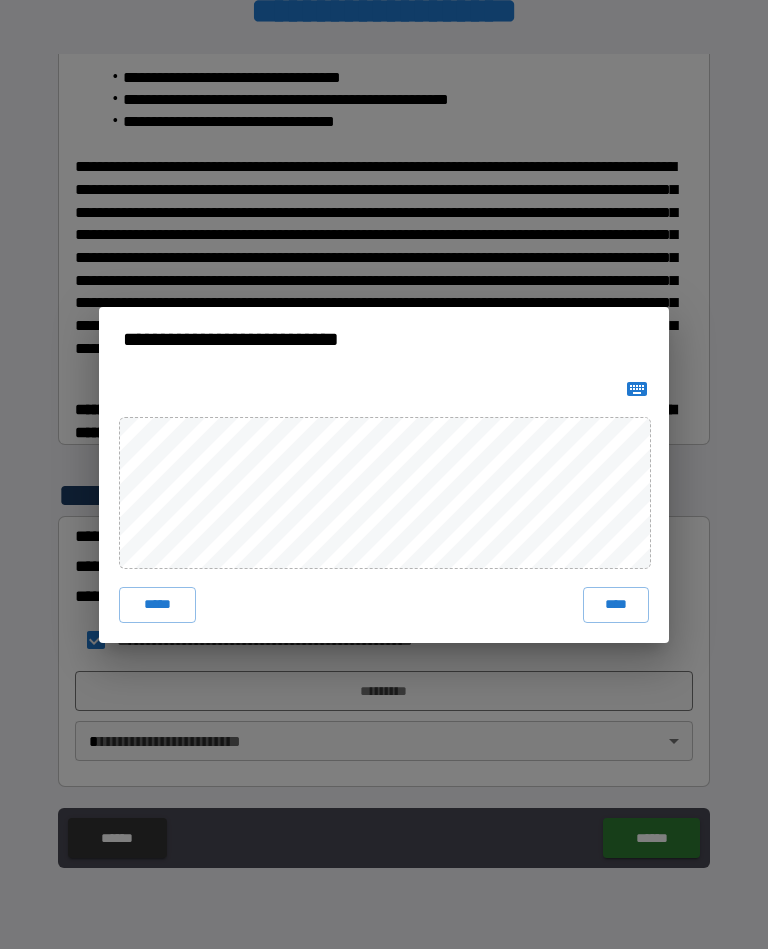click on "****" at bounding box center (616, 605) 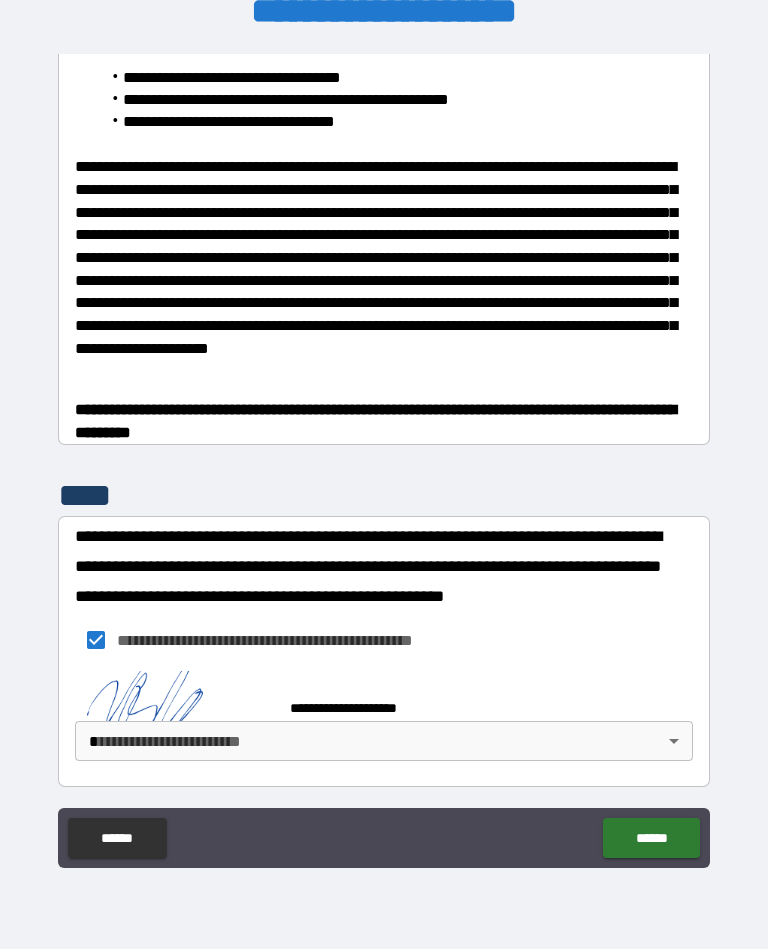 scroll, scrollTop: 576, scrollLeft: 0, axis: vertical 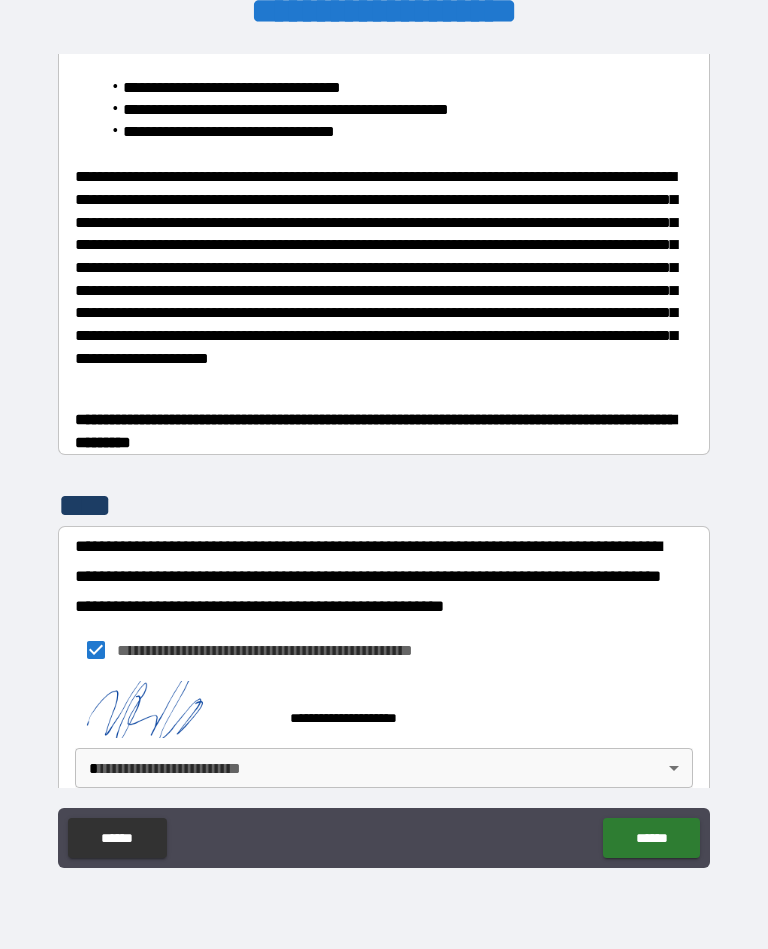 click on "**********" at bounding box center [384, 456] 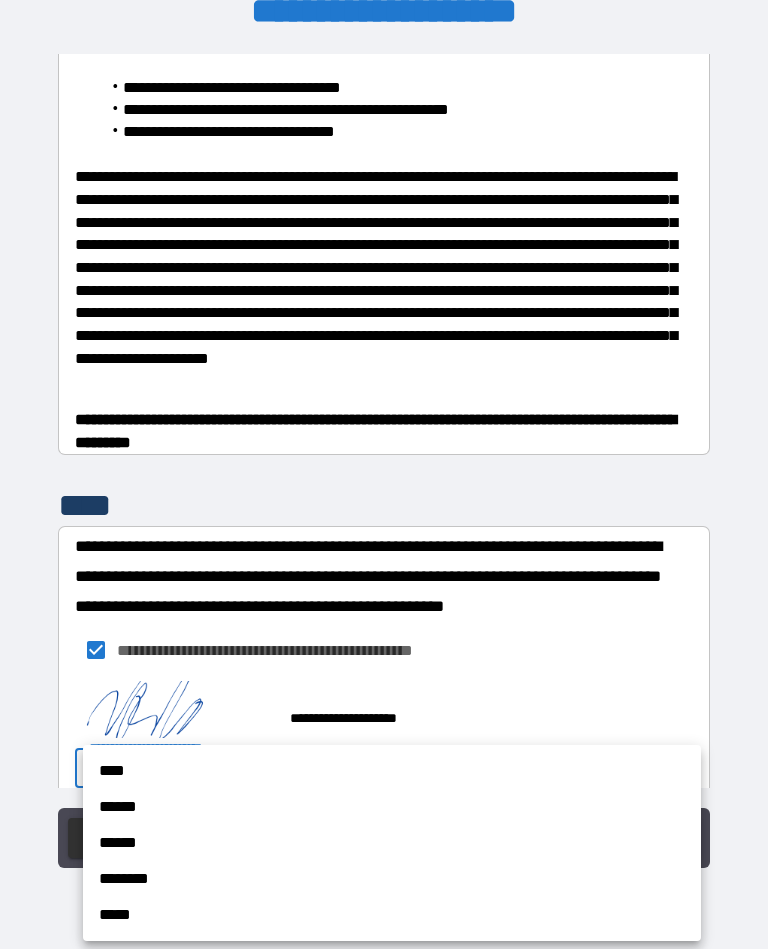 click on "****" at bounding box center (392, 771) 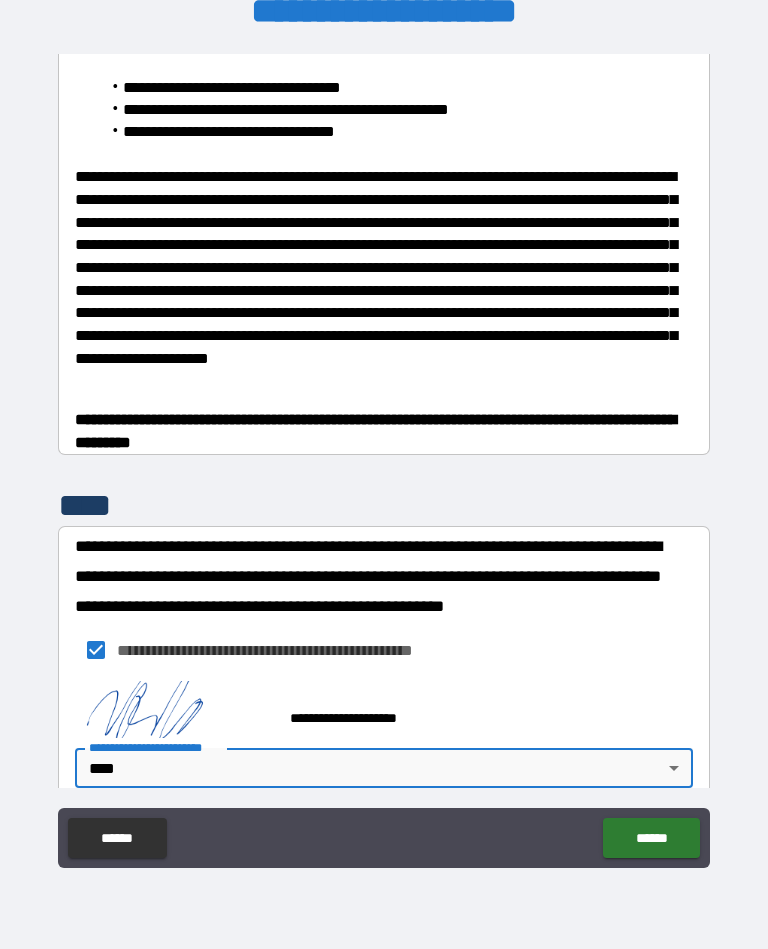 click on "******" at bounding box center [651, 838] 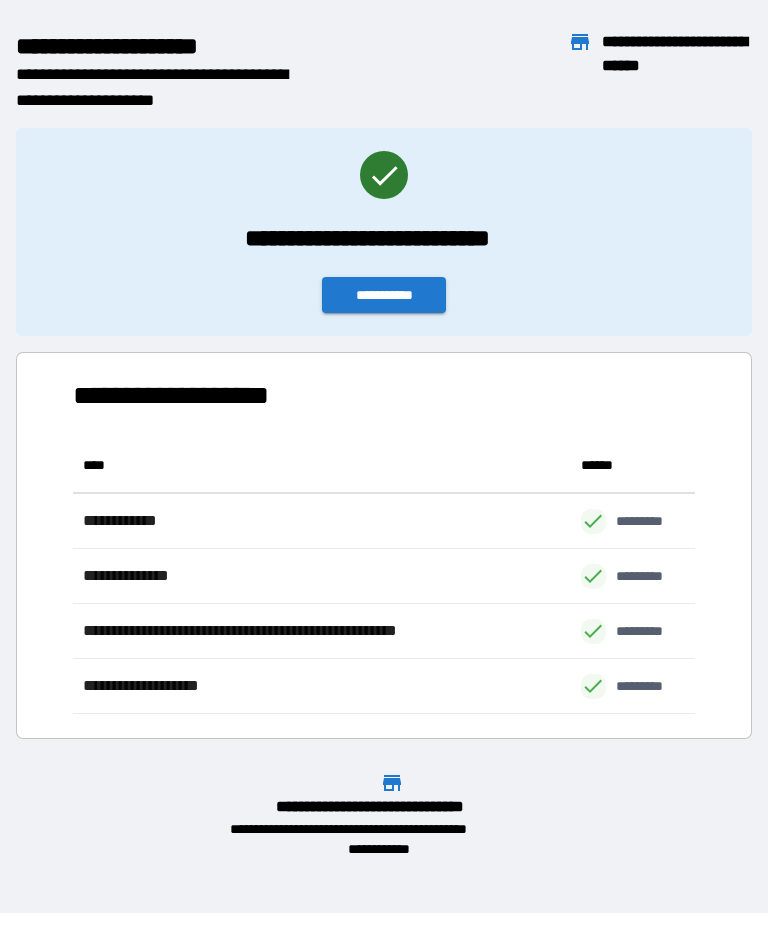 scroll, scrollTop: 276, scrollLeft: 622, axis: both 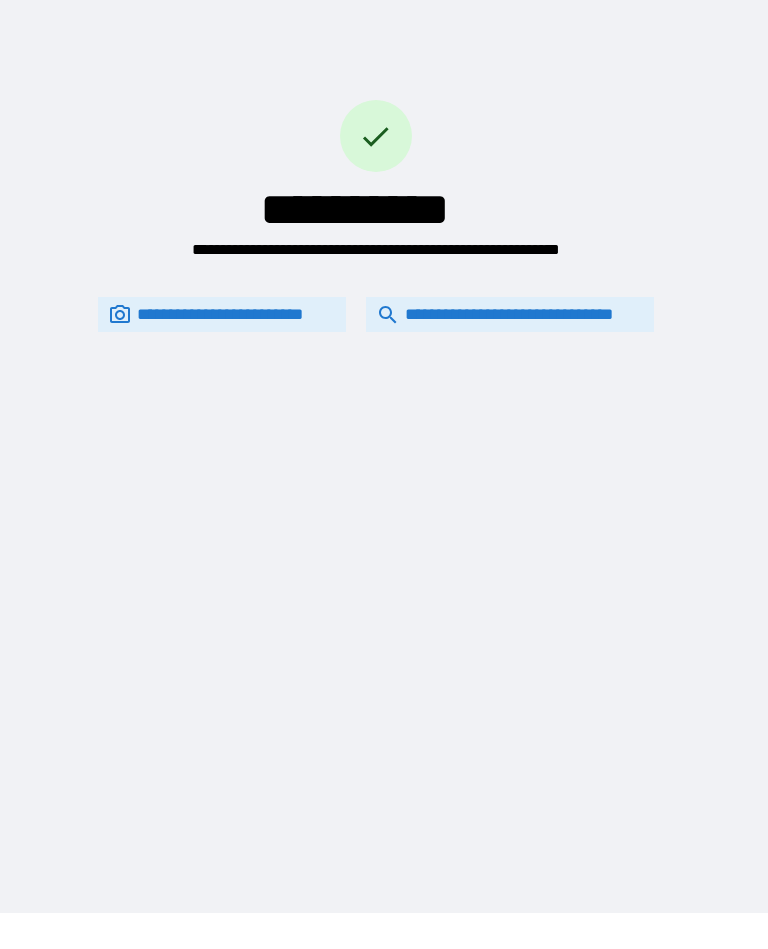 click on "**********" at bounding box center [510, 314] 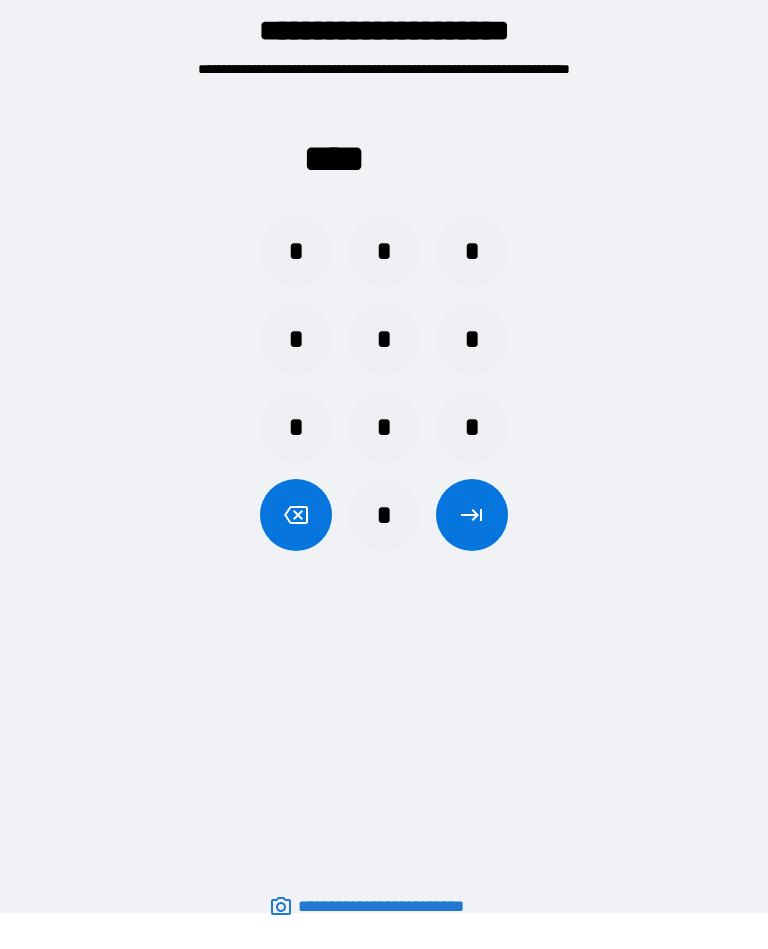 click on "*" at bounding box center (472, 251) 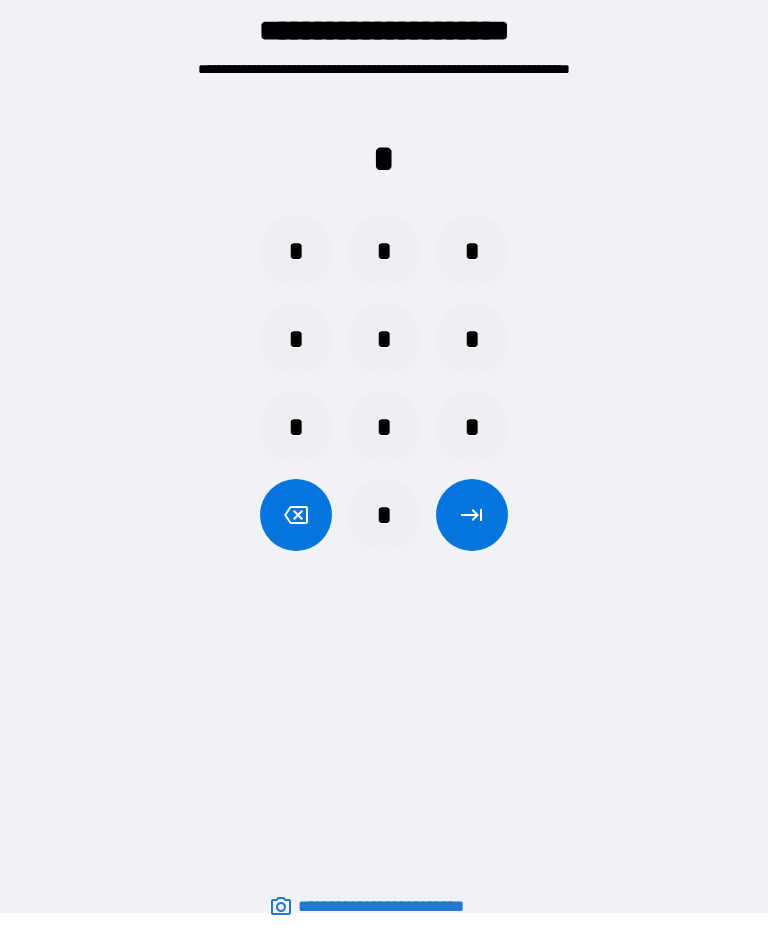 click on "*" at bounding box center [296, 339] 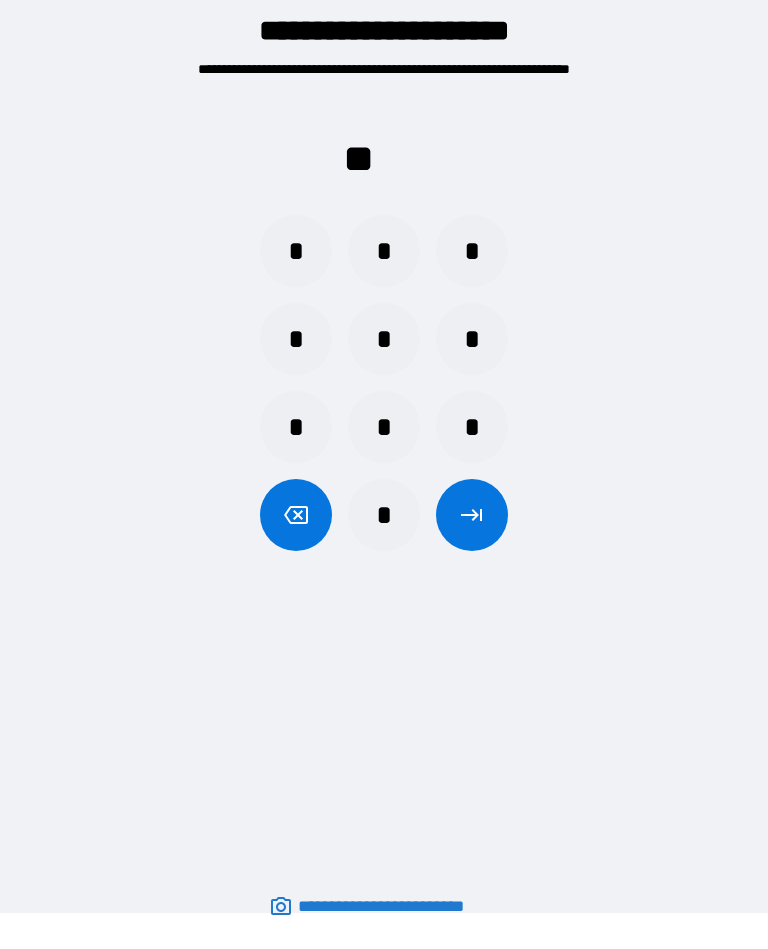 click on "*" at bounding box center (384, 427) 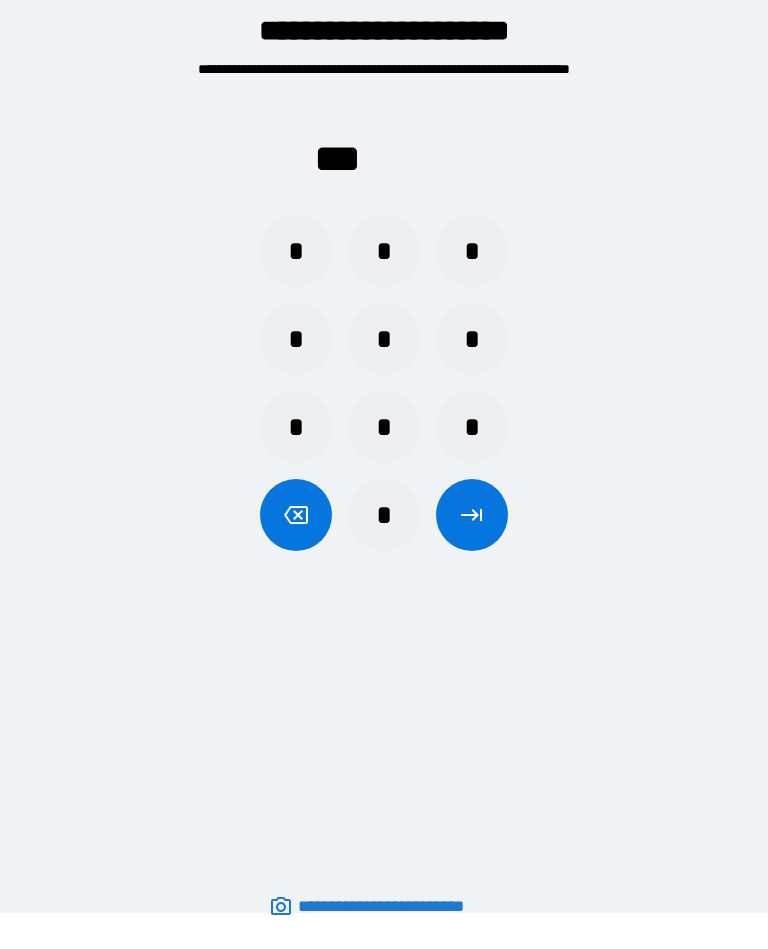 click on "*" at bounding box center [472, 251] 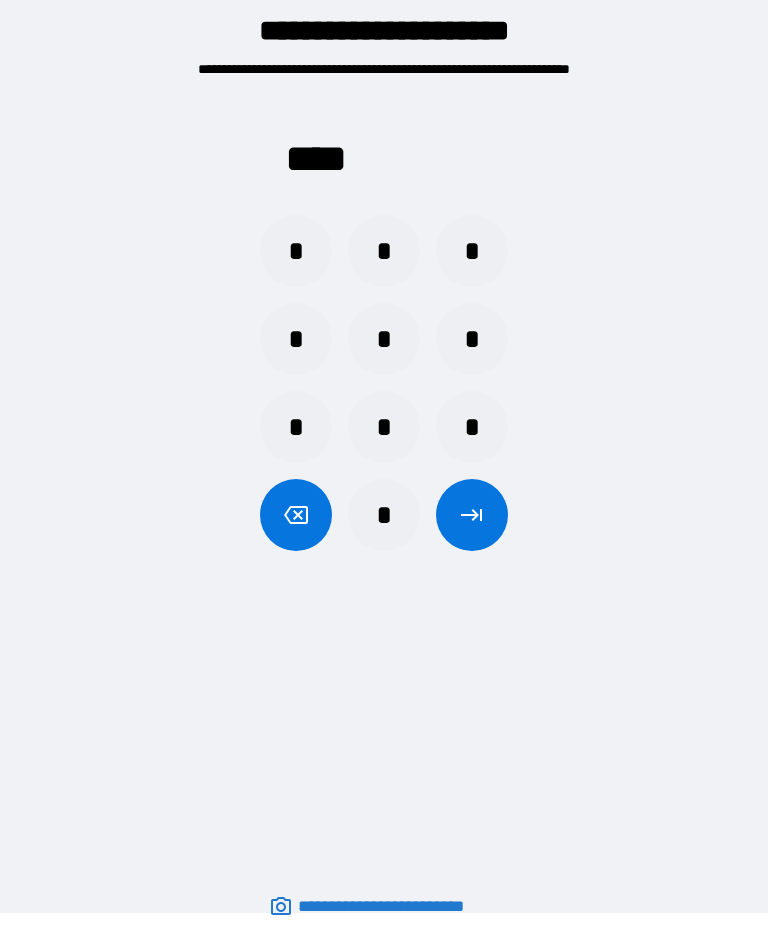 click at bounding box center [472, 515] 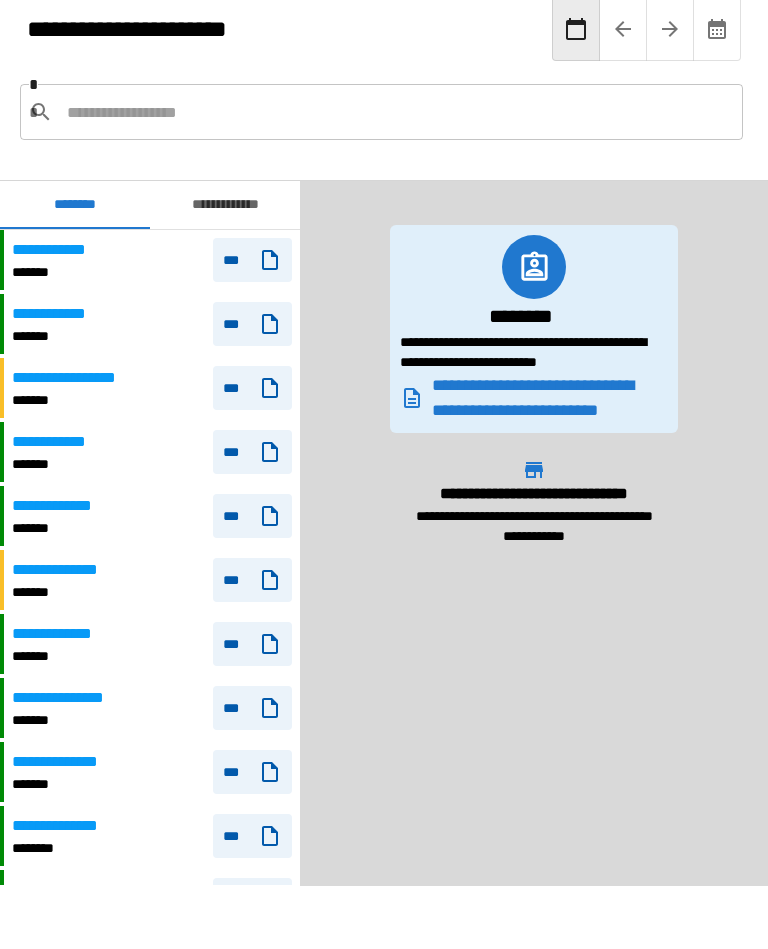 scroll, scrollTop: 360, scrollLeft: 0, axis: vertical 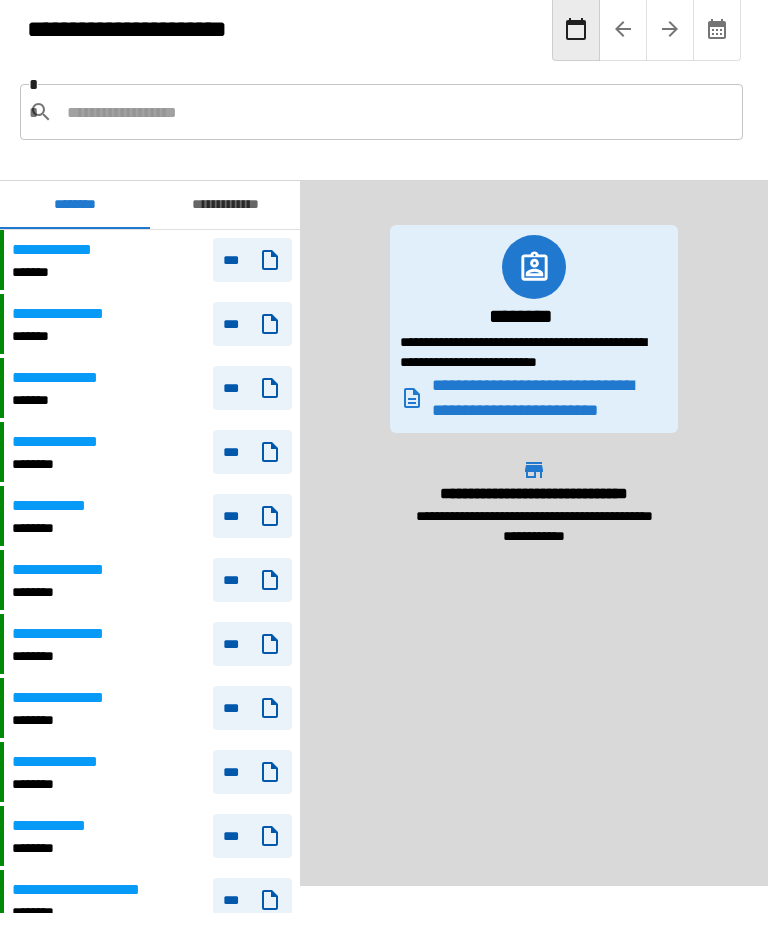 click at bounding box center [397, 112] 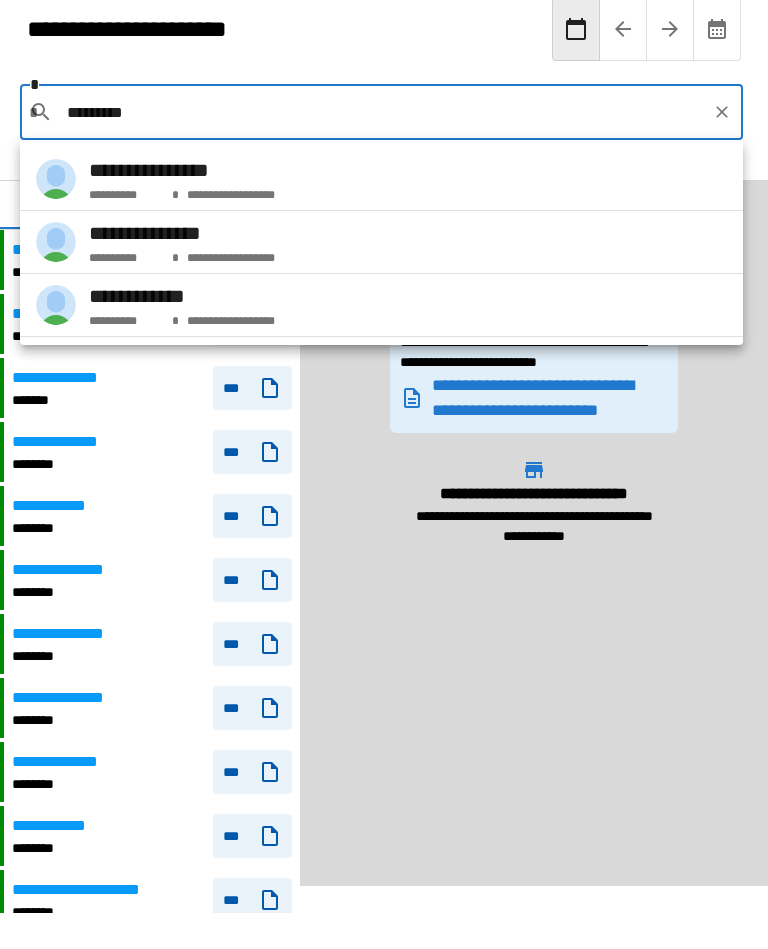 click on "**********" at bounding box center (228, 317) 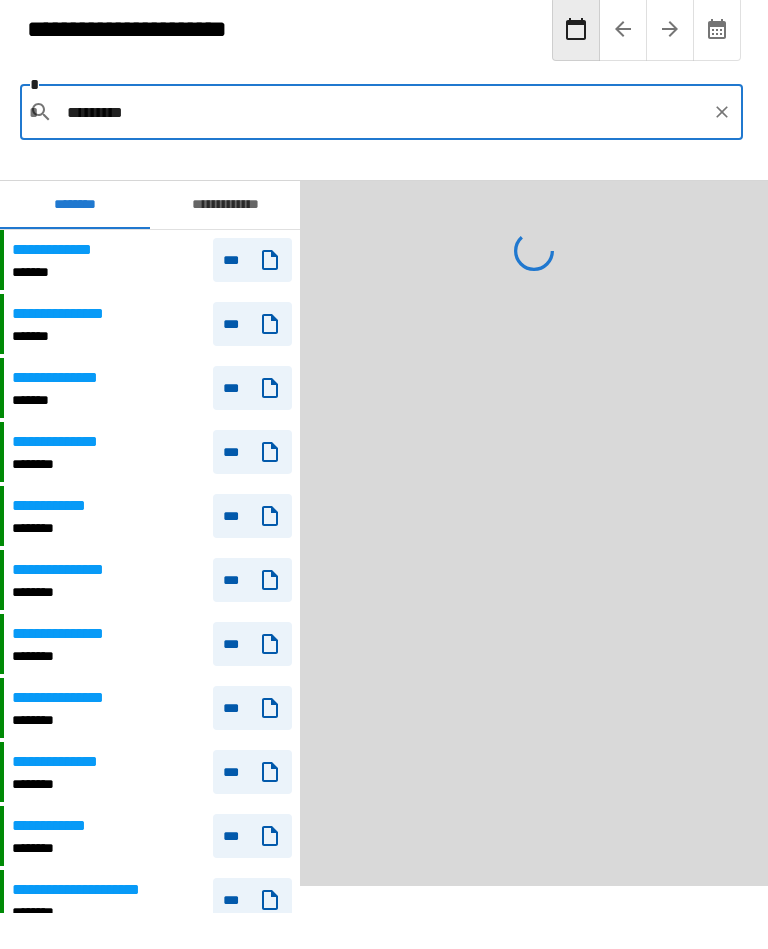 type on "**********" 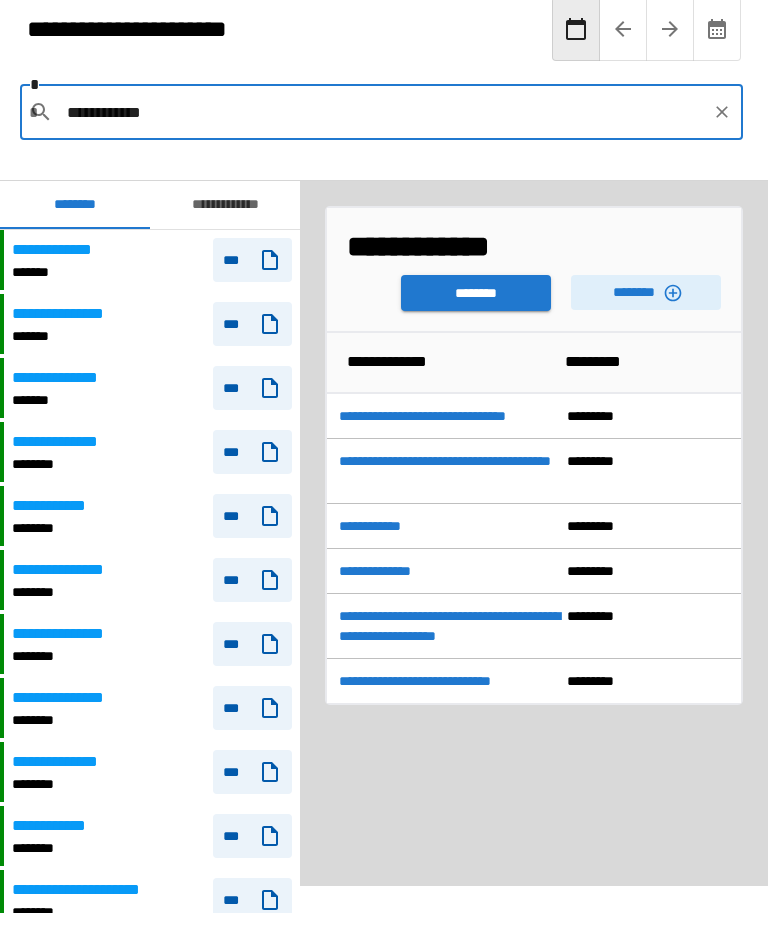 click on "********" at bounding box center (646, 292) 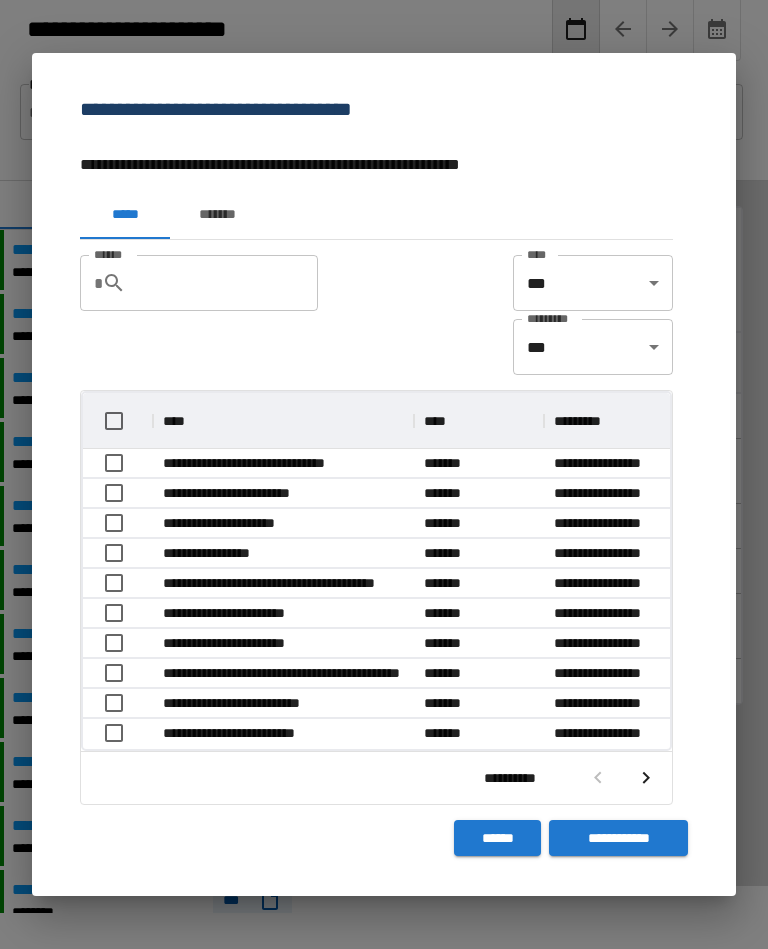 scroll, scrollTop: 356, scrollLeft: 587, axis: both 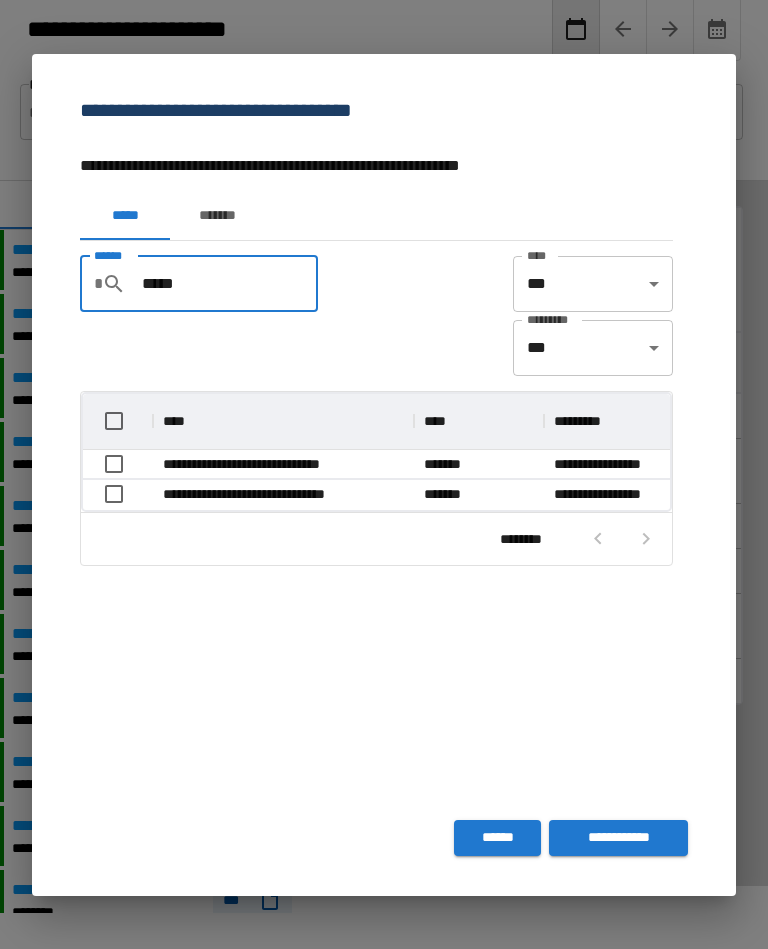 type on "*****" 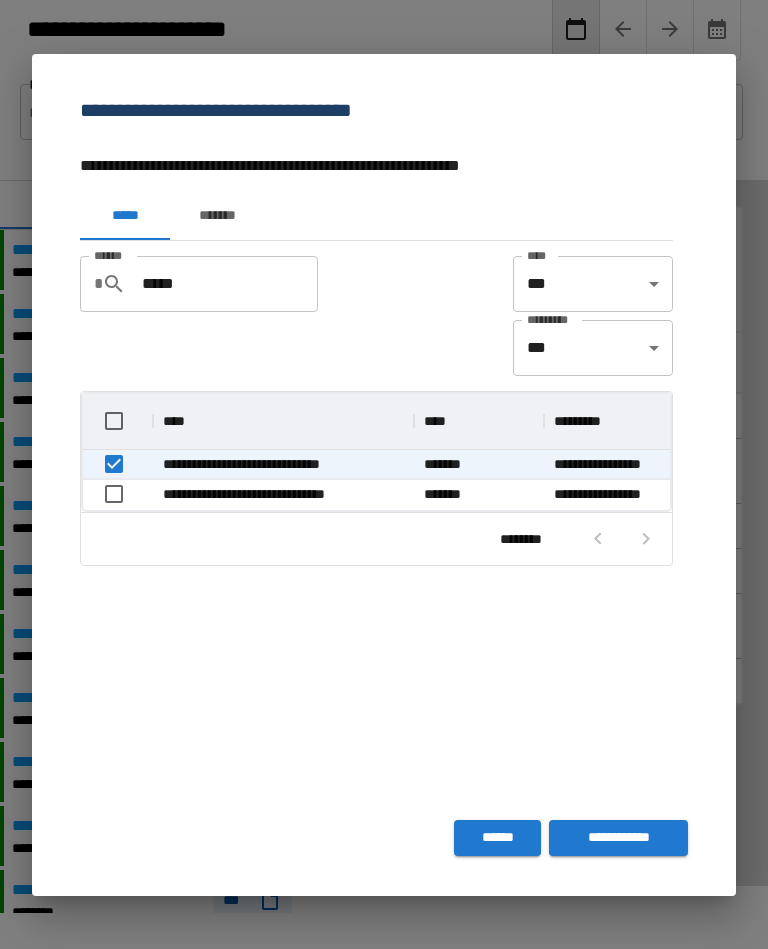 click on "**********" at bounding box center (618, 838) 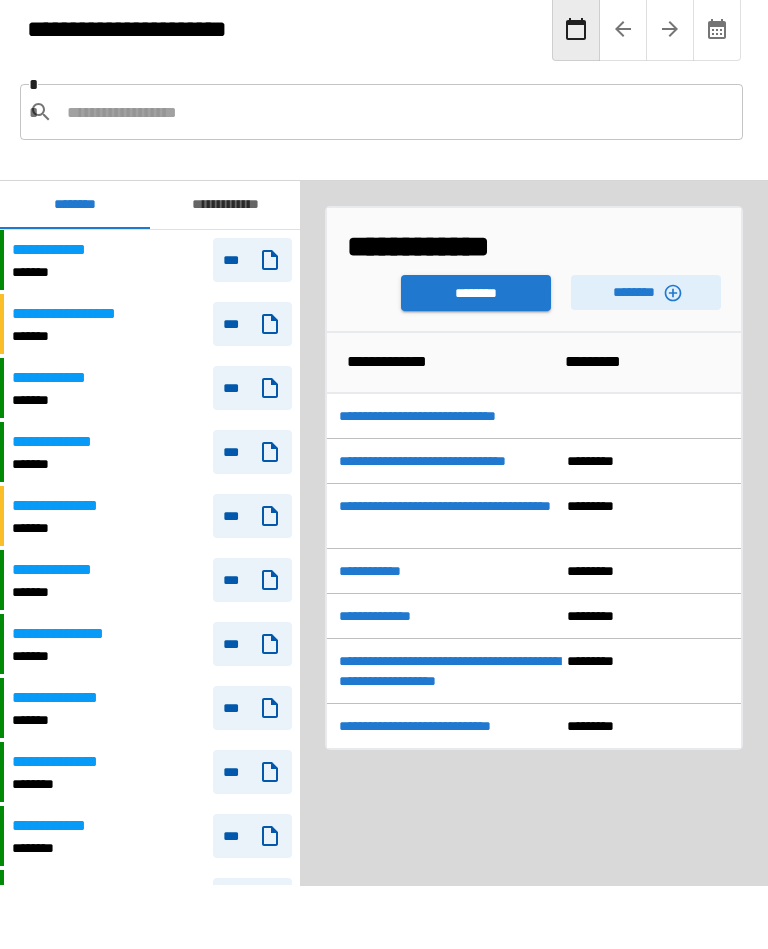 scroll, scrollTop: 300, scrollLeft: 0, axis: vertical 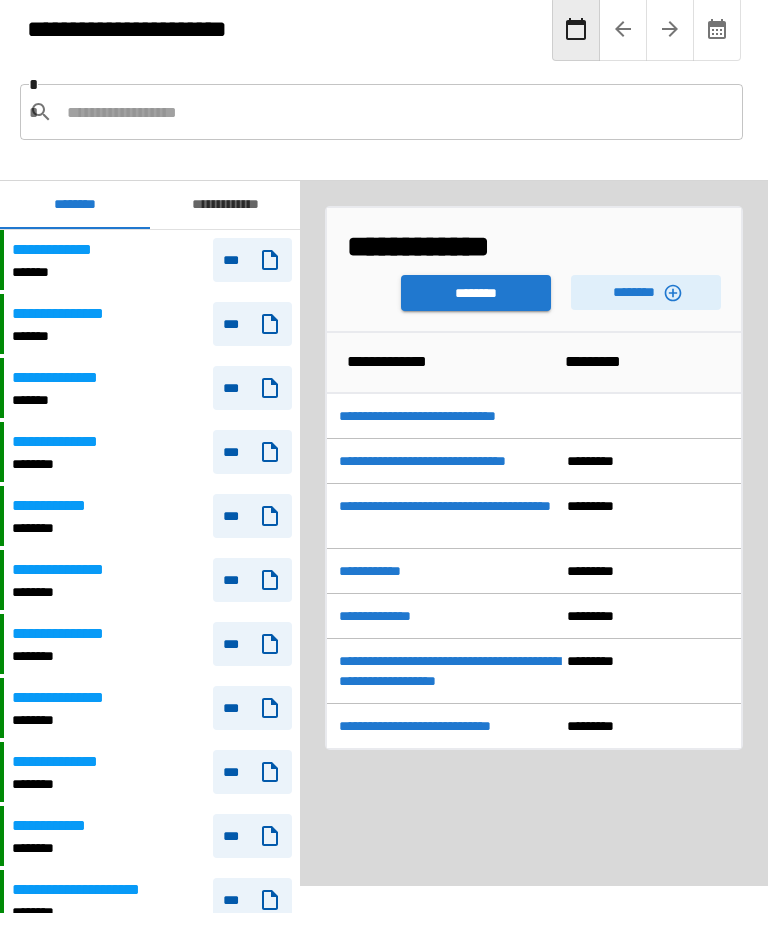 click on "********" at bounding box center (476, 293) 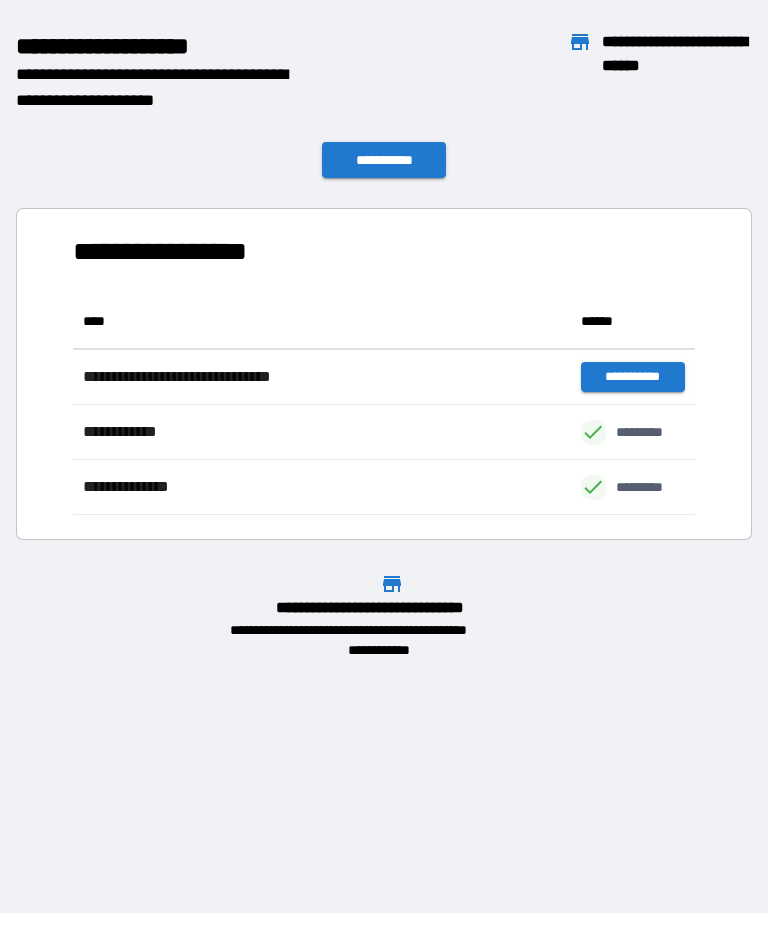 scroll, scrollTop: 1, scrollLeft: 1, axis: both 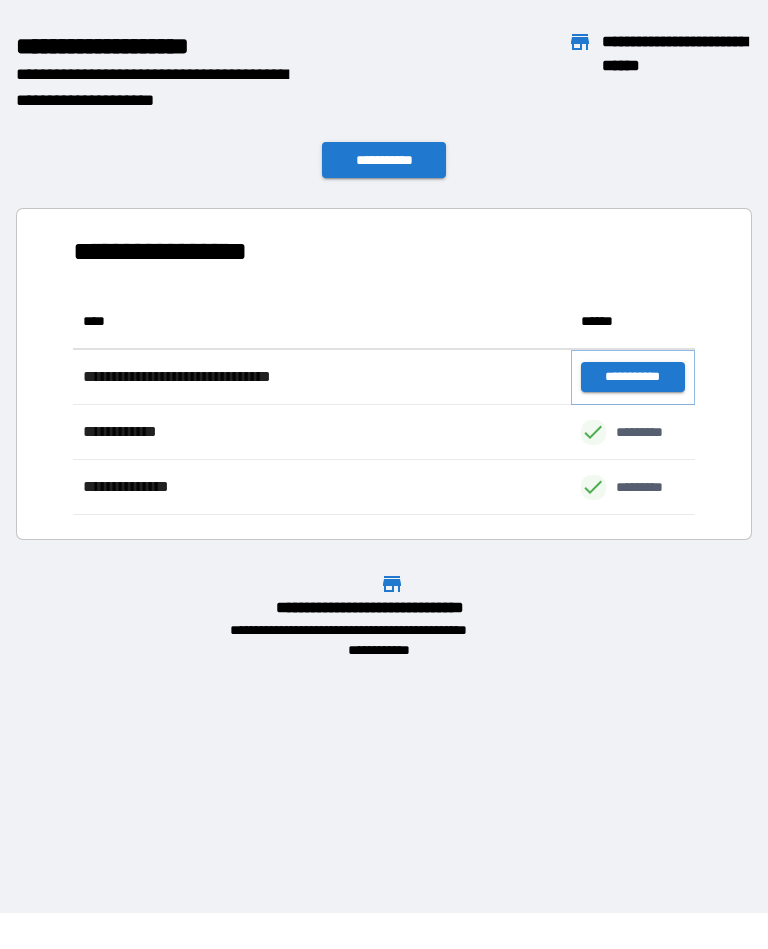click on "**********" at bounding box center (633, 377) 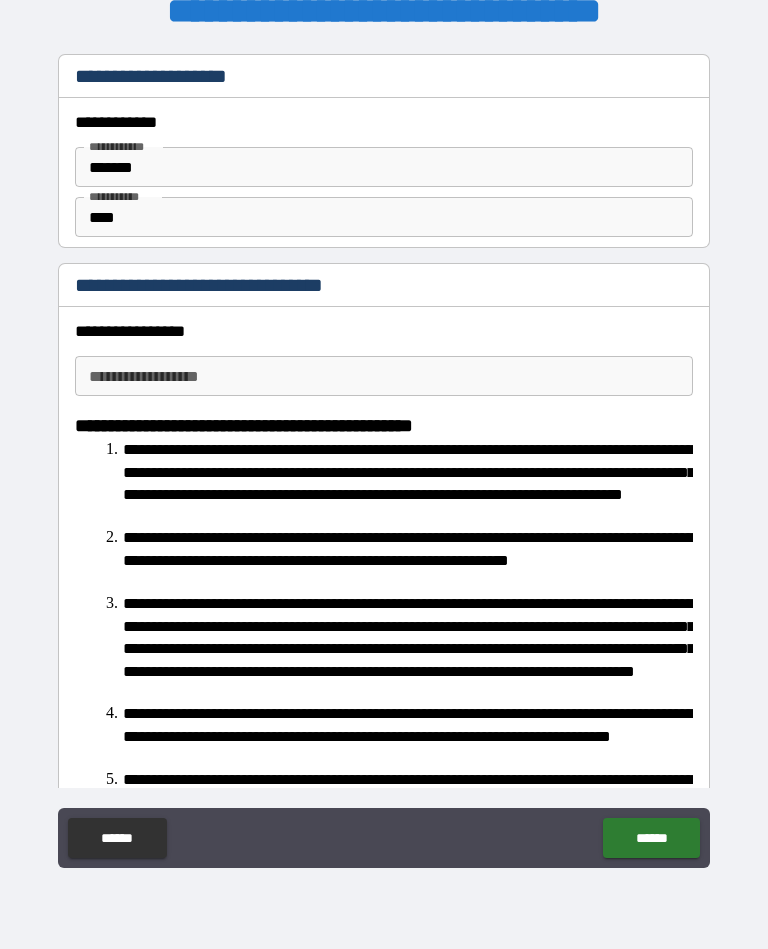 click on "**********" at bounding box center (384, 376) 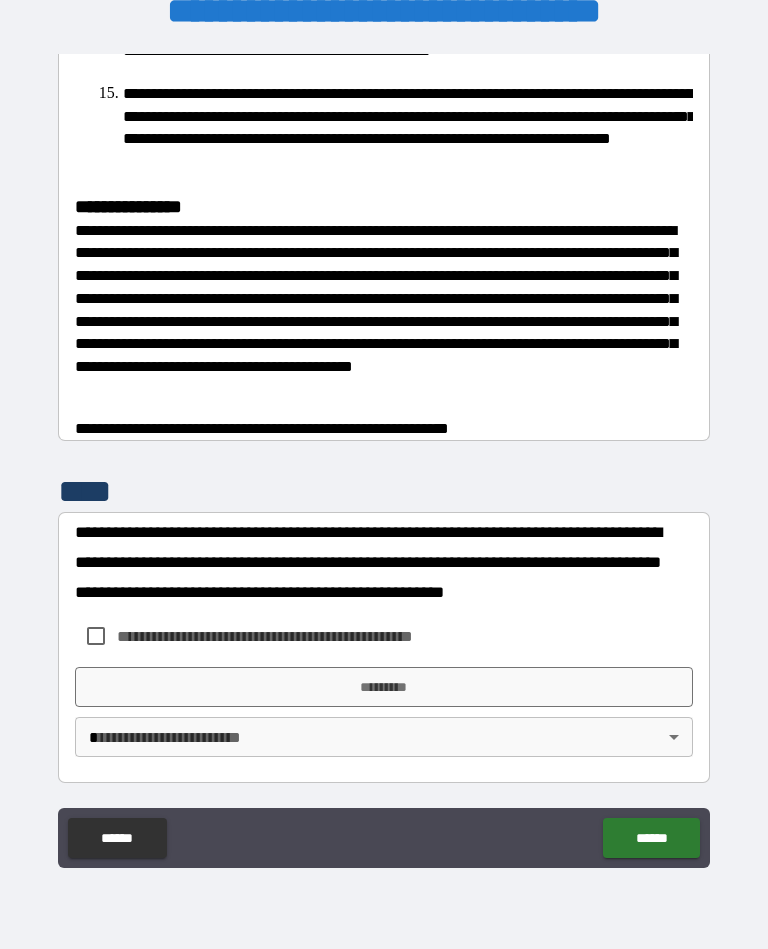 scroll, scrollTop: 1587, scrollLeft: 0, axis: vertical 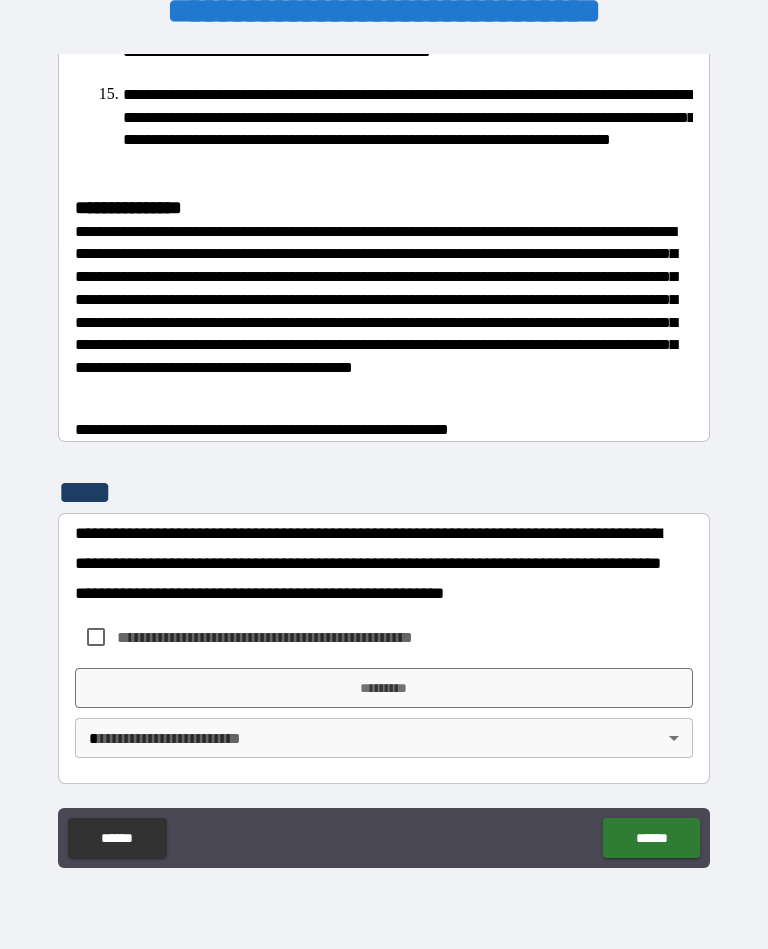 type on "******" 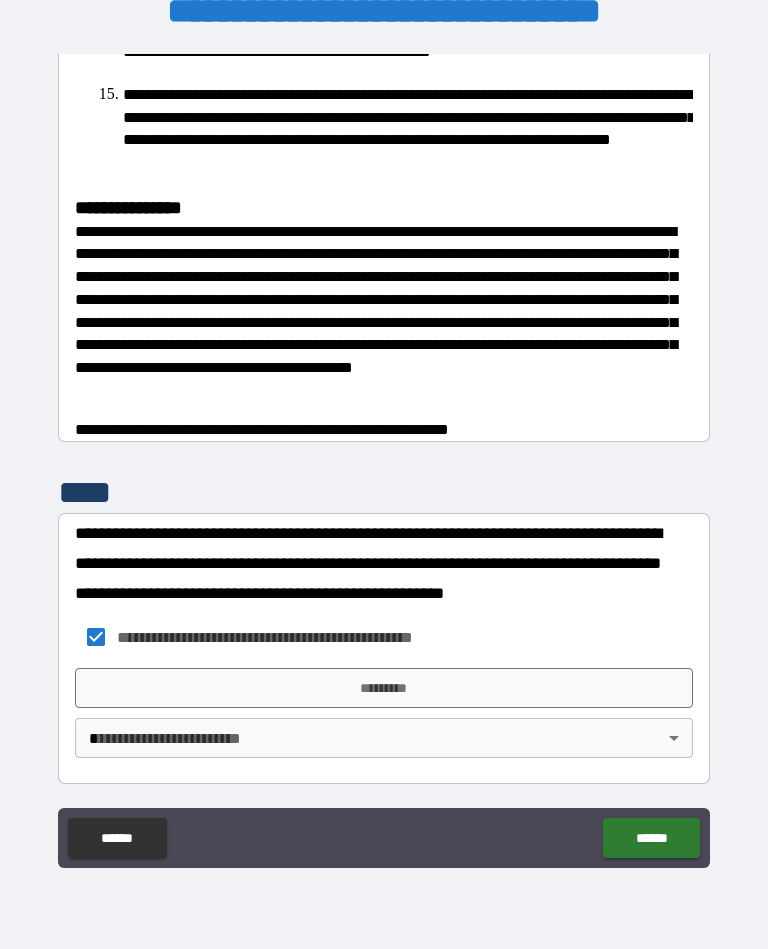 click on "**********" at bounding box center [384, 456] 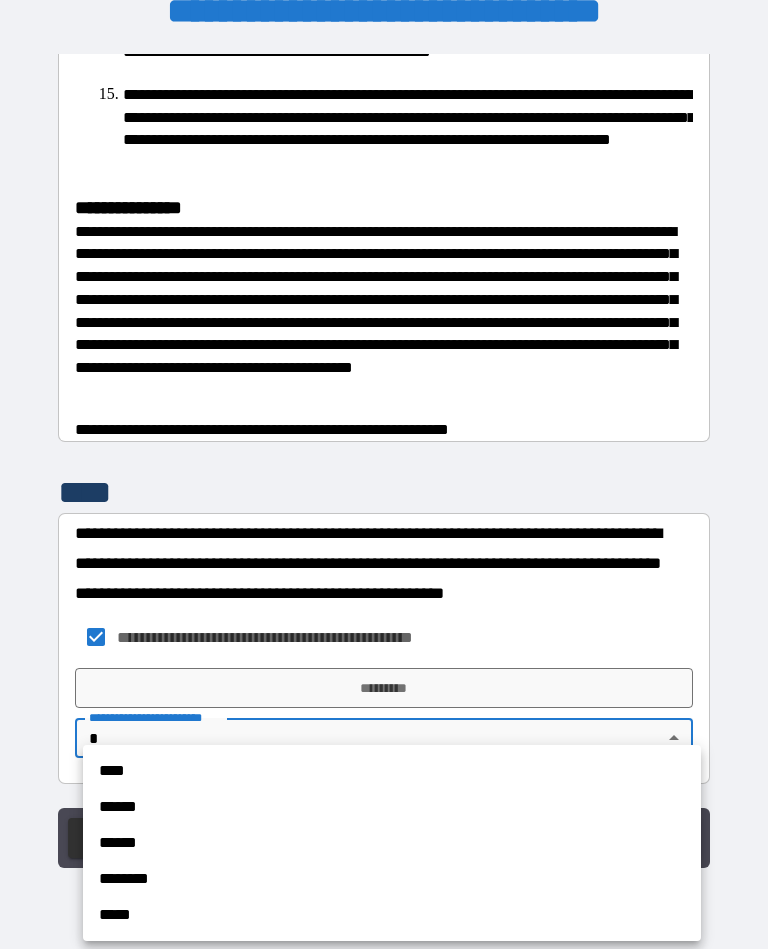 click on "****" at bounding box center [392, 771] 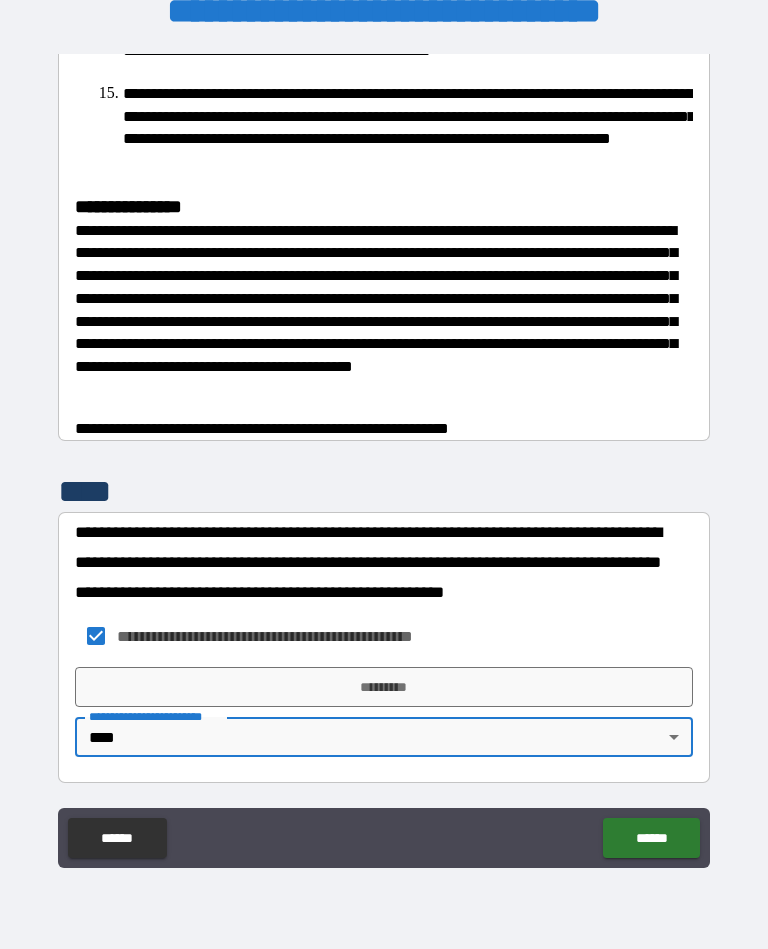 scroll, scrollTop: 1587, scrollLeft: 0, axis: vertical 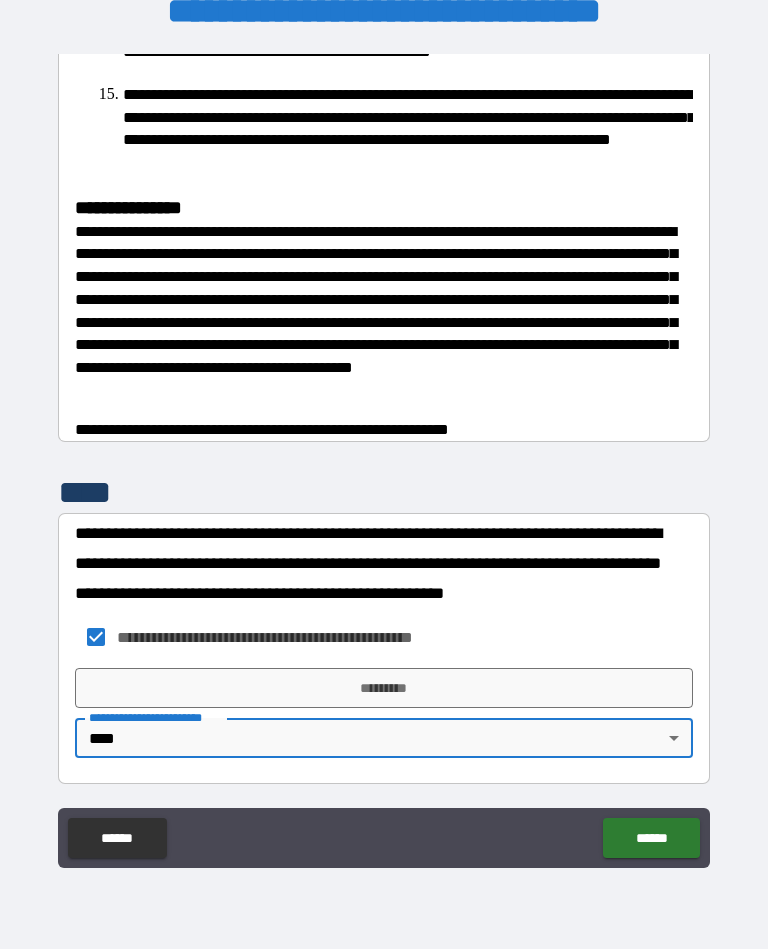 click on "*********" at bounding box center (384, 688) 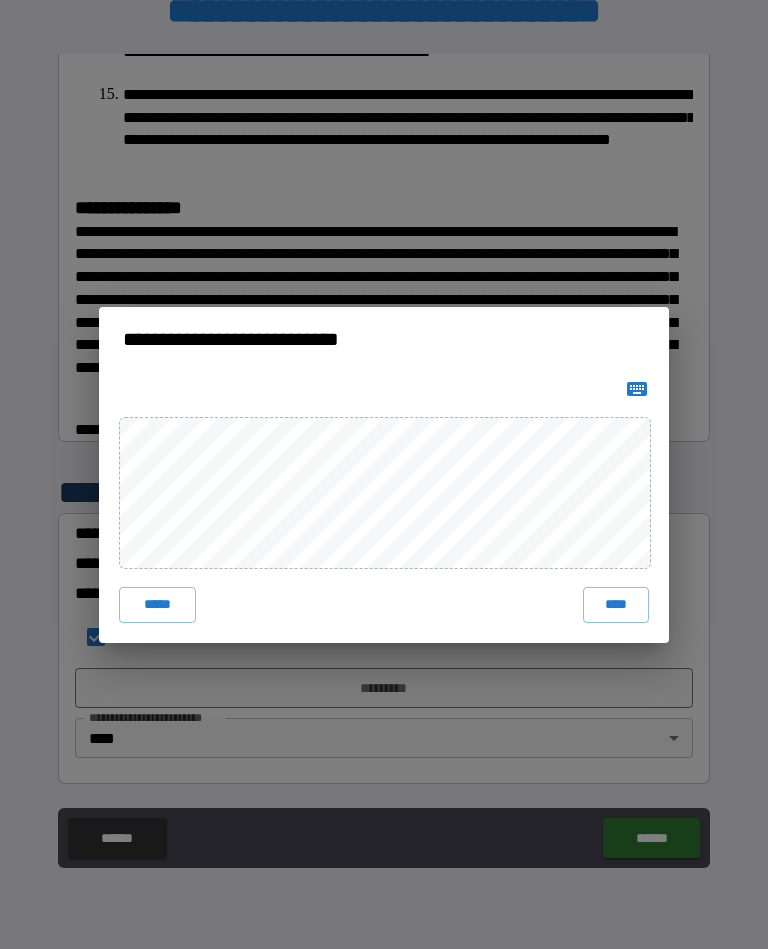 click on "****" at bounding box center (616, 605) 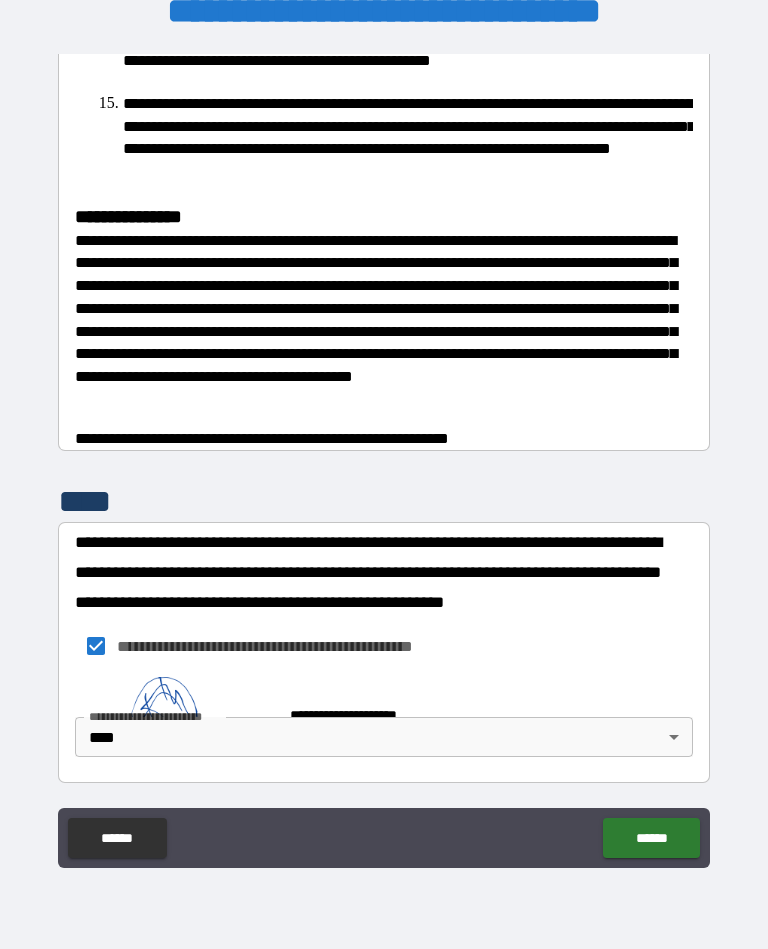 scroll, scrollTop: 1577, scrollLeft: 0, axis: vertical 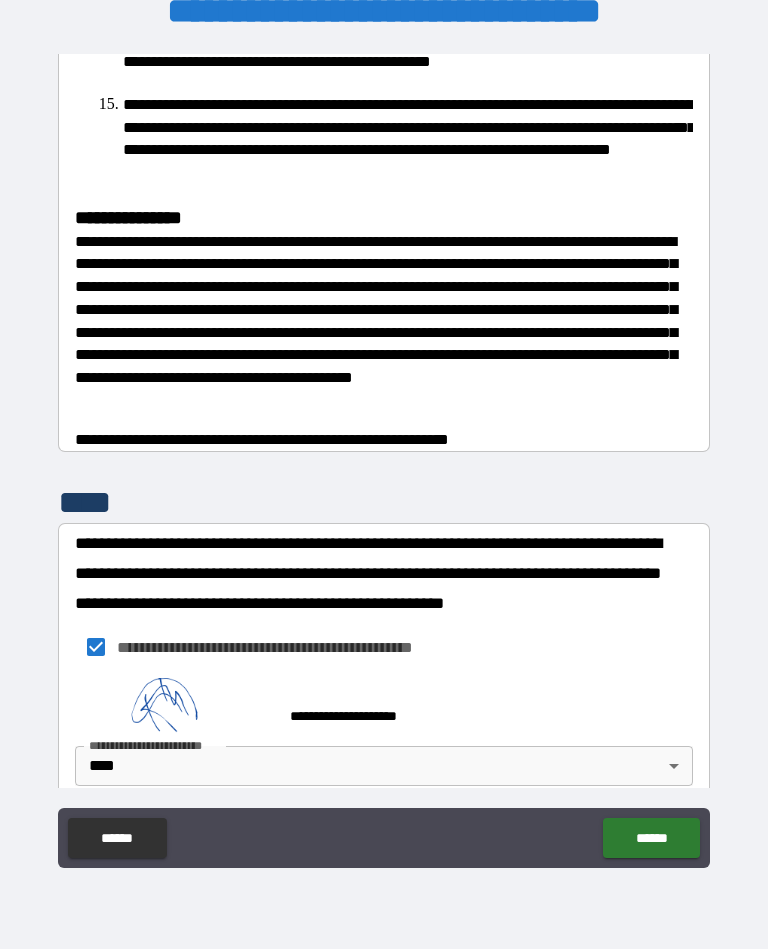 click on "******" at bounding box center [651, 838] 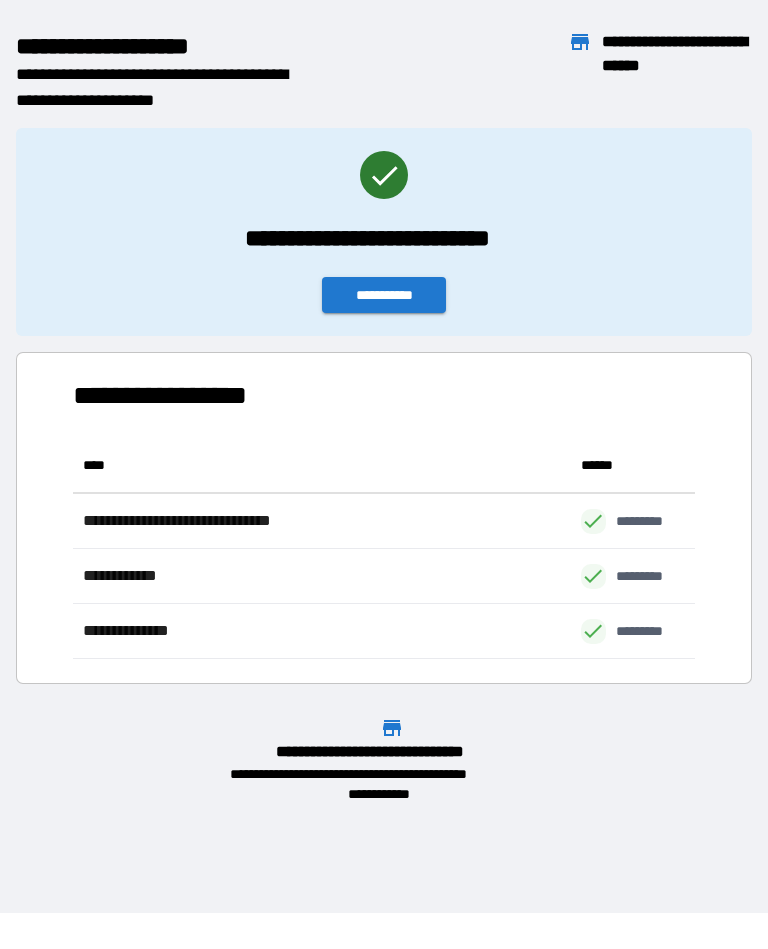 scroll, scrollTop: 1, scrollLeft: 1, axis: both 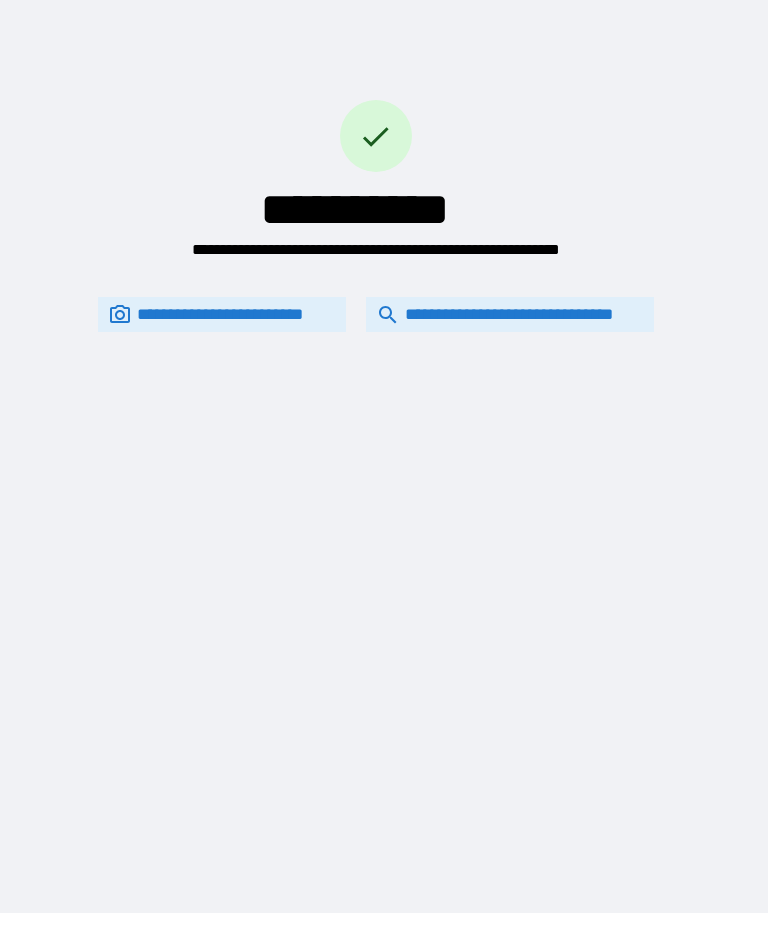 click on "**********" at bounding box center (510, 314) 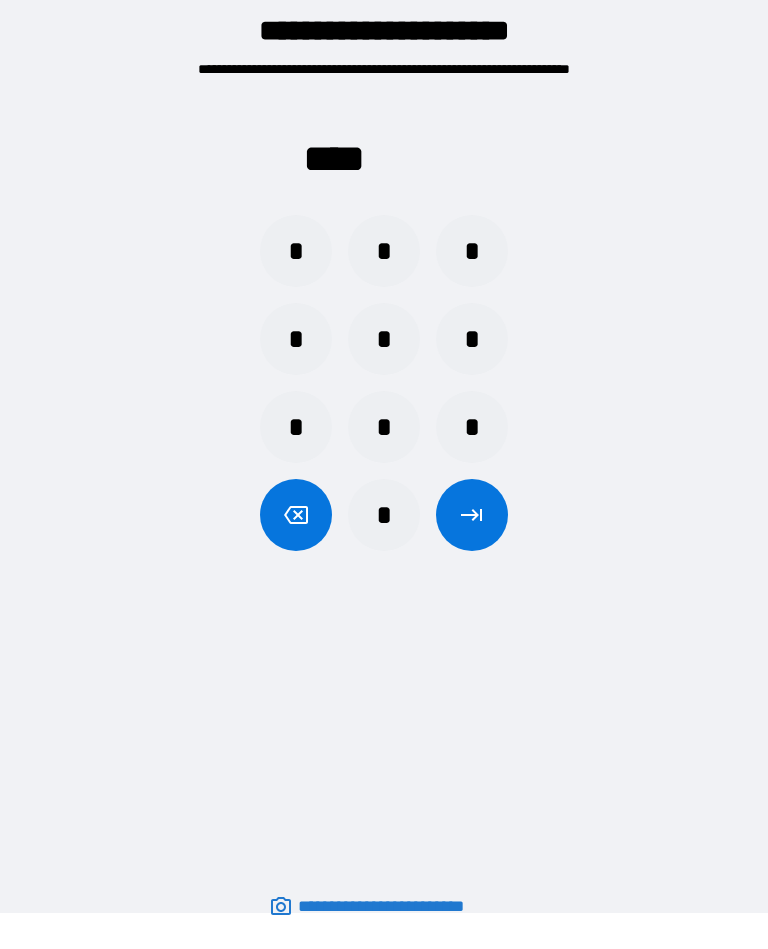 click on "*" at bounding box center [472, 251] 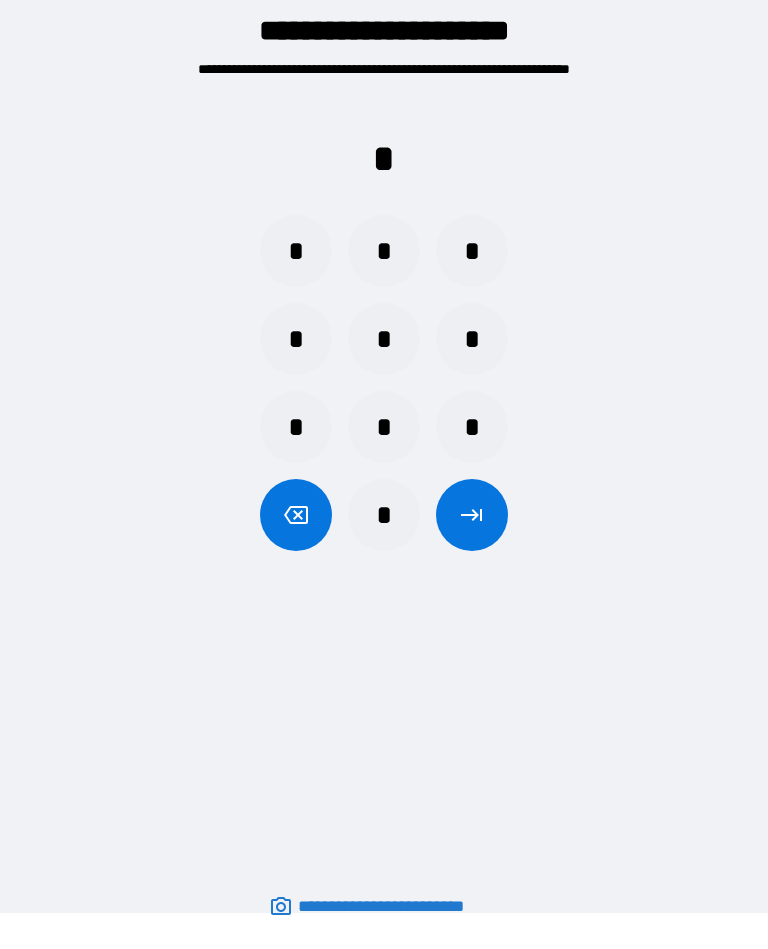 click on "*" at bounding box center [296, 339] 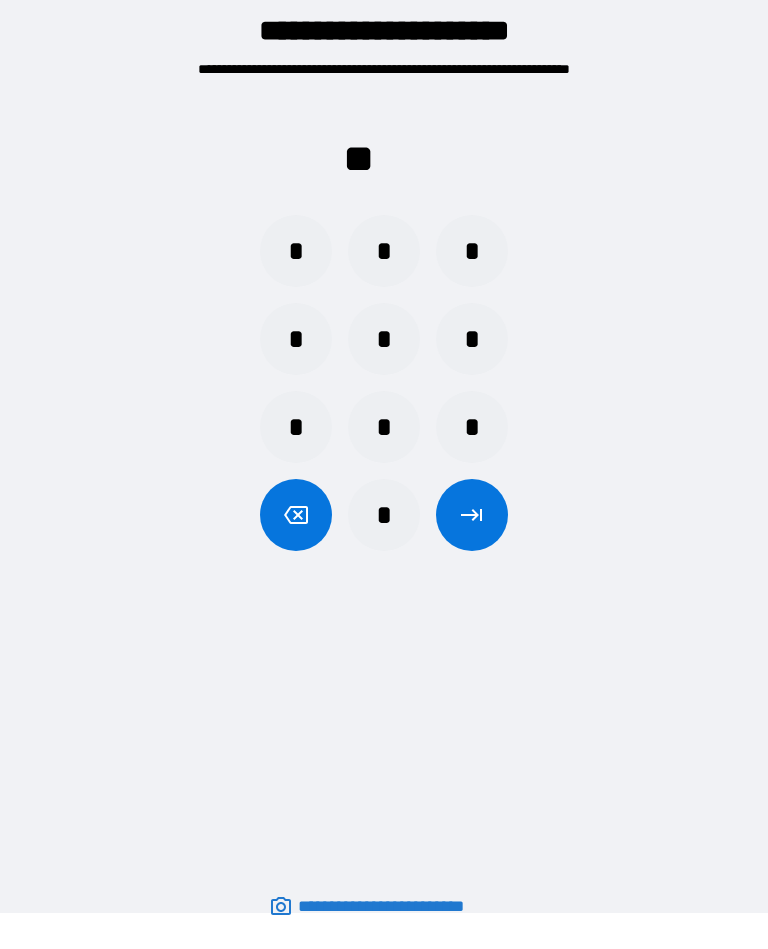 click on "*" at bounding box center (384, 427) 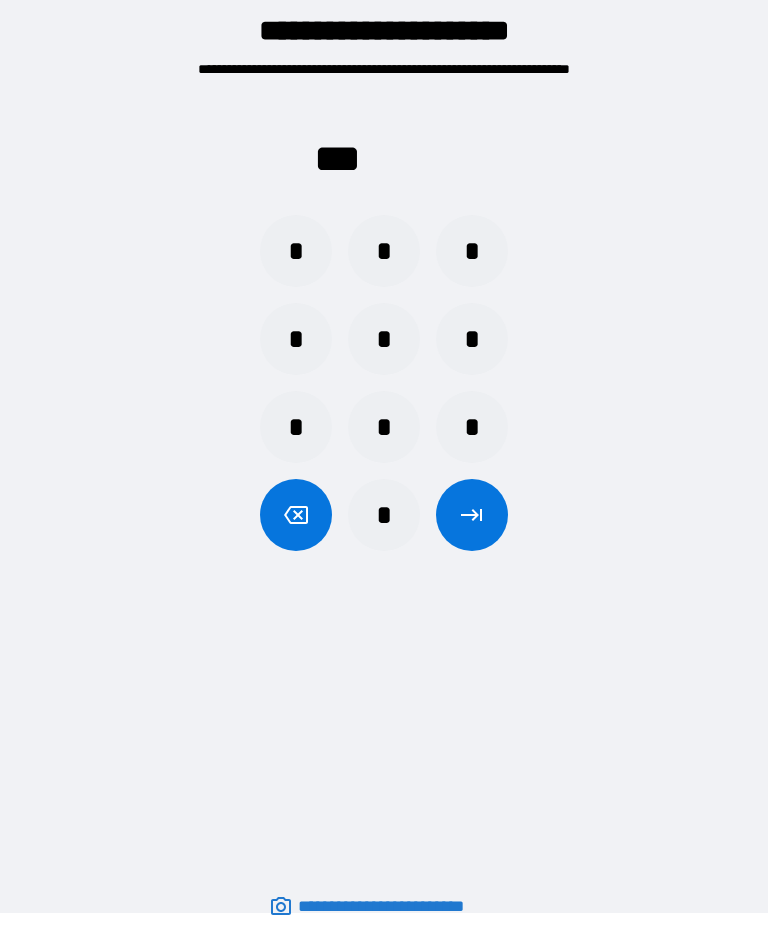 click on "*" at bounding box center [472, 251] 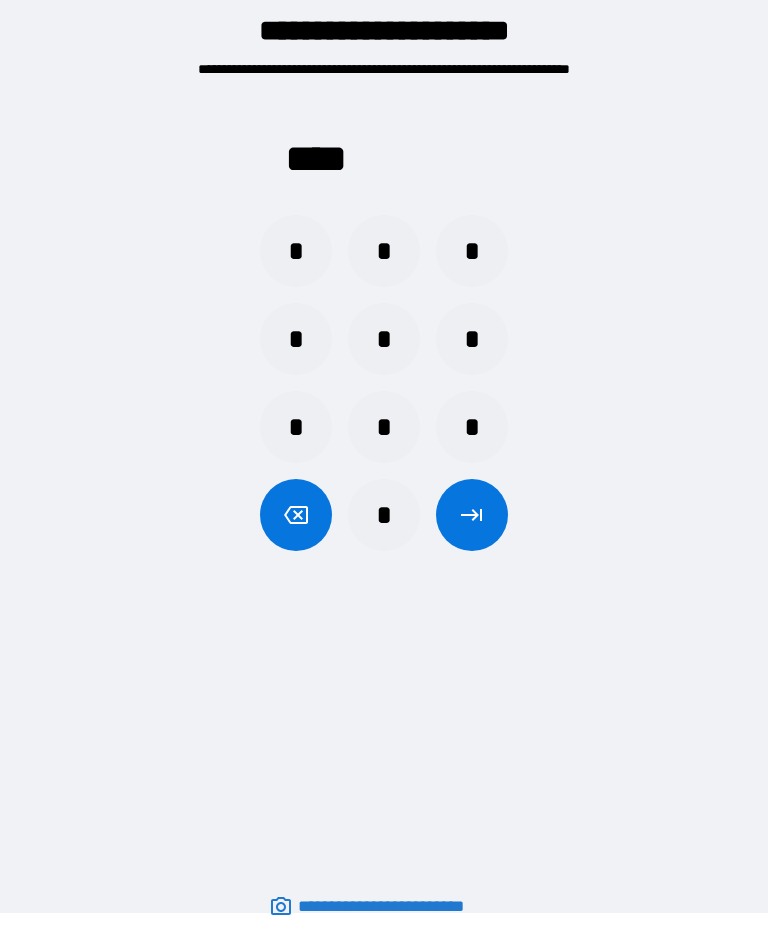 click at bounding box center (472, 515) 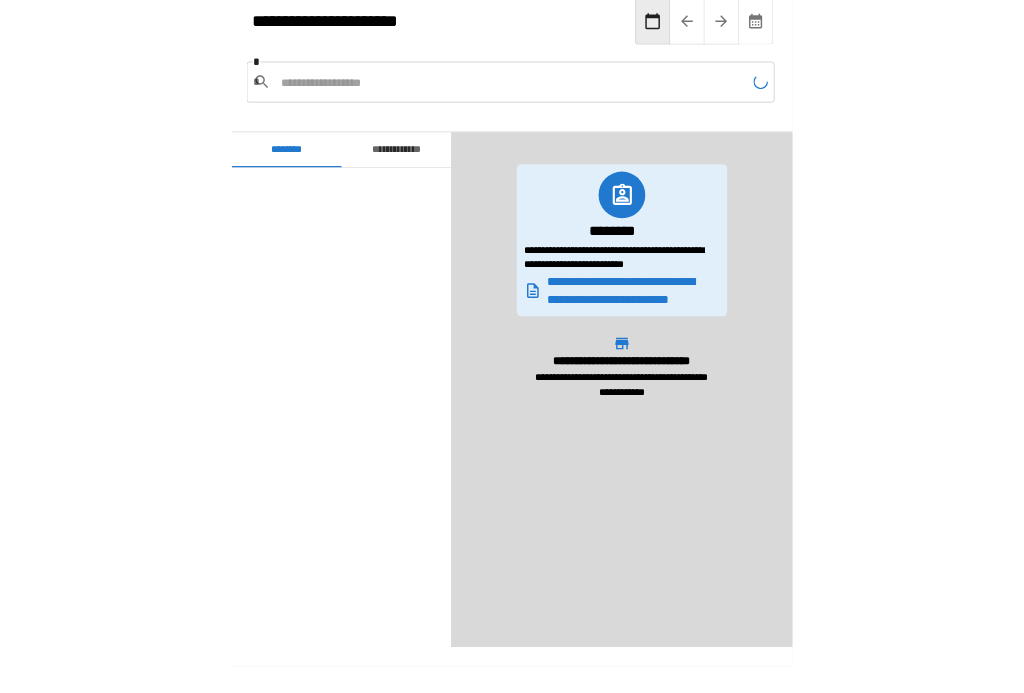 scroll, scrollTop: 360, scrollLeft: 0, axis: vertical 